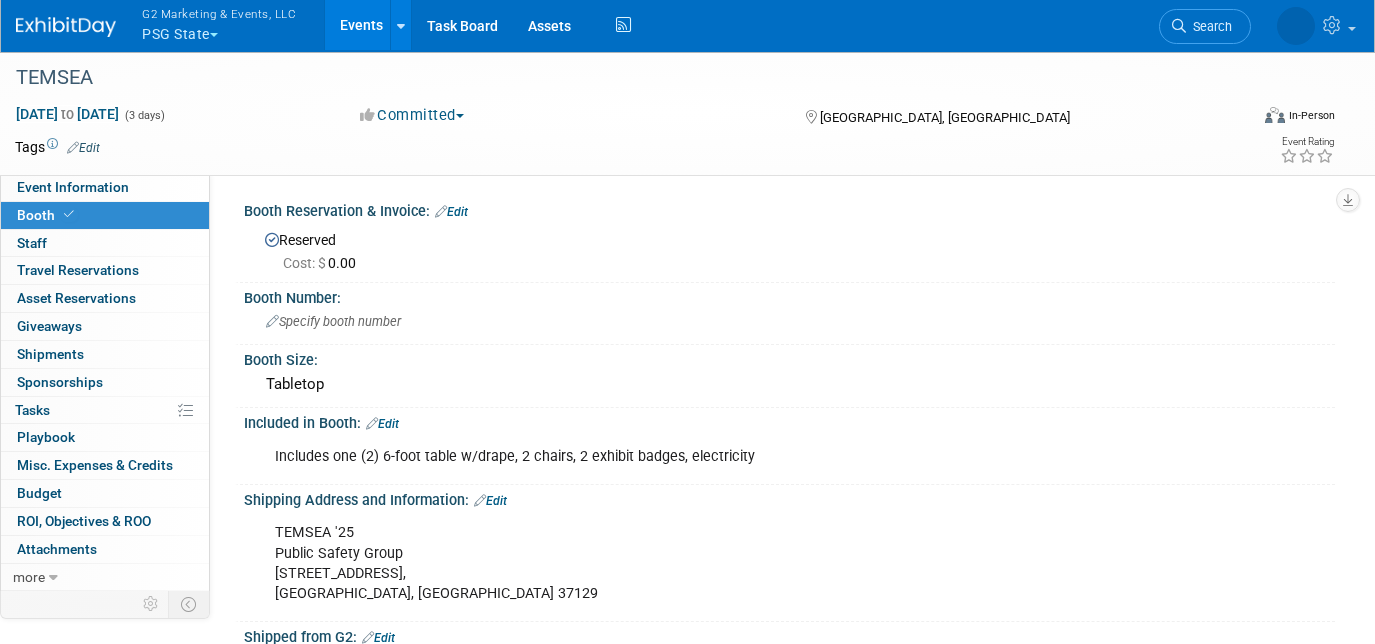 scroll, scrollTop: 248, scrollLeft: 0, axis: vertical 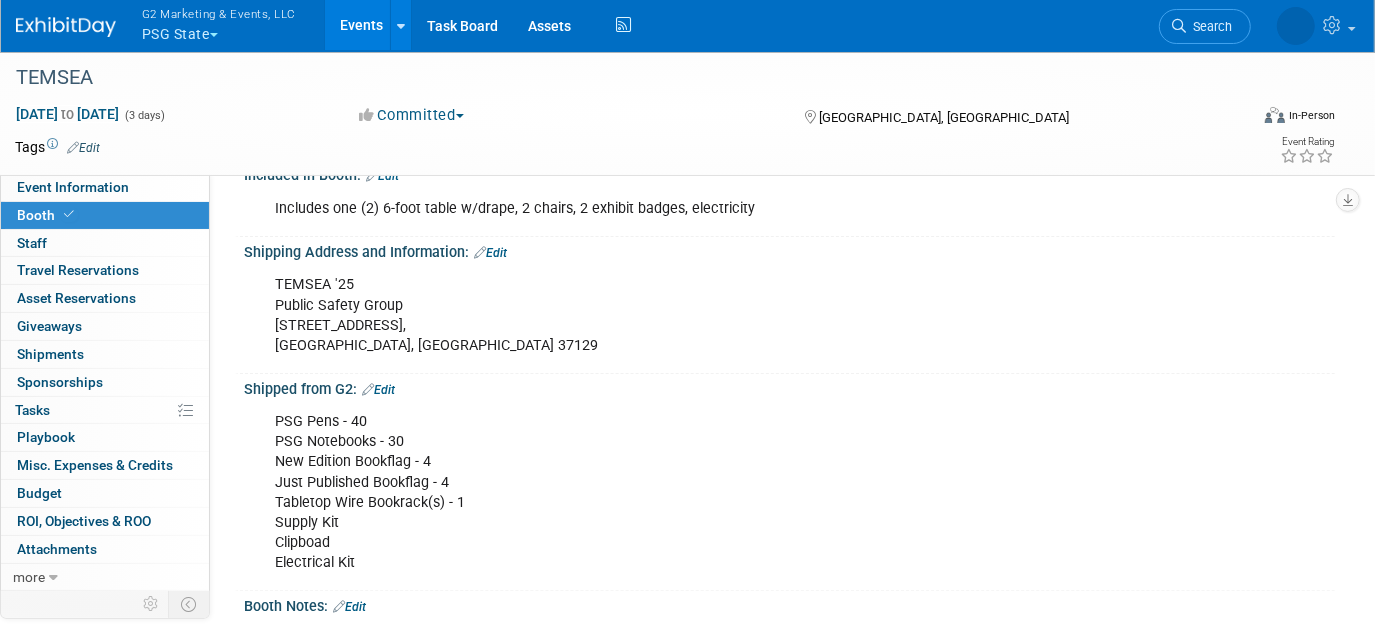 click at bounding box center [78, 17] 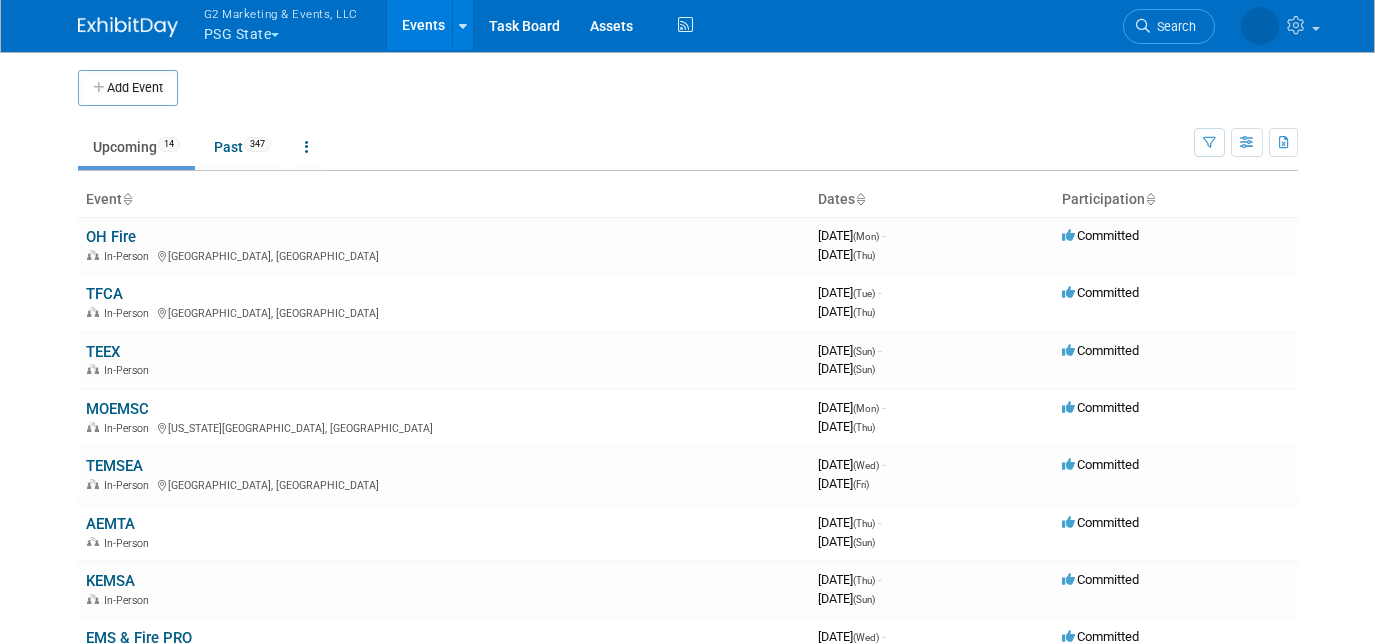 scroll, scrollTop: 0, scrollLeft: 0, axis: both 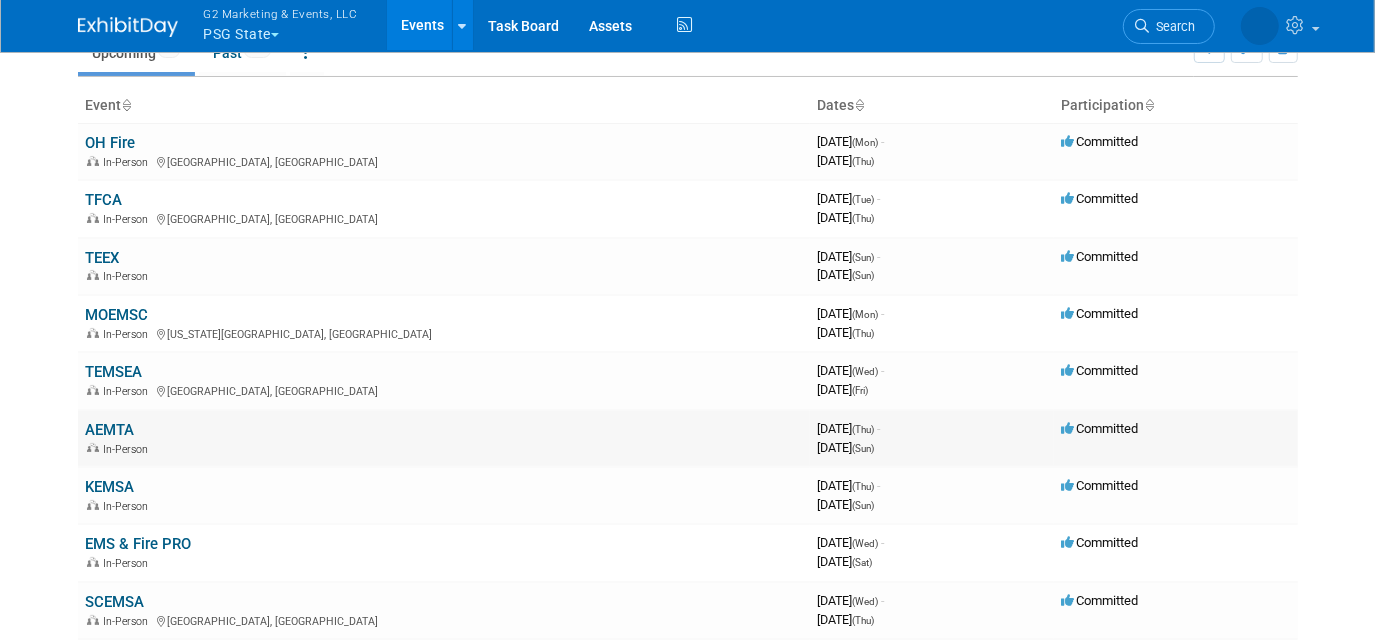 click on "AEMTA" at bounding box center [110, 430] 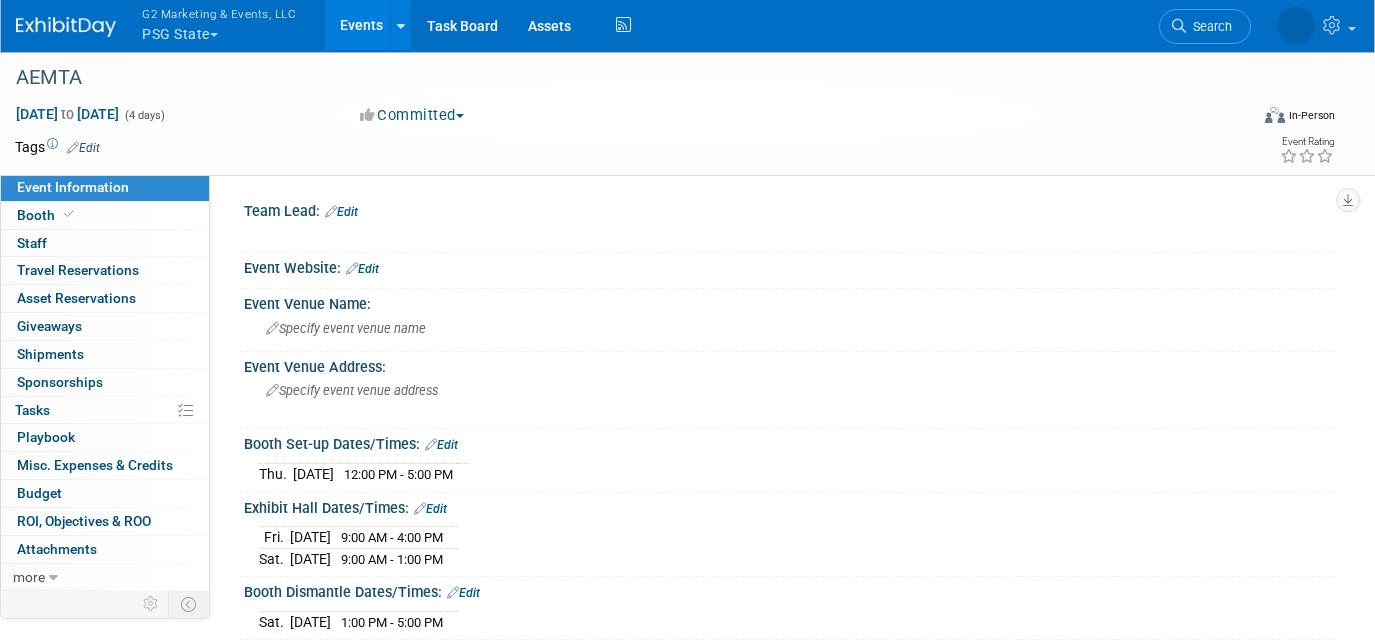scroll, scrollTop: 0, scrollLeft: 0, axis: both 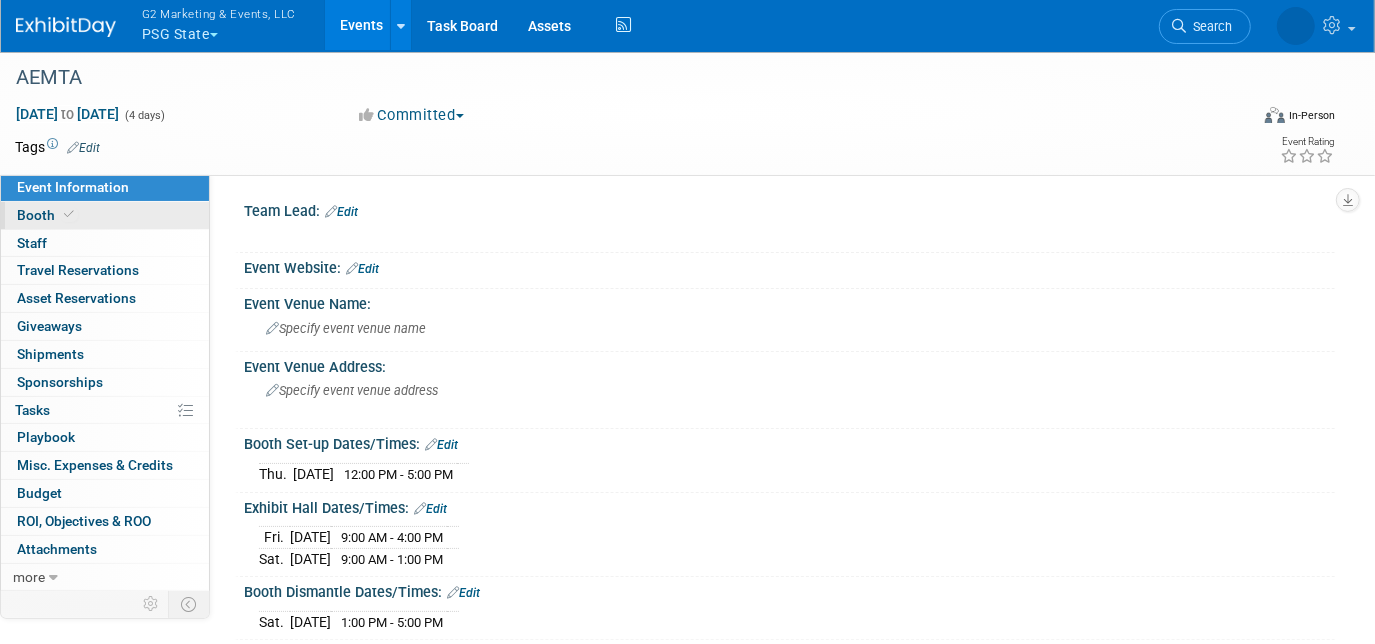 click on "Booth" at bounding box center (47, 215) 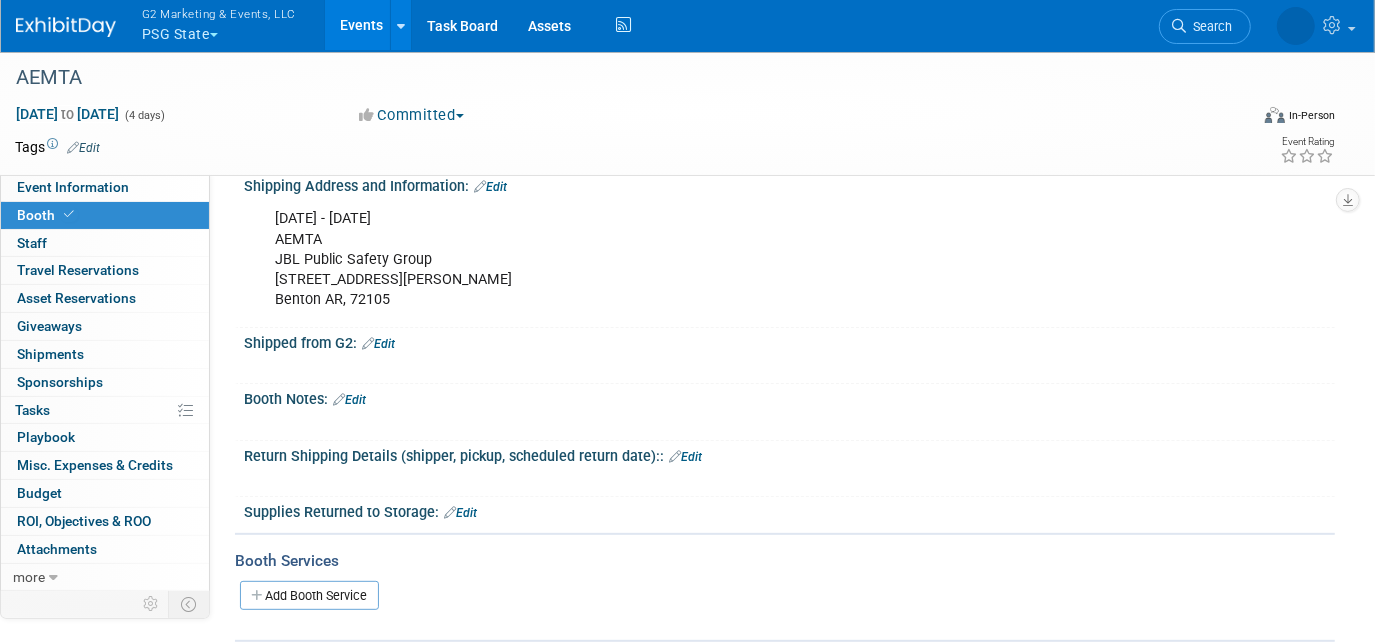 scroll, scrollTop: 315, scrollLeft: 0, axis: vertical 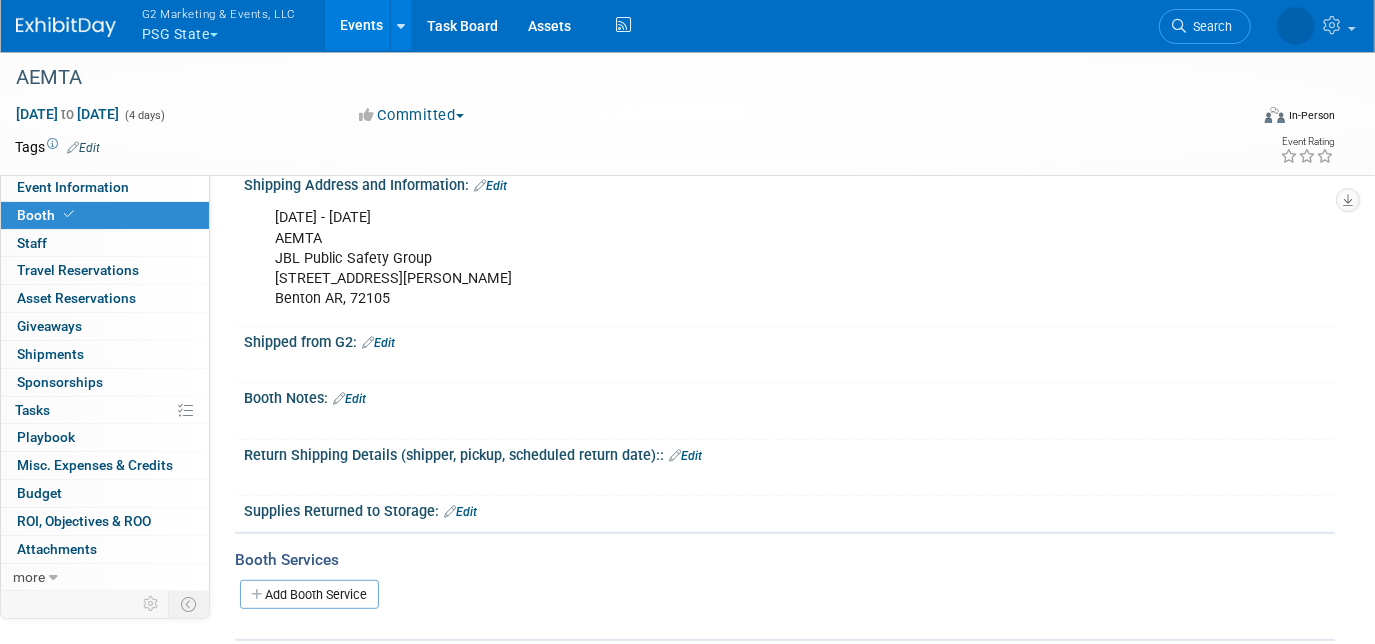 click on "Edit" at bounding box center [378, 343] 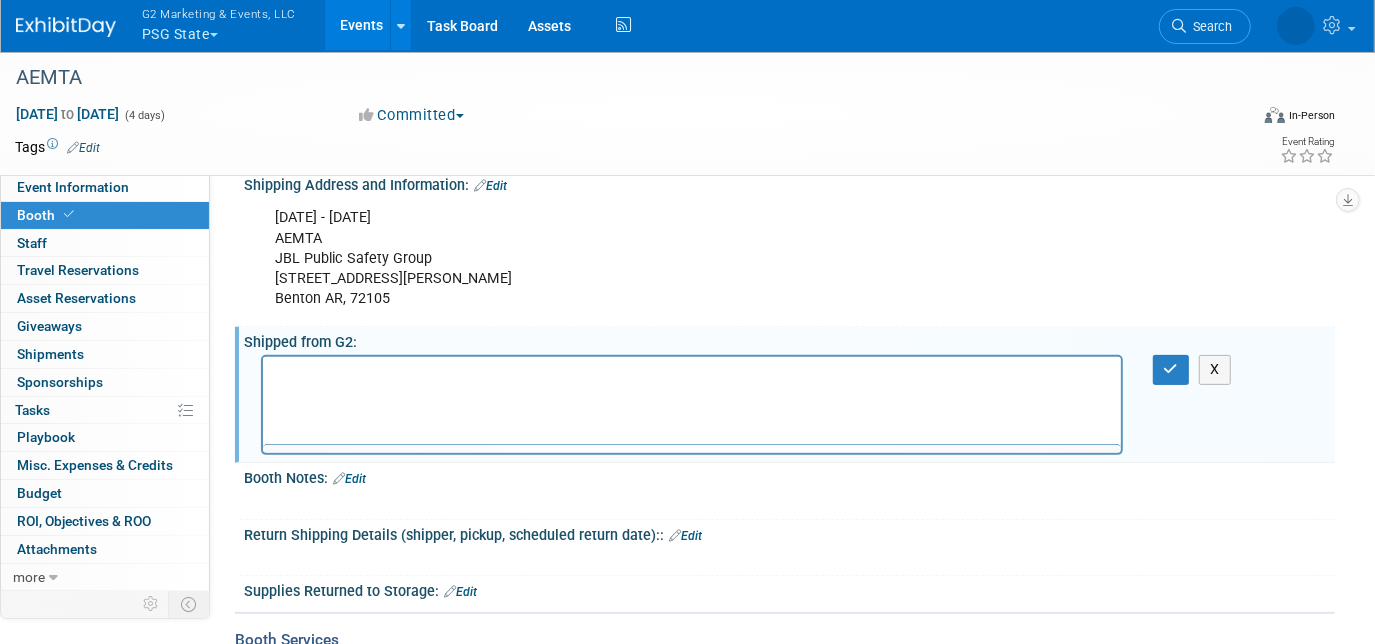scroll, scrollTop: 0, scrollLeft: 0, axis: both 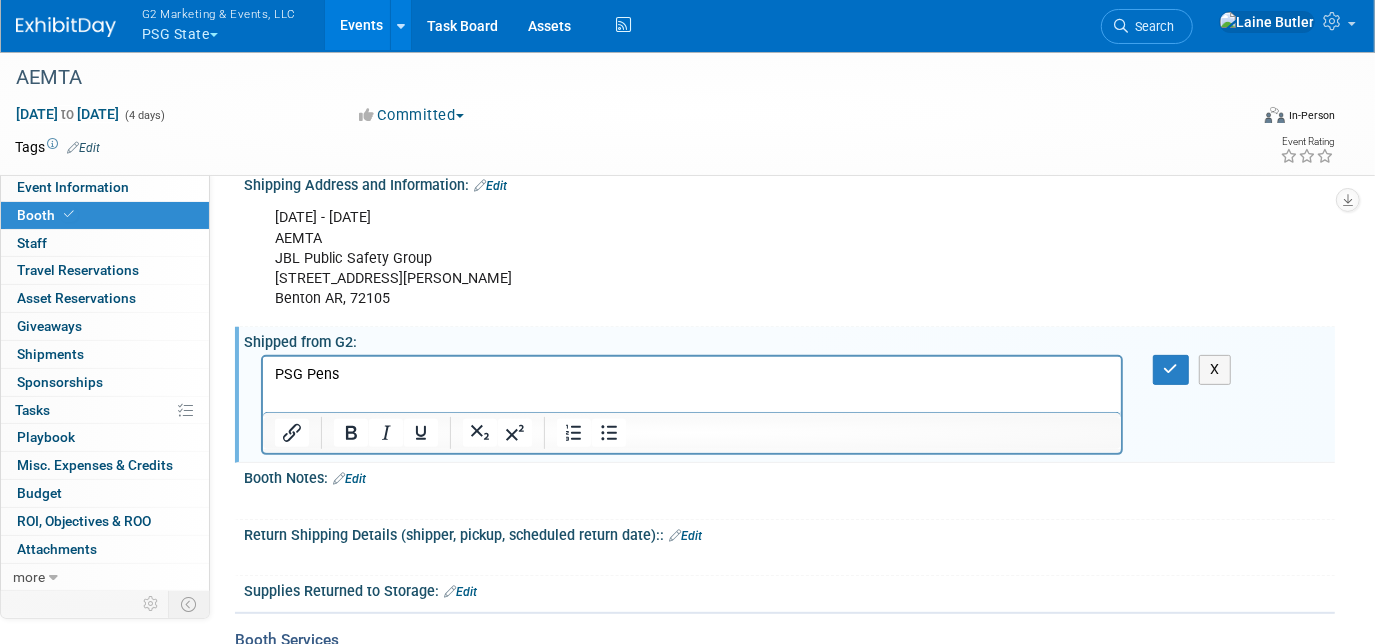 click on "PSG Pens" at bounding box center (691, 371) 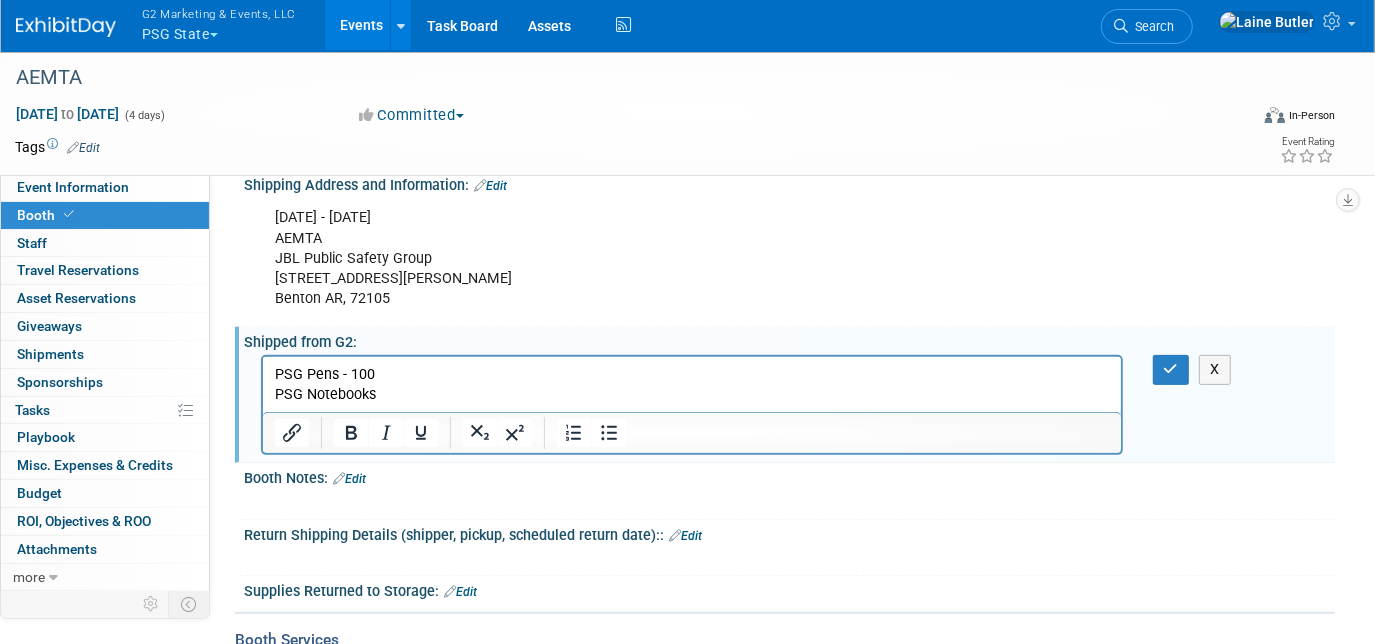 click on "PSG Notebooks" at bounding box center (691, 395) 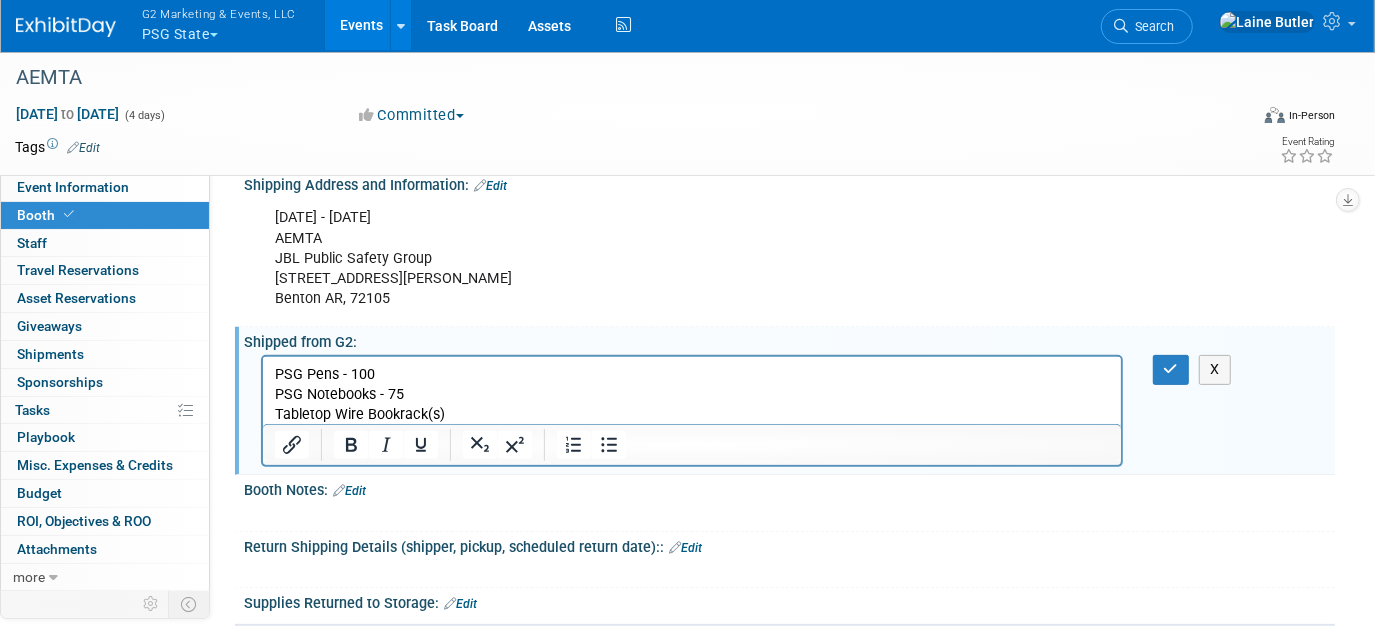 click on "Tabletop Wire Bookrack(s)" at bounding box center [691, 415] 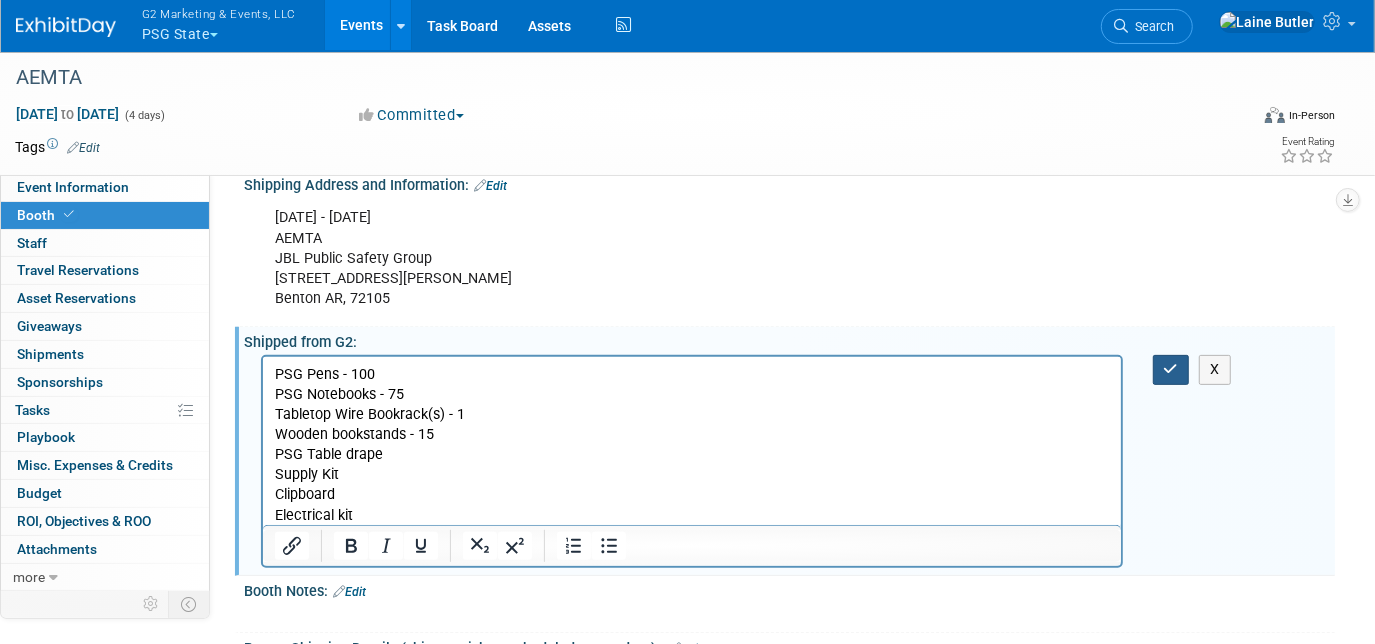 click at bounding box center (1171, 369) 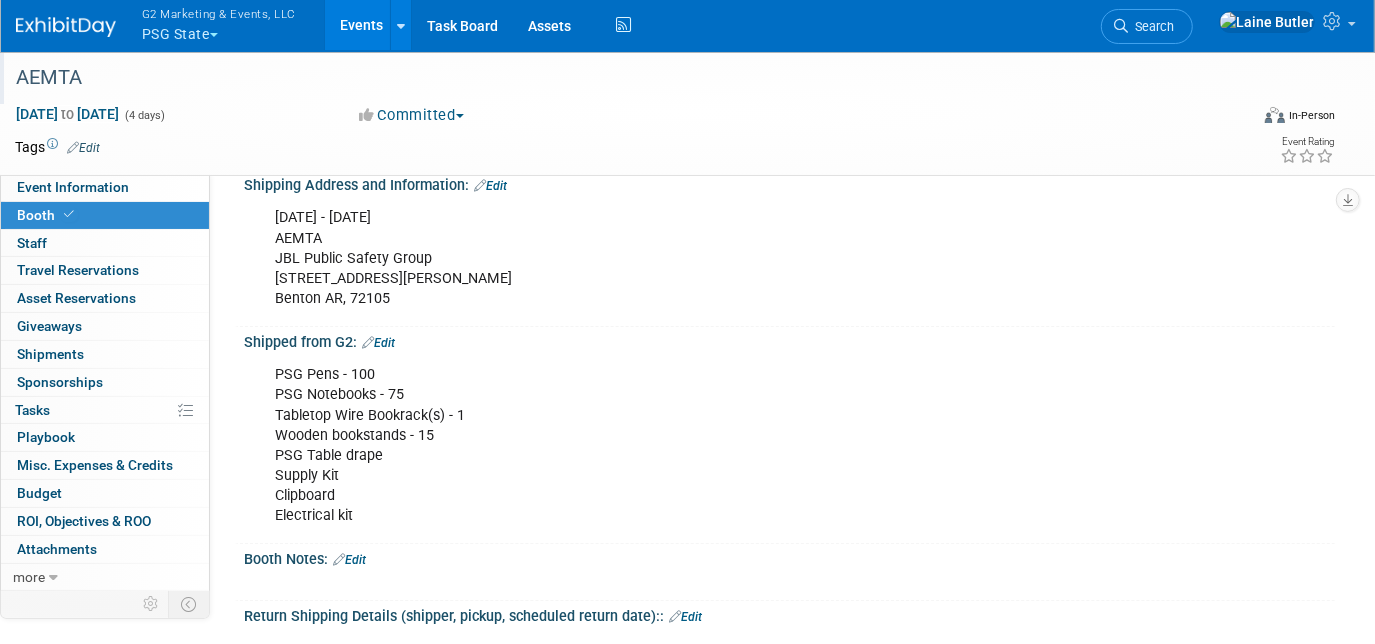 click on "AEMTA" at bounding box center (616, 78) 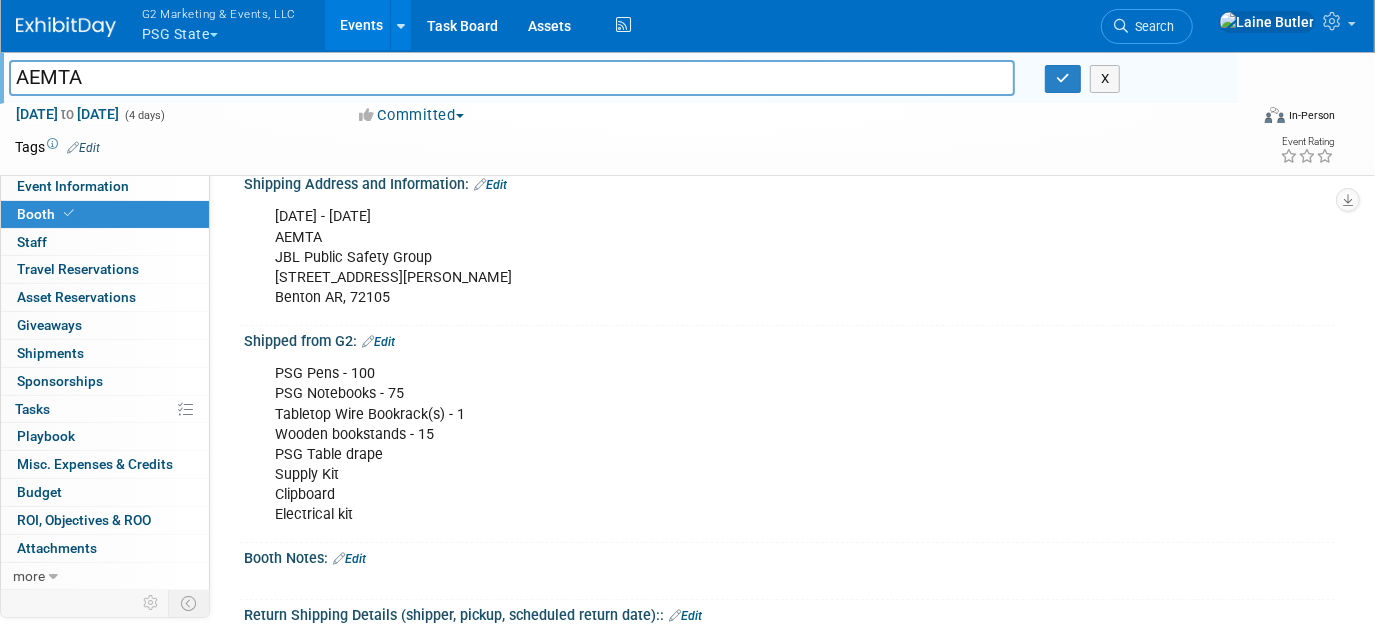drag, startPoint x: 105, startPoint y: 74, endPoint x: 8, endPoint y: 76, distance: 97.020615 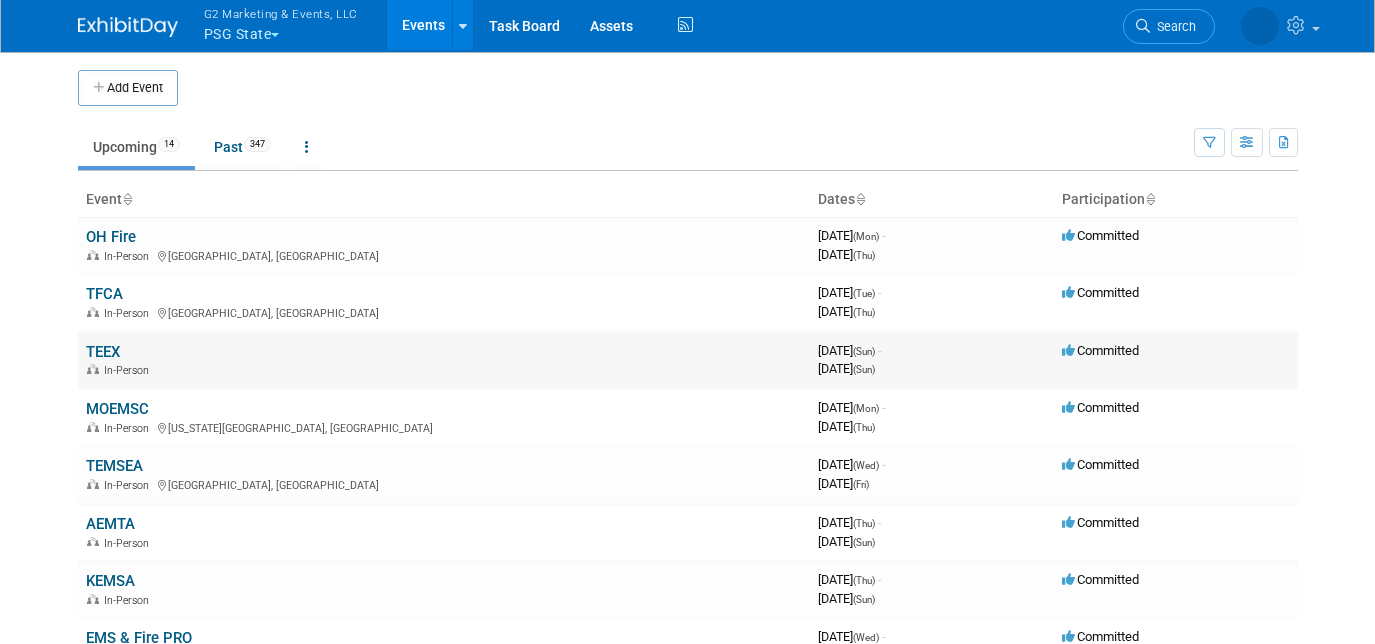 scroll, scrollTop: 0, scrollLeft: 0, axis: both 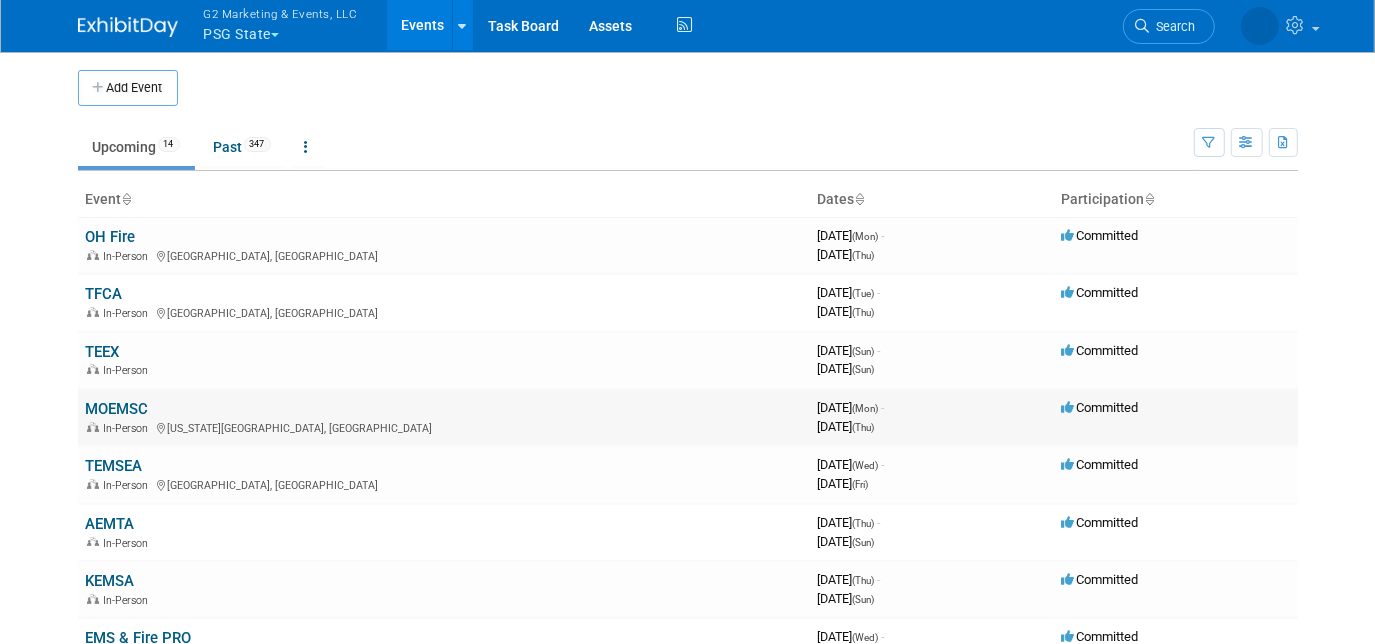 click on "MOEMSC
In-Person
Kansas City, MO" at bounding box center [444, 417] 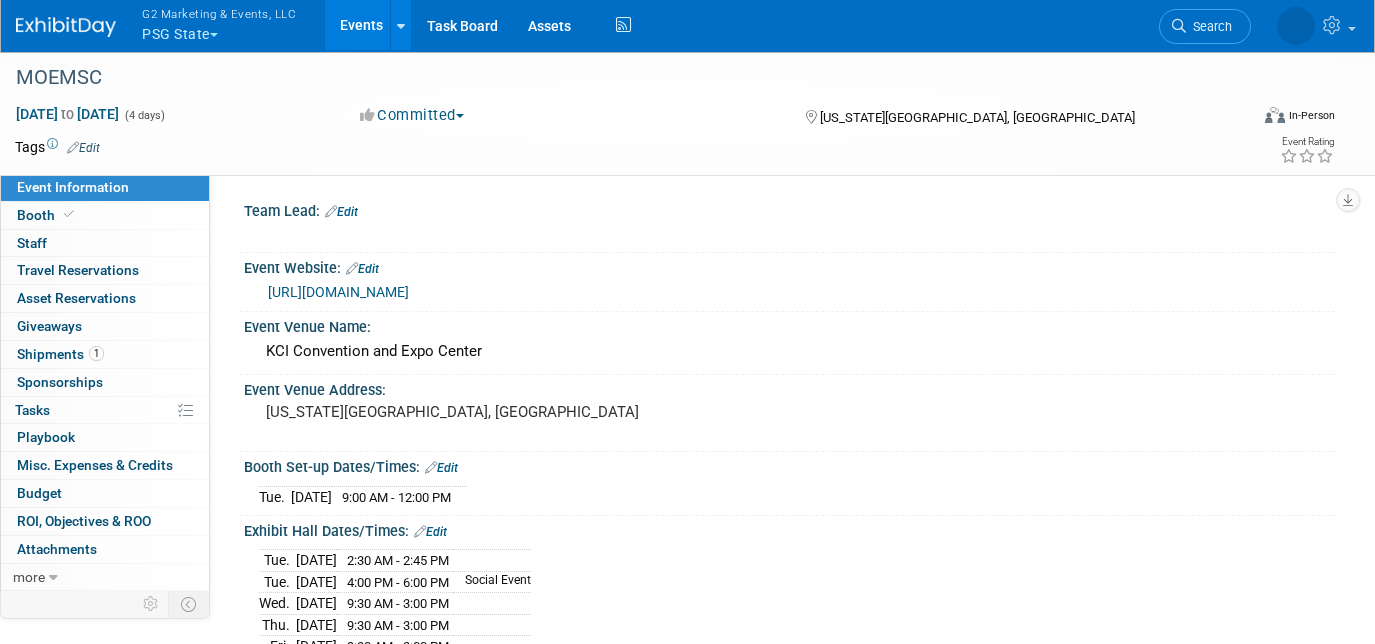 scroll, scrollTop: 0, scrollLeft: 0, axis: both 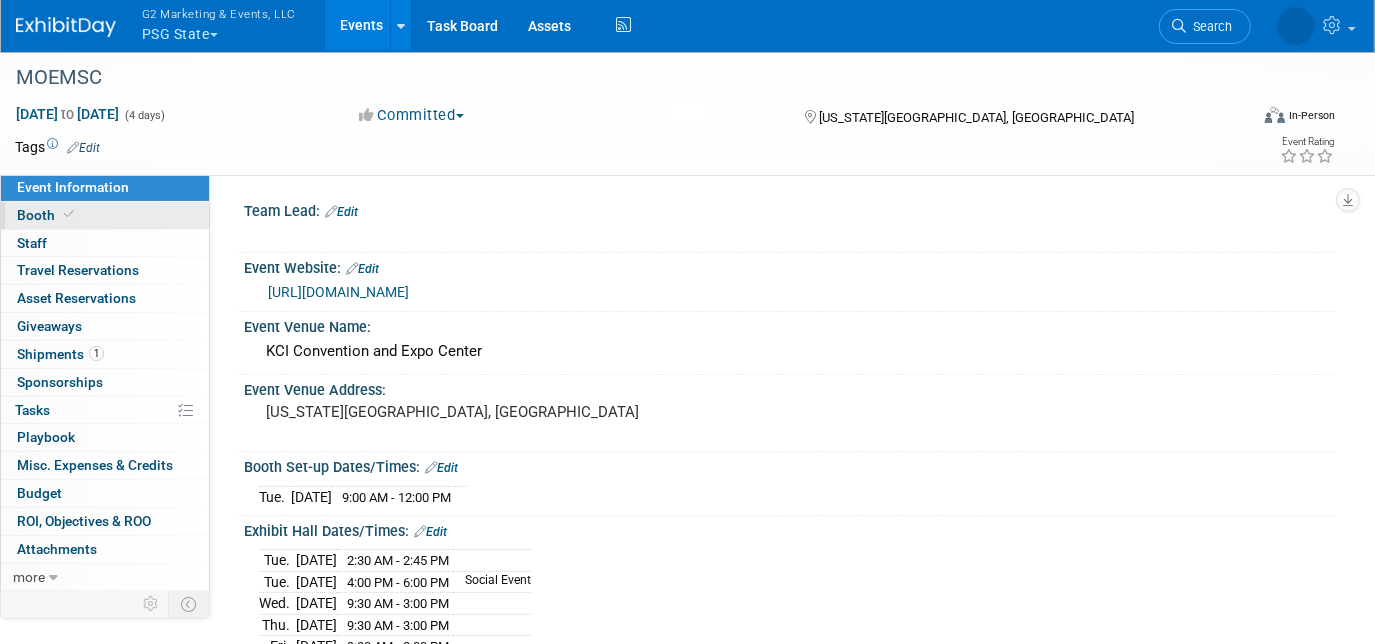 click on "Booth" at bounding box center (47, 215) 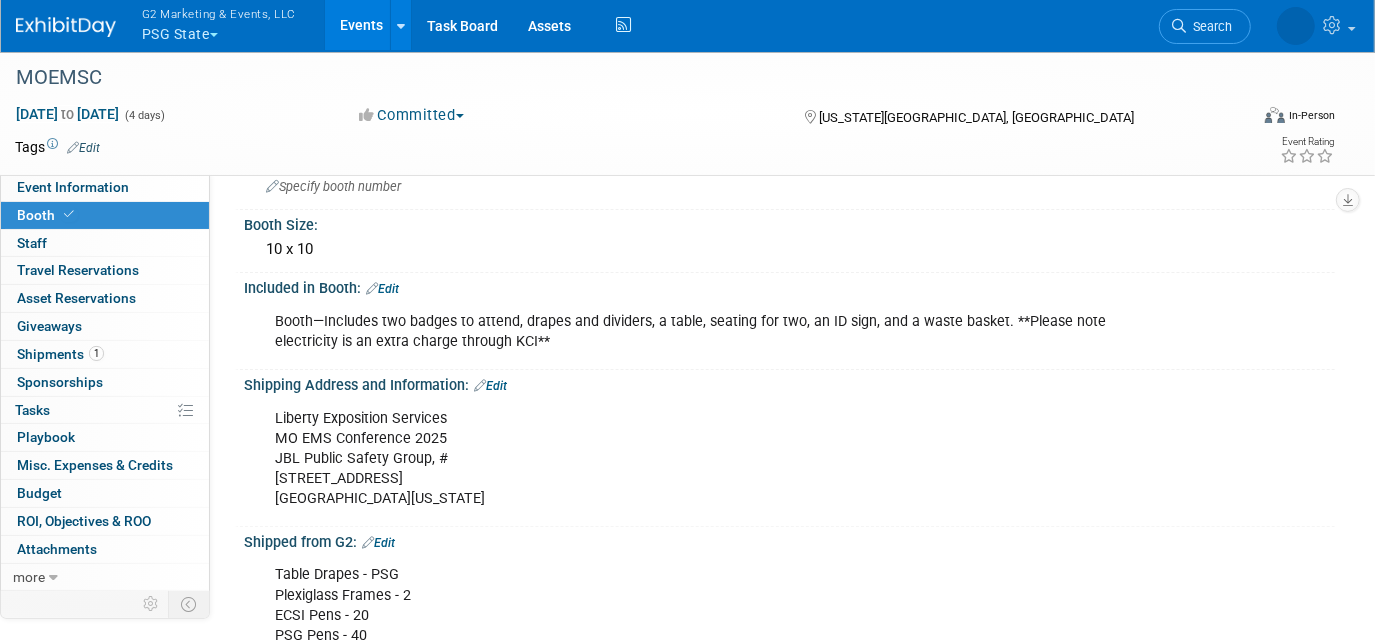scroll, scrollTop: 137, scrollLeft: 0, axis: vertical 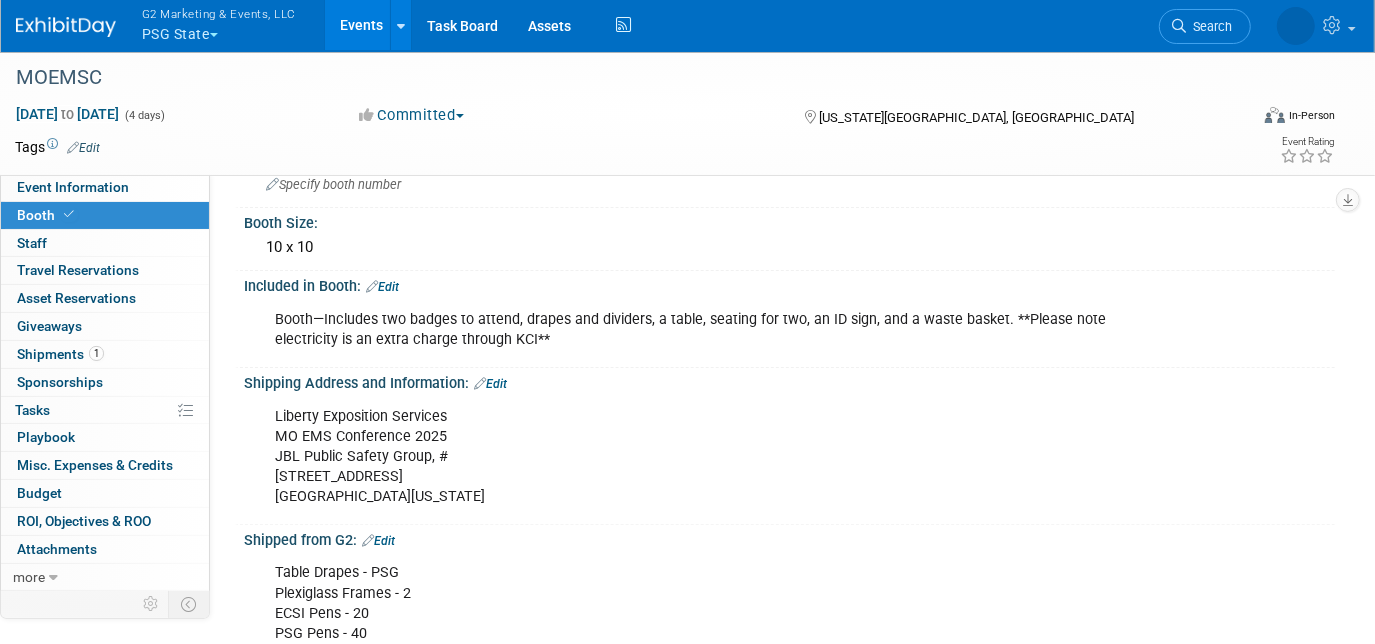 click on "Edit" at bounding box center [382, 287] 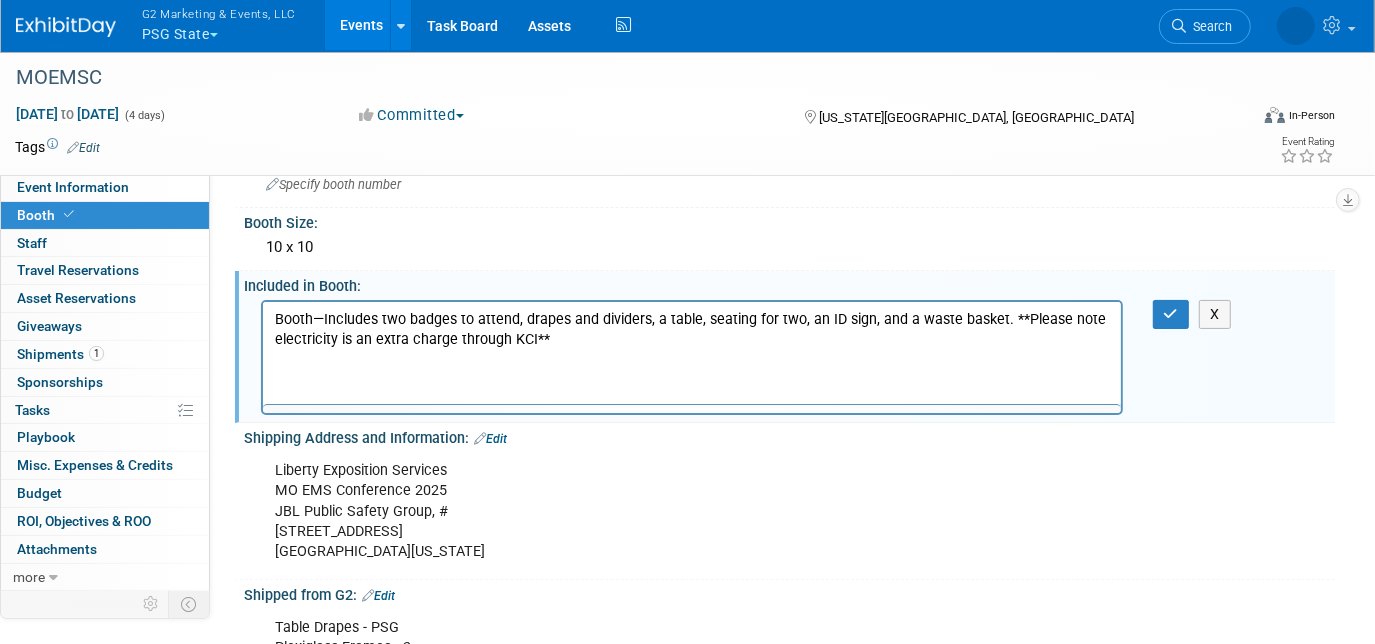 scroll, scrollTop: 0, scrollLeft: 0, axis: both 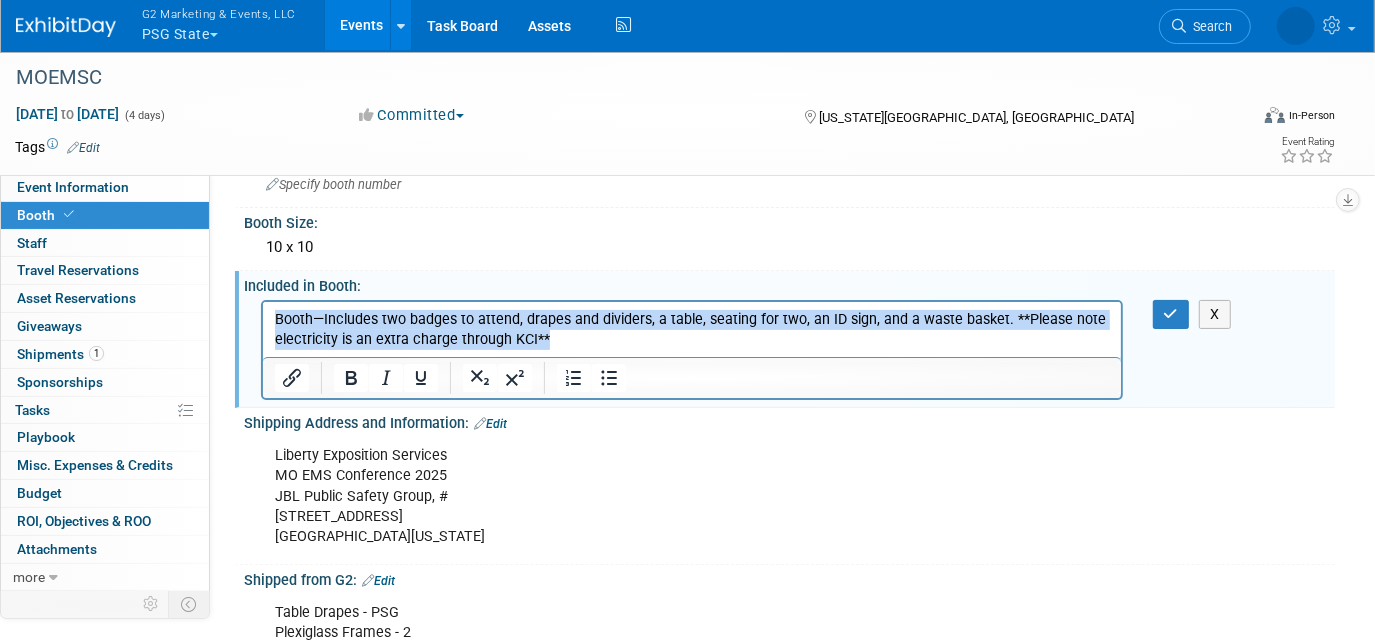 drag, startPoint x: 561, startPoint y: 334, endPoint x: 510, endPoint y: 610, distance: 280.6724 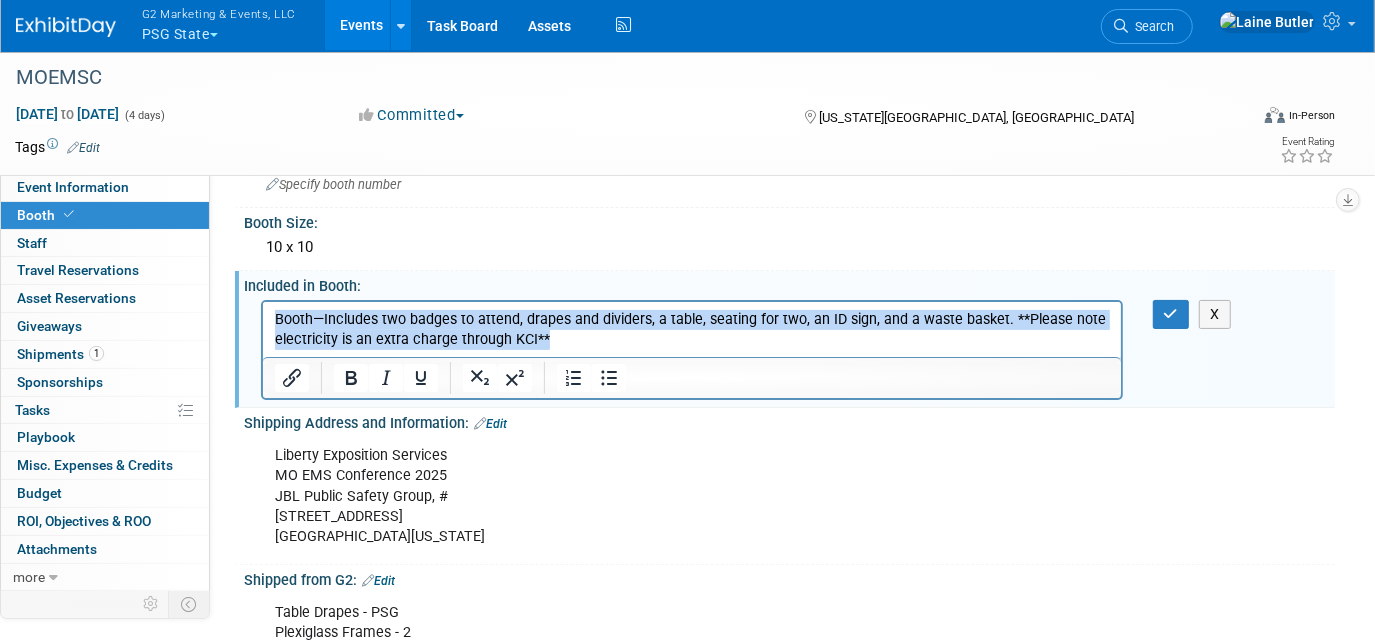 click on "Booth—Includes two badges to attend, drapes and dividers, a table, seating for two, an ID sign, and a waste basket. **Please note electricity is an extra charge through KCI**" at bounding box center [691, 325] 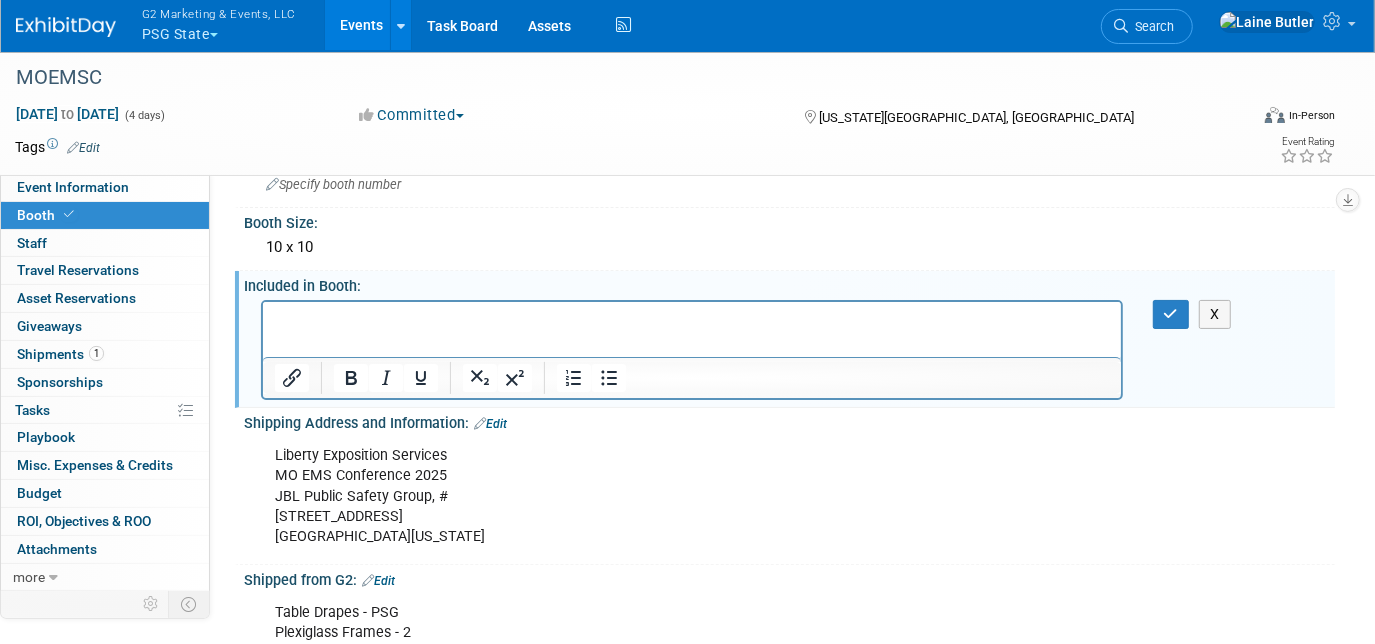 type 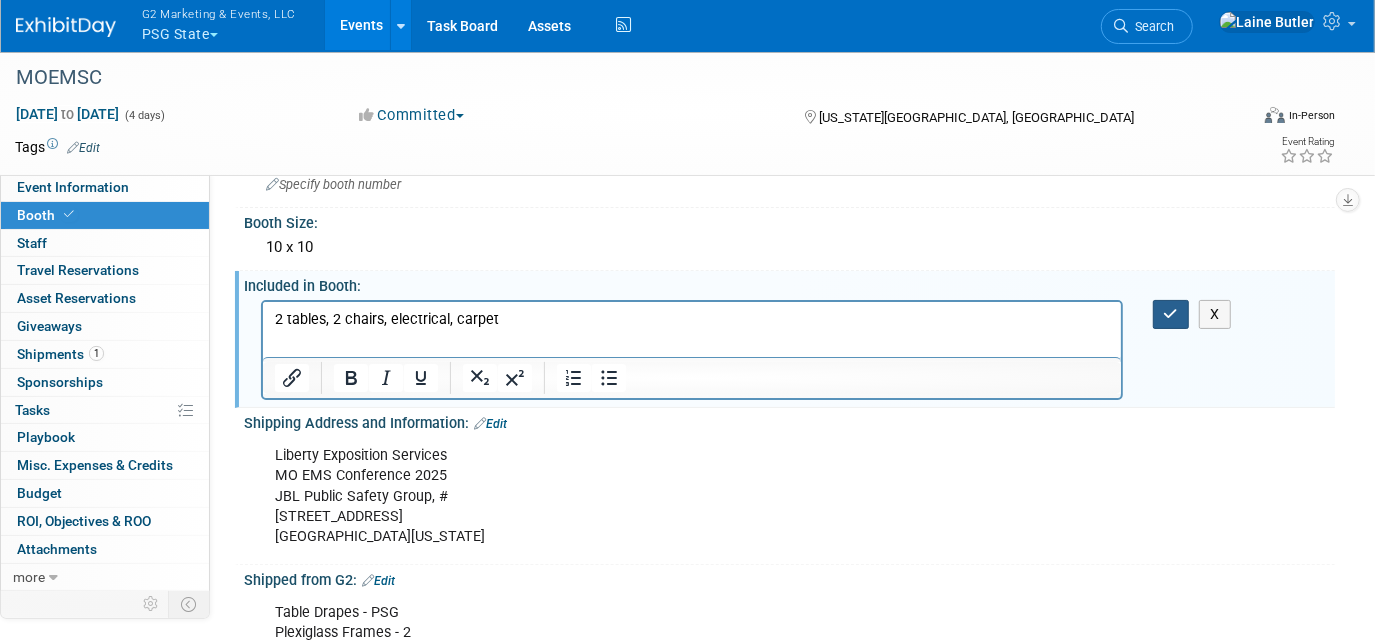 click at bounding box center [1171, 314] 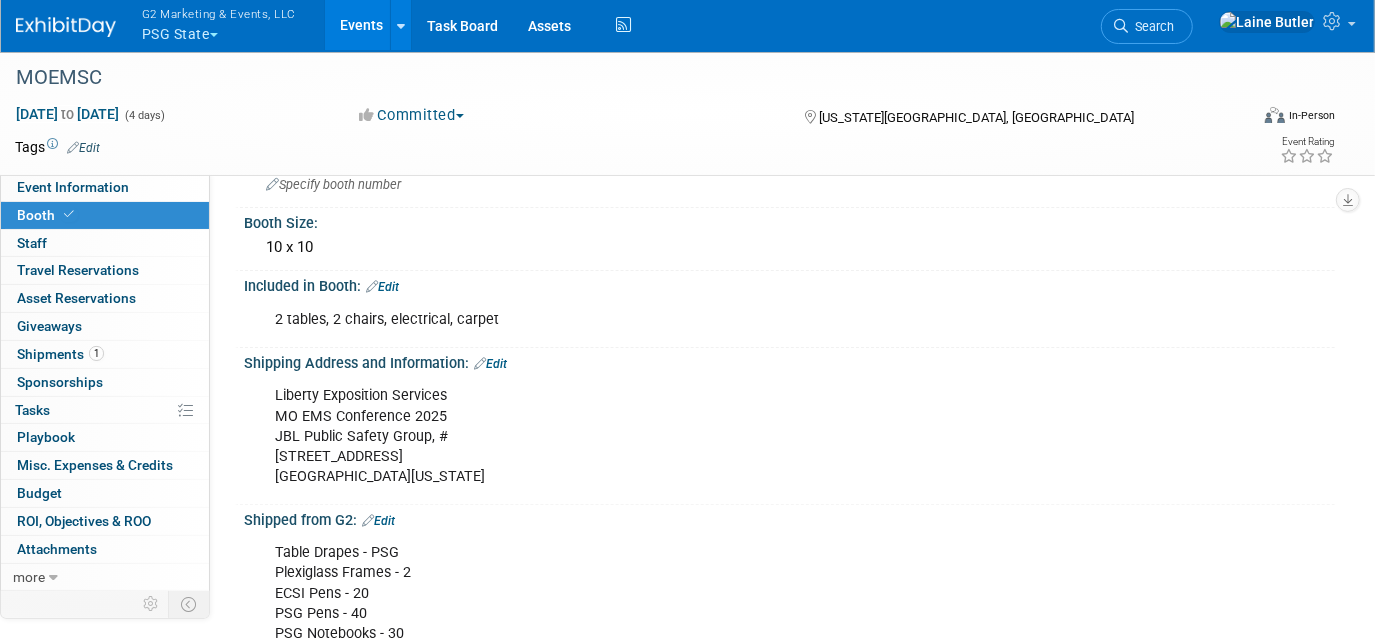 click at bounding box center [66, 27] 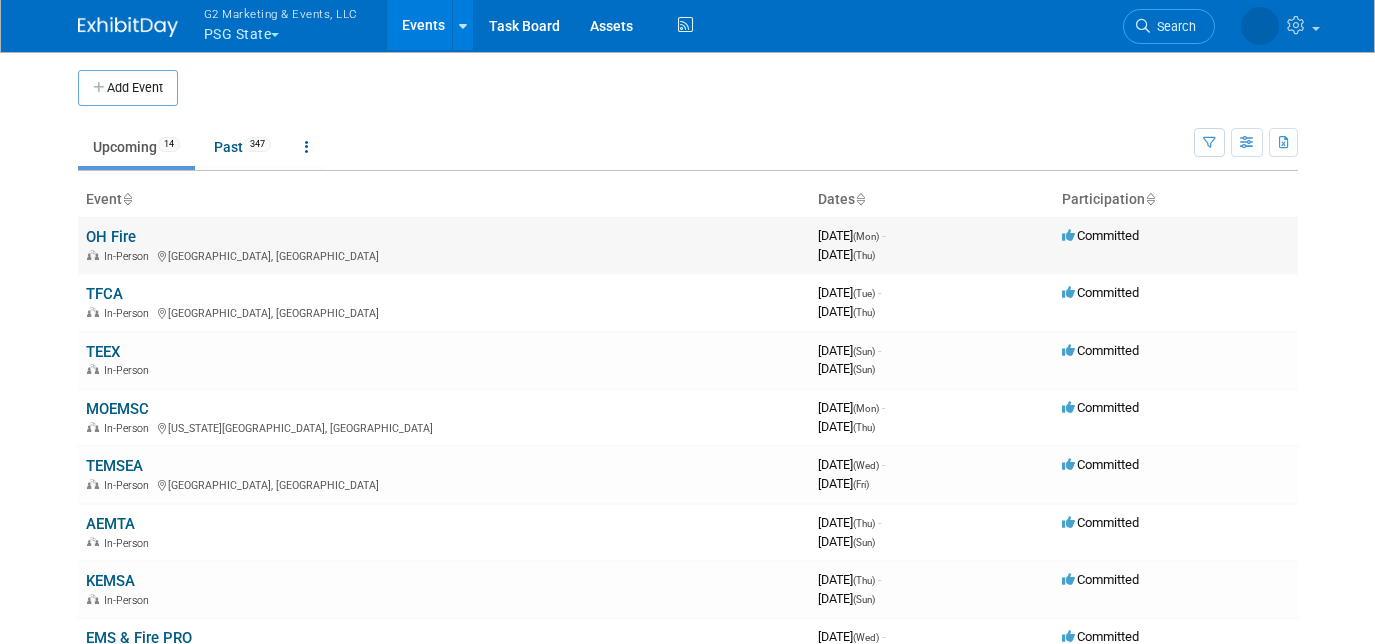 scroll, scrollTop: 0, scrollLeft: 0, axis: both 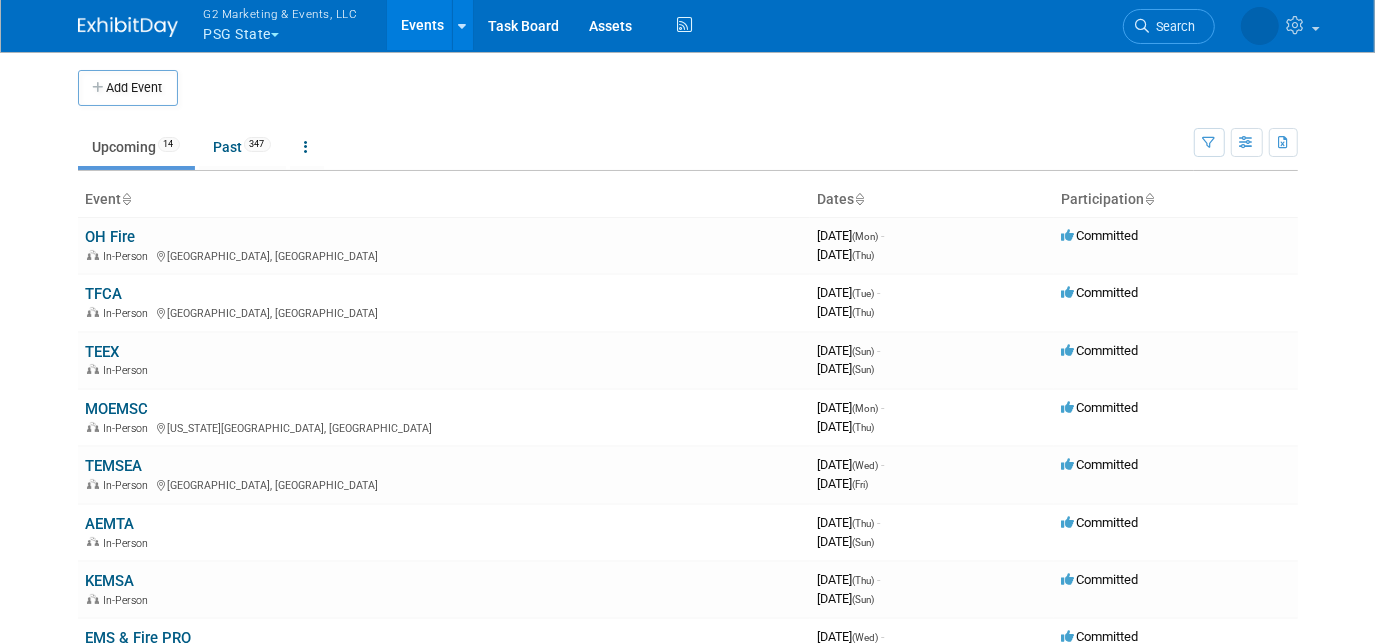 click on "G2 Marketing & Events, LLC
PSG State" at bounding box center (292, 26) 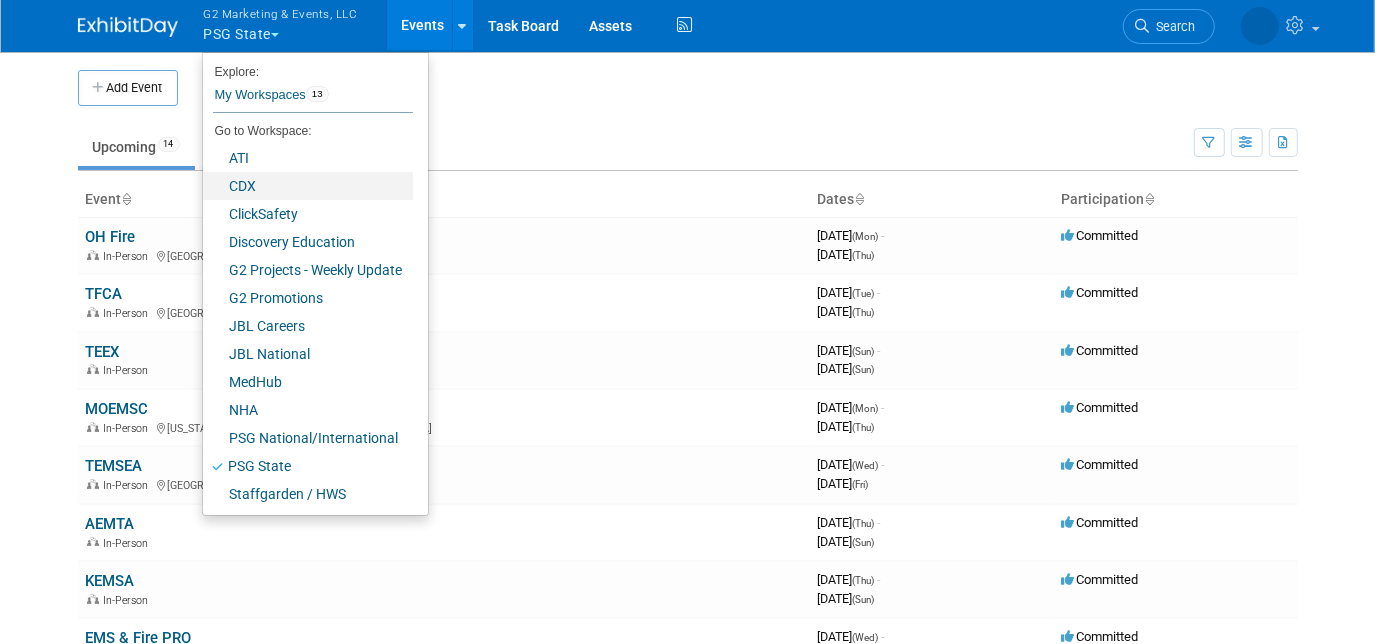 click on "CDX" at bounding box center [308, 186] 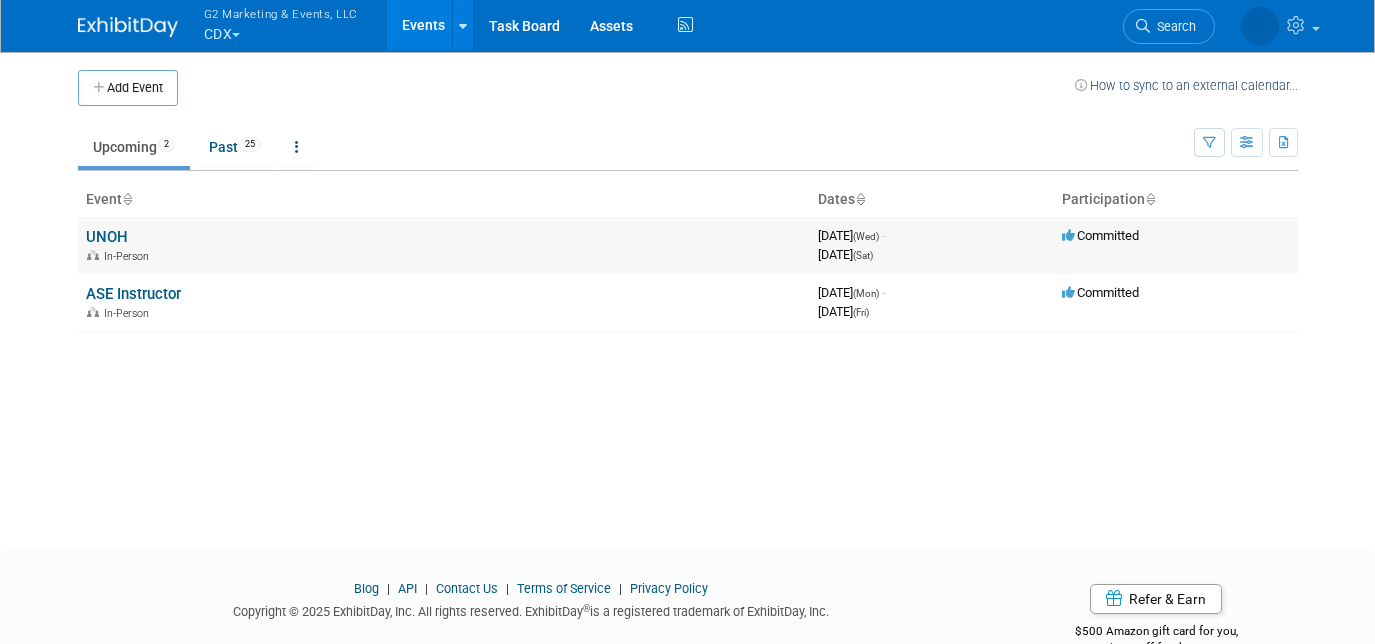 scroll, scrollTop: 0, scrollLeft: 0, axis: both 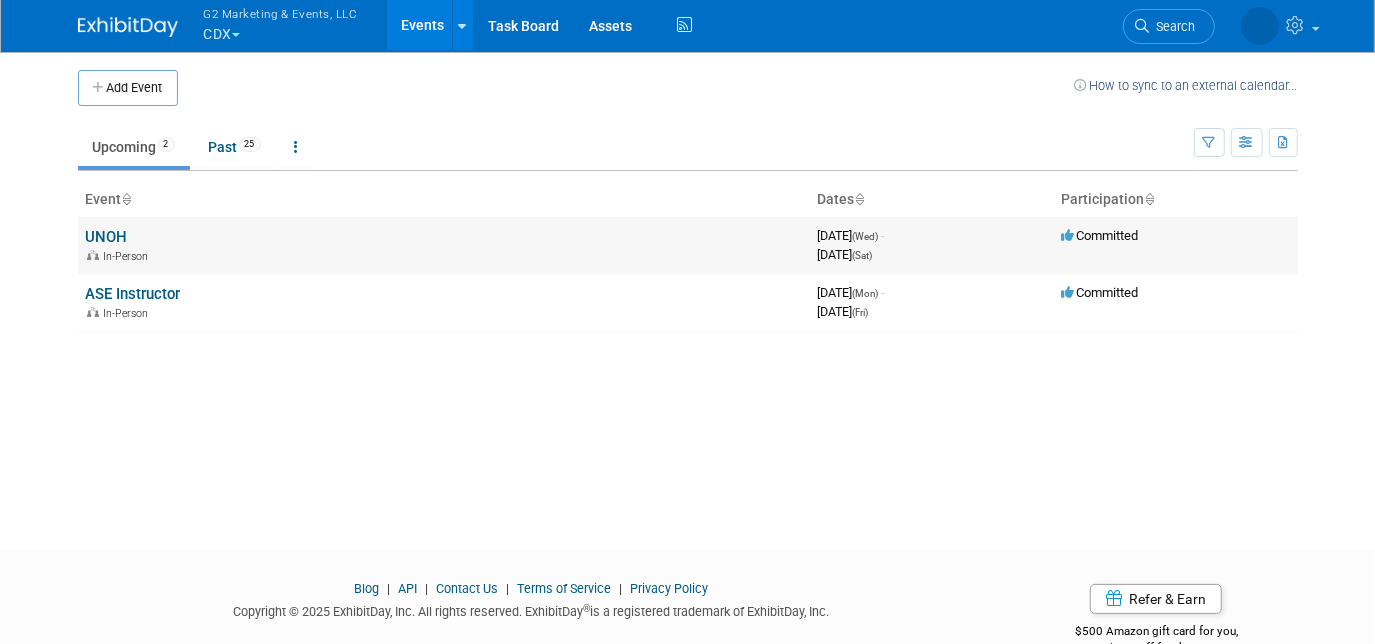 click on "UNOH" at bounding box center [107, 237] 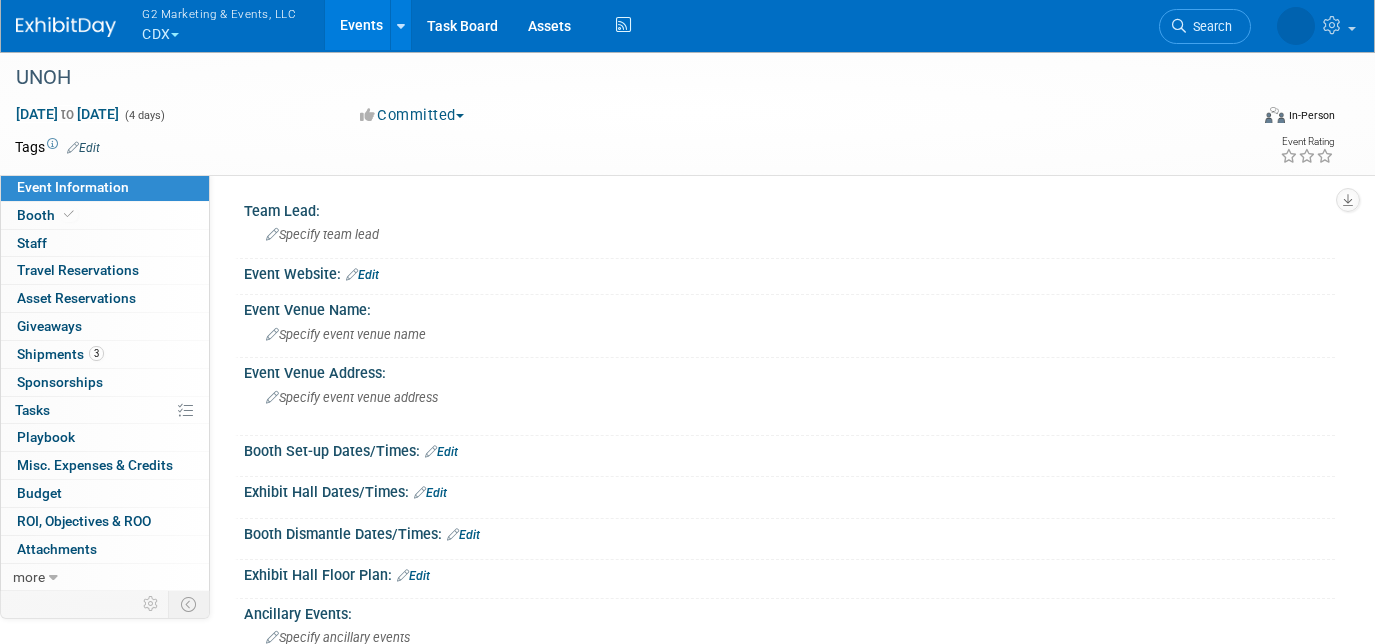 scroll, scrollTop: 0, scrollLeft: 0, axis: both 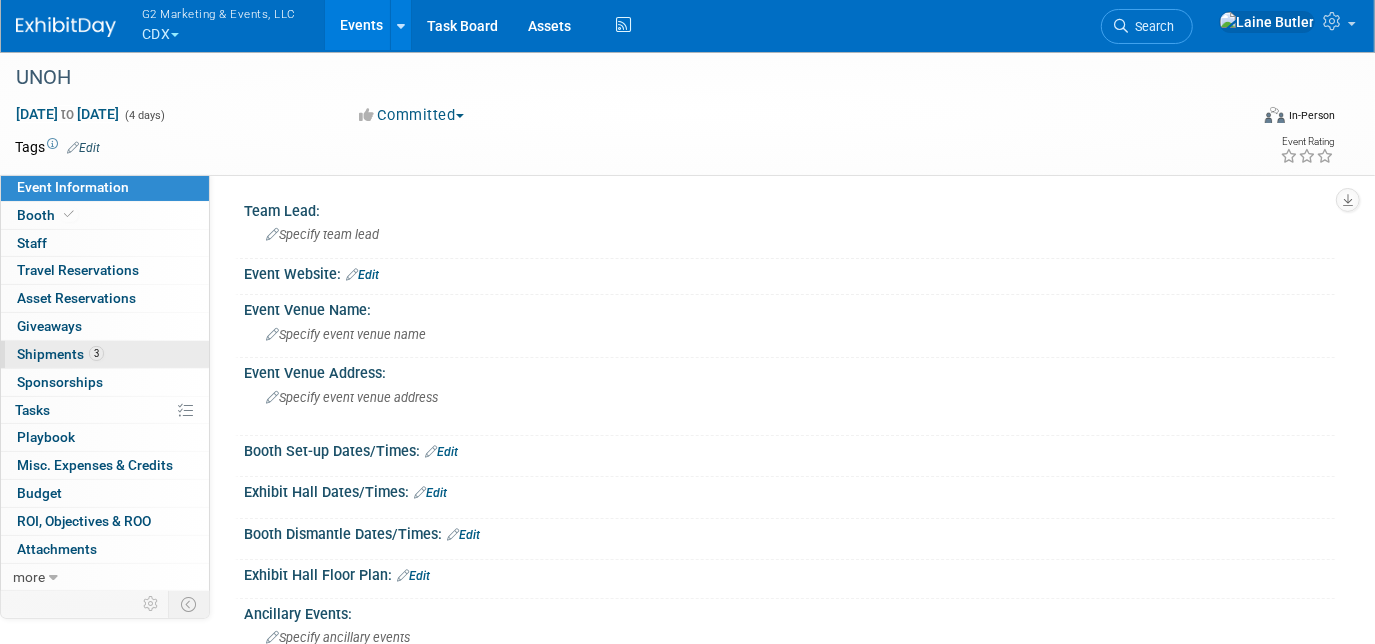 click on "3
Shipments 3" at bounding box center [105, 354] 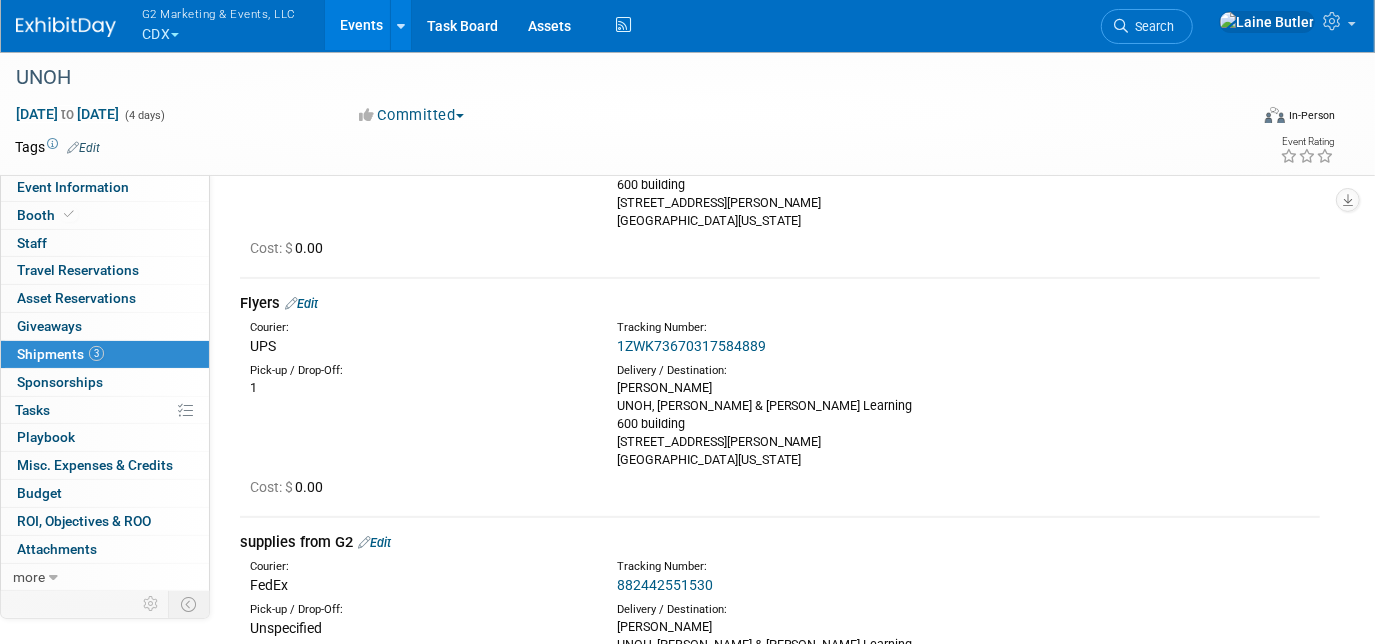 scroll, scrollTop: 287, scrollLeft: 0, axis: vertical 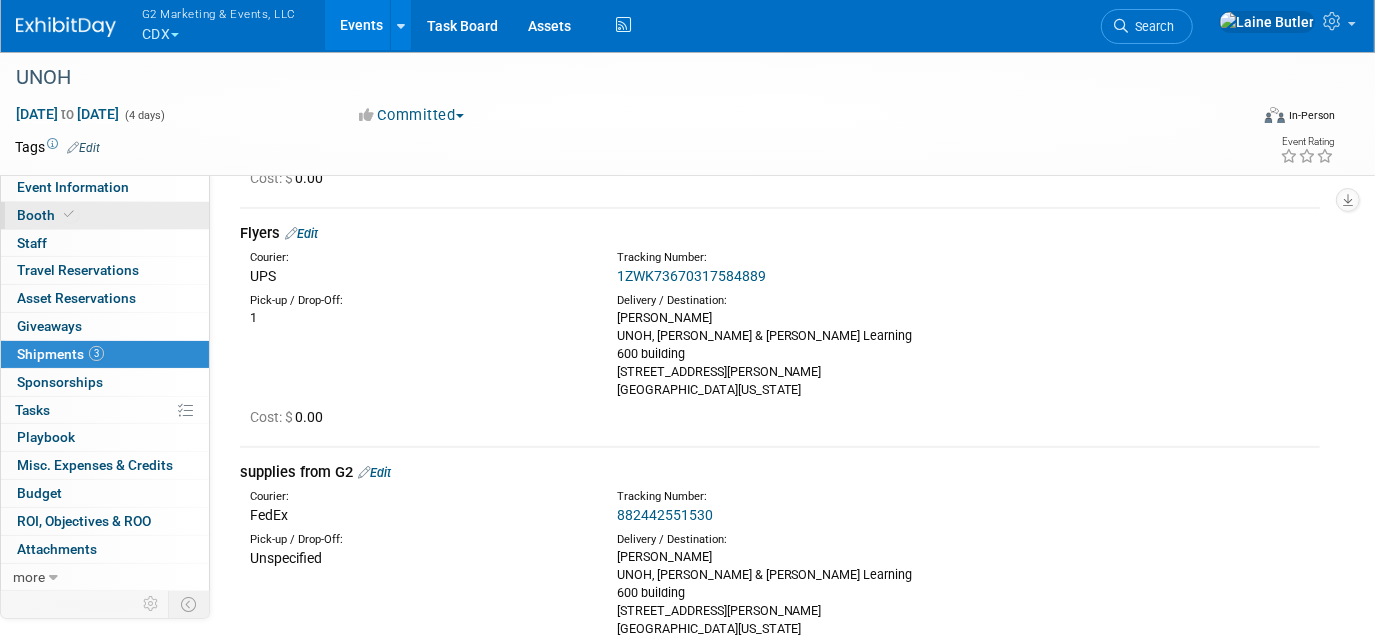 click on "Booth" at bounding box center (105, 215) 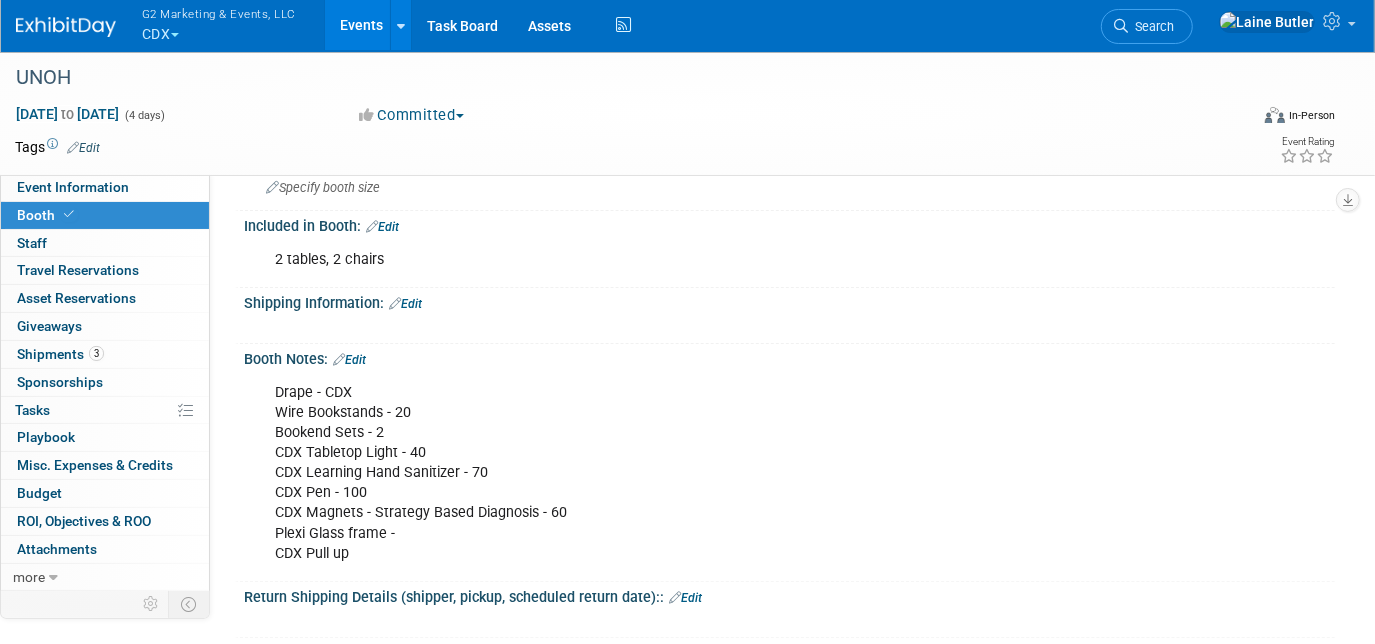 scroll, scrollTop: 0, scrollLeft: 0, axis: both 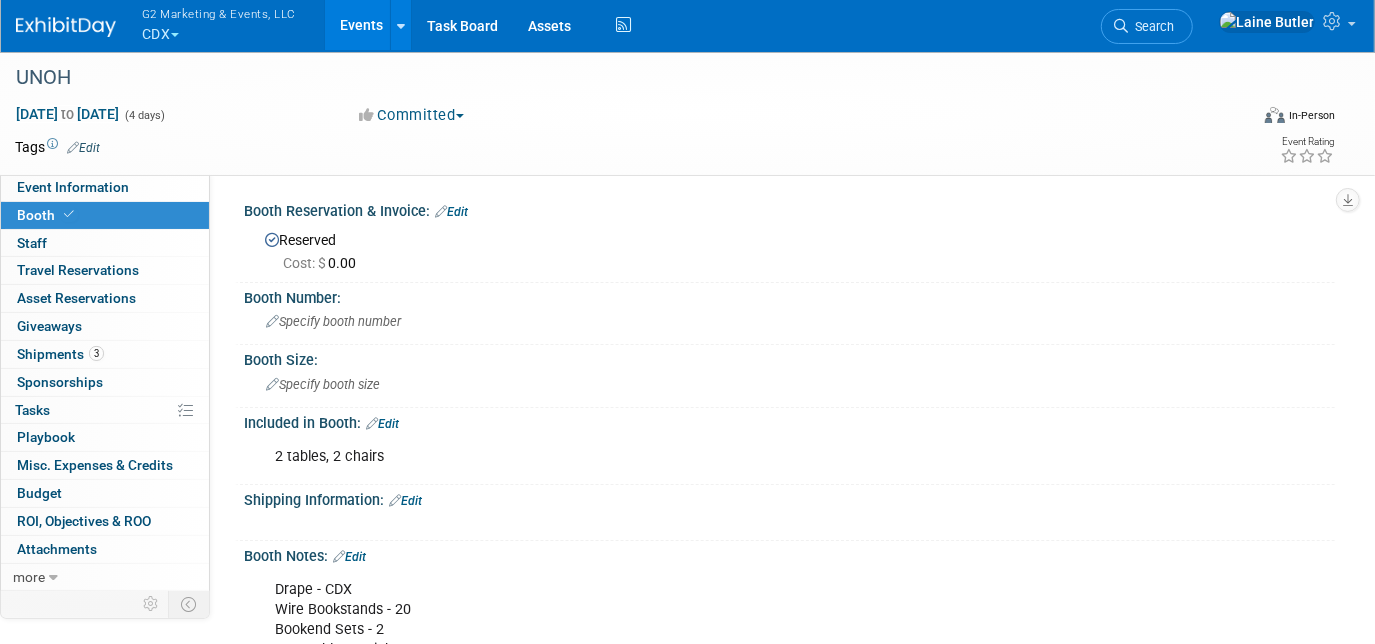 click on "Edit" at bounding box center [405, 501] 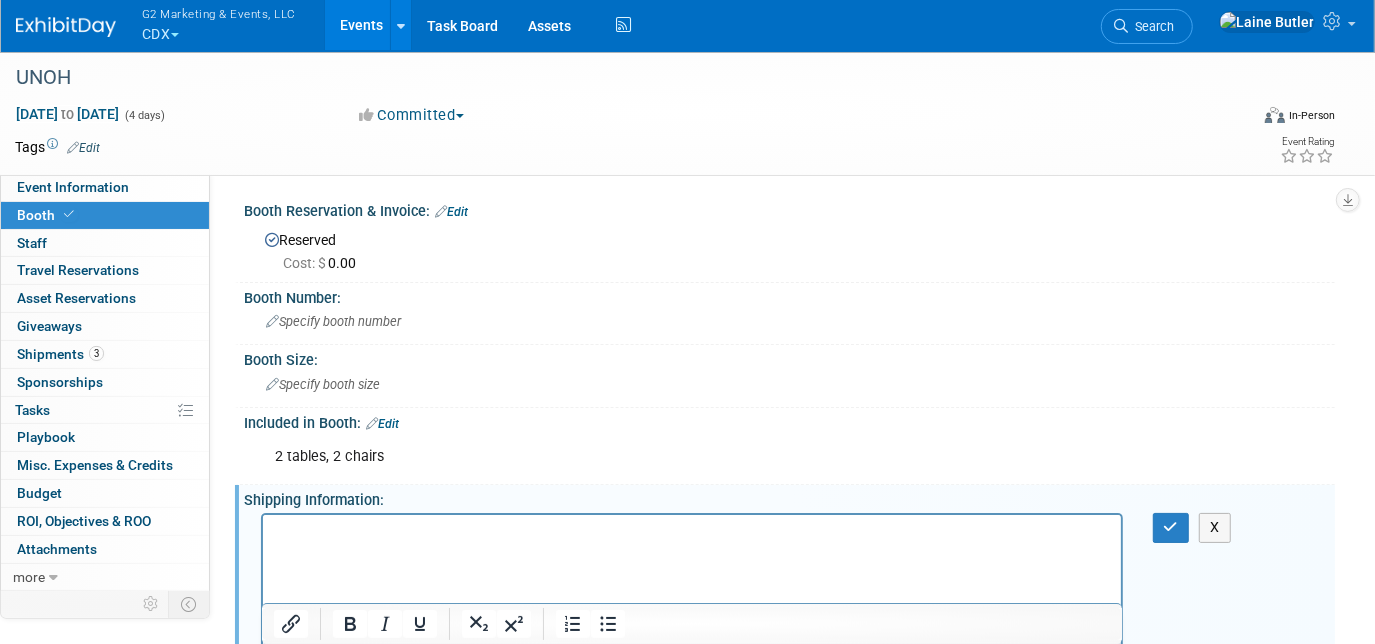 scroll, scrollTop: 15, scrollLeft: 0, axis: vertical 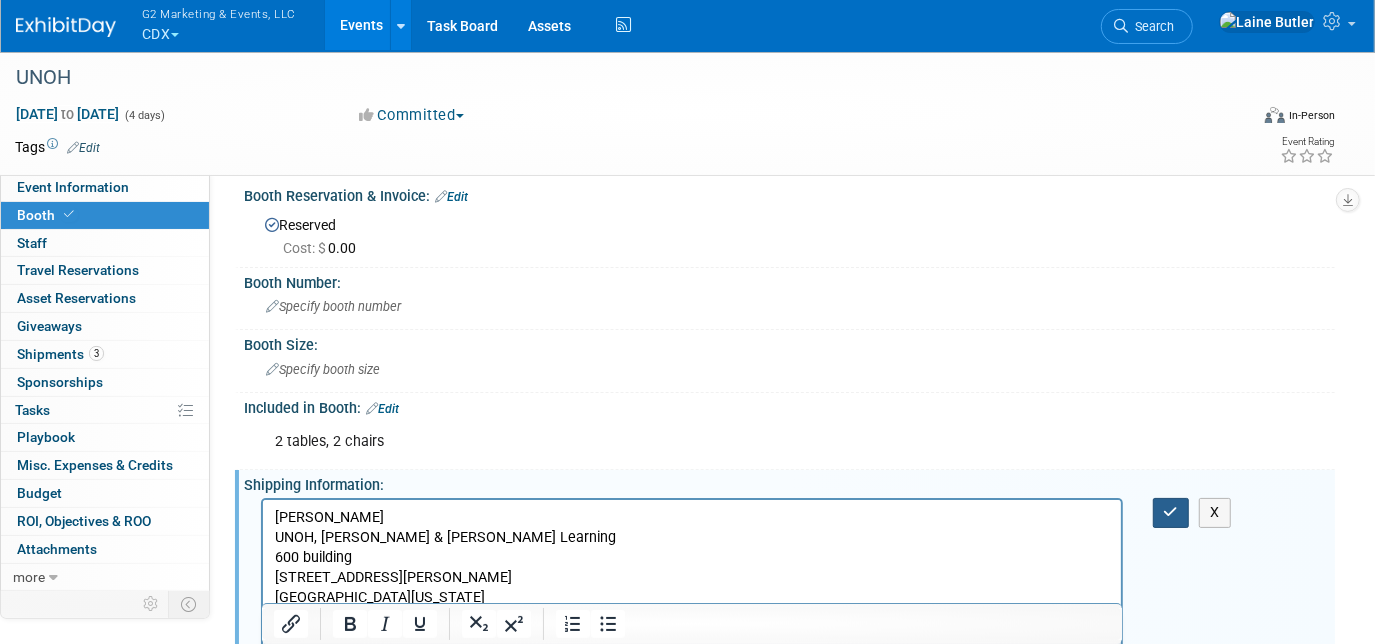 click at bounding box center [1171, 512] 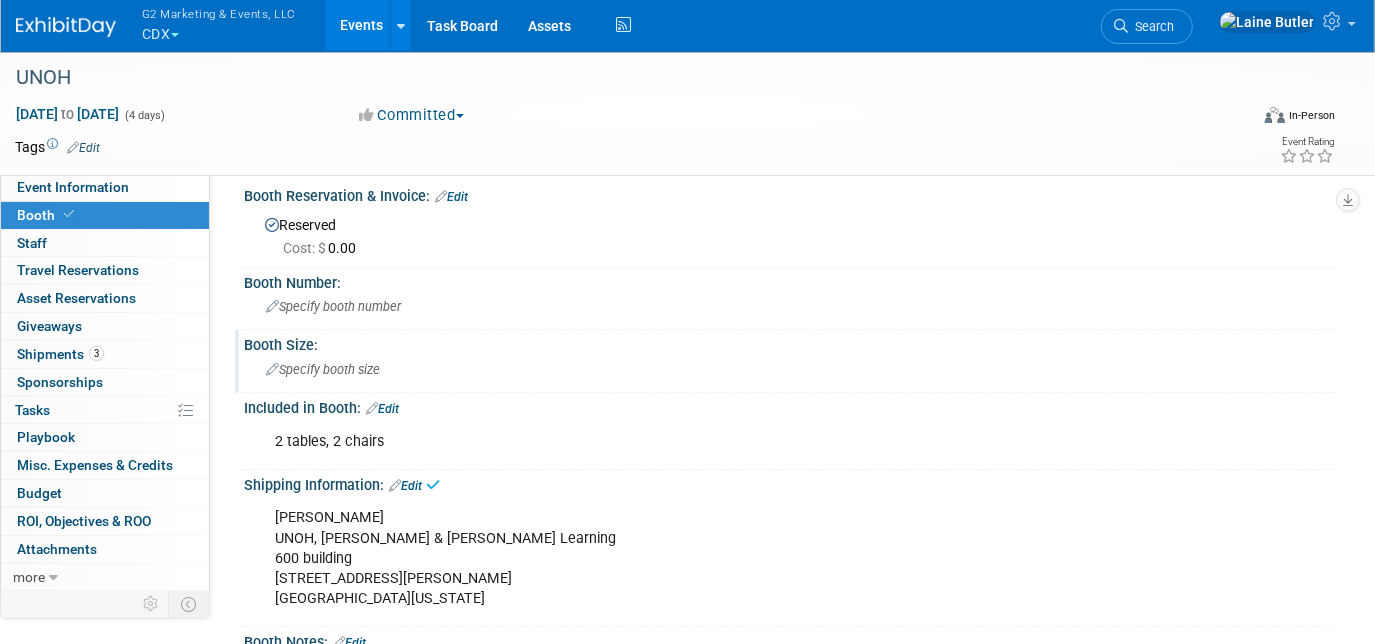 click on "Specify booth size" at bounding box center [323, 369] 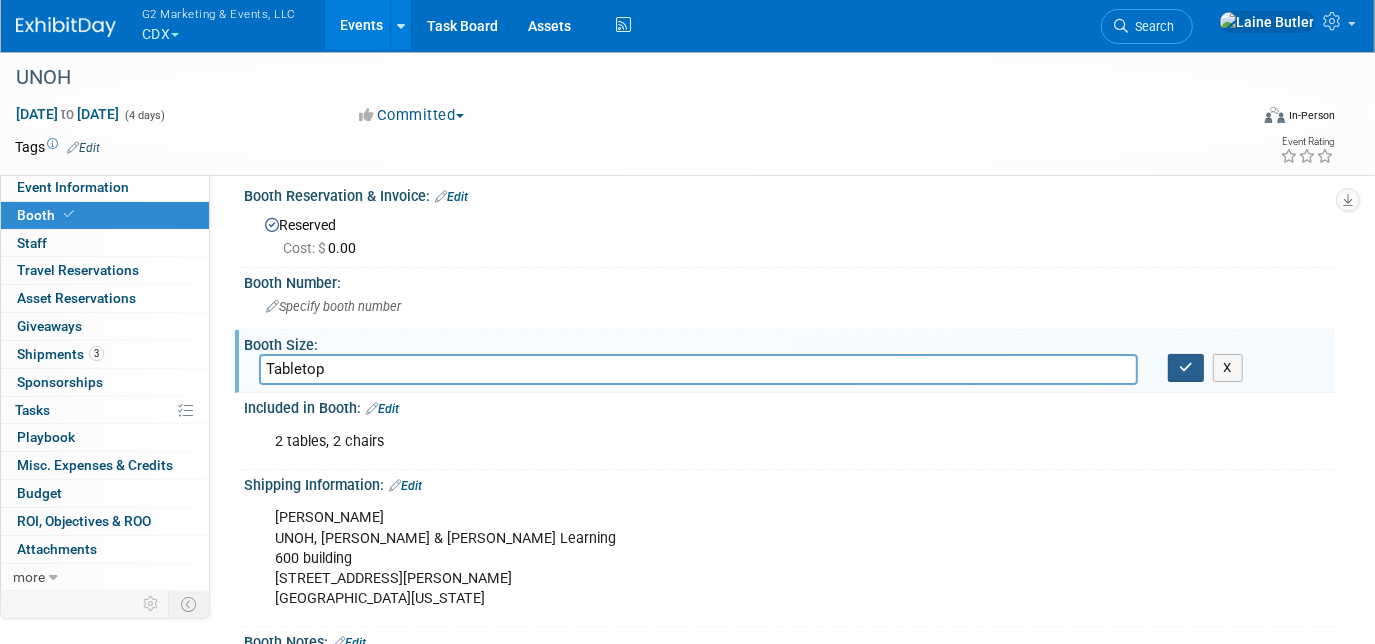 type on "Tabletop" 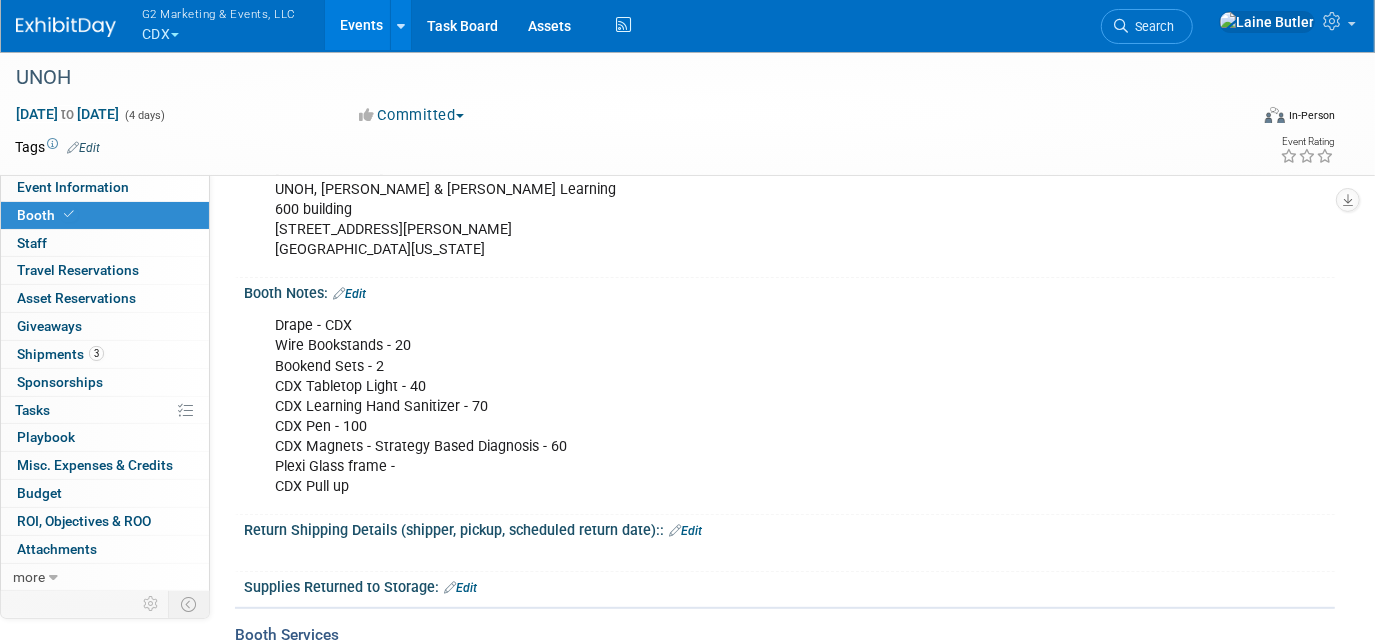 scroll, scrollTop: 367, scrollLeft: 0, axis: vertical 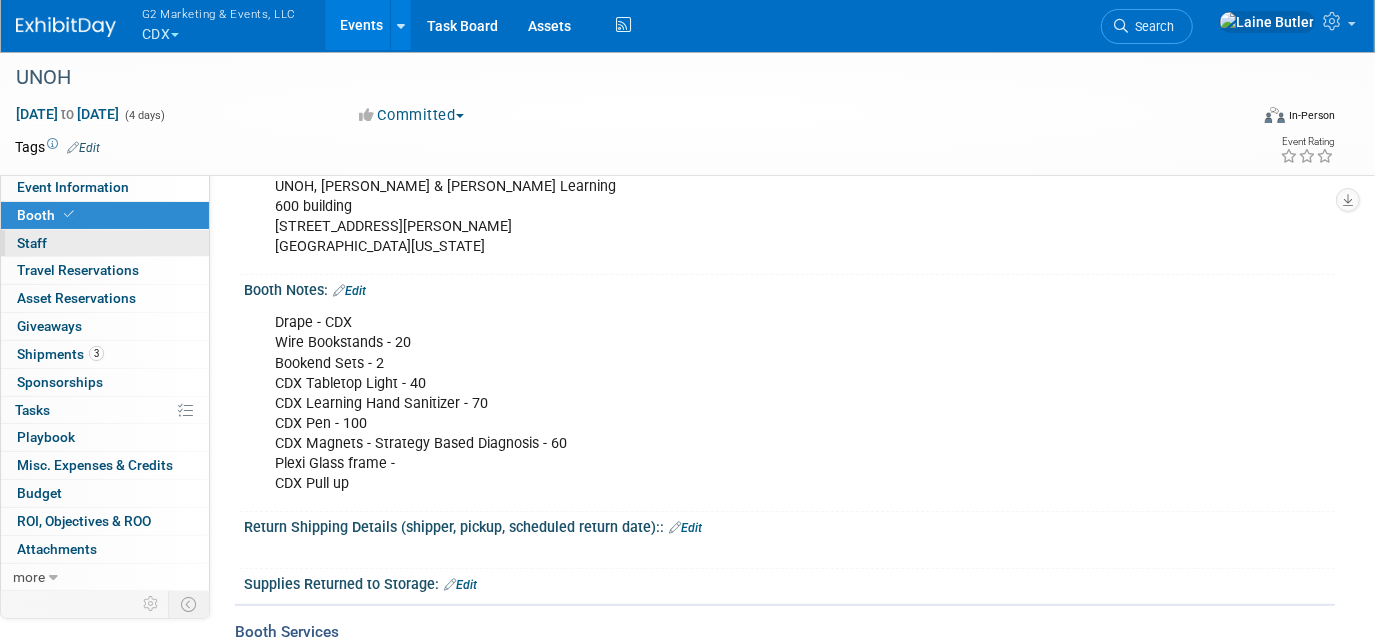 click on "0
Staff 0" at bounding box center (105, 243) 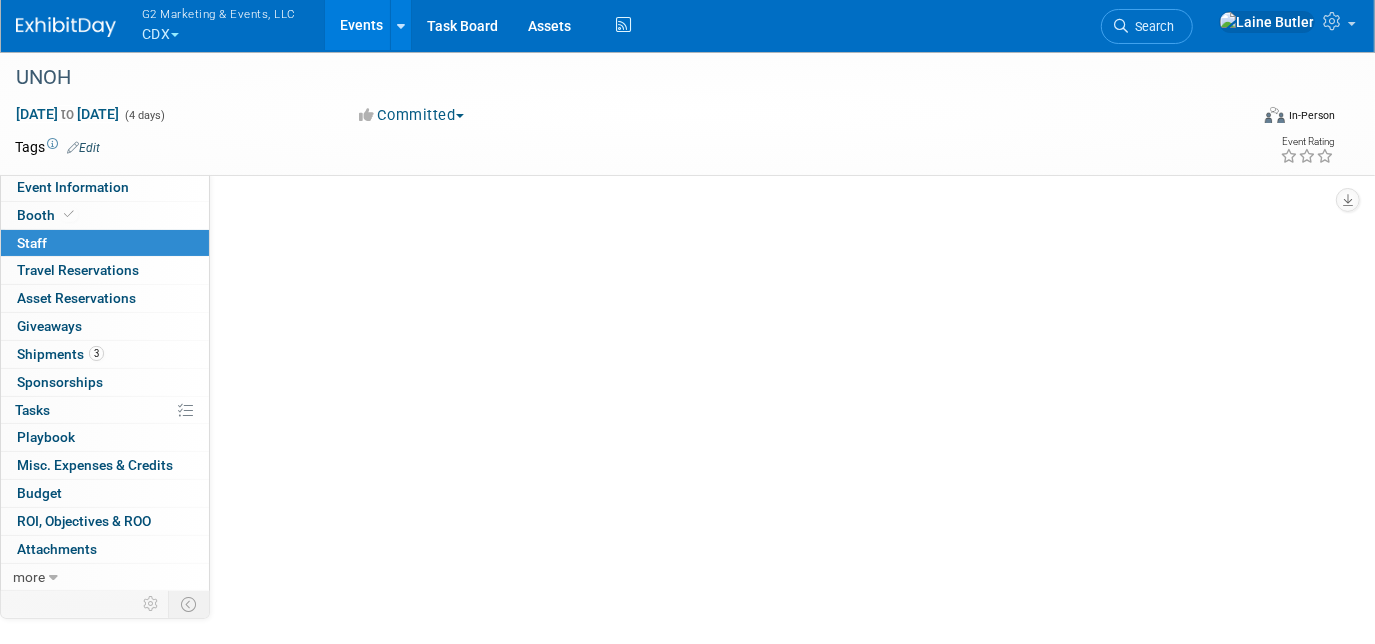 scroll, scrollTop: 0, scrollLeft: 0, axis: both 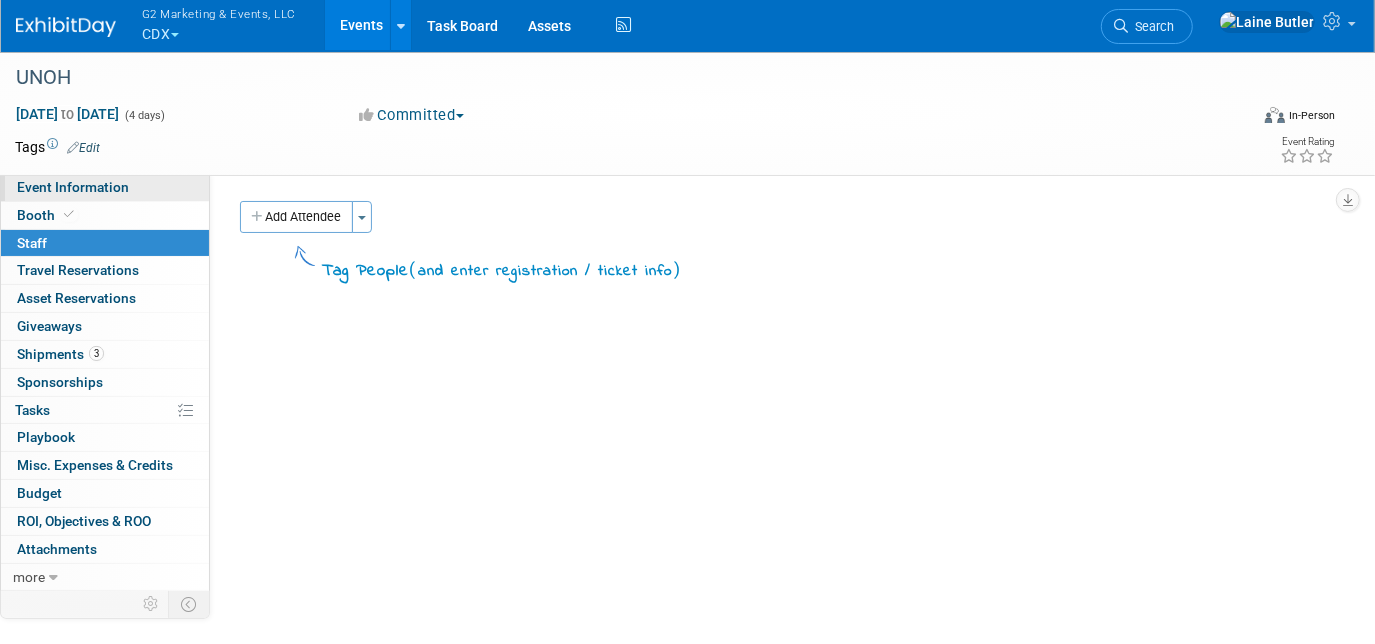click on "Event Information" at bounding box center (73, 187) 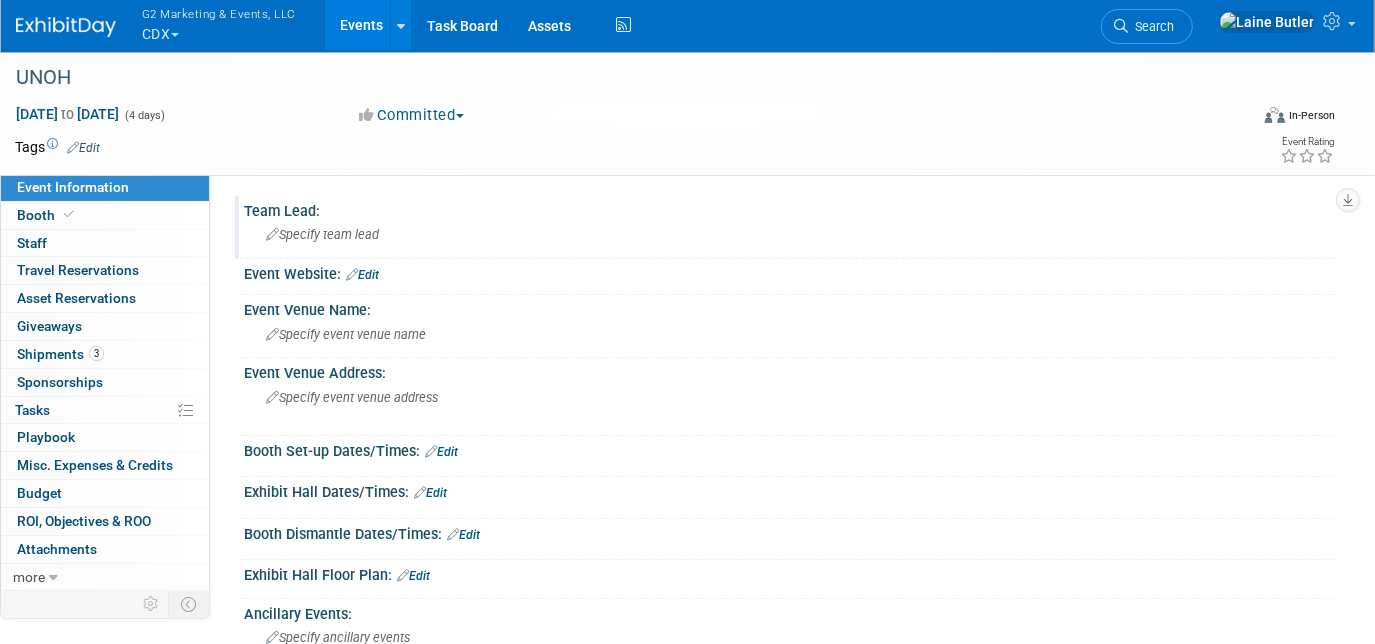 click on "Specify team lead" at bounding box center [322, 234] 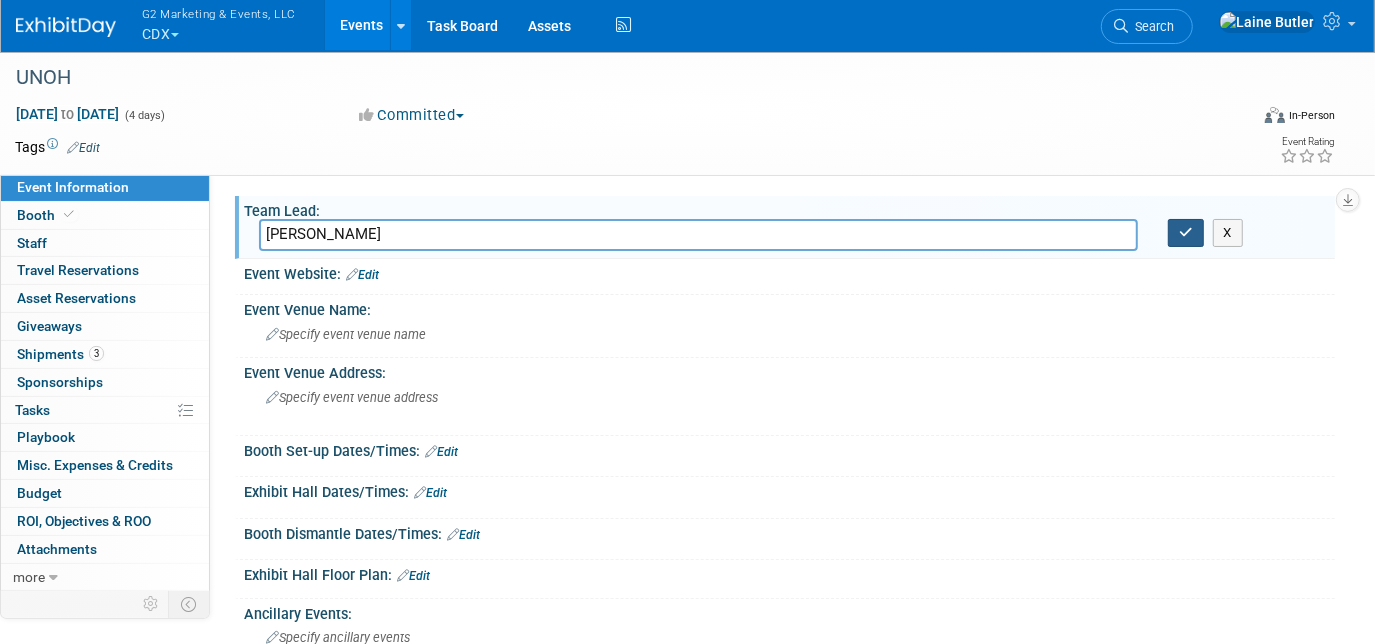 type on "[PERSON_NAME]" 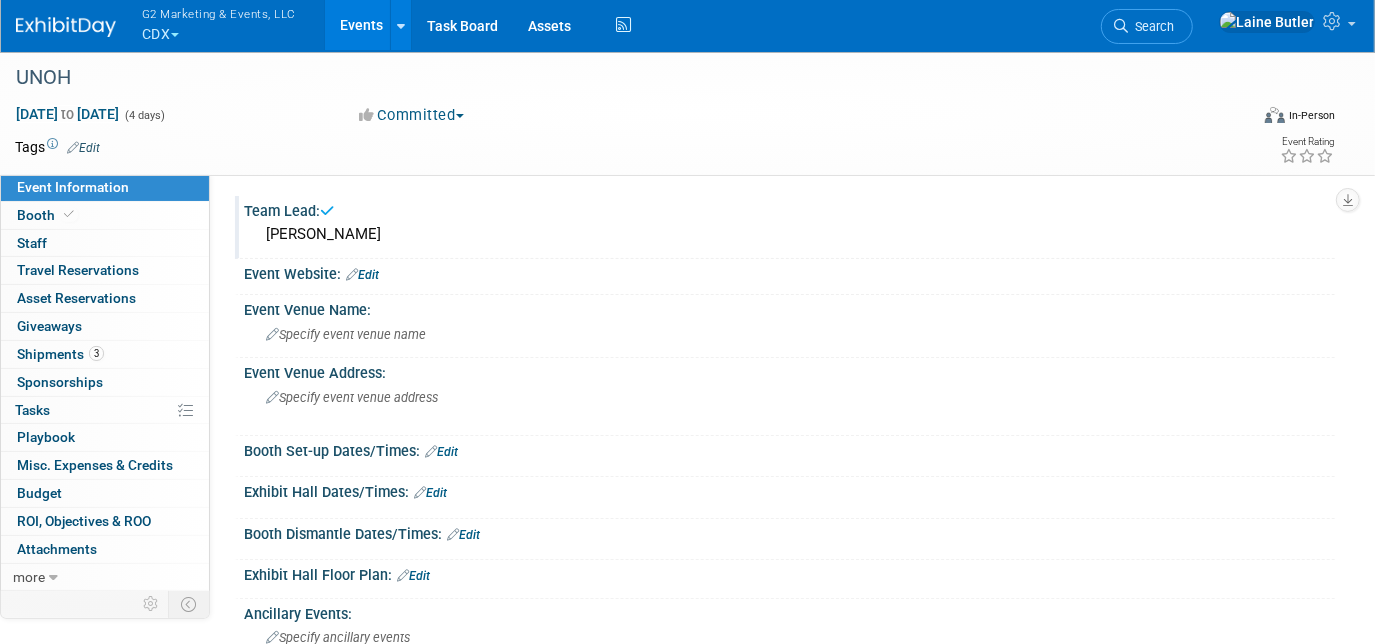click on "Edit" at bounding box center [362, 275] 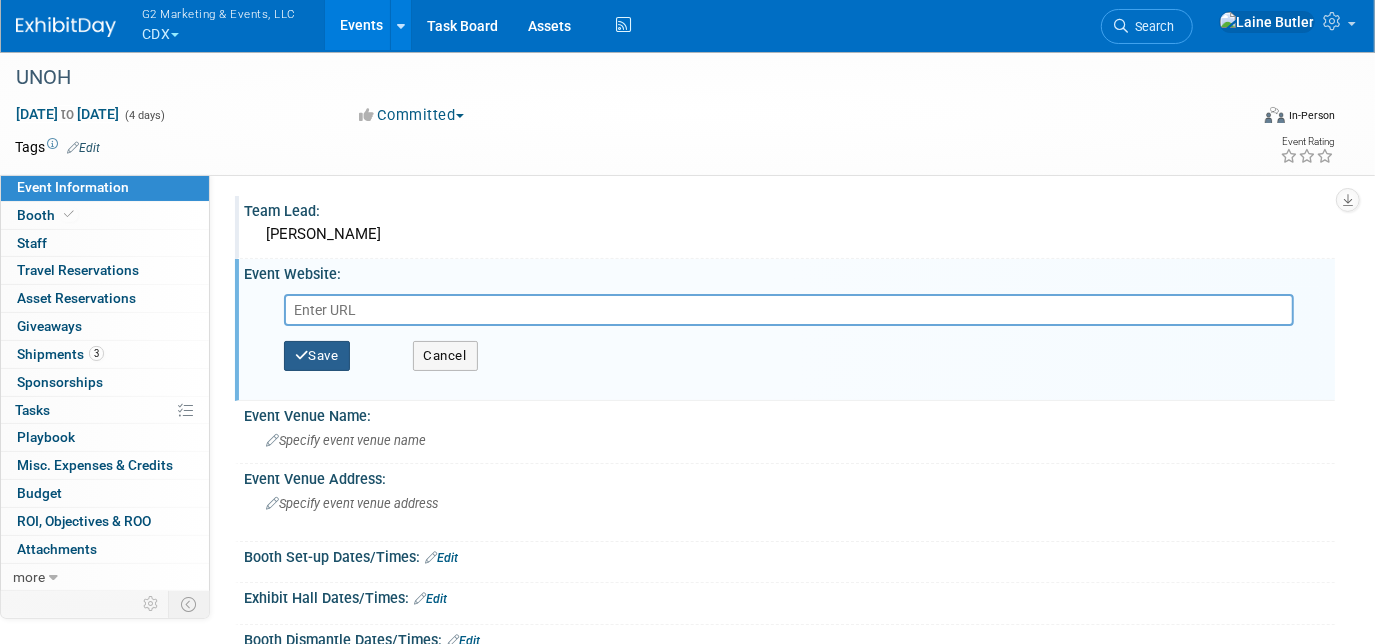 click on "Save" at bounding box center (317, 356) 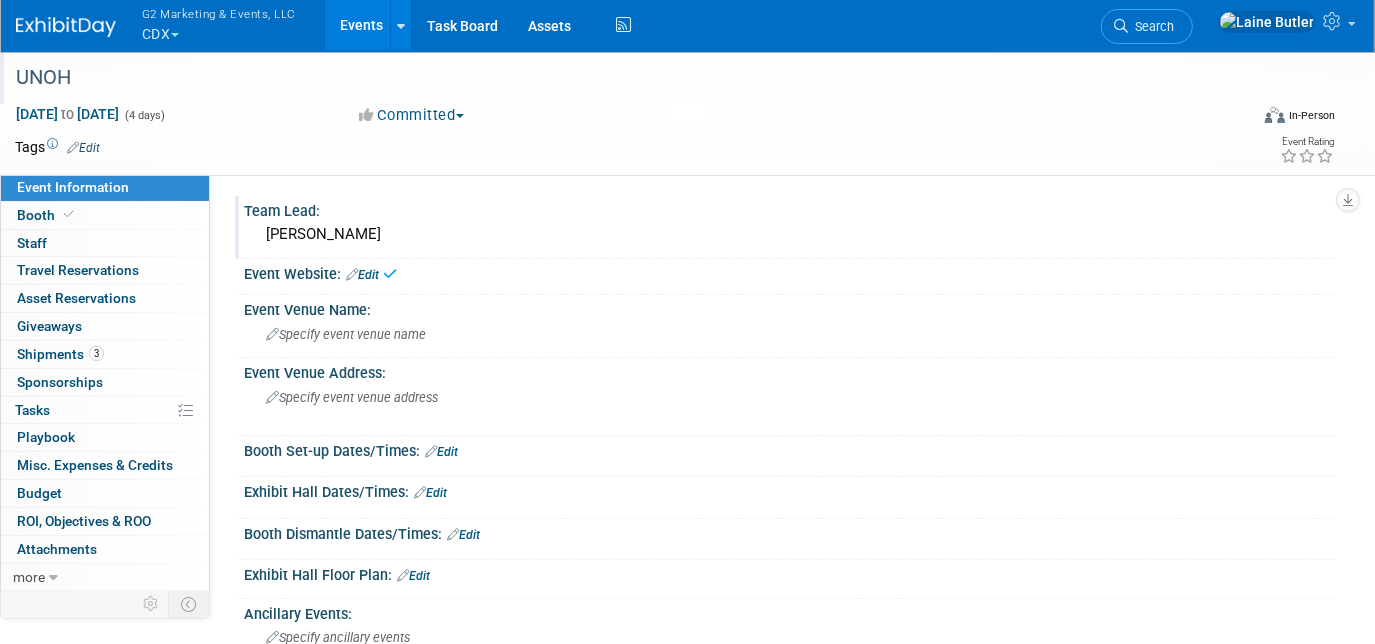 click on "UNOH" at bounding box center [616, 78] 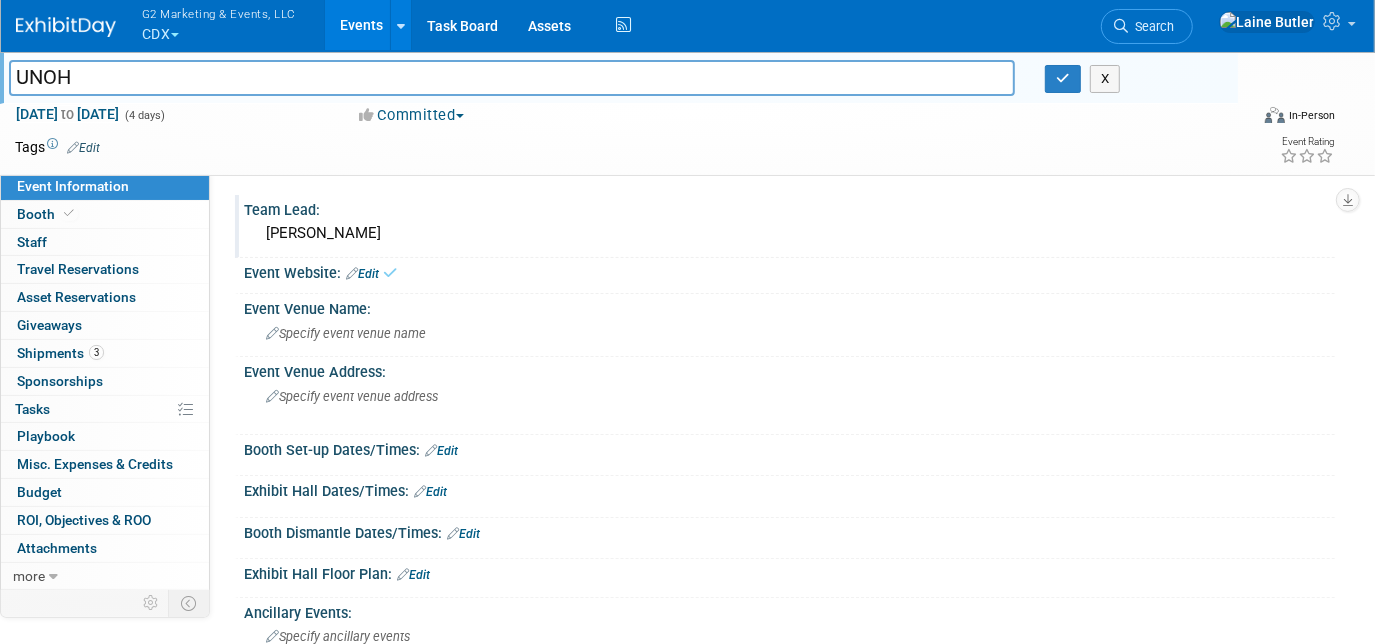 drag, startPoint x: 57, startPoint y: 71, endPoint x: 0, endPoint y: 75, distance: 57.14018 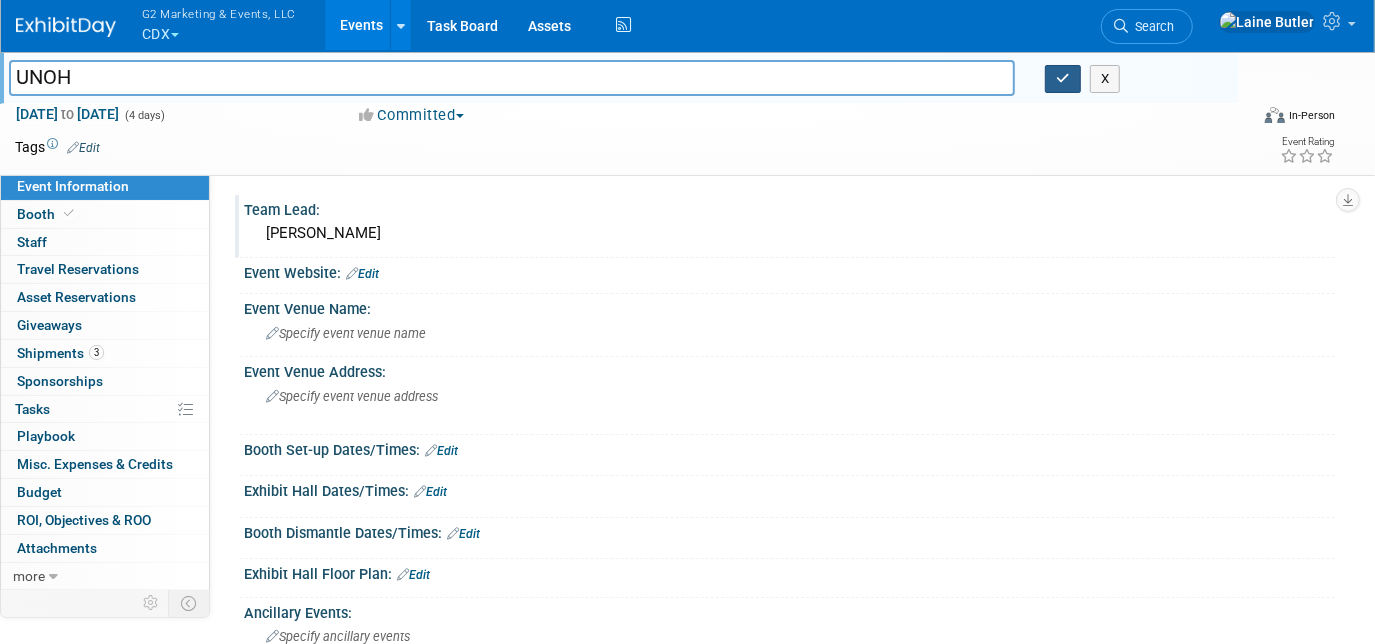 click at bounding box center (1063, 79) 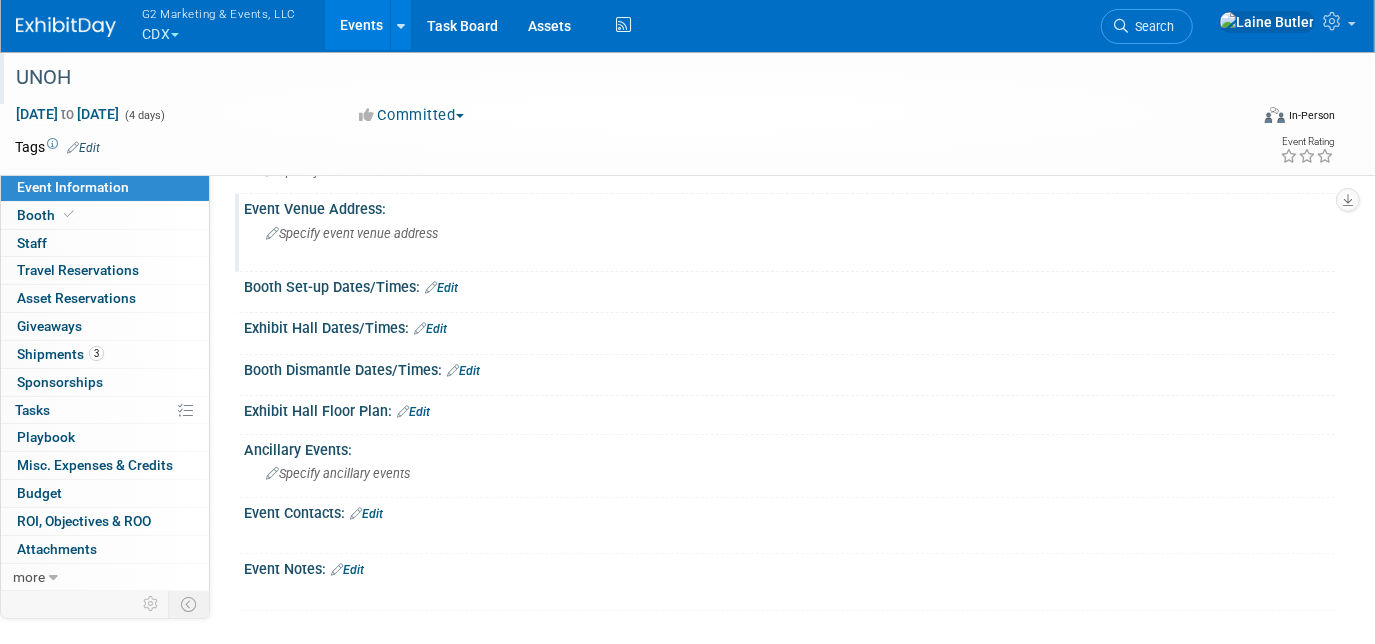 scroll, scrollTop: 165, scrollLeft: 0, axis: vertical 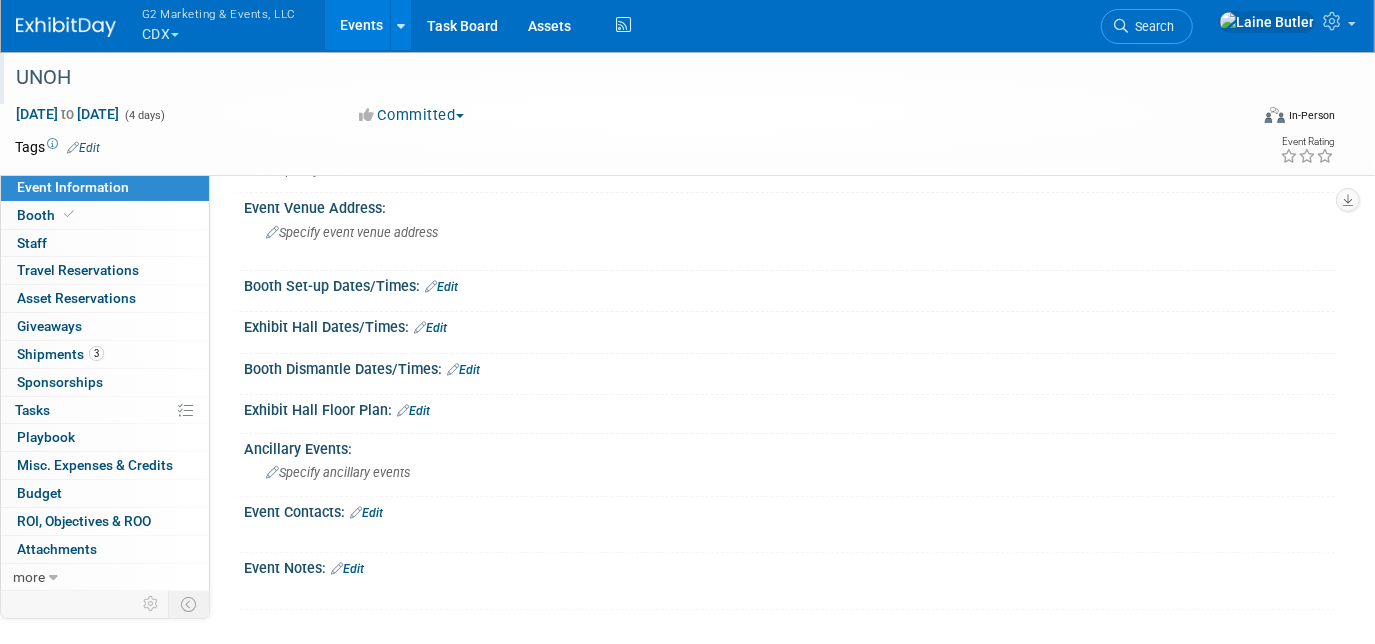 click on "Edit" at bounding box center (430, 328) 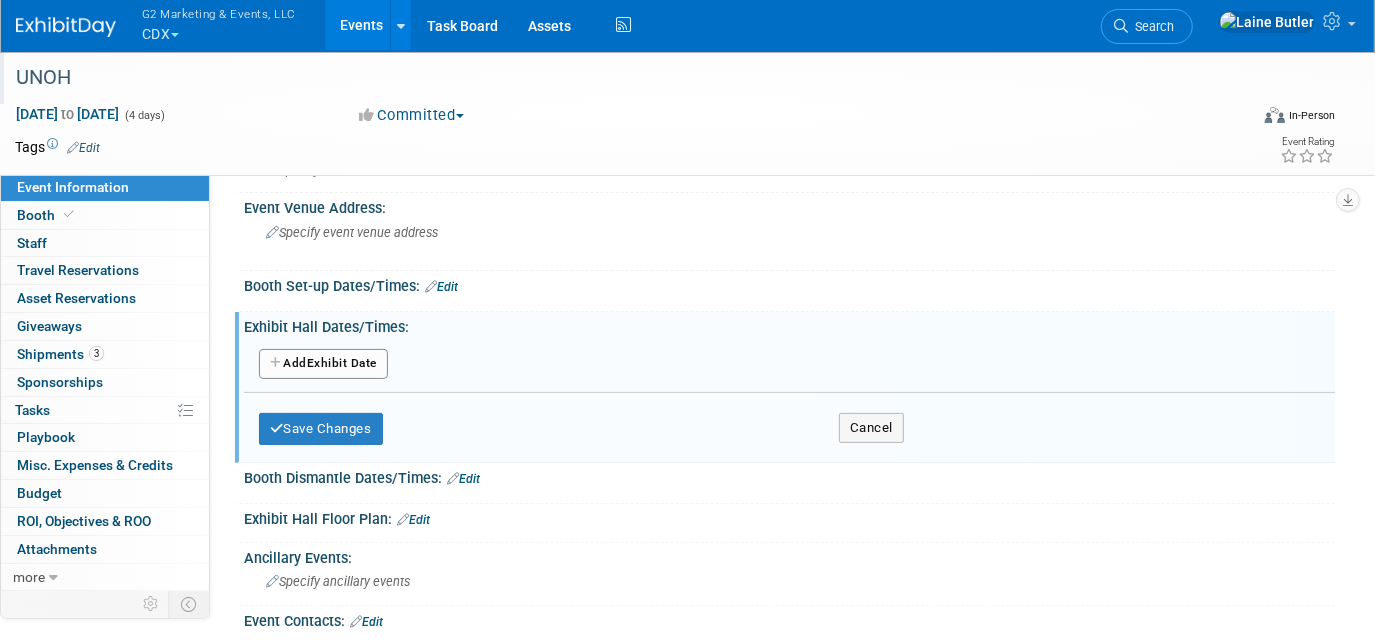 click on "Add  Another  Exhibit Date" at bounding box center (323, 364) 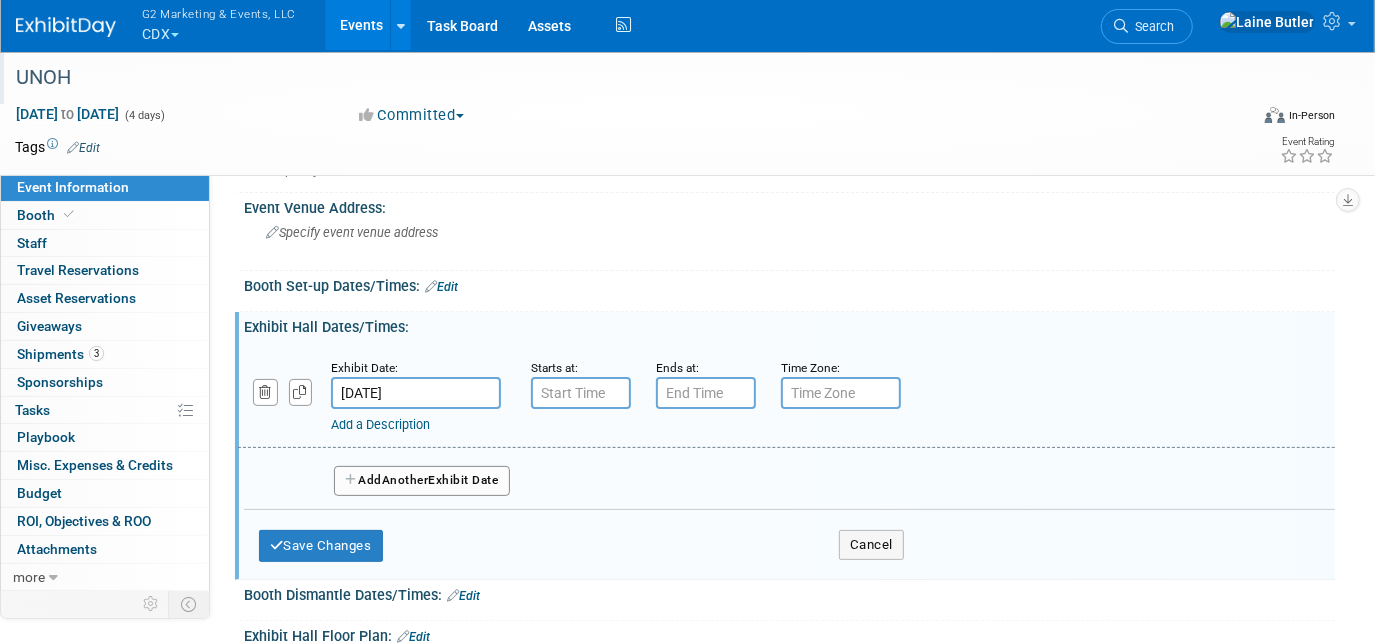 click on "Add  Another  Exhibit Date" at bounding box center (789, 479) 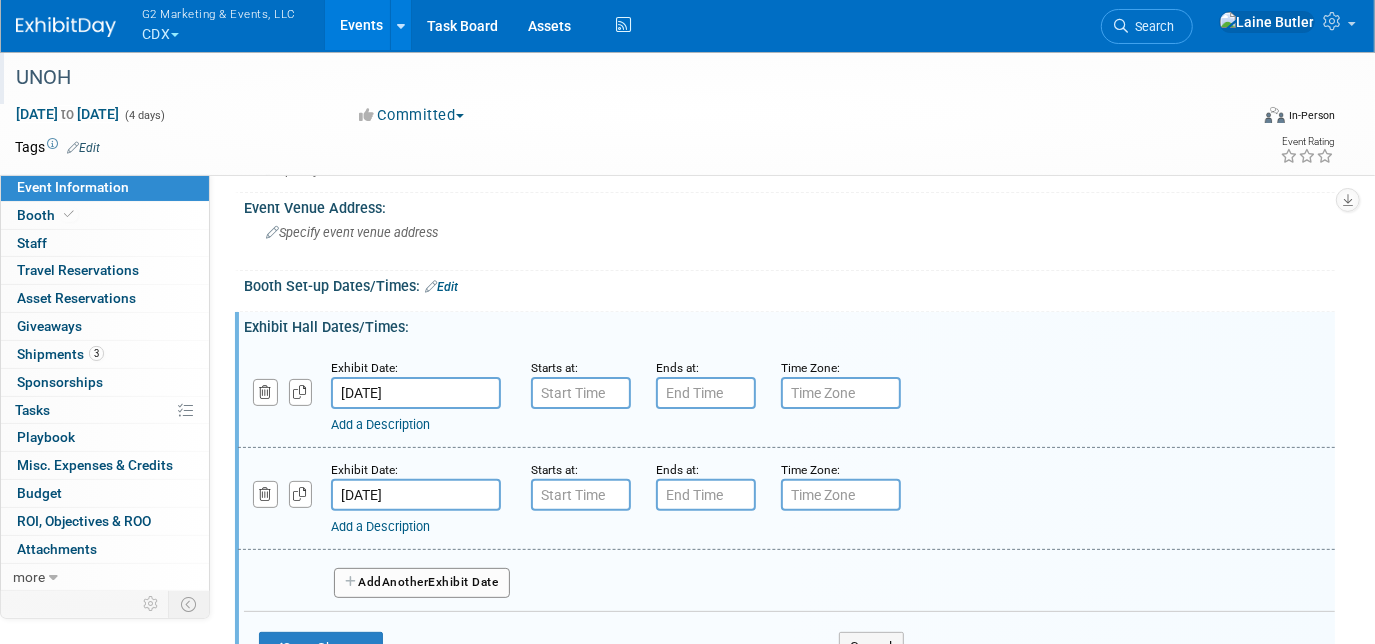 click on "Add  Another  Exhibit Date" at bounding box center (422, 583) 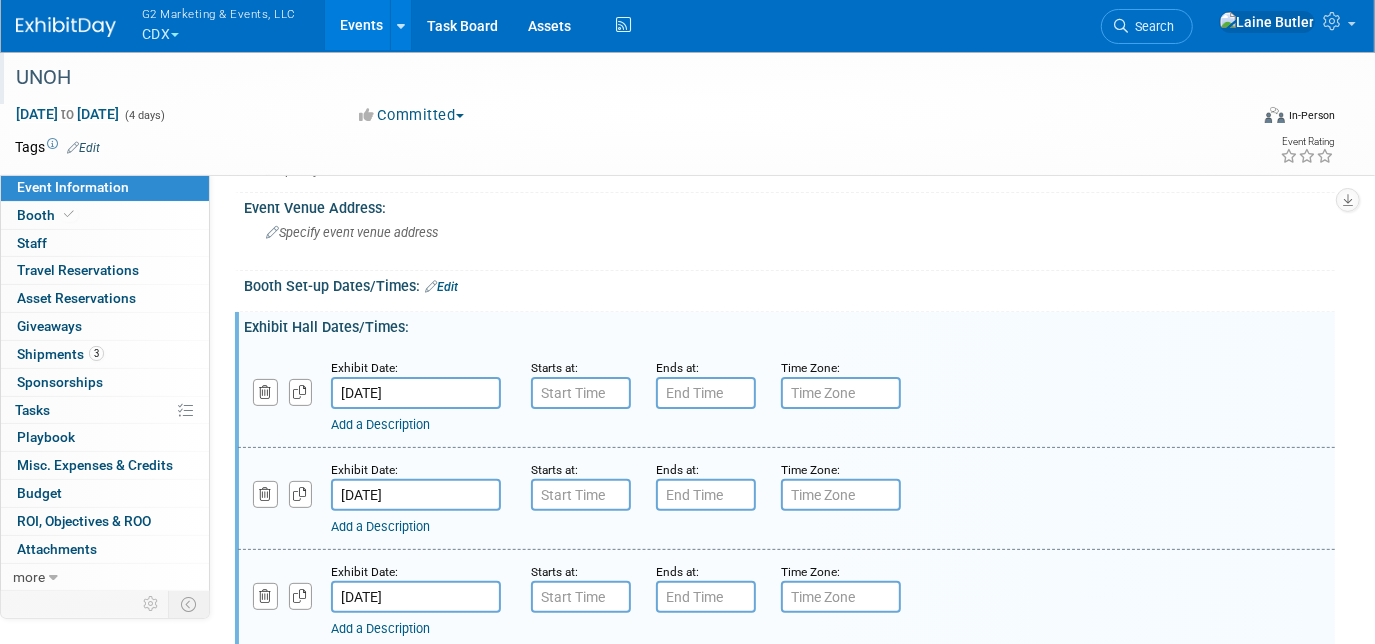 scroll, scrollTop: 296, scrollLeft: 0, axis: vertical 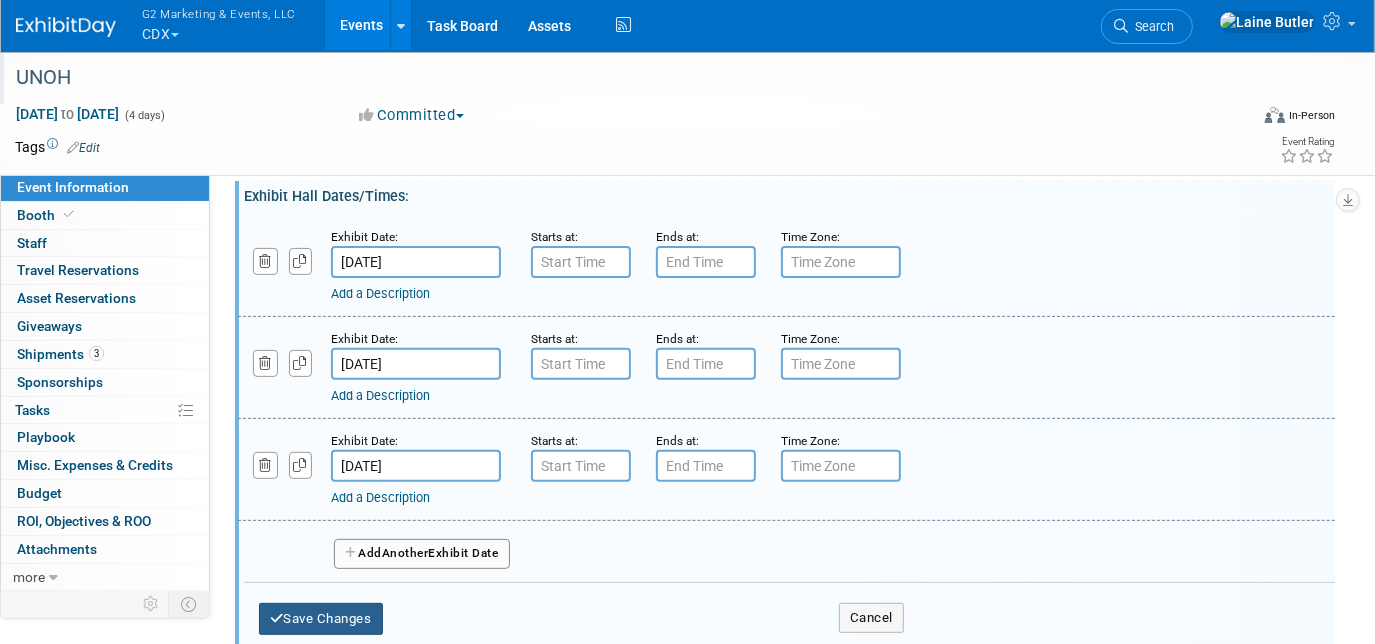 click on "Save Changes" at bounding box center [321, 619] 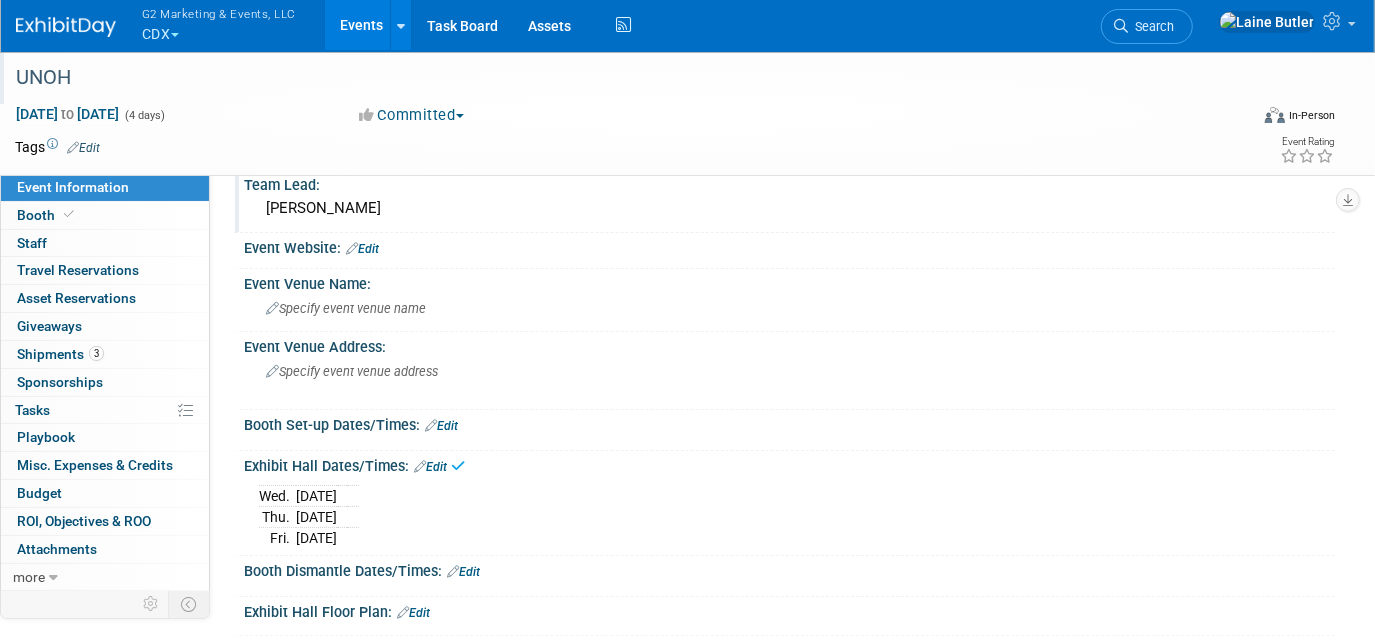 scroll, scrollTop: 0, scrollLeft: 0, axis: both 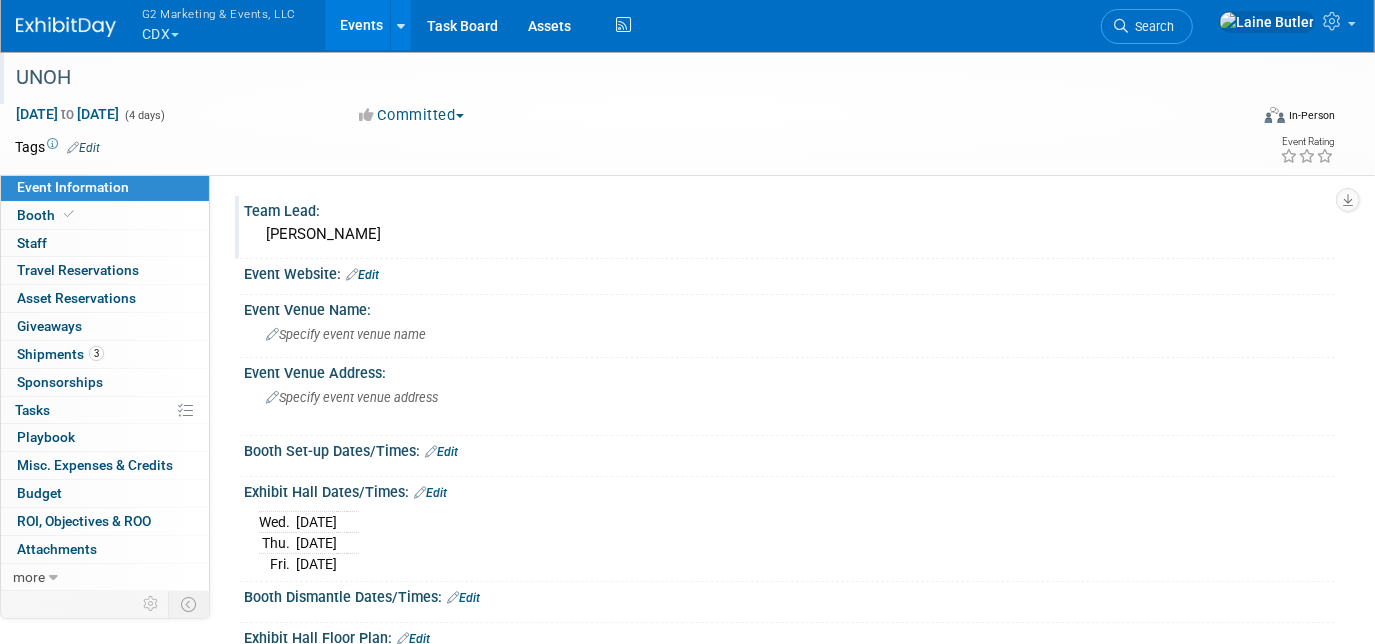 click on "Edit" at bounding box center [441, 452] 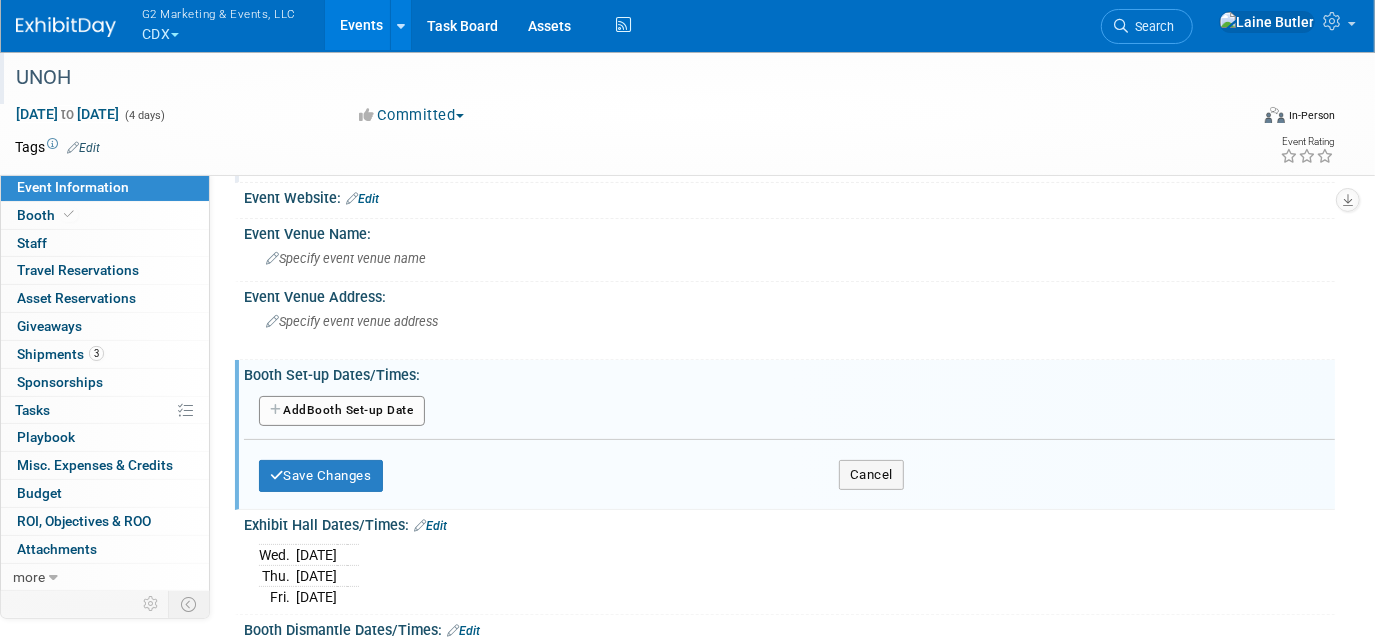 scroll, scrollTop: 89, scrollLeft: 0, axis: vertical 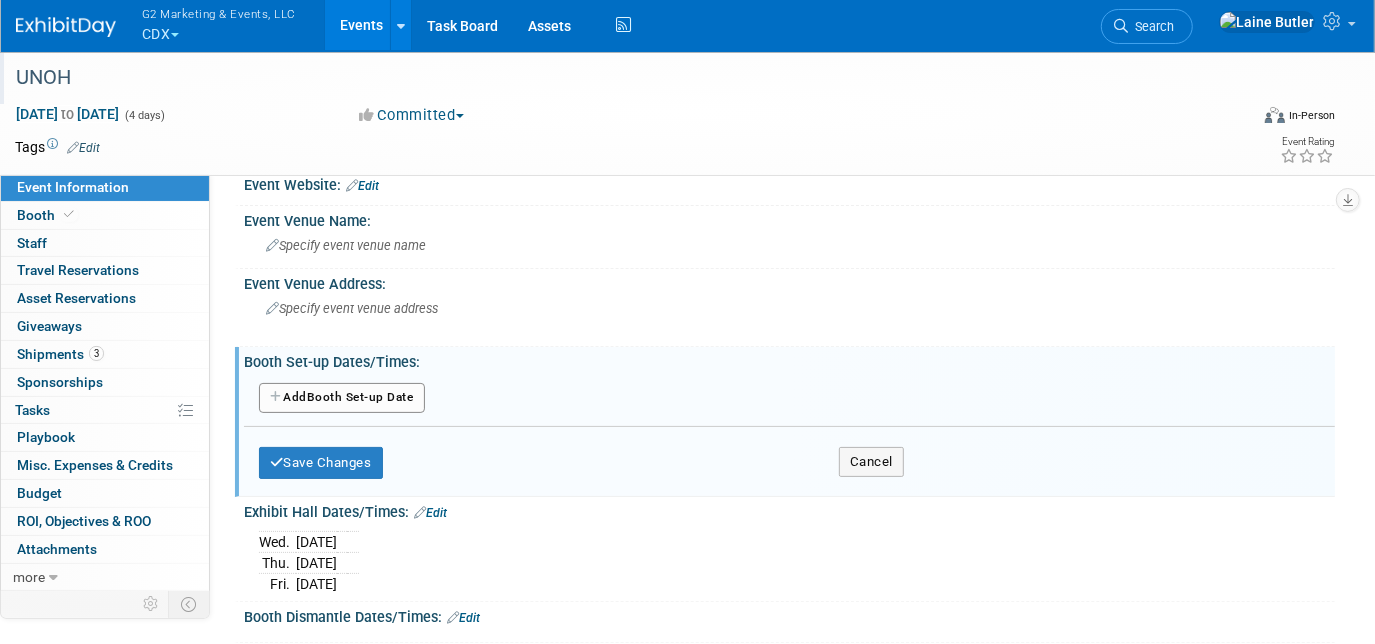 click on "Add  Another  Booth Set-up Date" at bounding box center [342, 398] 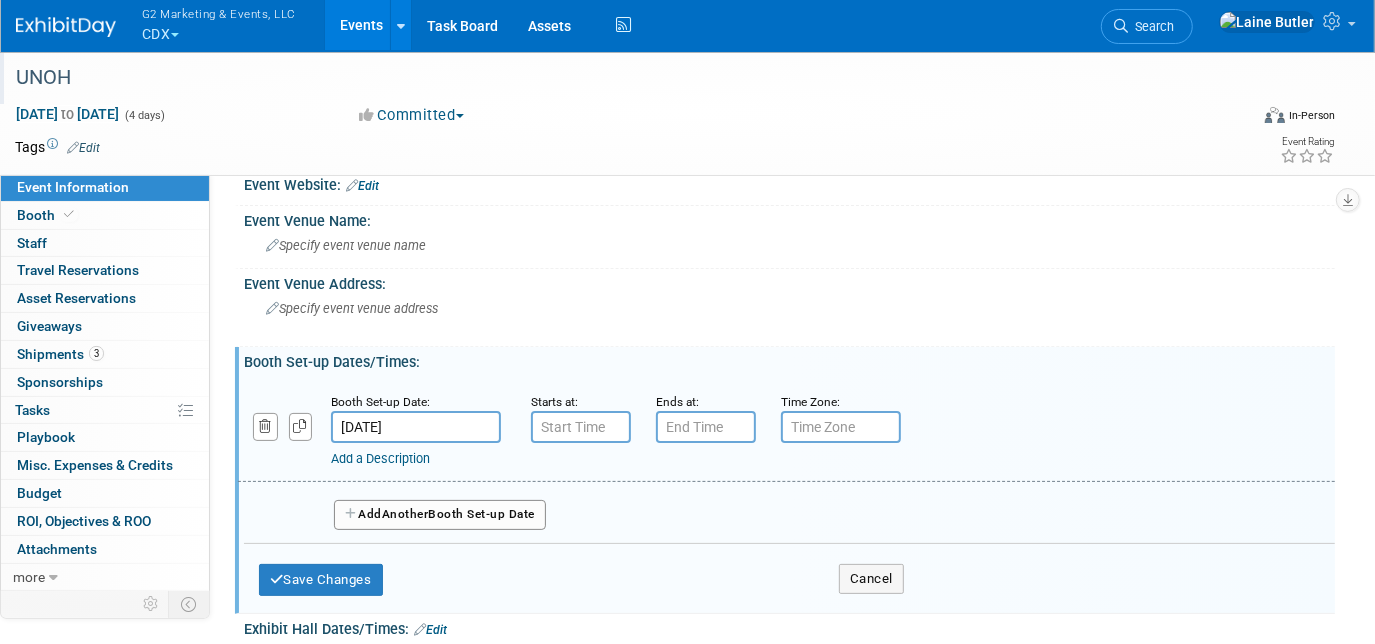 click at bounding box center (581, 427) 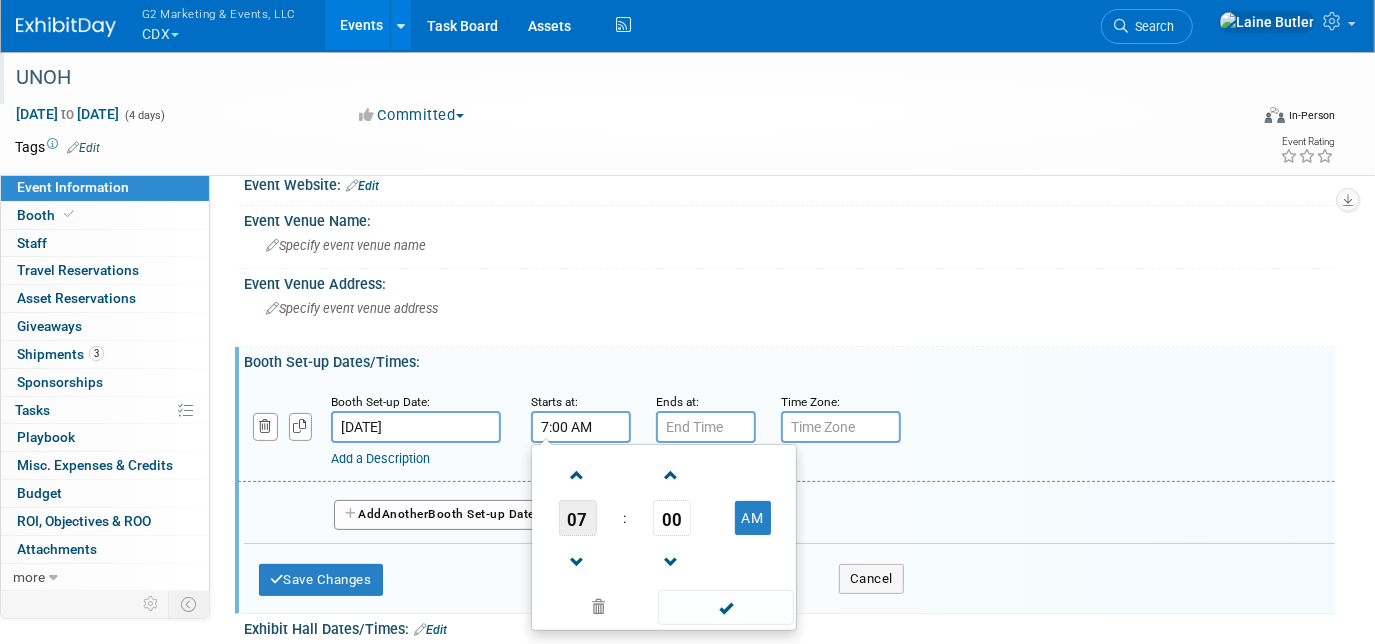 click on "07" at bounding box center [578, 518] 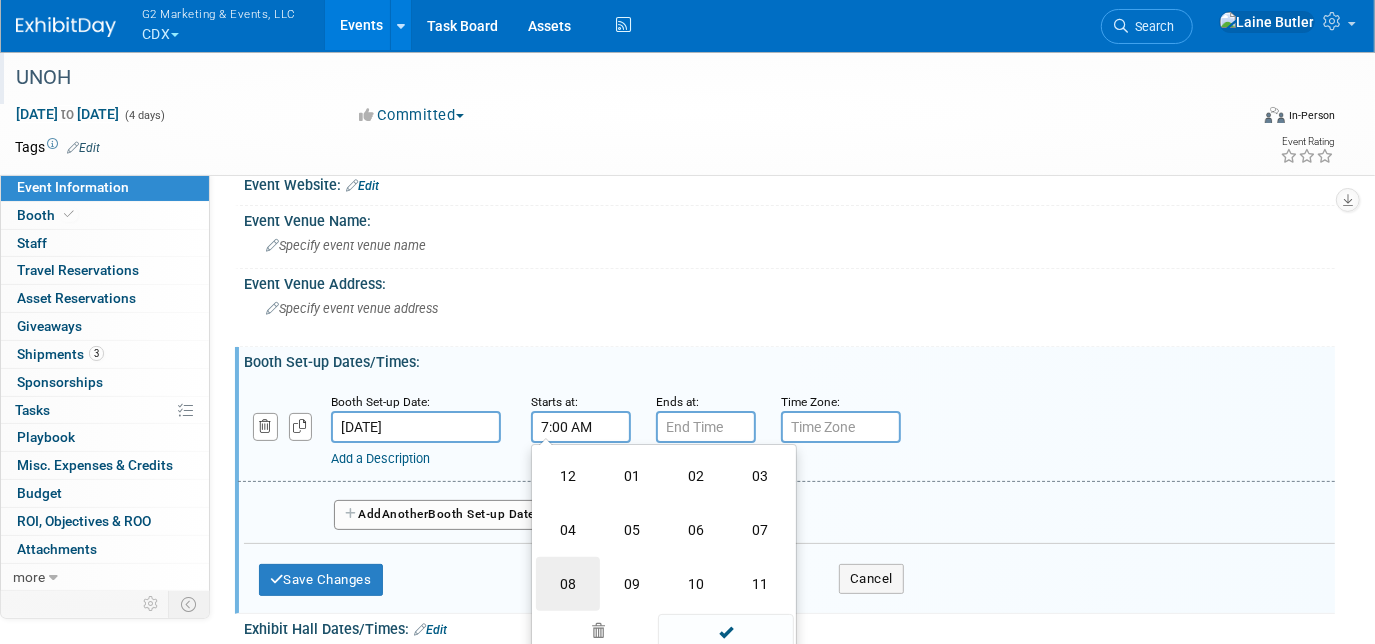 click on "08" at bounding box center (568, 584) 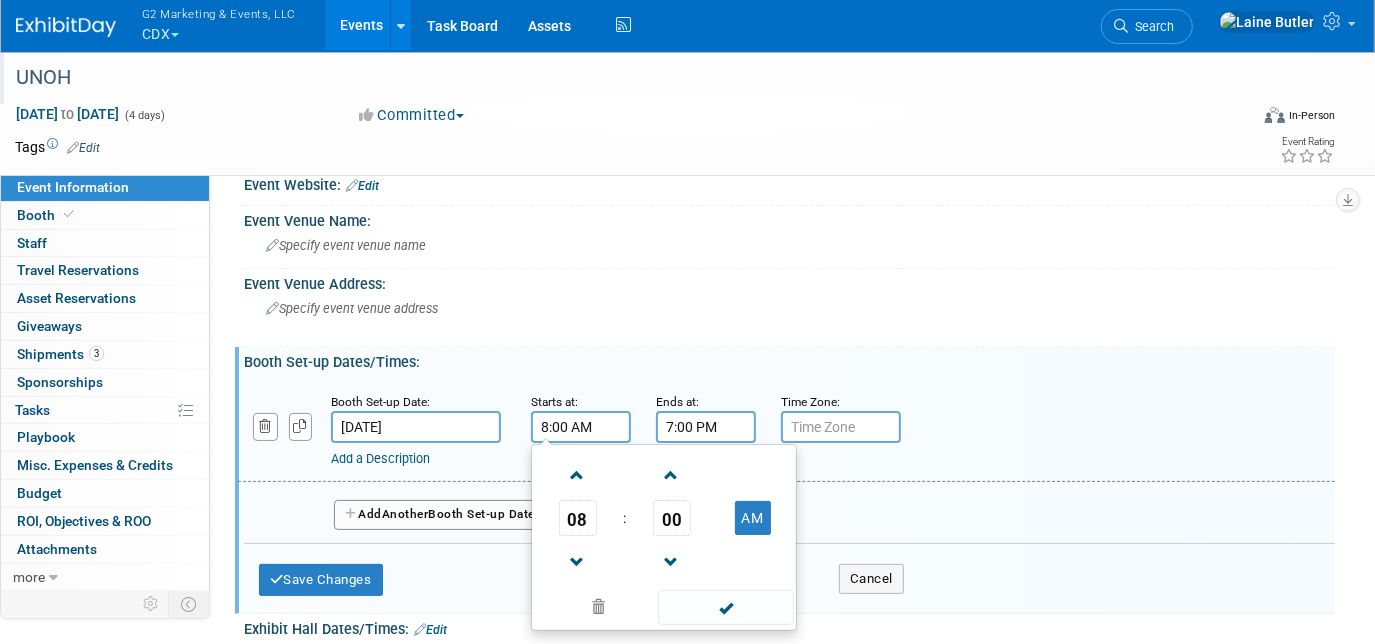 click on "7:00 PM" at bounding box center (706, 427) 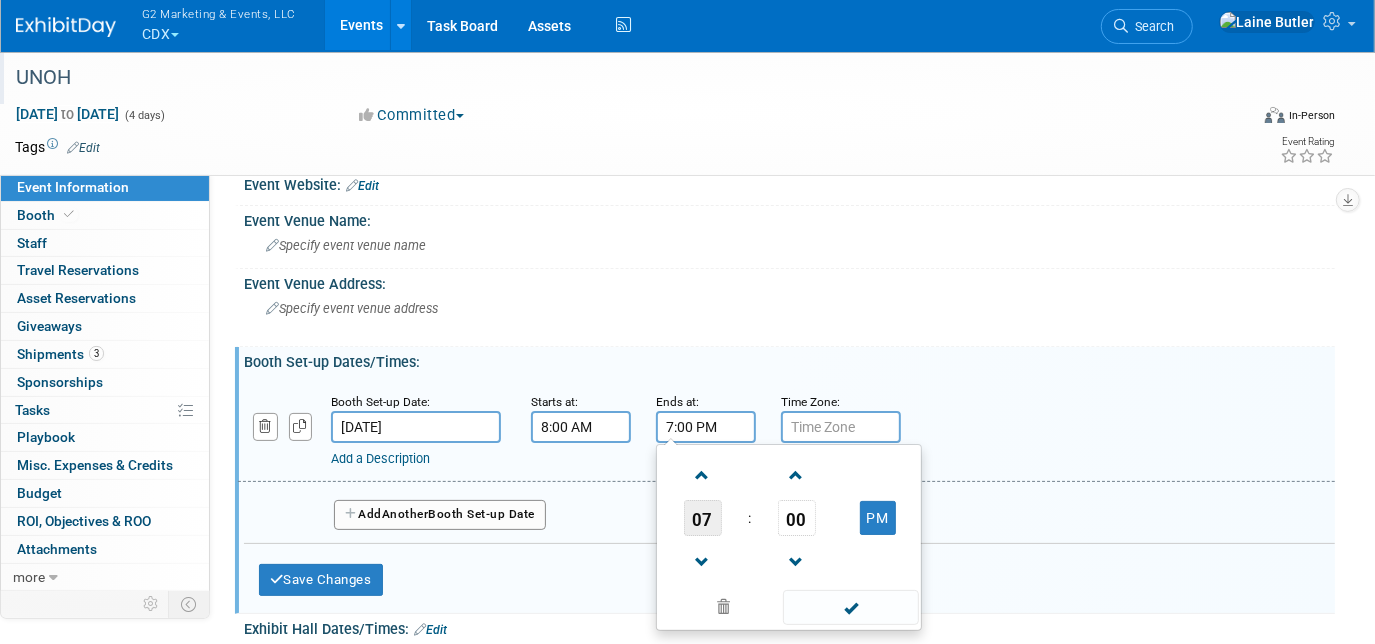 click on "07" at bounding box center (703, 518) 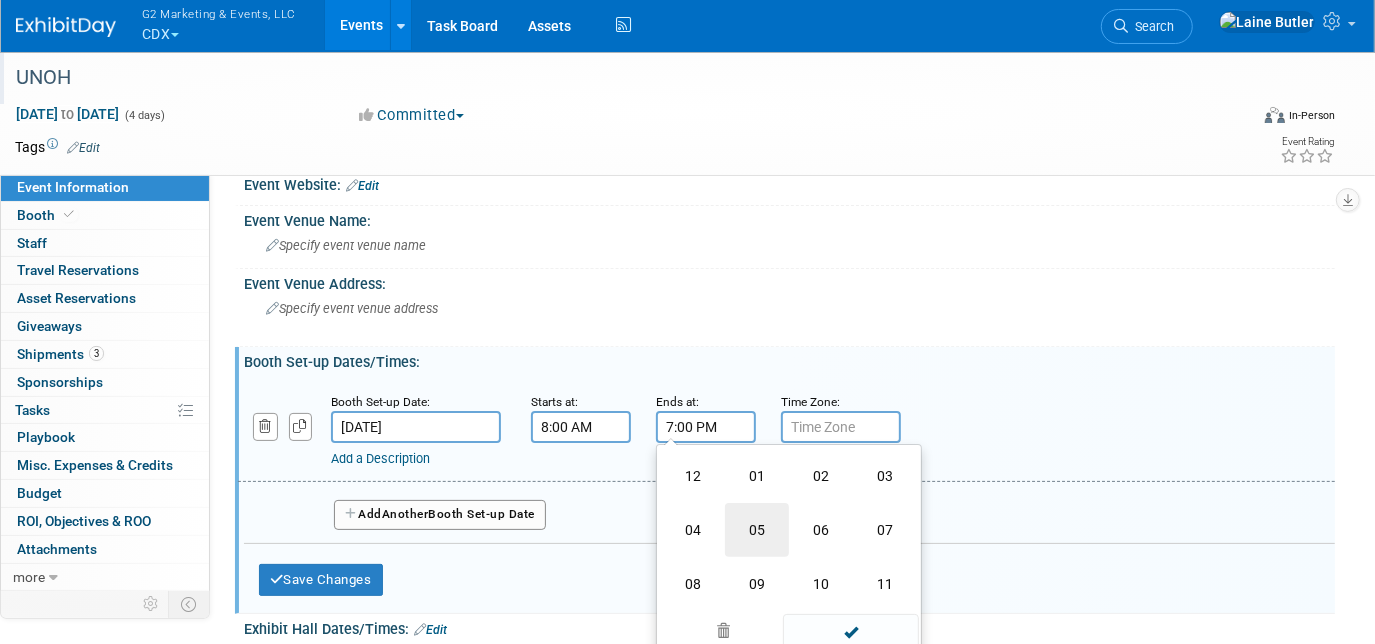 click on "05" at bounding box center (757, 530) 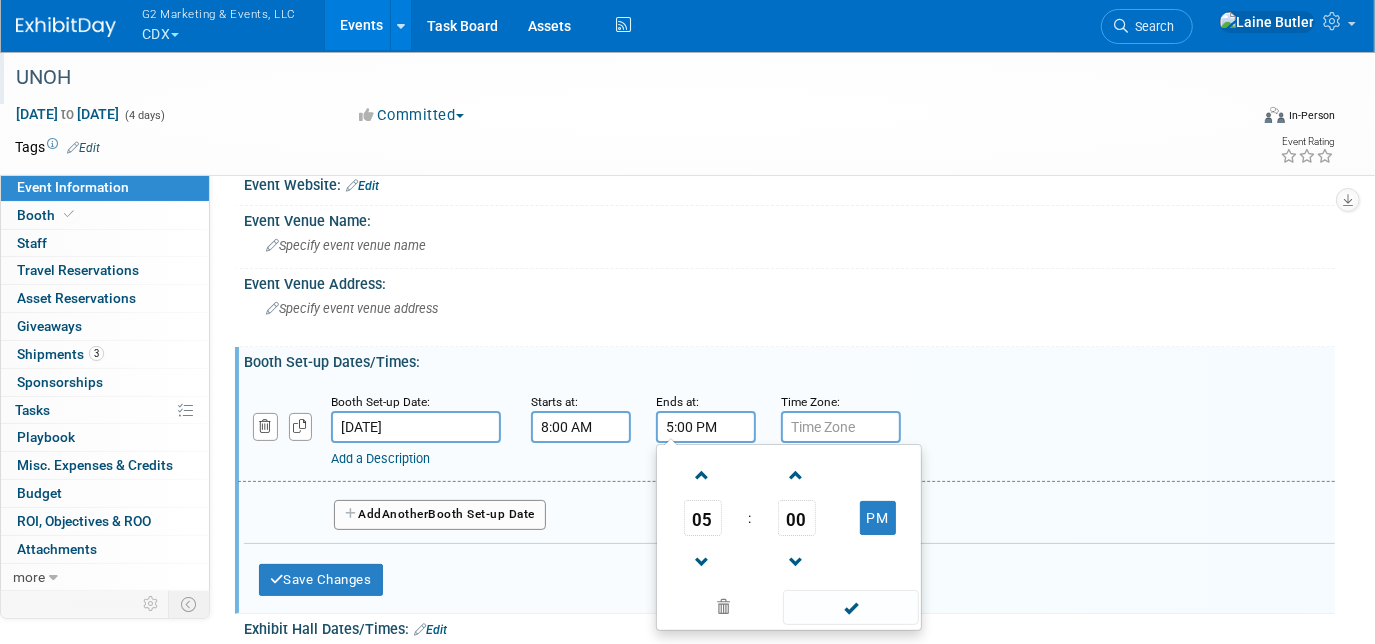 click at bounding box center [877, 561] 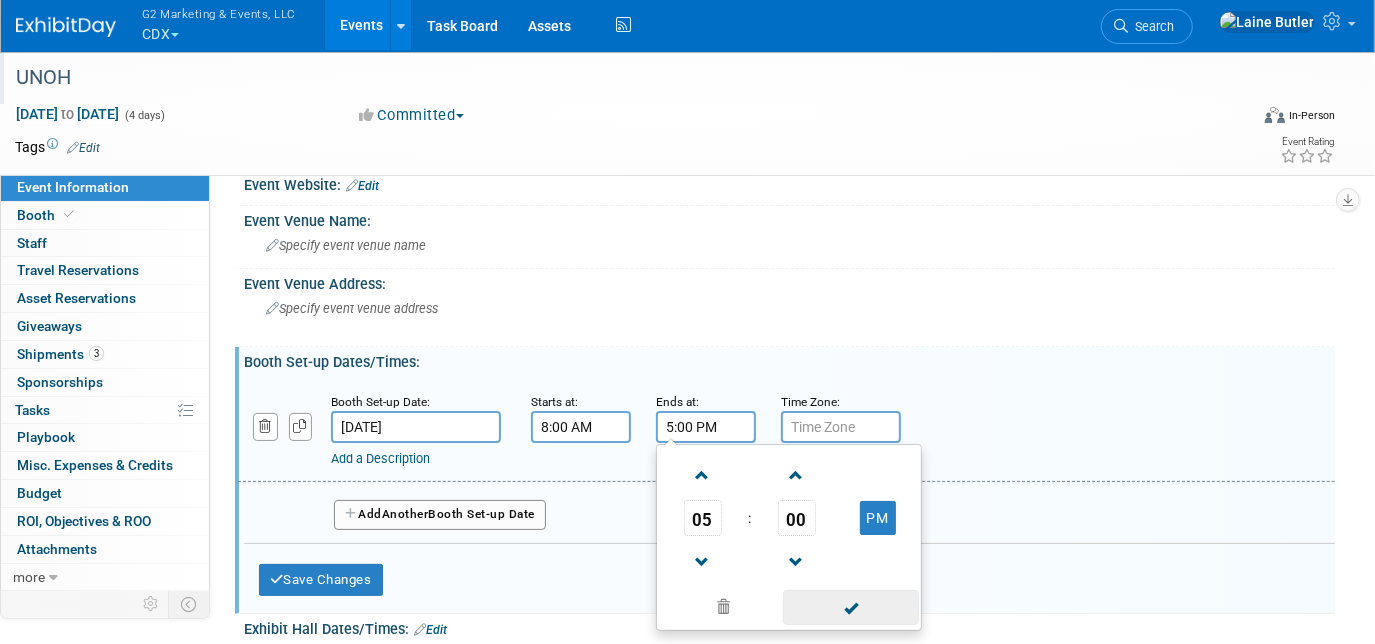 click at bounding box center [850, 607] 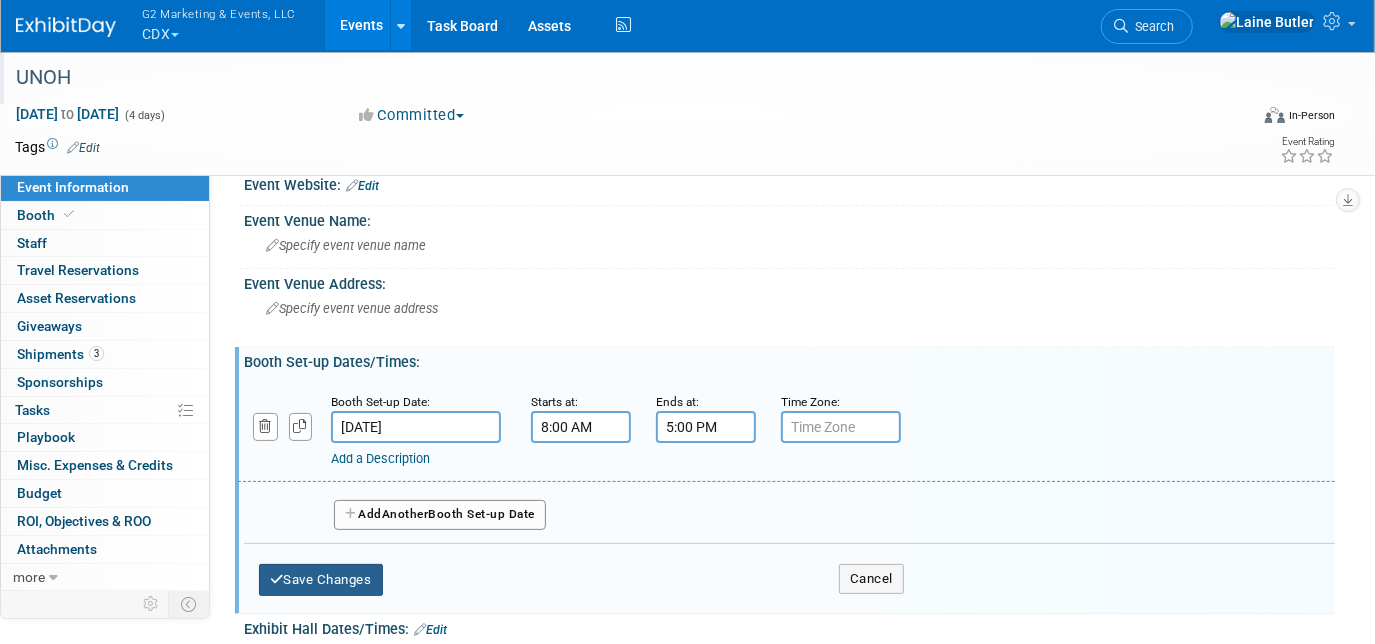 click on "Save Changes" at bounding box center (321, 580) 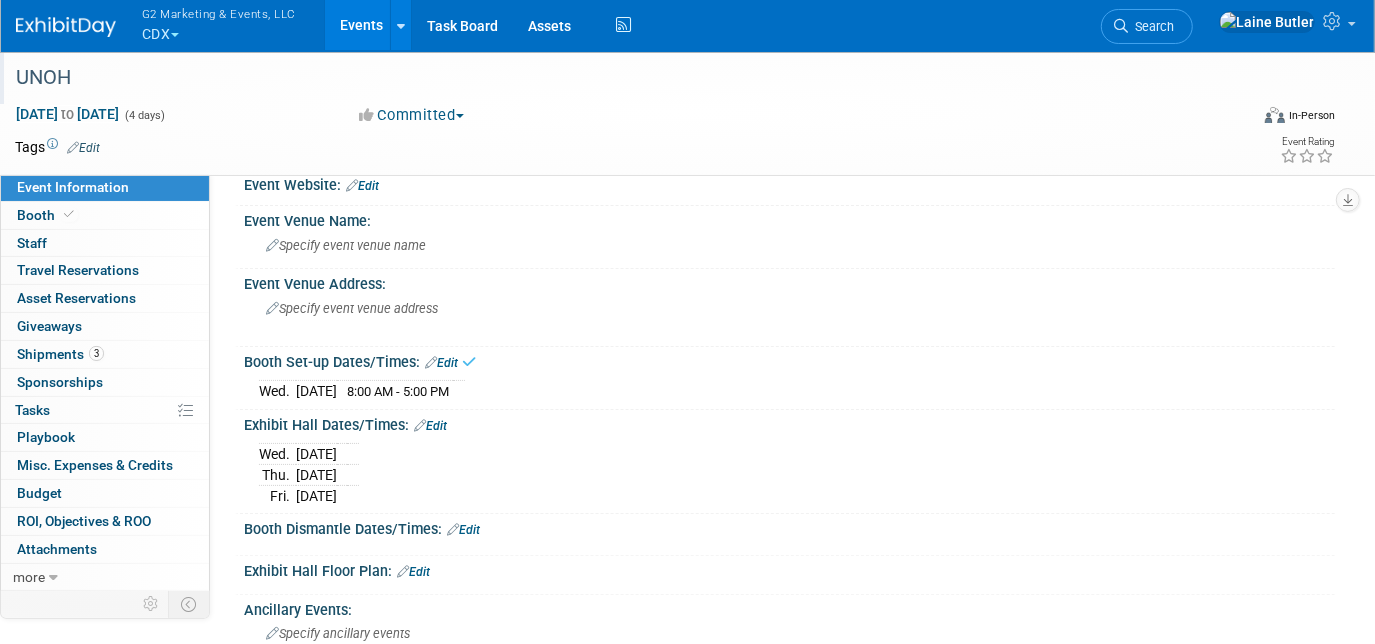 scroll, scrollTop: 227, scrollLeft: 0, axis: vertical 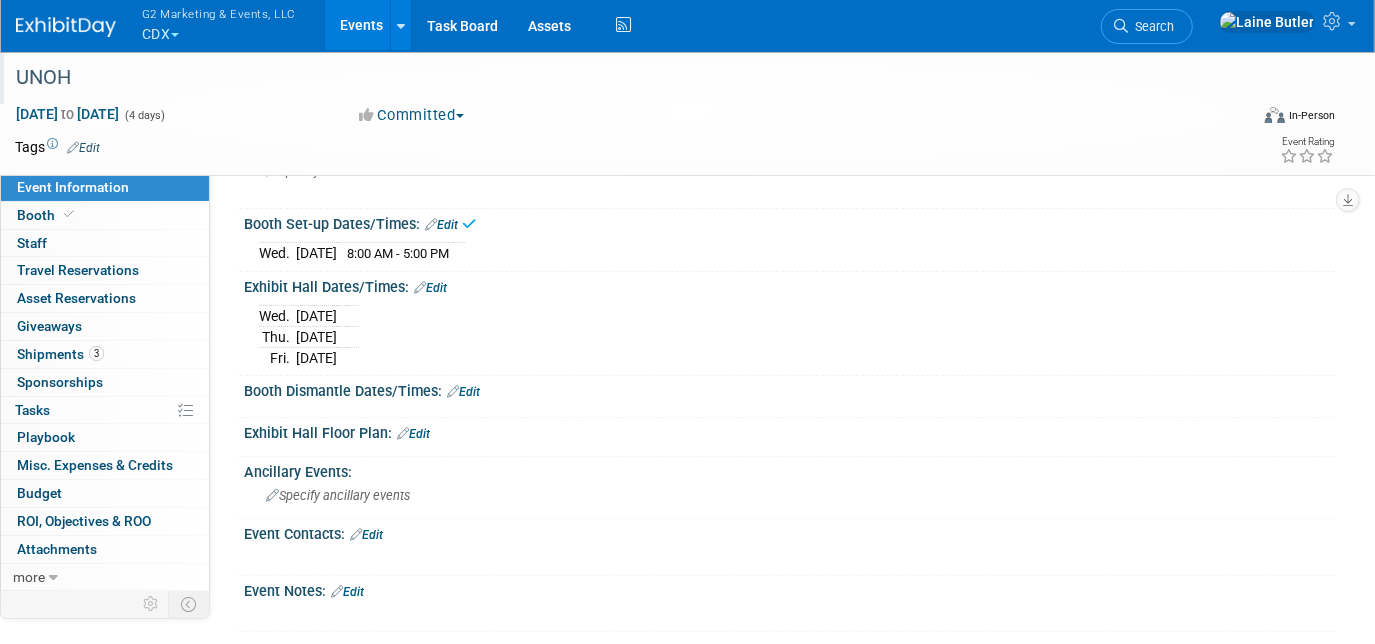 click on "Exhibit Hall Dates/Times:
Edit" at bounding box center [789, 285] 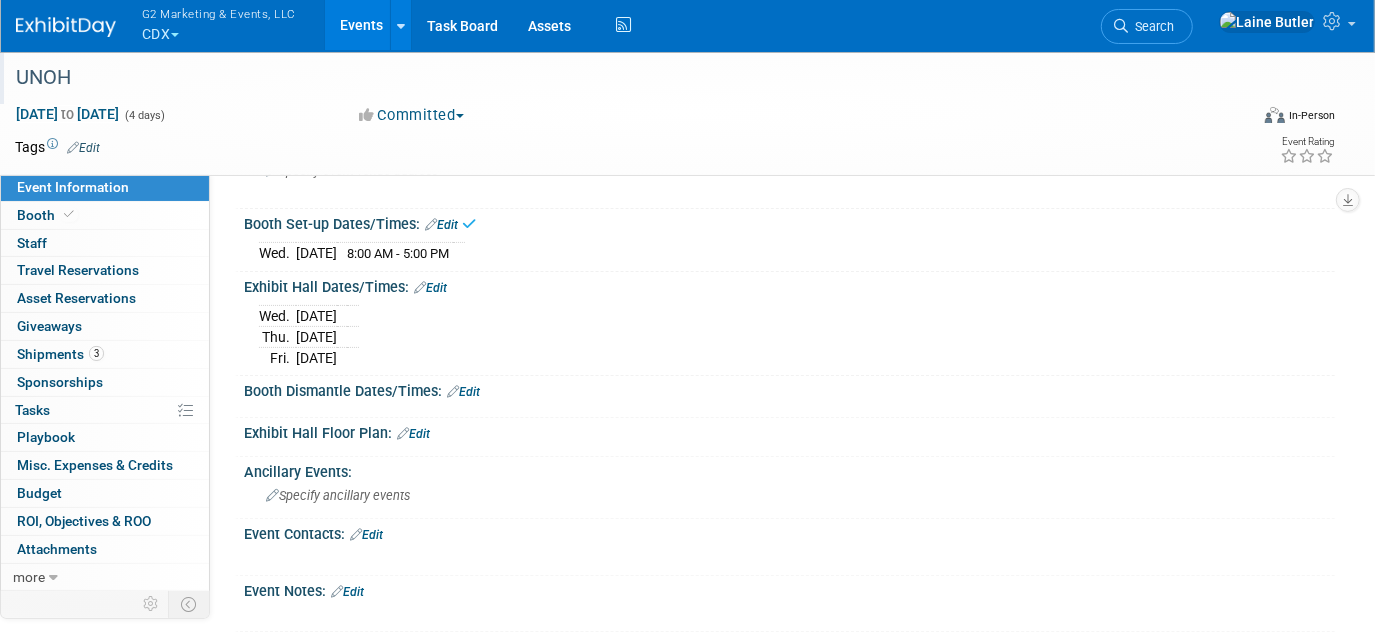 click on "Edit" at bounding box center (430, 288) 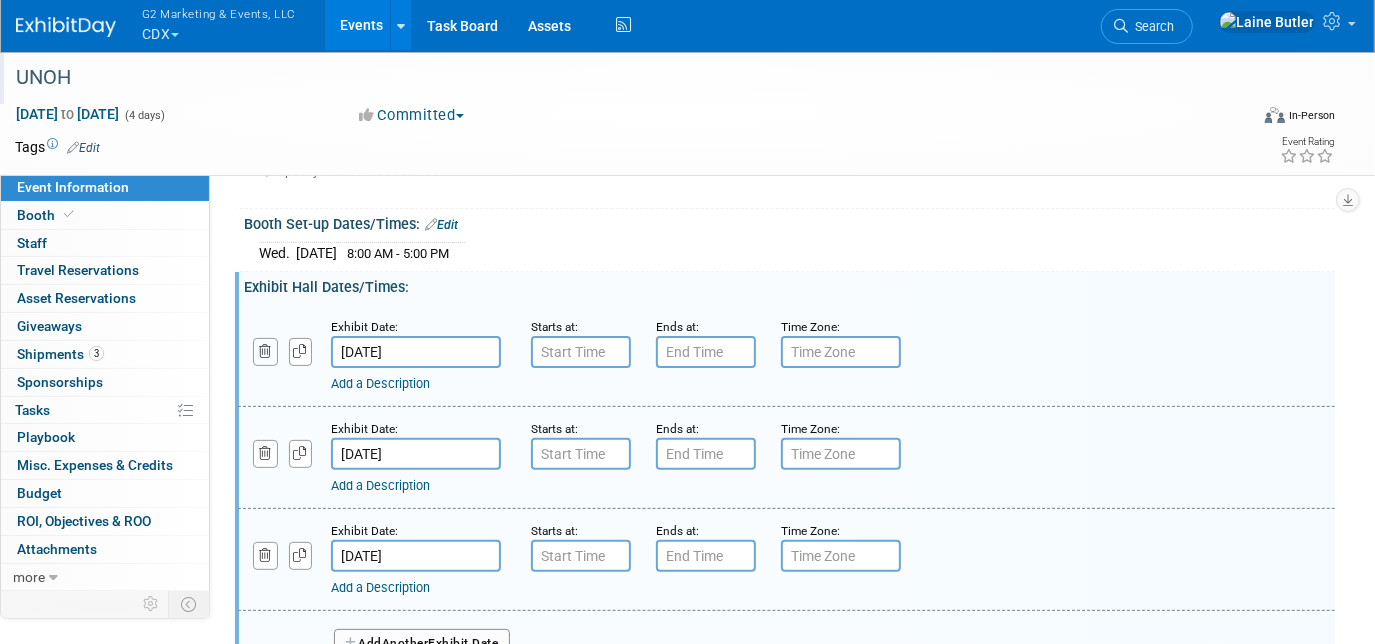 click at bounding box center (265, 351) 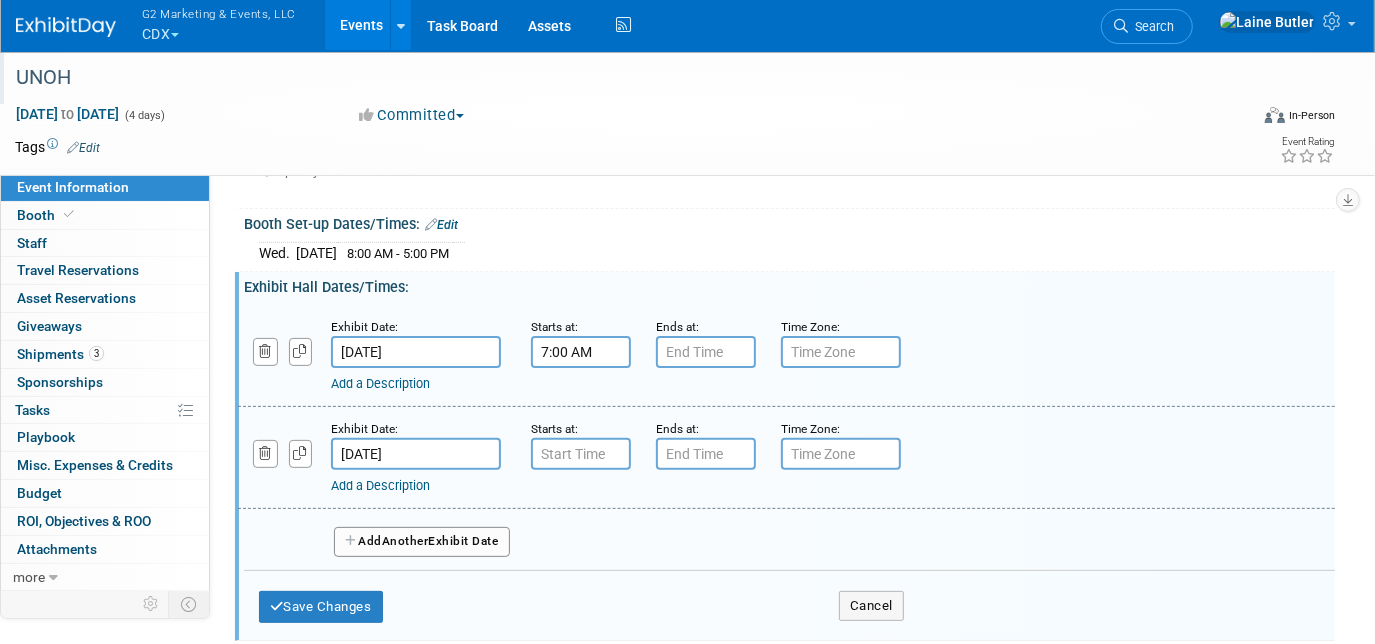 click on "7:00 AM" at bounding box center (581, 352) 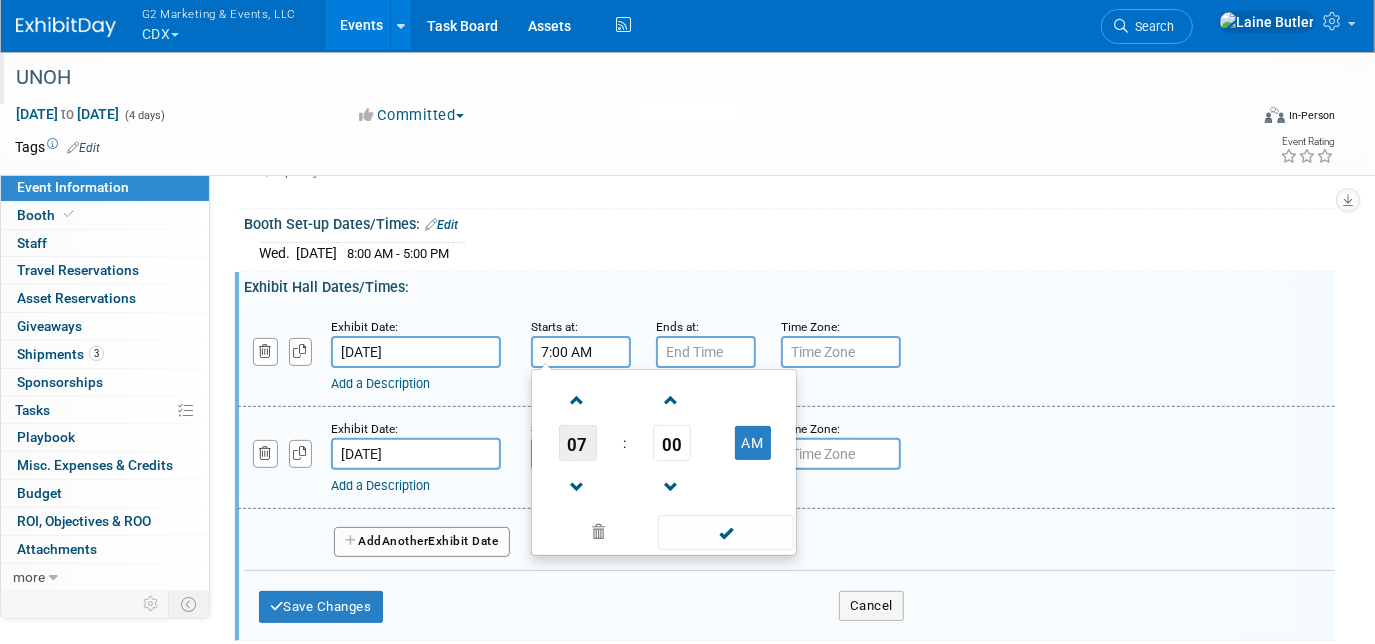 click on "07" at bounding box center (578, 443) 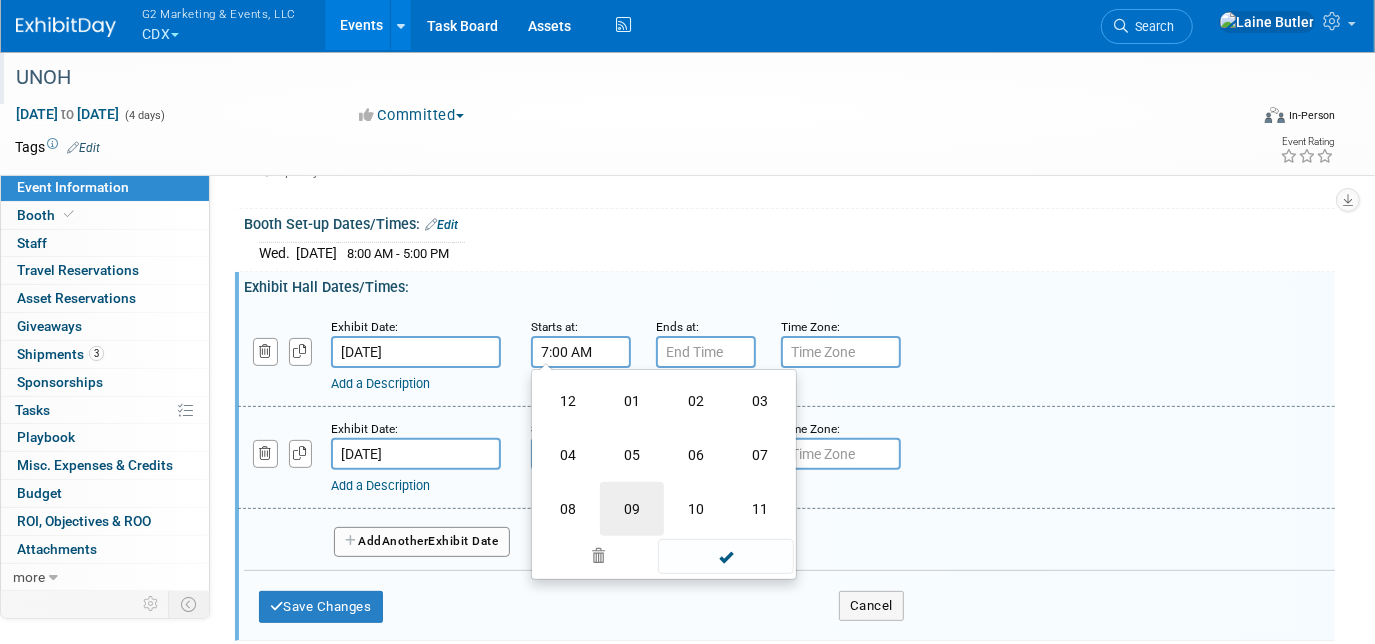 click on "09" at bounding box center [632, 509] 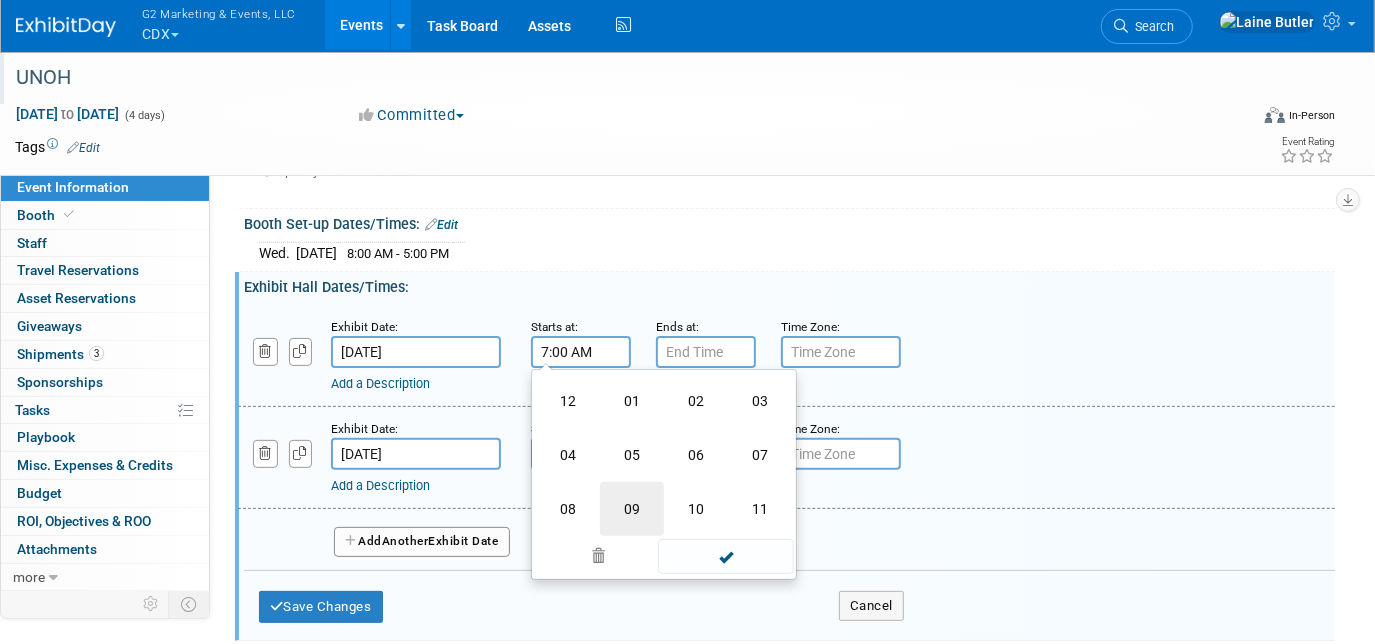 type on "9:00 AM" 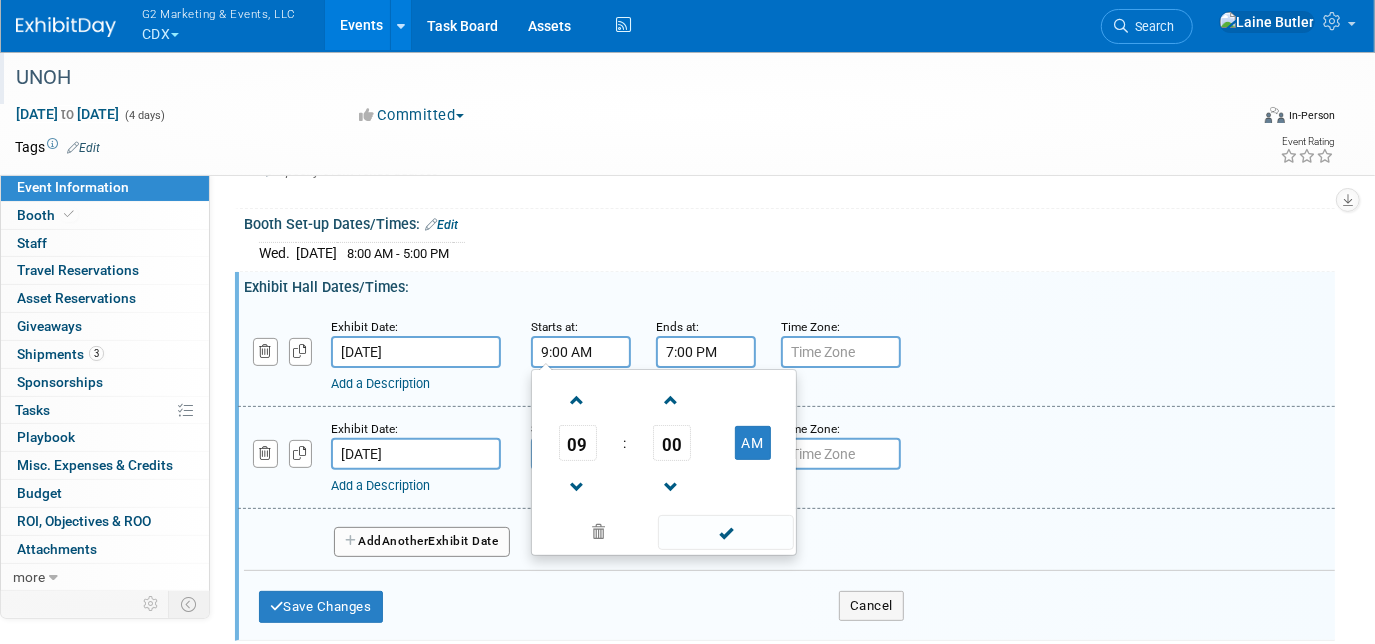 click on "7:00 PM" at bounding box center (706, 352) 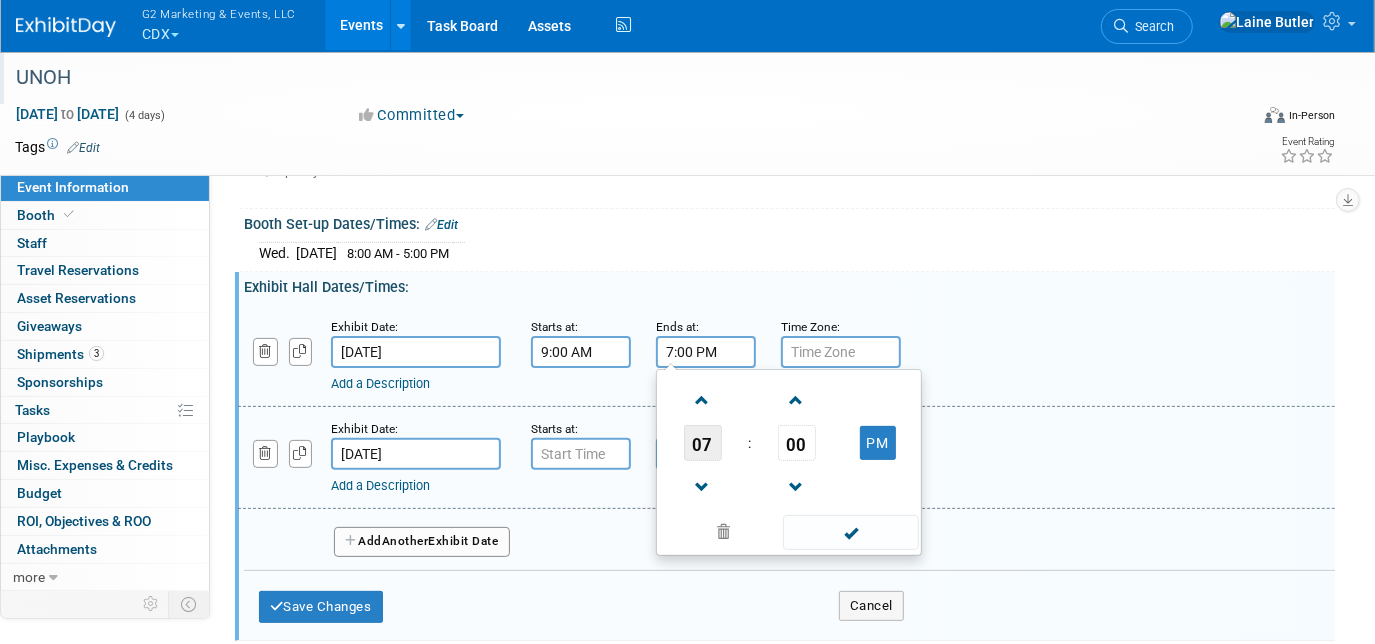 click on "07" at bounding box center (703, 443) 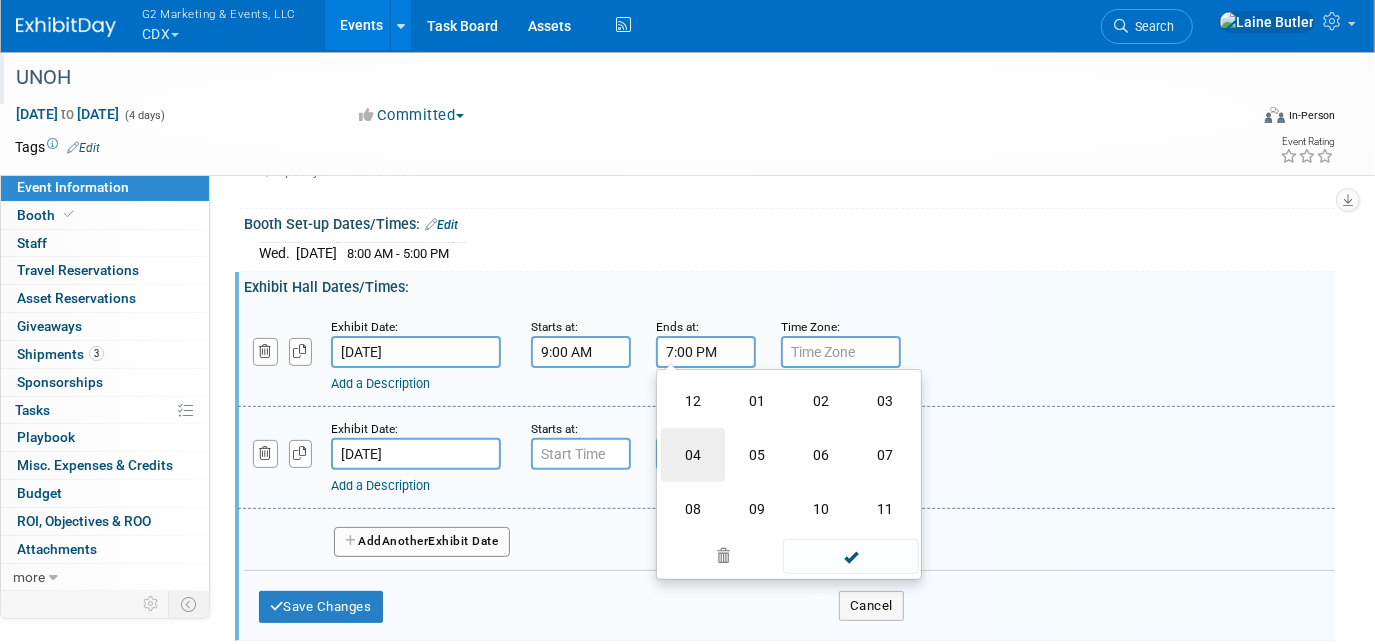 click on "04" at bounding box center (693, 455) 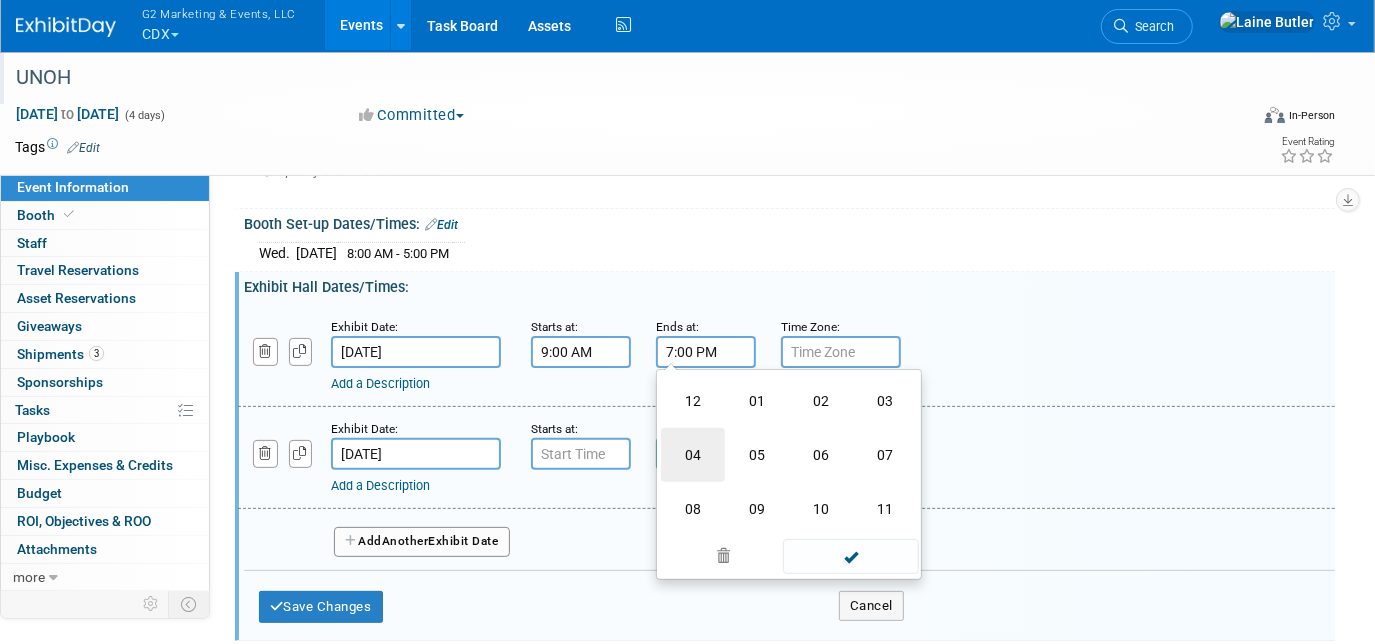 type on "4:00 PM" 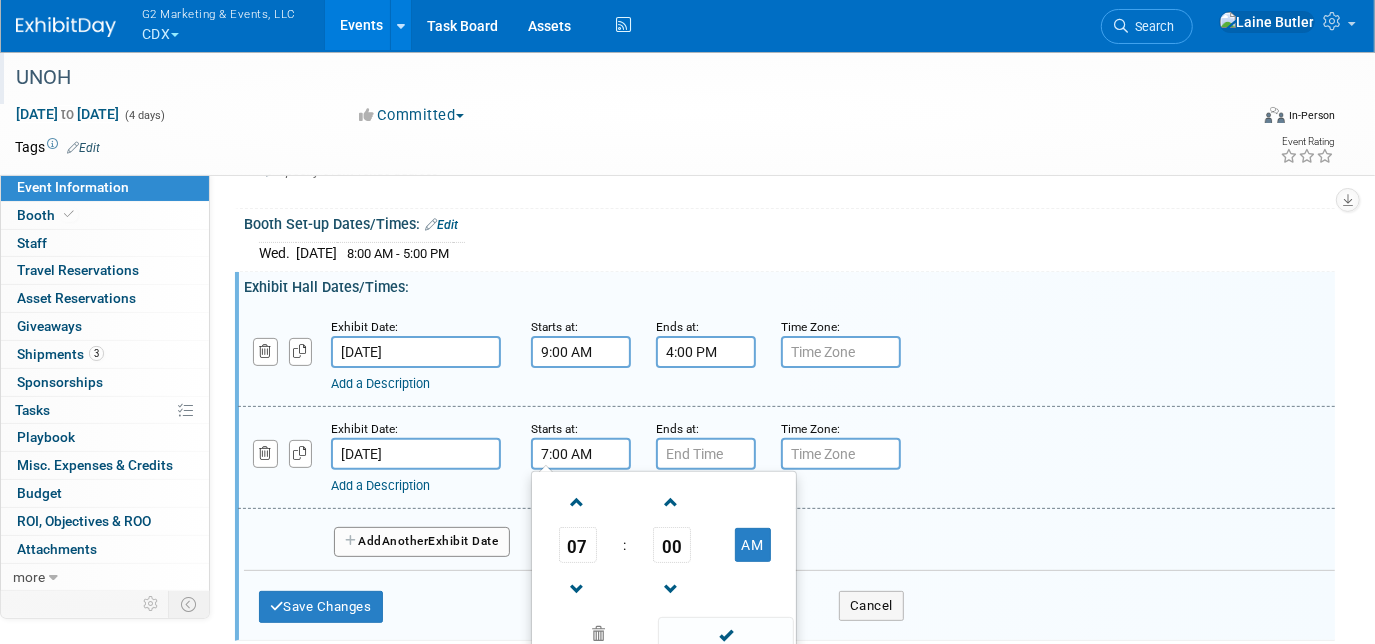 click on "7:00 AM" at bounding box center (581, 454) 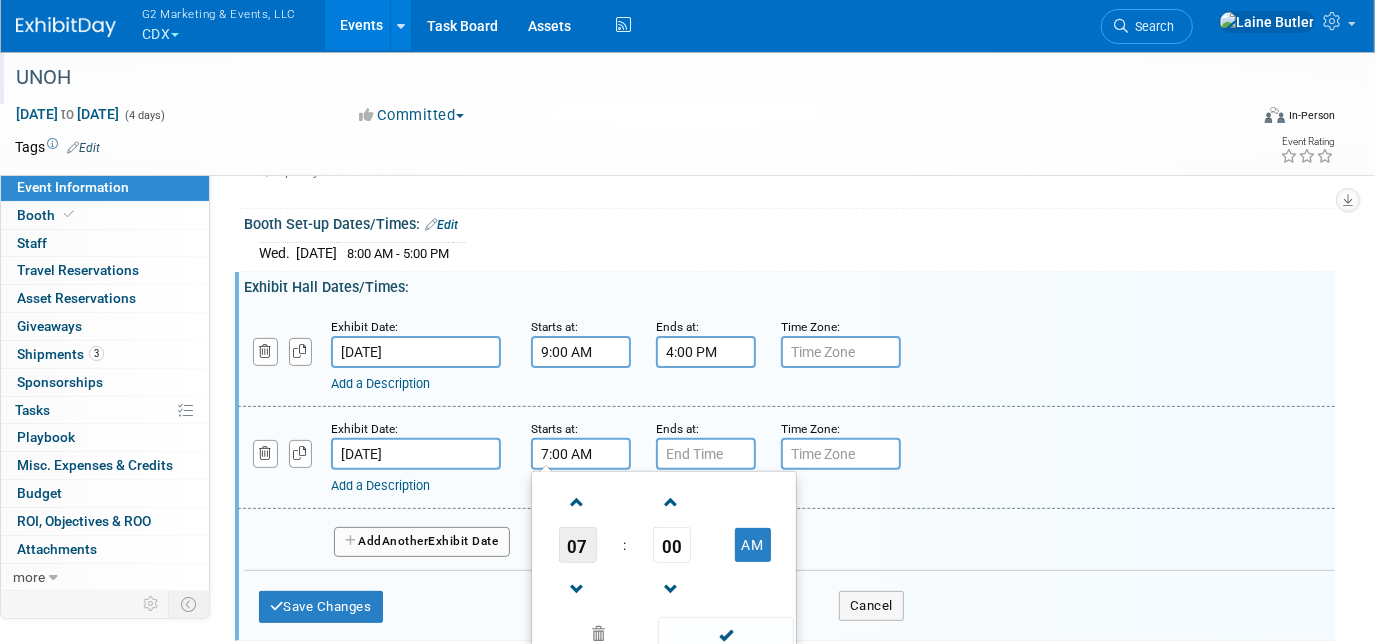 click on "07" at bounding box center (578, 545) 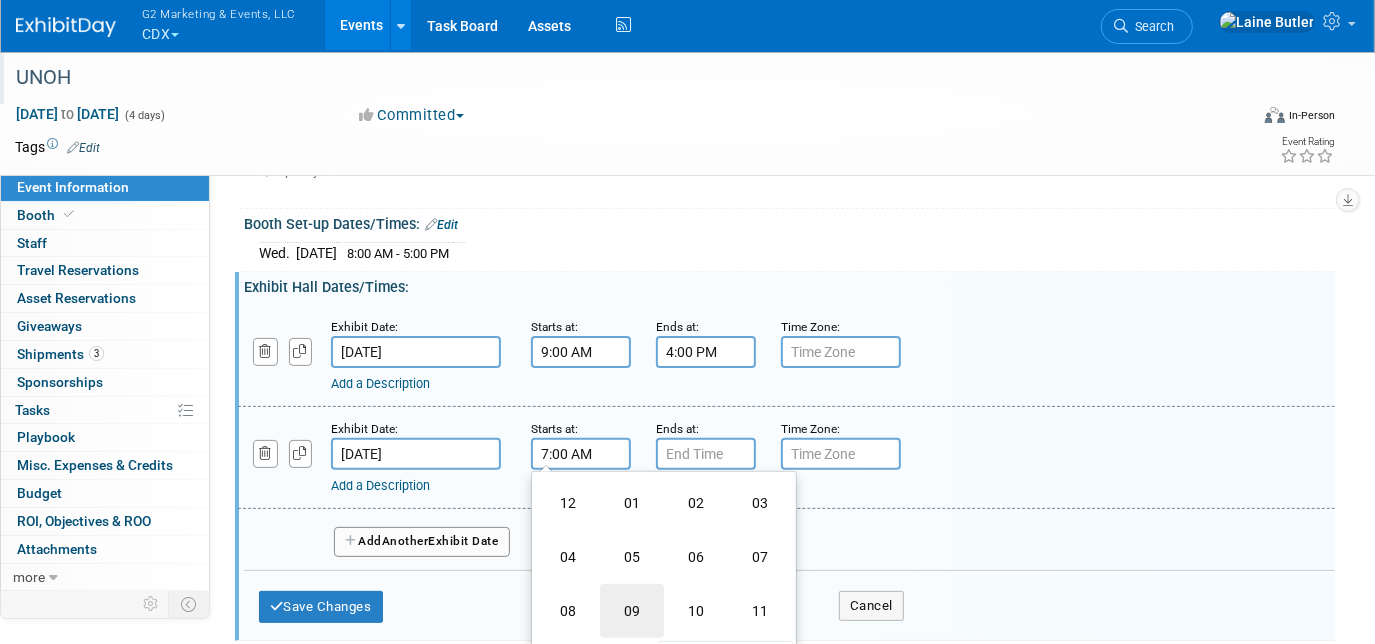 click on "09" at bounding box center [632, 611] 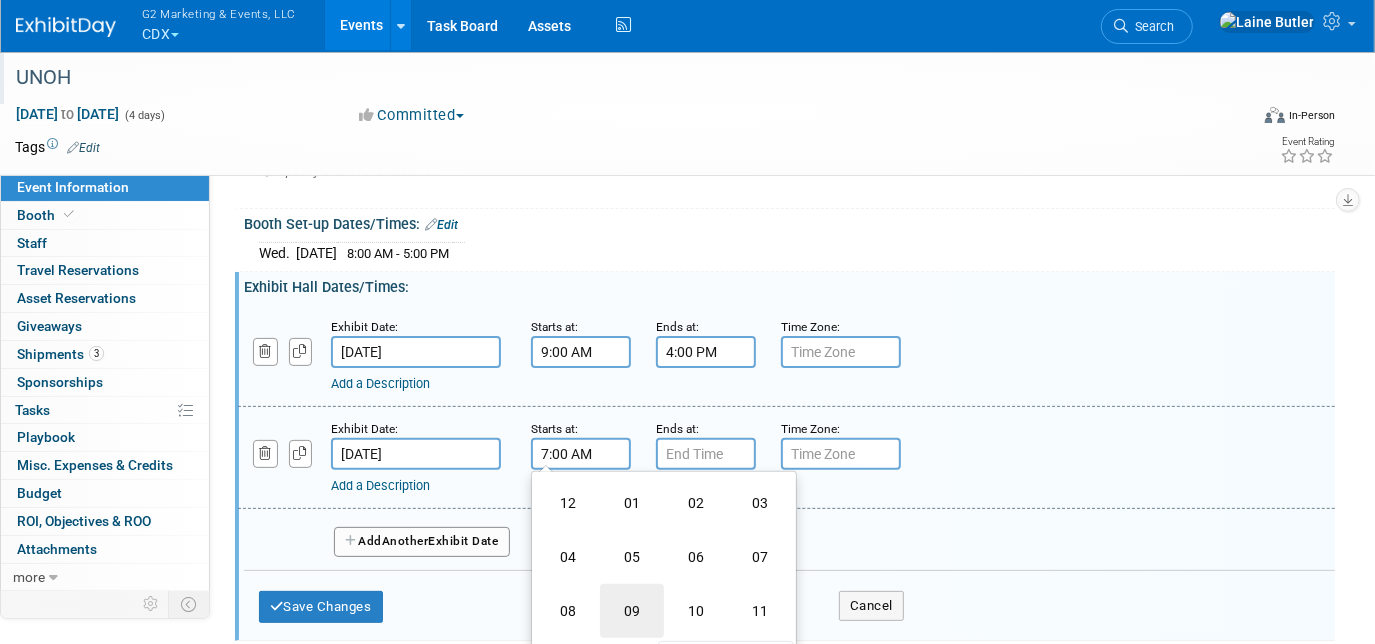 type on "9:00 AM" 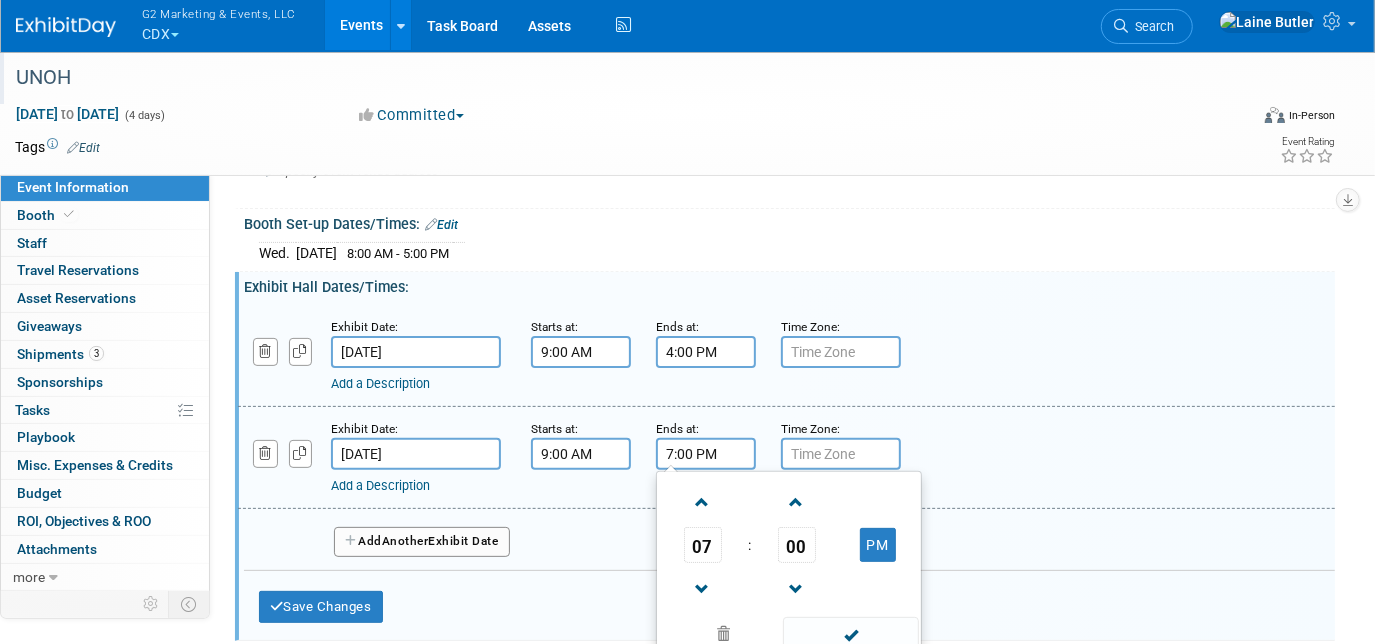 click on "7:00 PM" at bounding box center [706, 454] 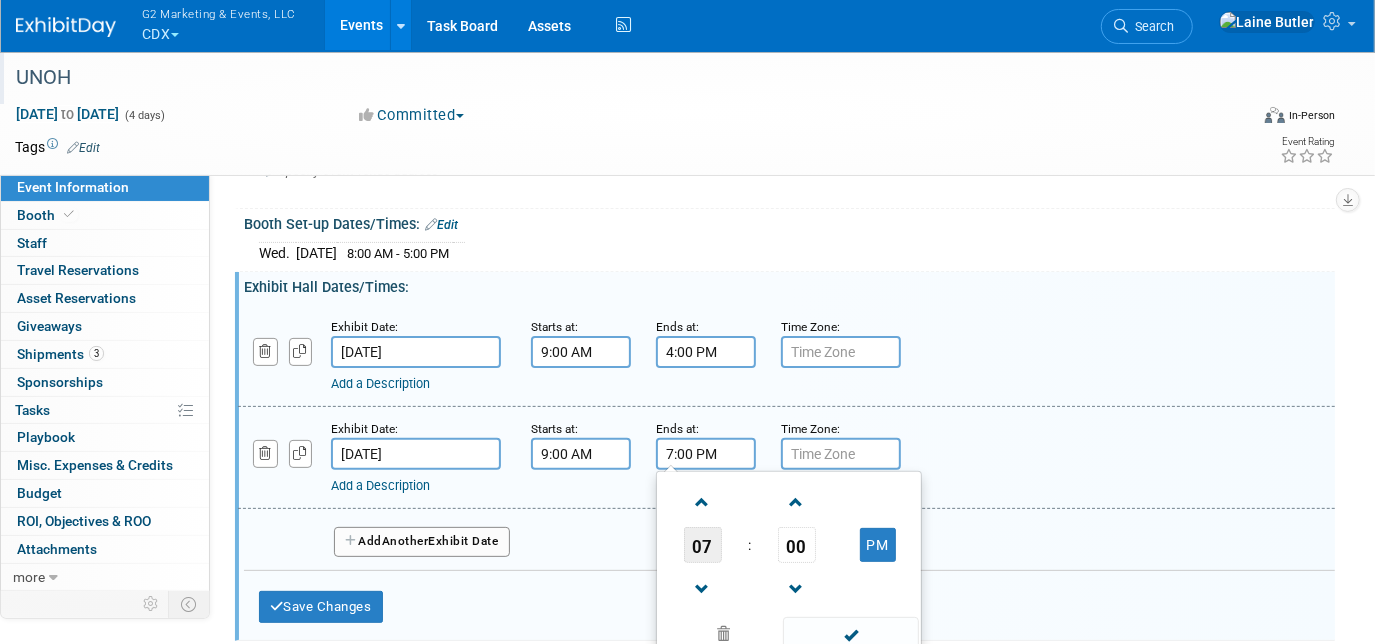 click on "07" at bounding box center [703, 545] 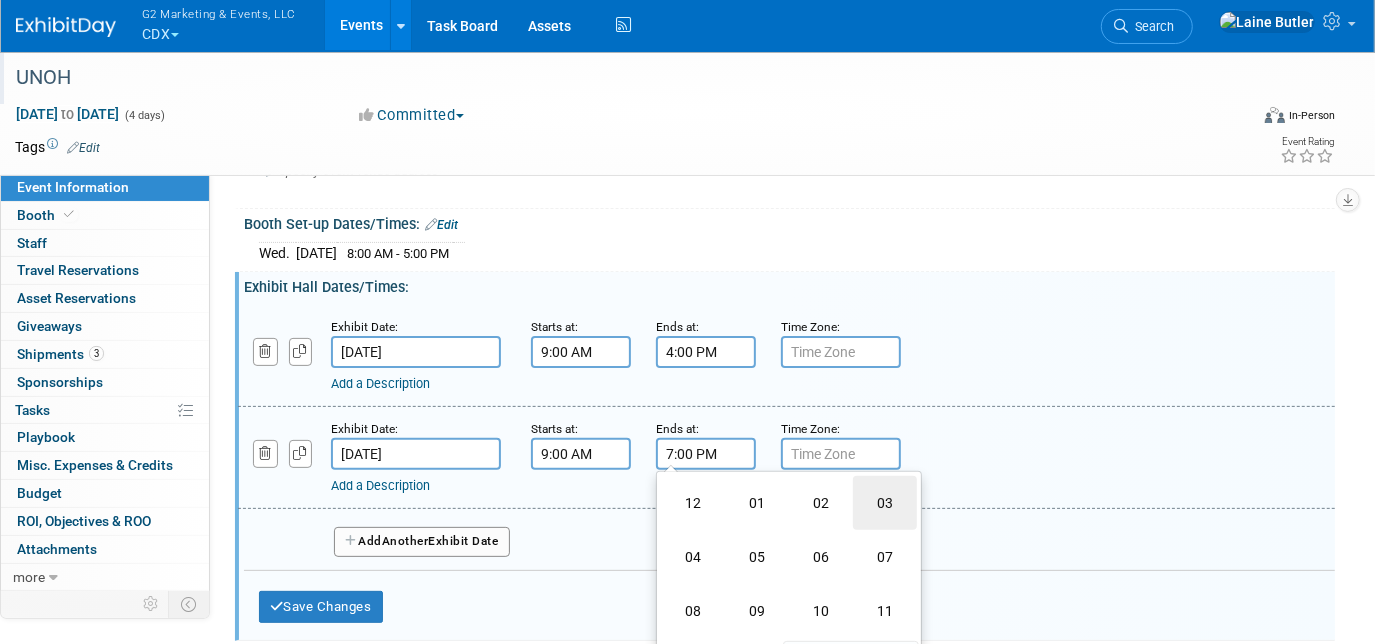 click on "03" at bounding box center (885, 503) 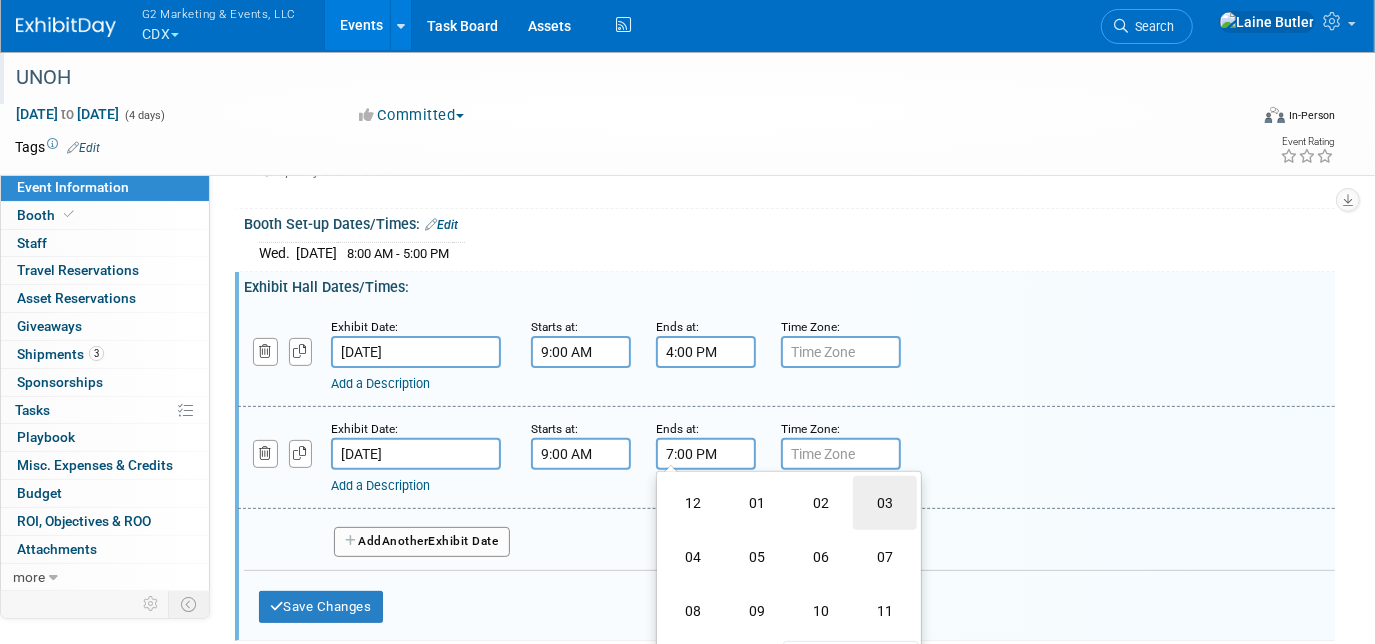 type on "3:00 PM" 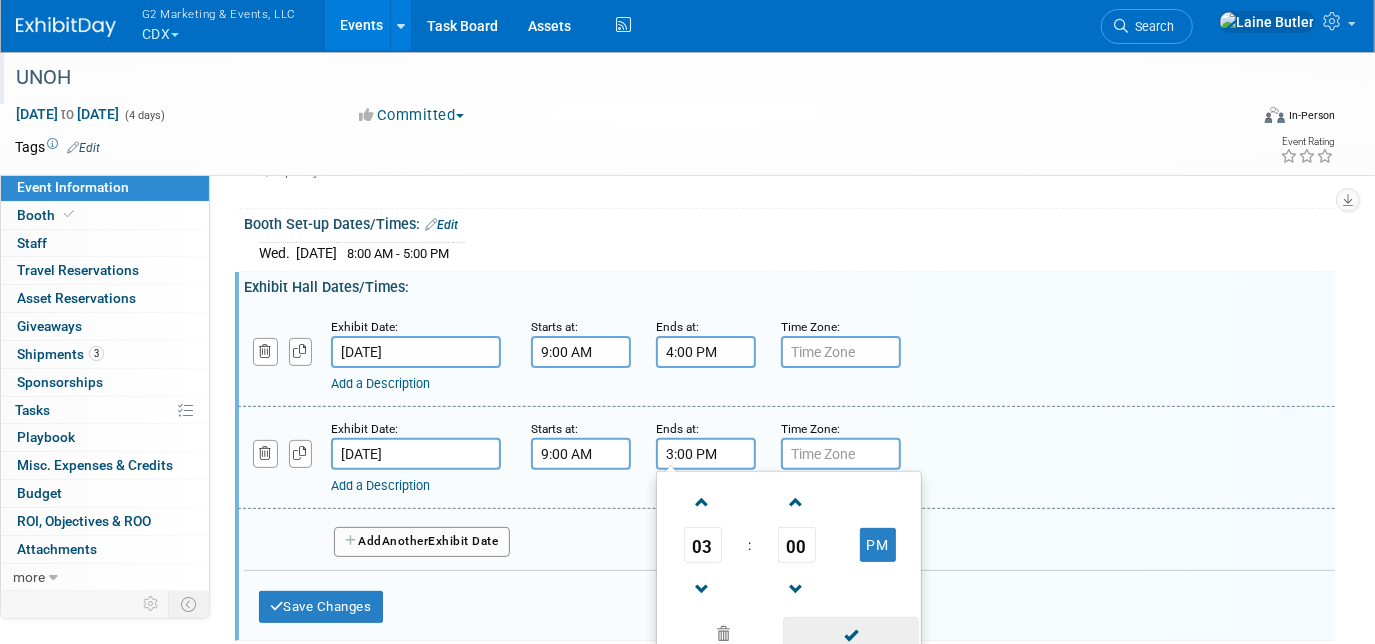 click at bounding box center (850, 634) 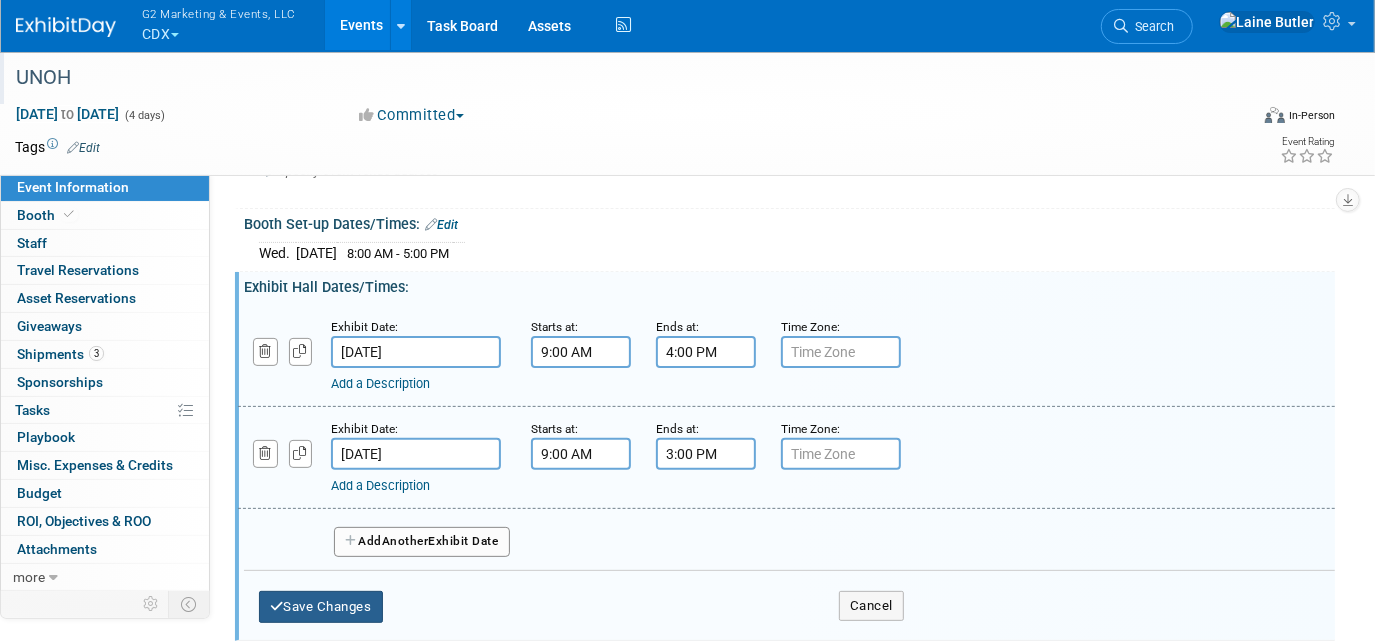 click on "Save Changes" at bounding box center [321, 607] 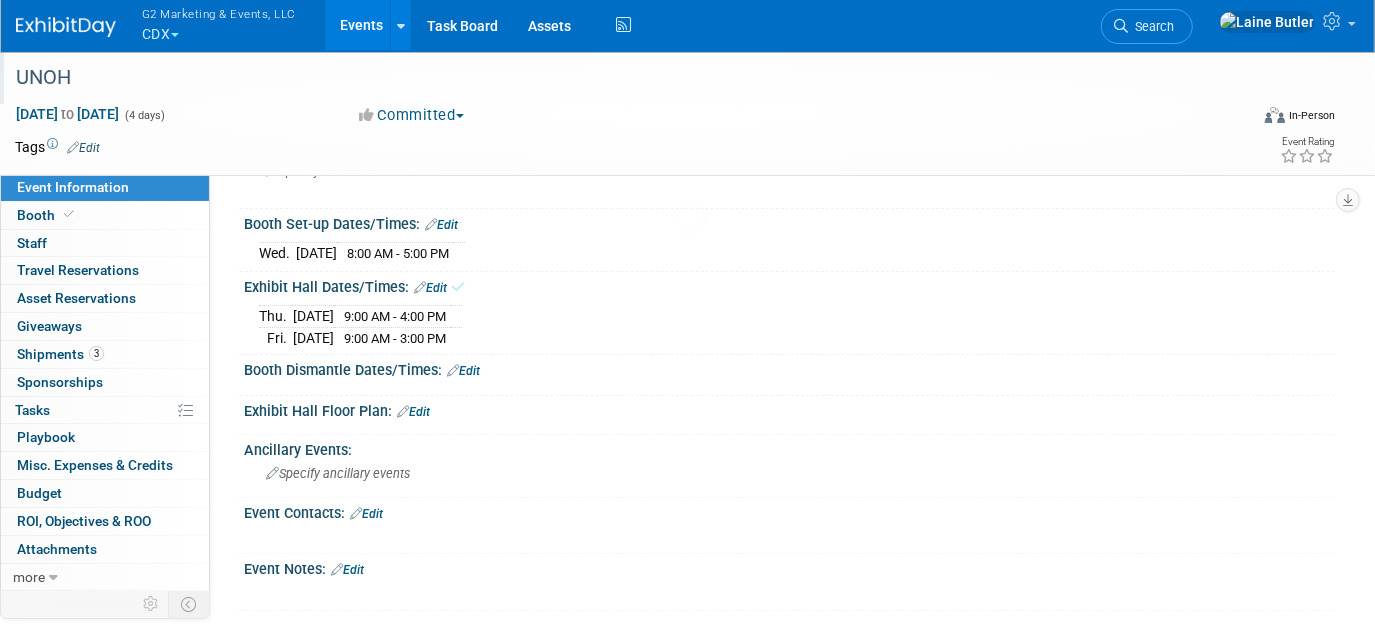 scroll, scrollTop: 274, scrollLeft: 0, axis: vertical 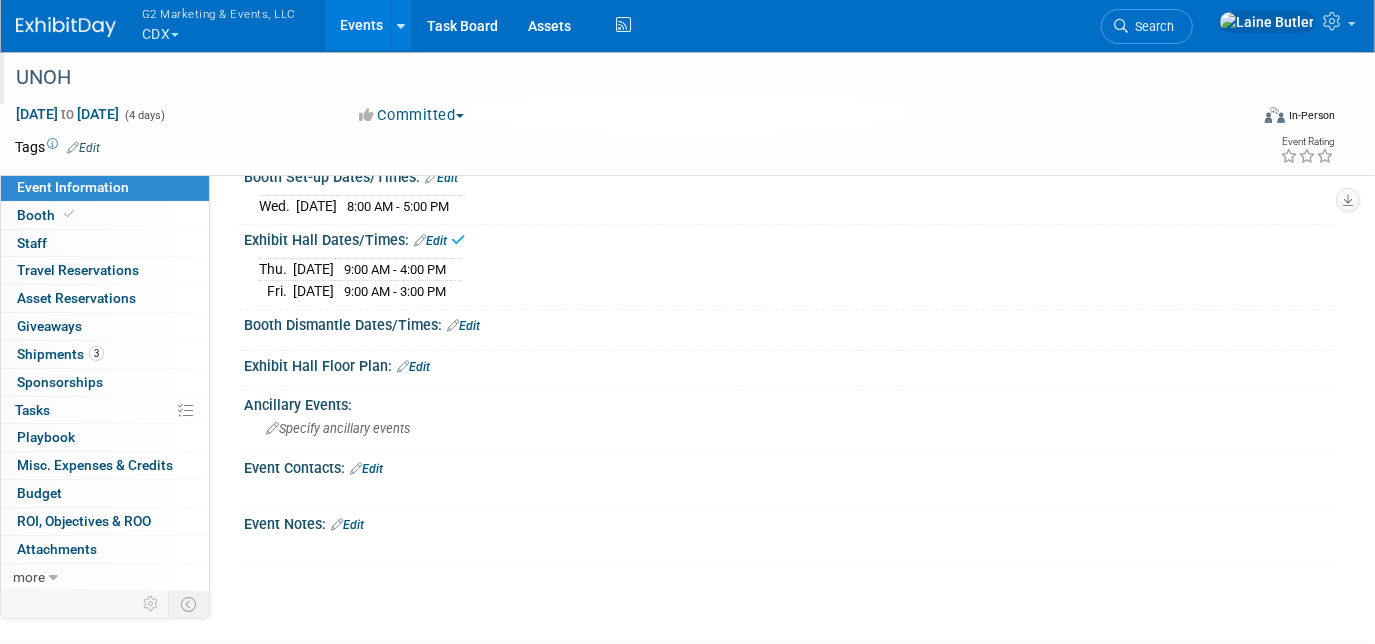 click on "Edit" at bounding box center (463, 326) 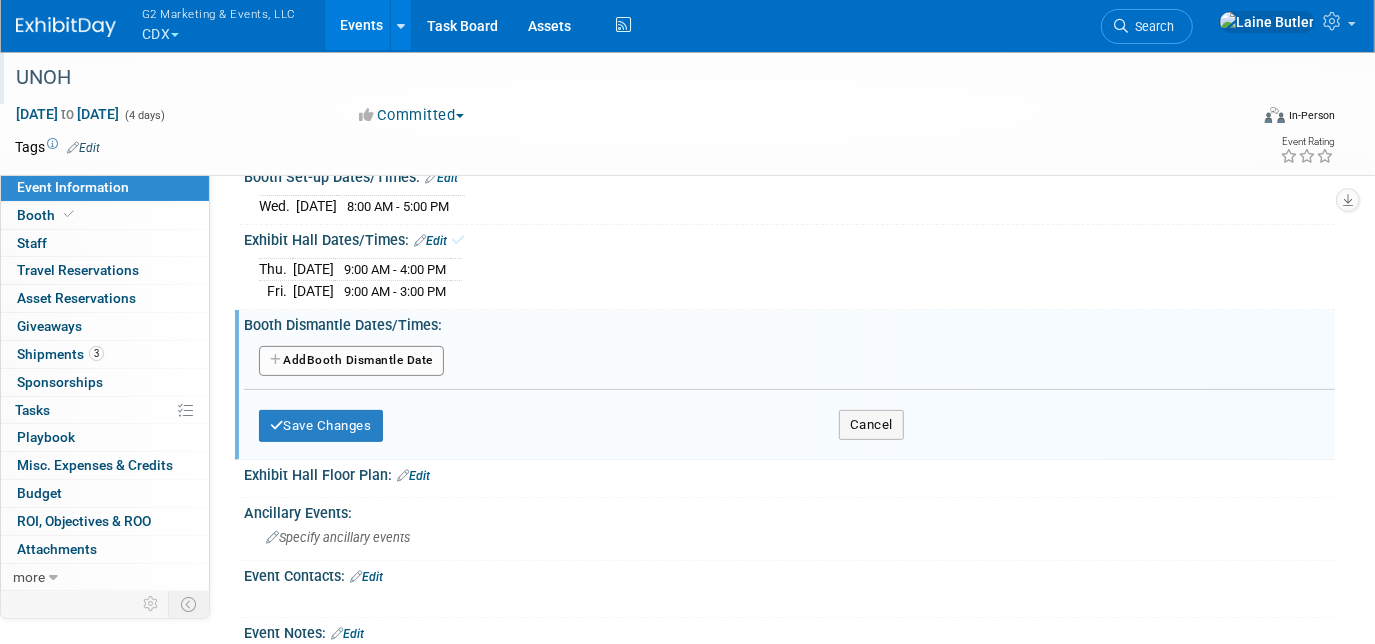 click on "Add  Another  Booth Dismantle Date" at bounding box center (351, 361) 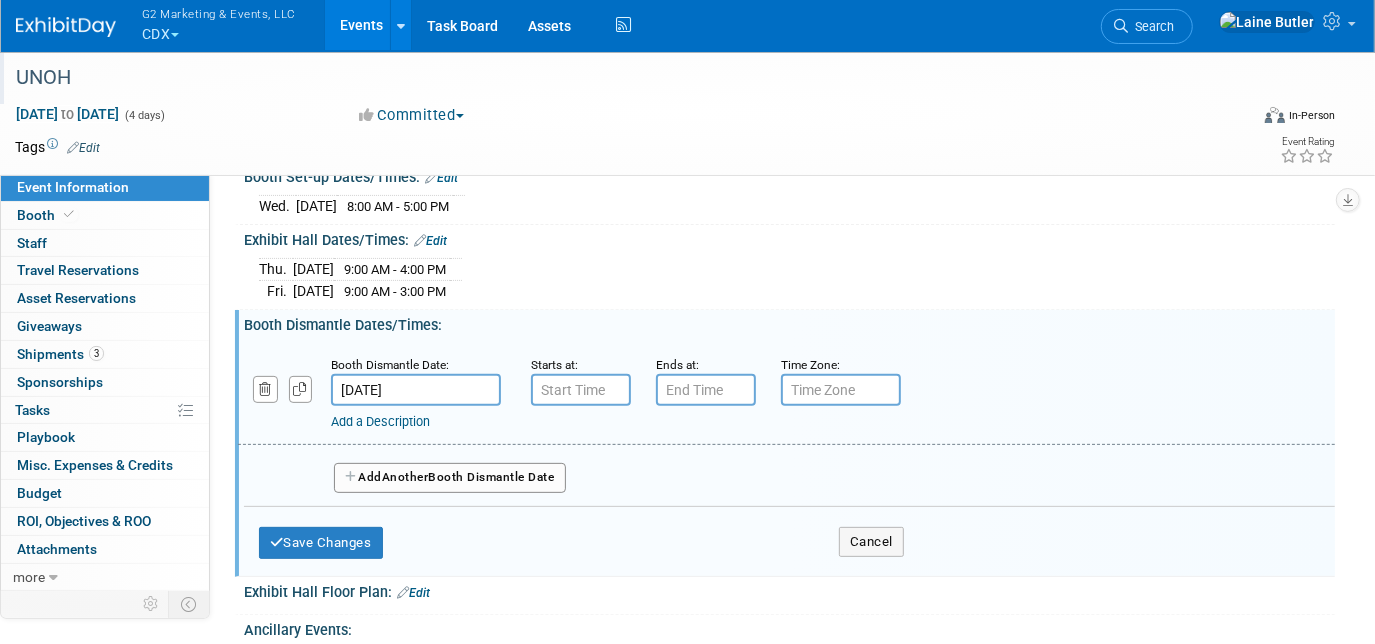 click on "[DATE]" at bounding box center (416, 390) 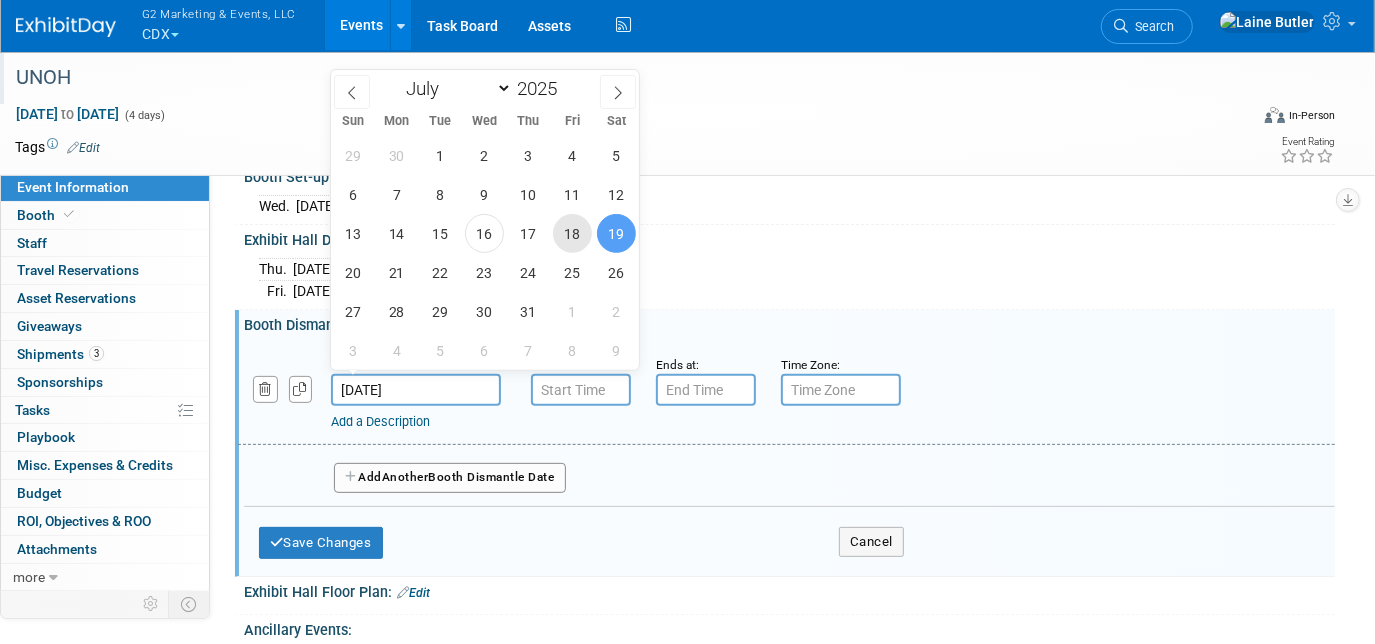 click on "18" at bounding box center (572, 233) 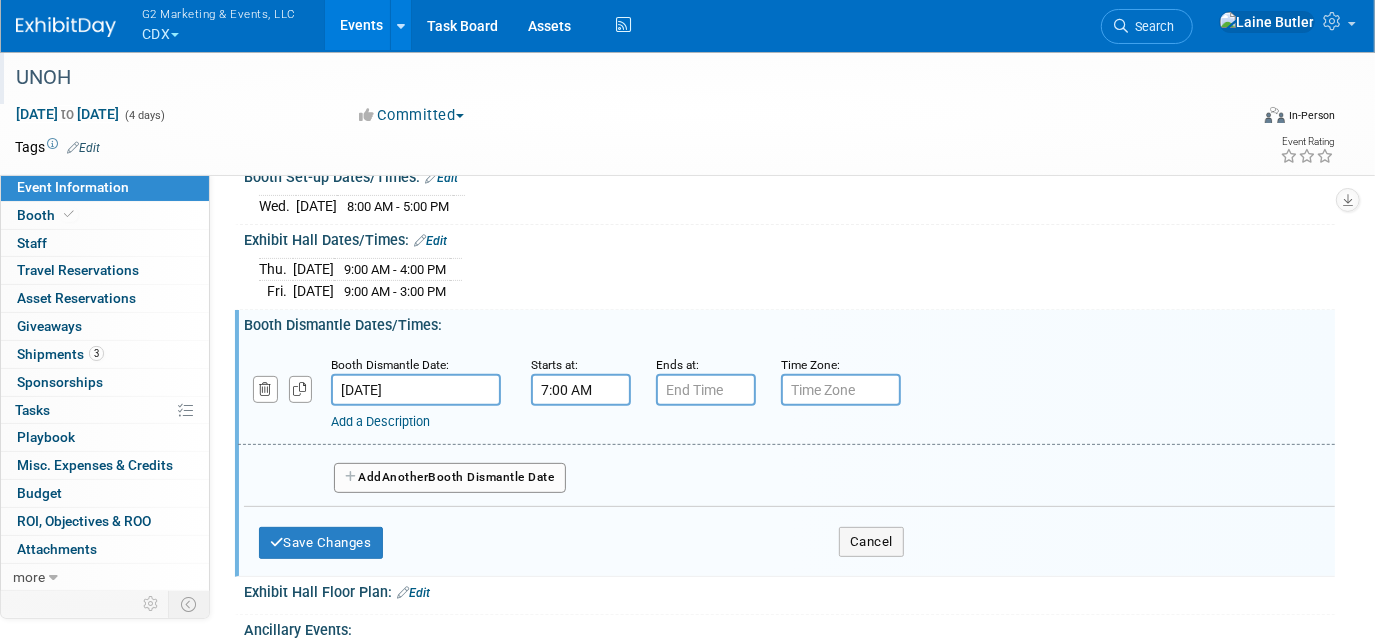 click on "7:00 AM" at bounding box center [581, 390] 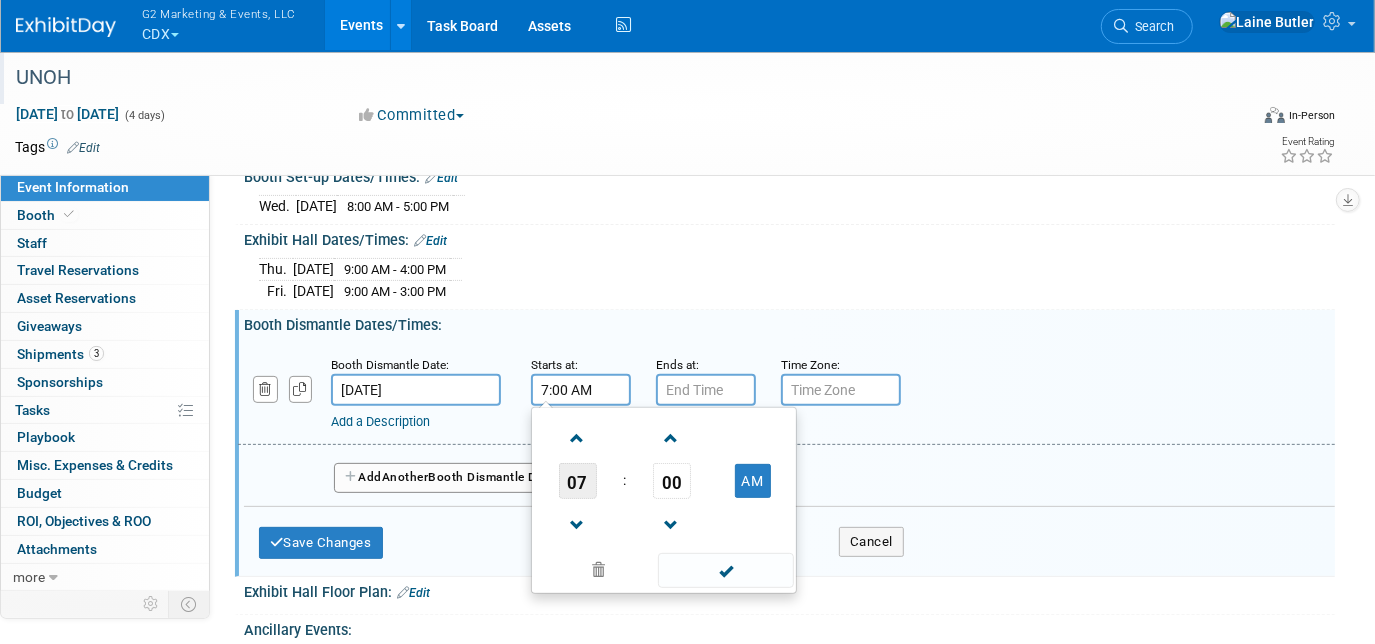 click on "07" at bounding box center (578, 481) 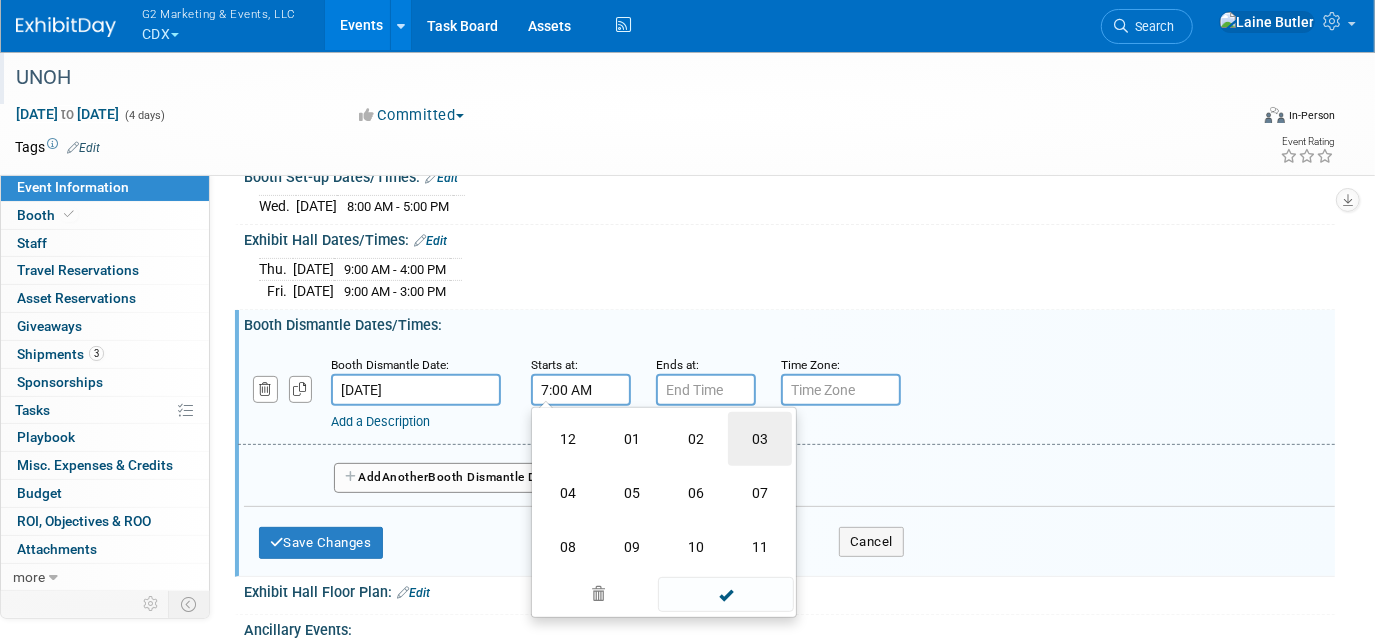 click on "03" at bounding box center (760, 439) 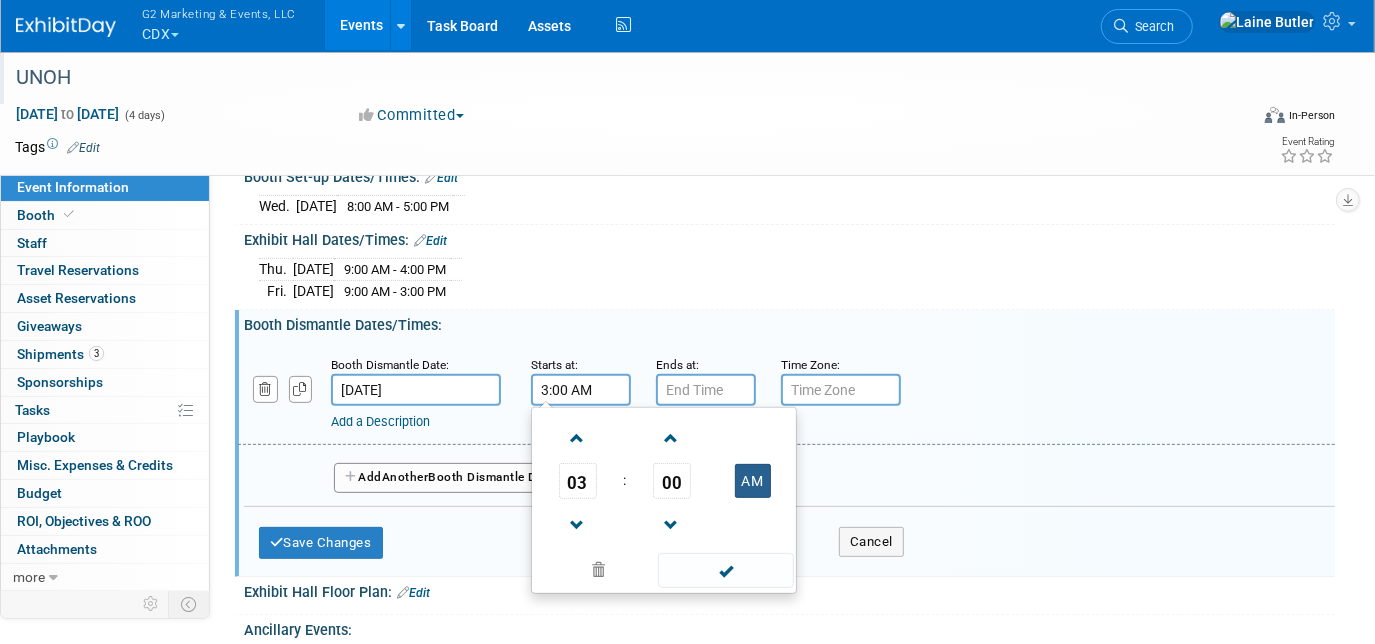 click on "AM" at bounding box center [753, 481] 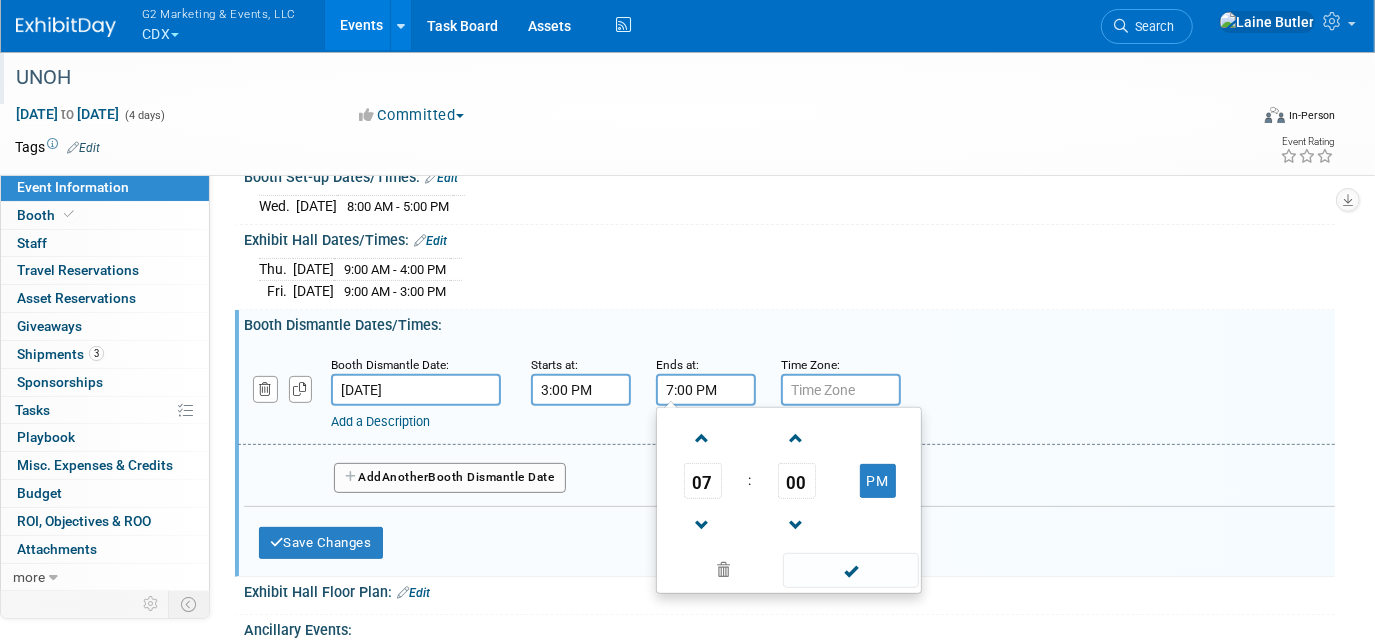 click on "7:00 PM" at bounding box center [706, 390] 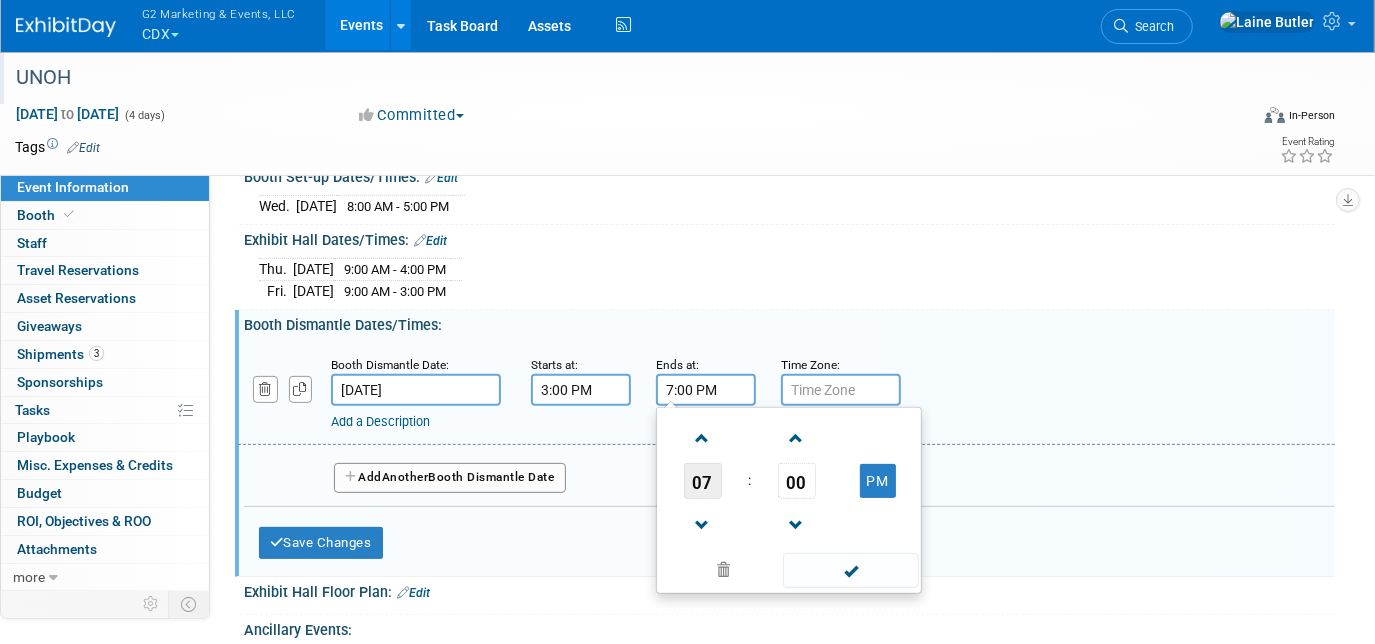 click on "07" at bounding box center [703, 481] 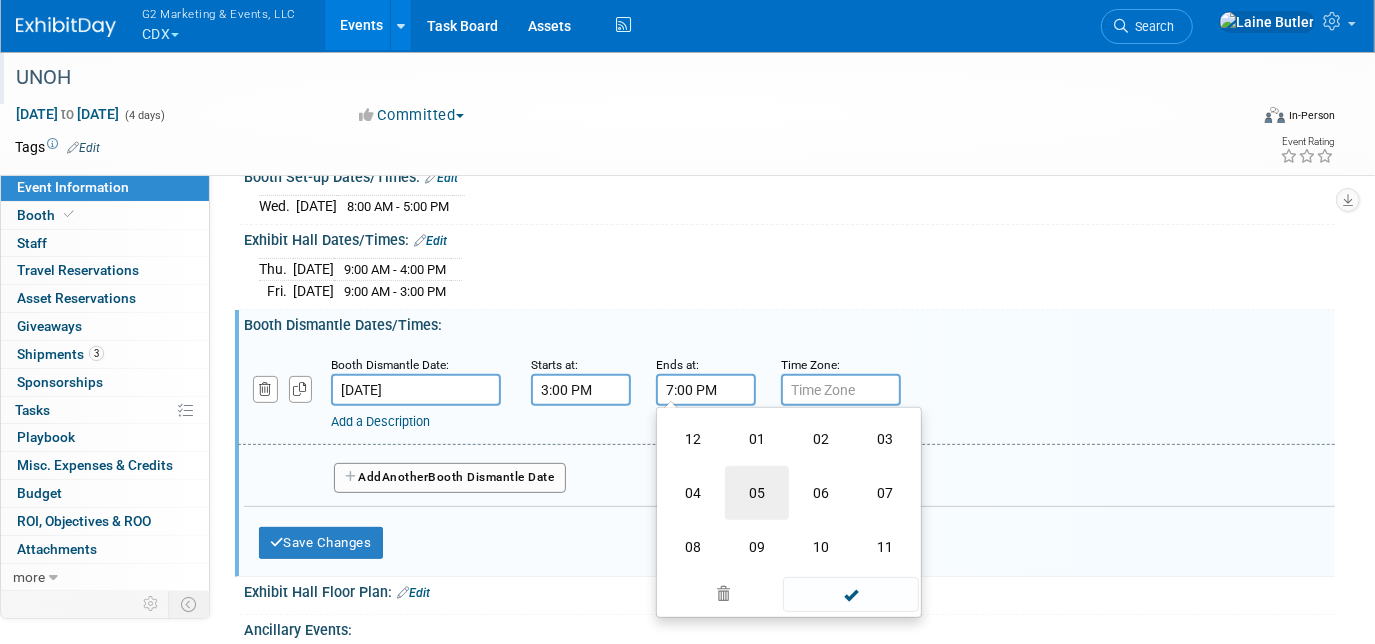 click on "05" at bounding box center [757, 493] 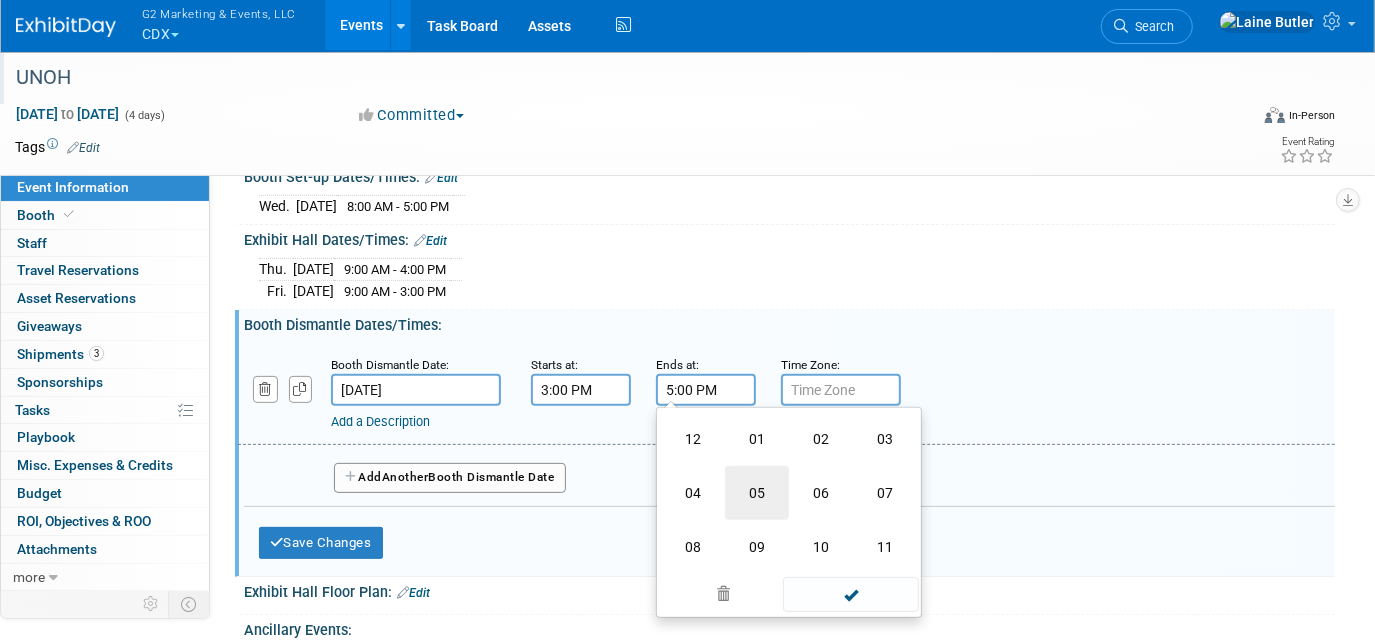click on "00" at bounding box center [0, 0] 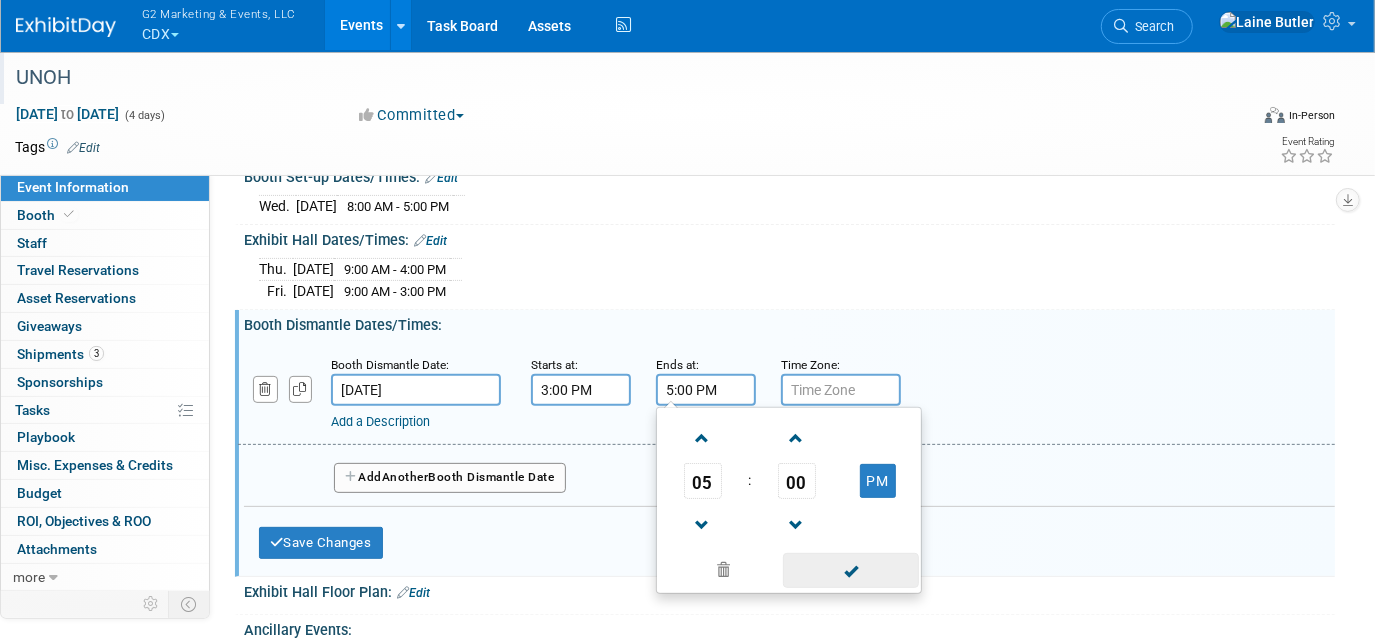click at bounding box center (850, 570) 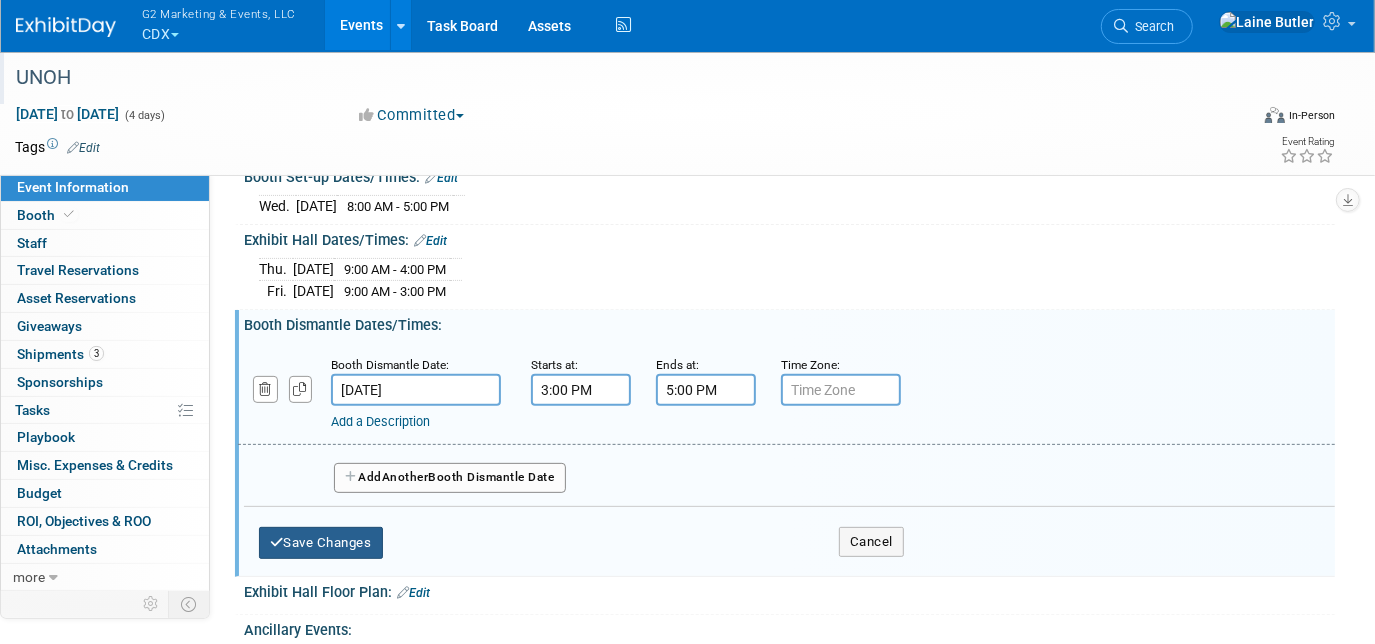 click on "Save Changes" at bounding box center (321, 543) 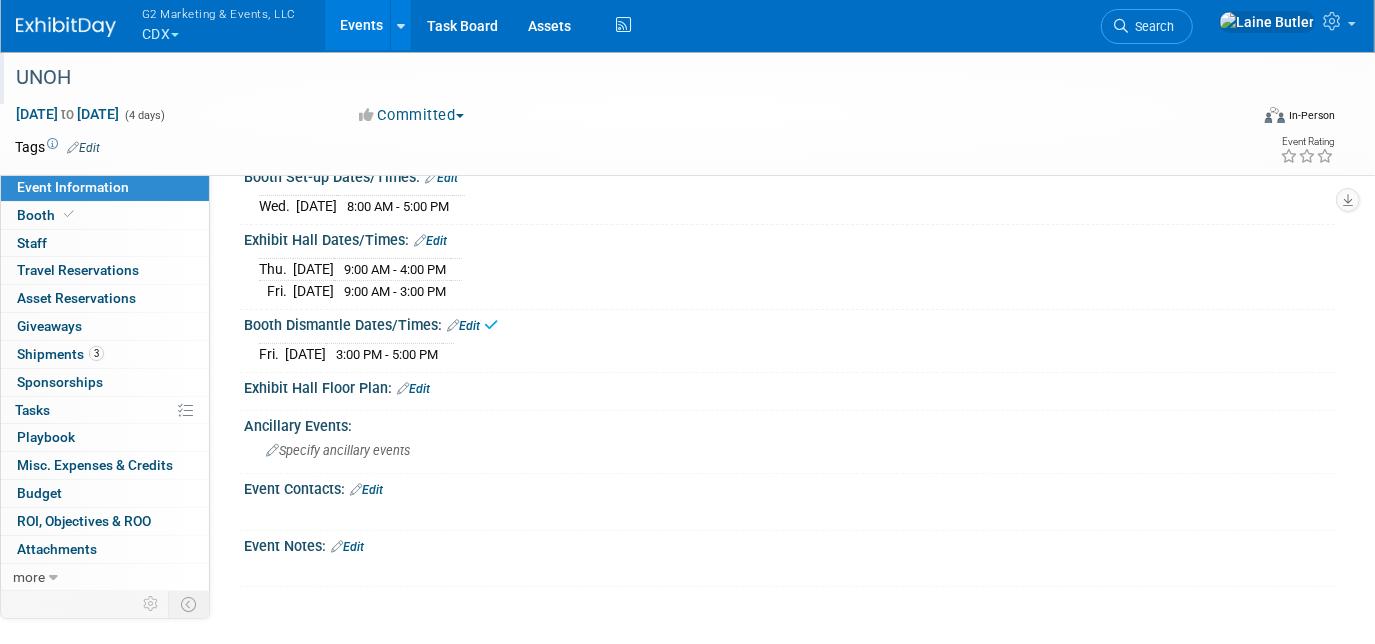 scroll, scrollTop: 0, scrollLeft: 0, axis: both 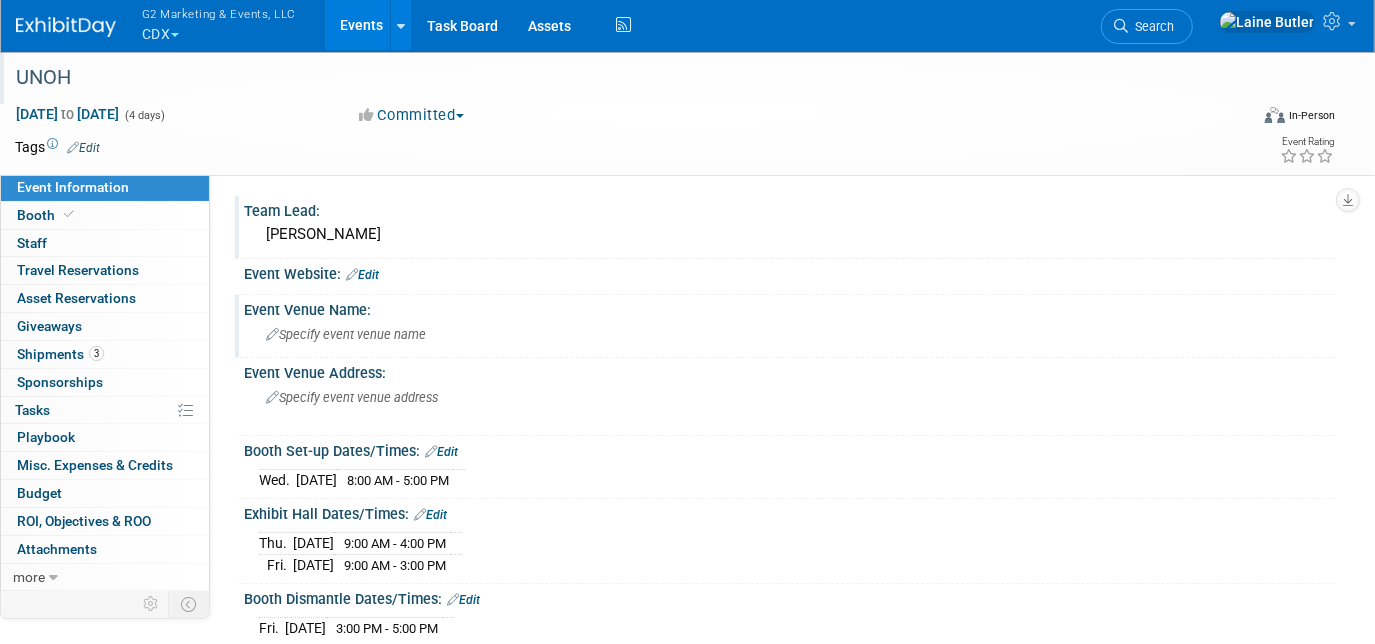click on "Specify event venue name" at bounding box center (789, 334) 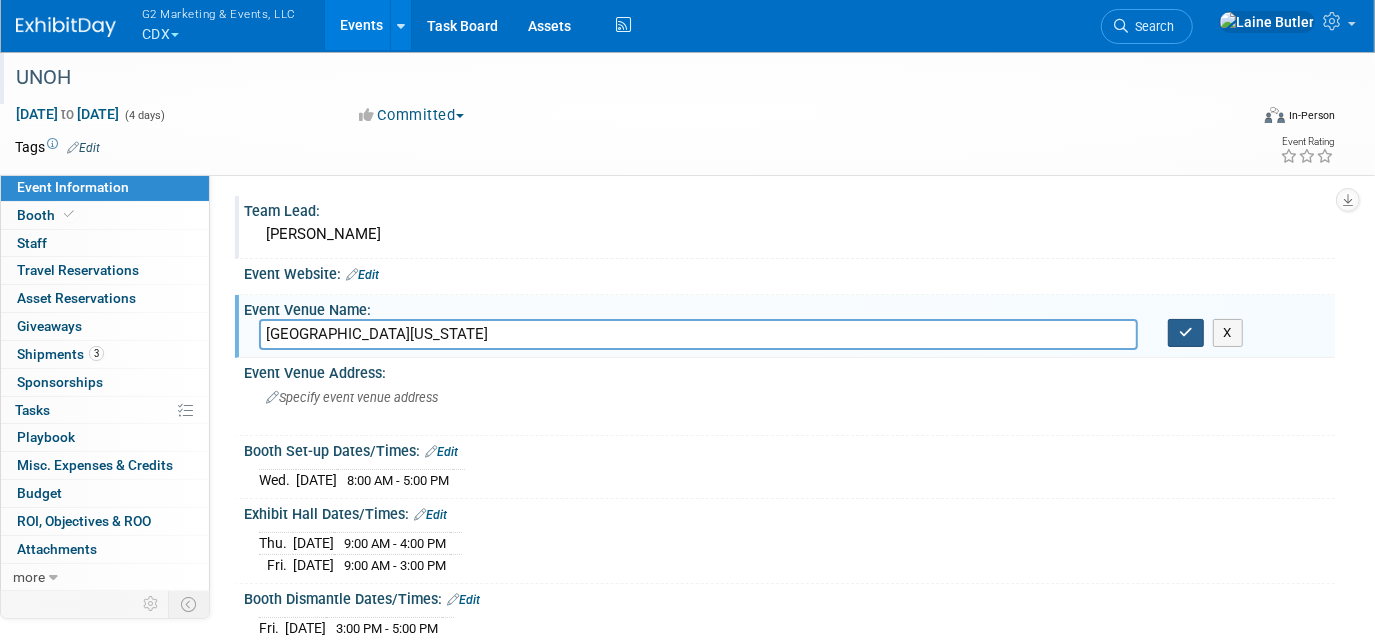 type on "[GEOGRAPHIC_DATA][US_STATE]" 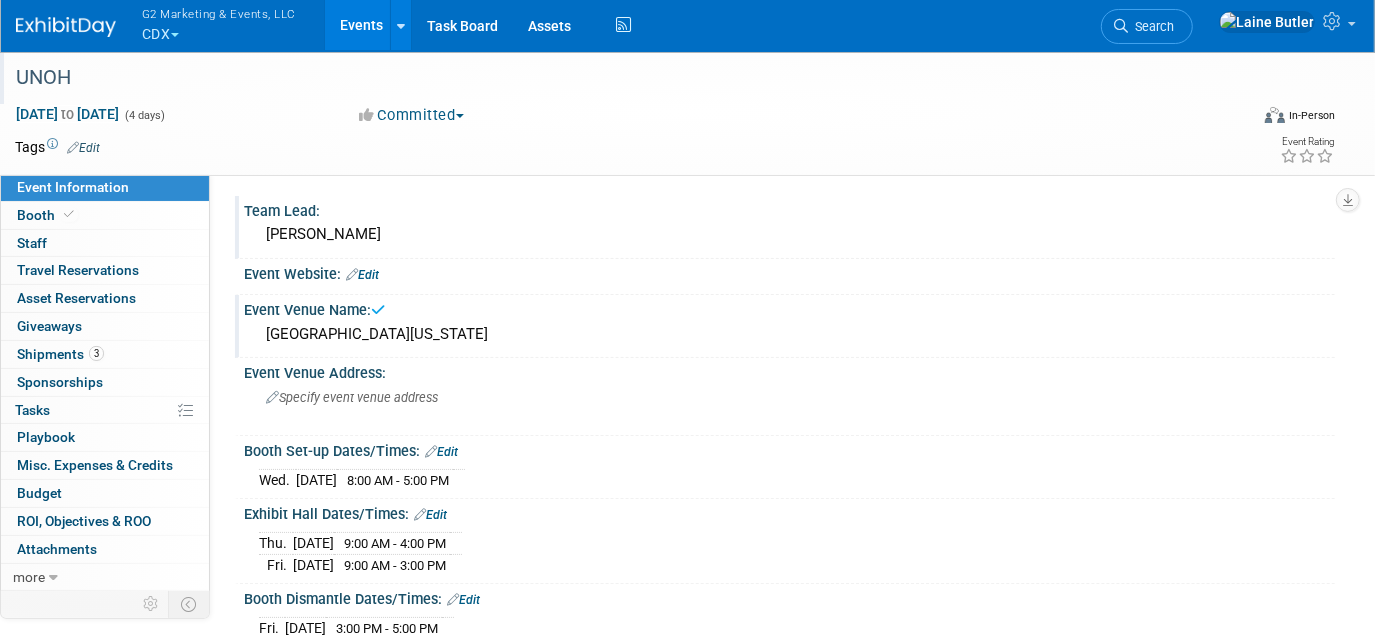 click on "UNOH" at bounding box center (616, 78) 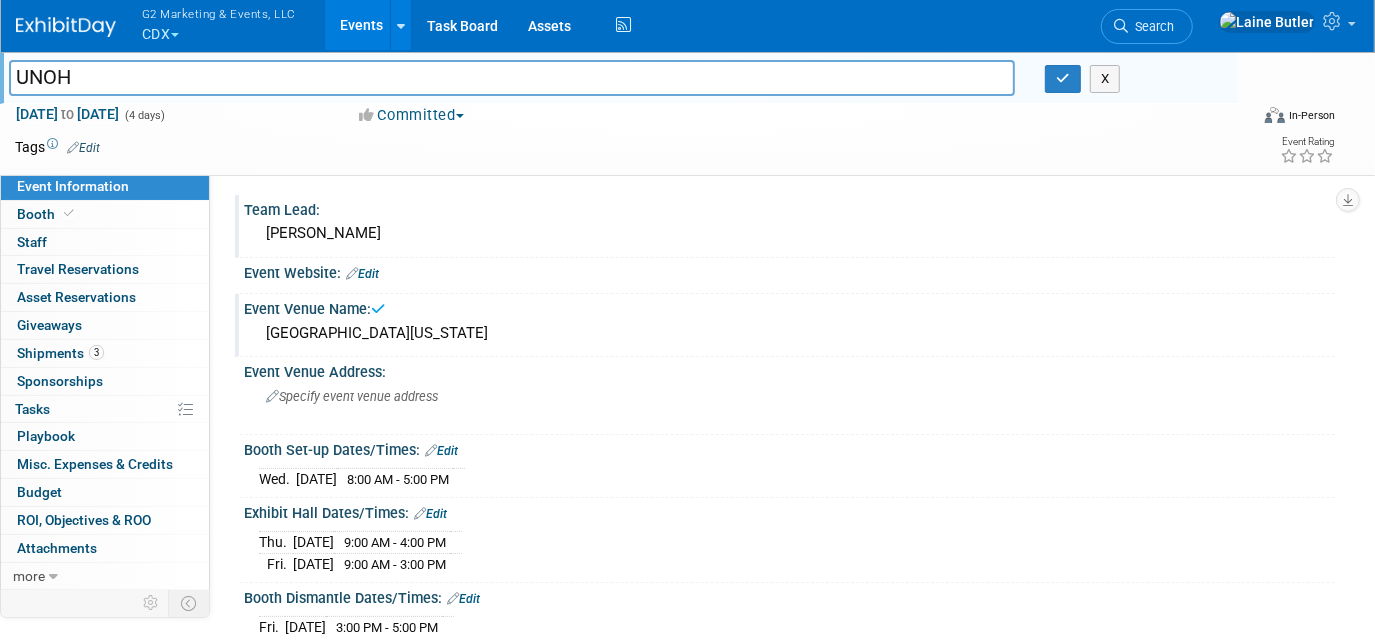 drag, startPoint x: 136, startPoint y: 84, endPoint x: 0, endPoint y: 70, distance: 136.71869 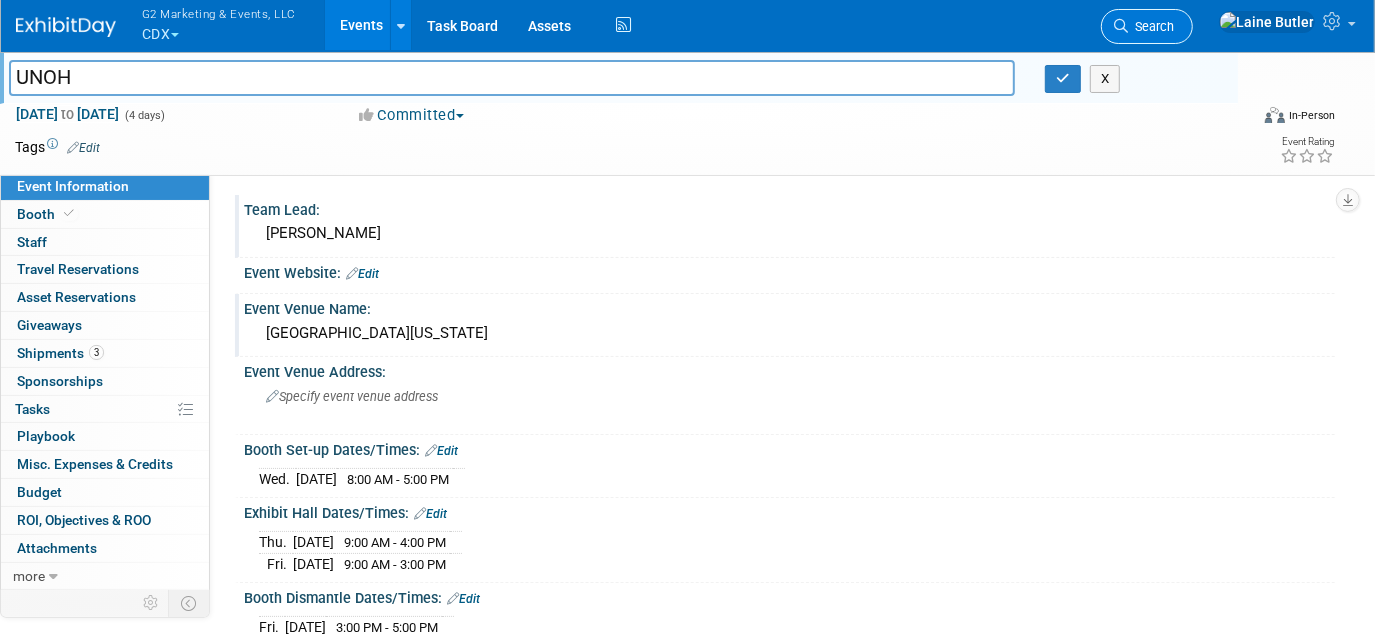 click on "Search" at bounding box center (1151, 26) 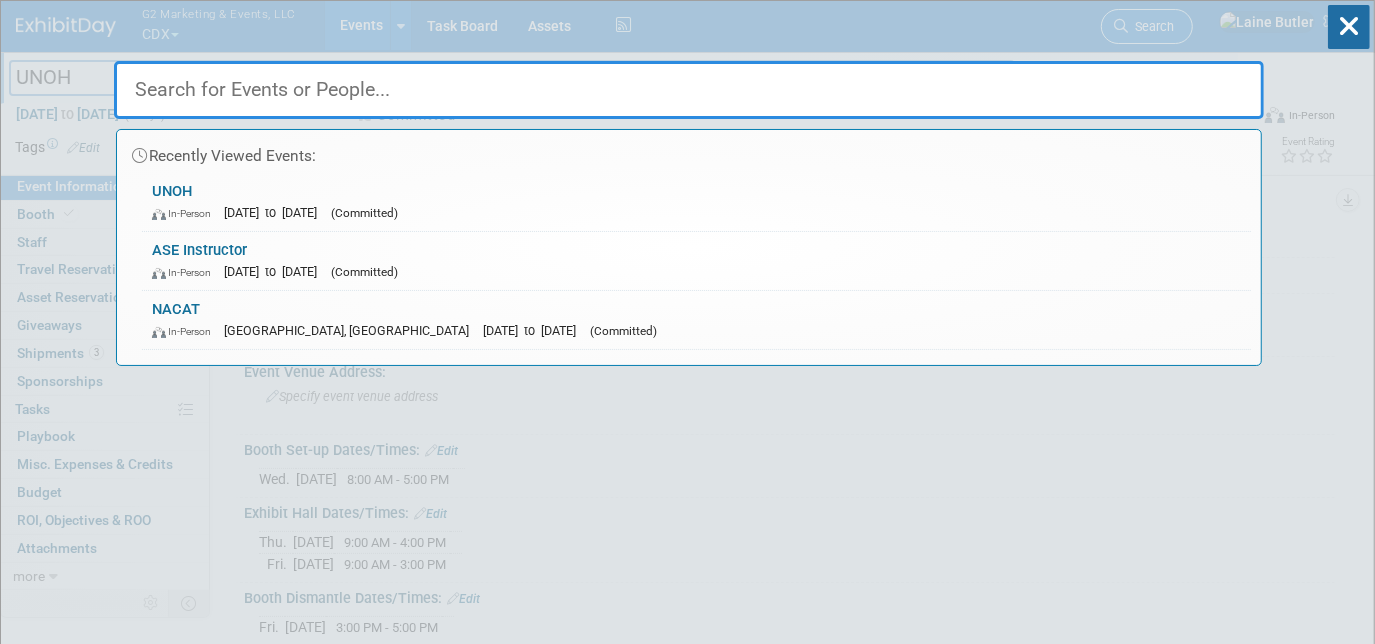 paste on "UNOH" 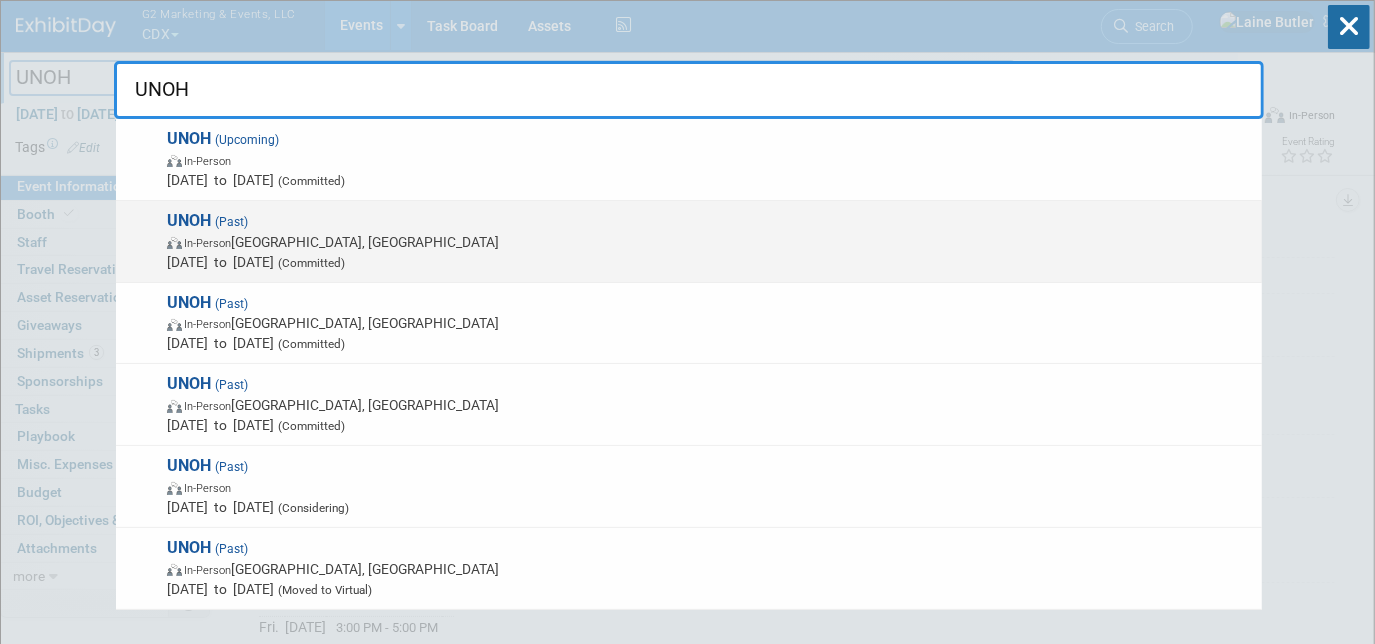 type on "UNOH" 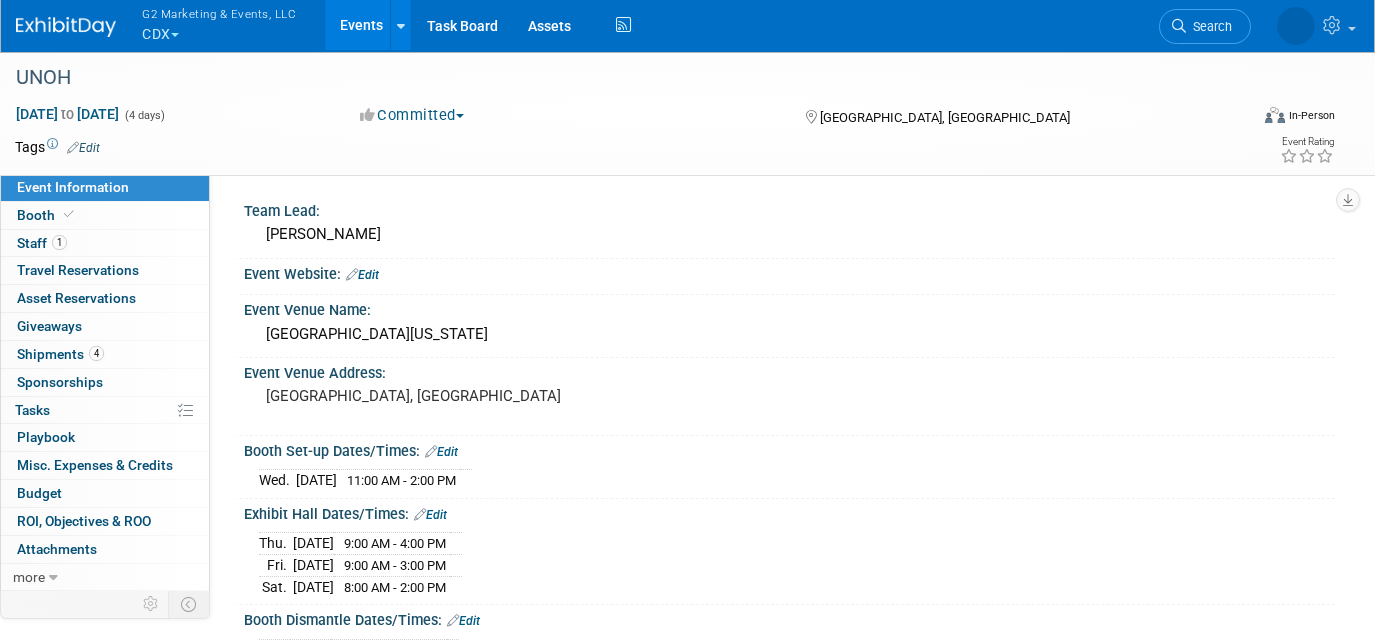 scroll, scrollTop: 0, scrollLeft: 0, axis: both 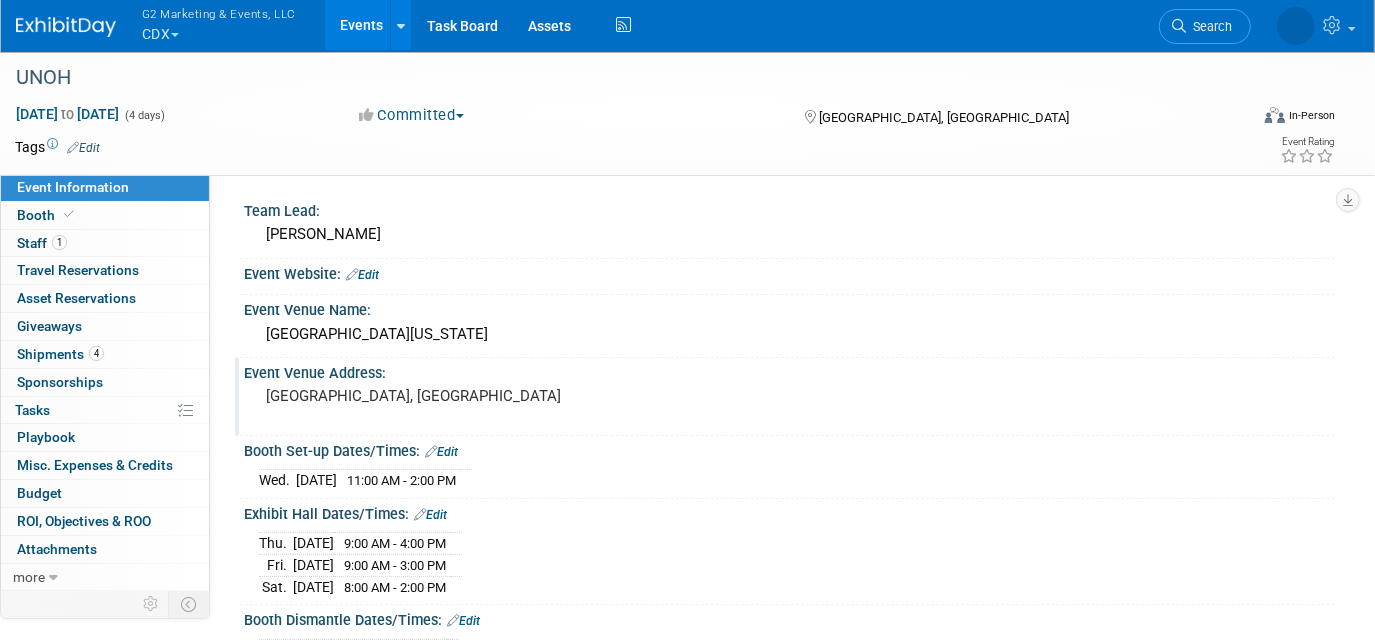 click on "[GEOGRAPHIC_DATA], [GEOGRAPHIC_DATA]" at bounding box center (471, 396) 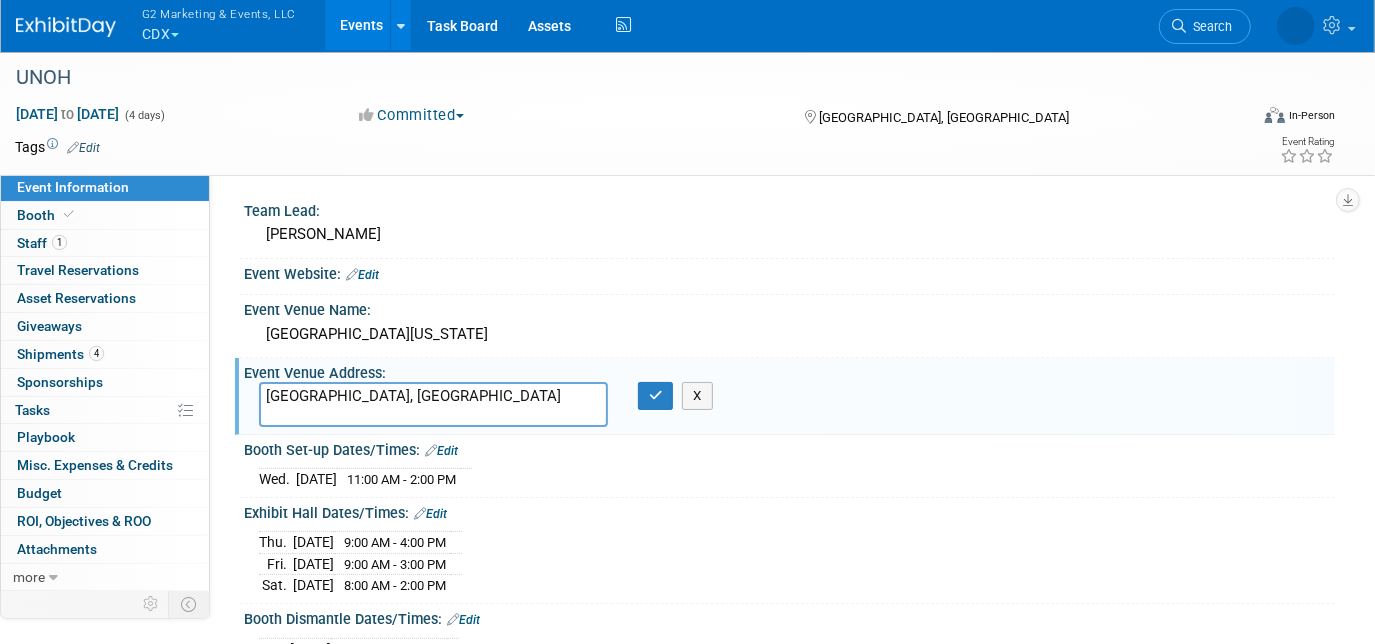 drag, startPoint x: 306, startPoint y: 396, endPoint x: 248, endPoint y: 394, distance: 58.034473 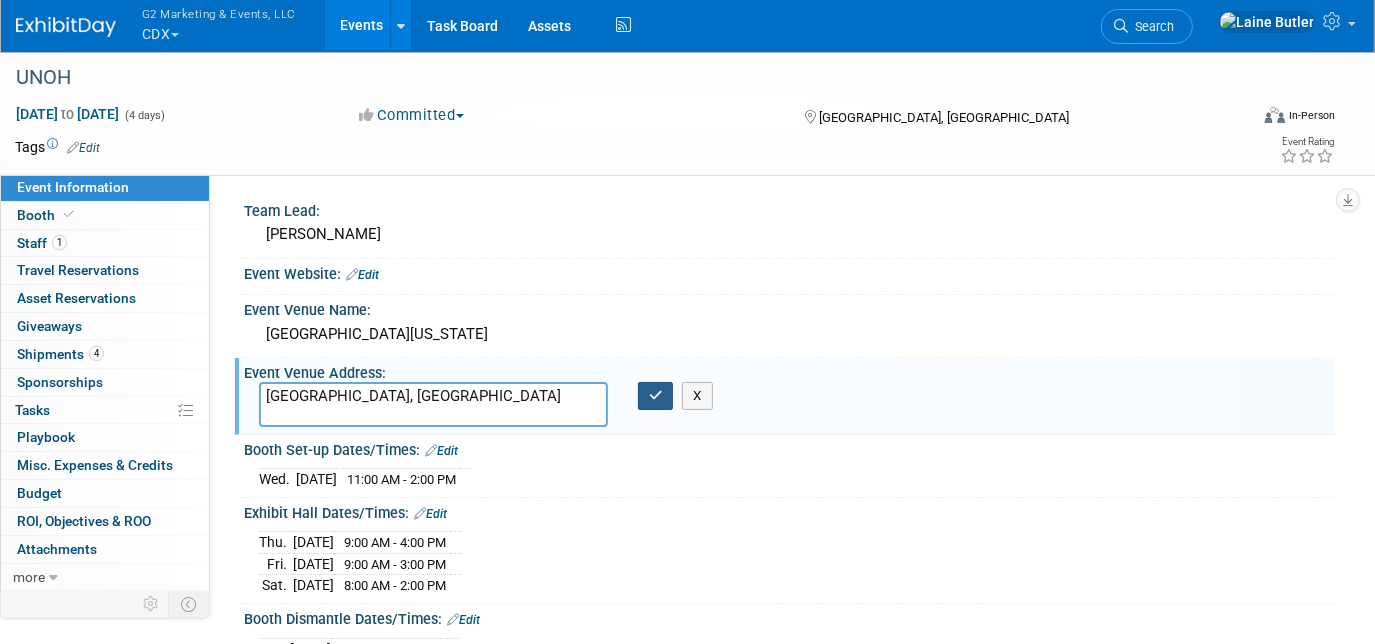 click at bounding box center [656, 395] 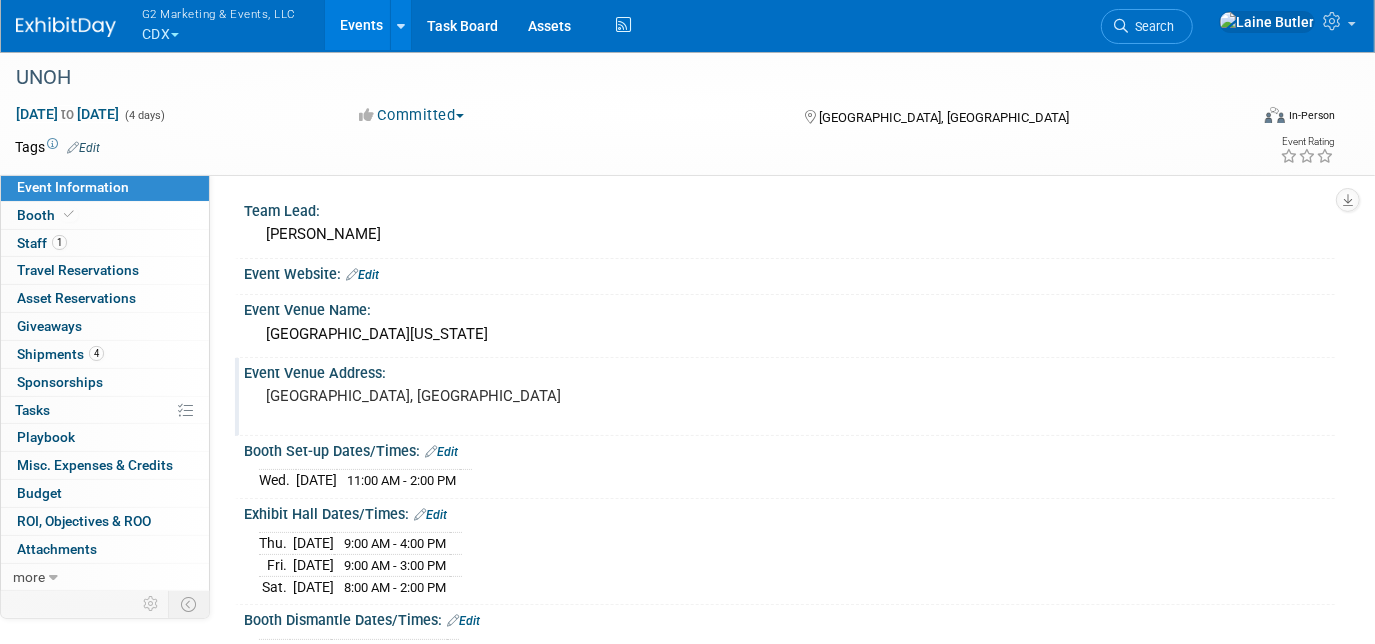 click at bounding box center [66, 27] 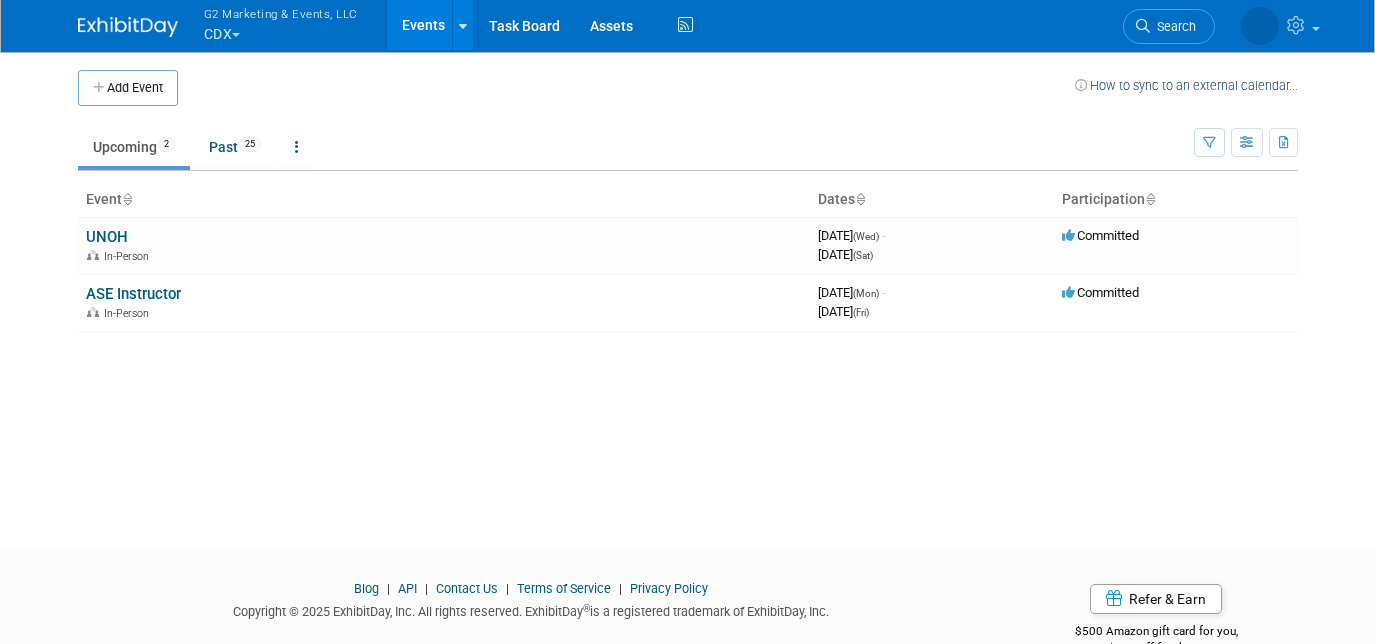 scroll, scrollTop: 0, scrollLeft: 0, axis: both 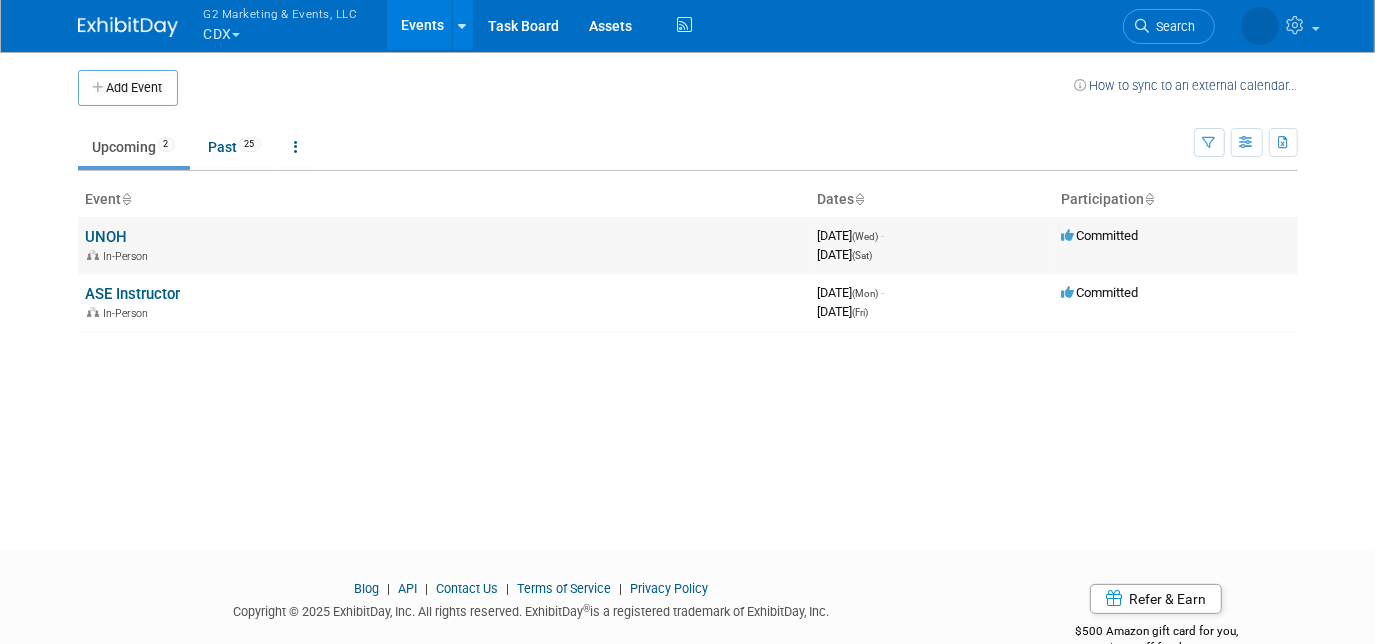 click on "UNOH
In-Person" at bounding box center (444, 245) 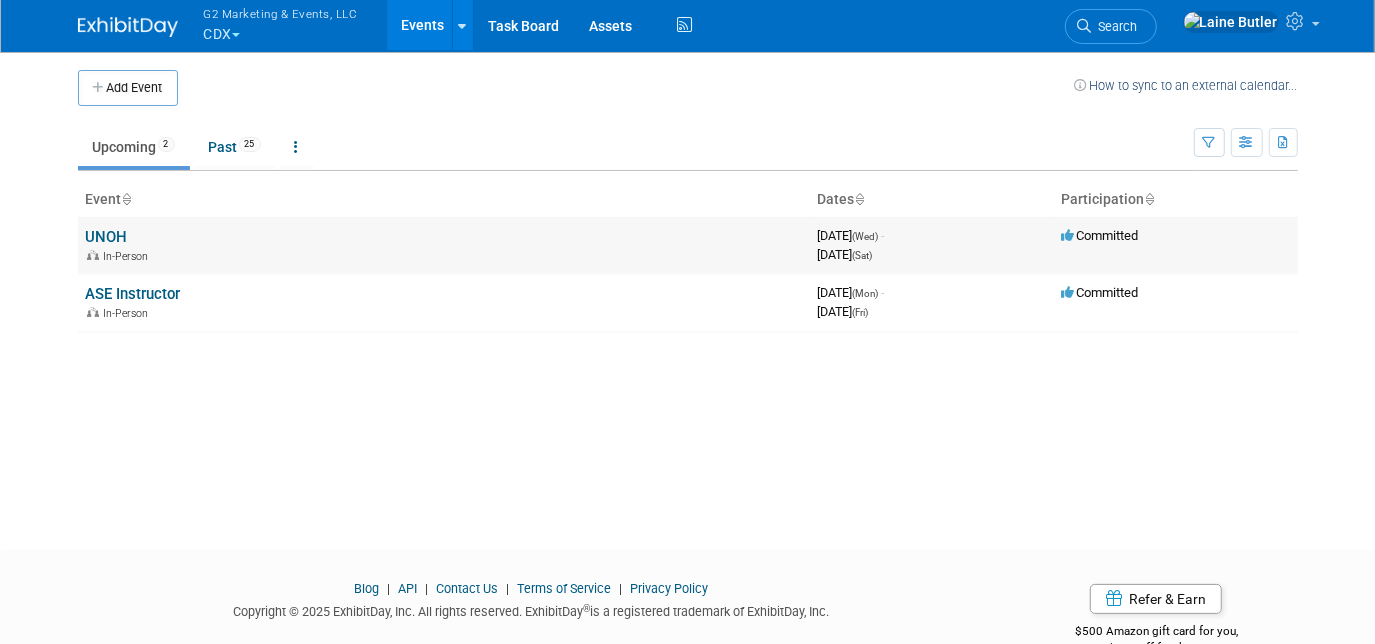 click on "UNOH" at bounding box center [107, 237] 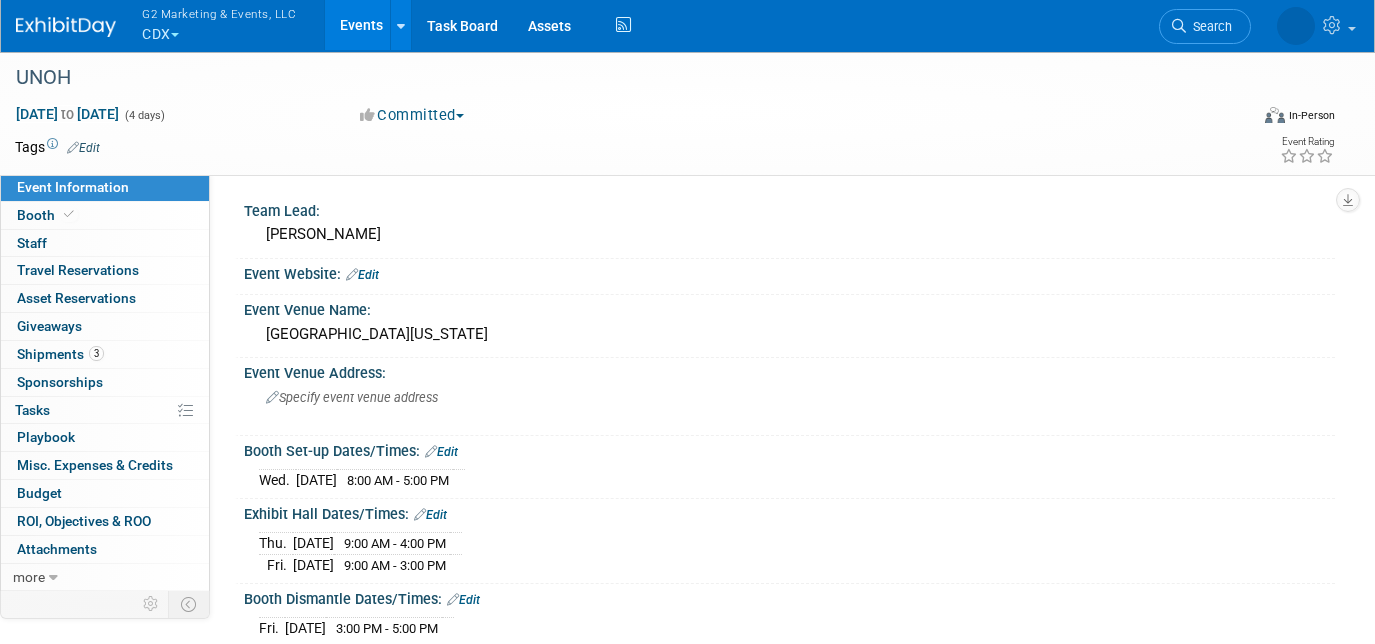 scroll, scrollTop: 0, scrollLeft: 0, axis: both 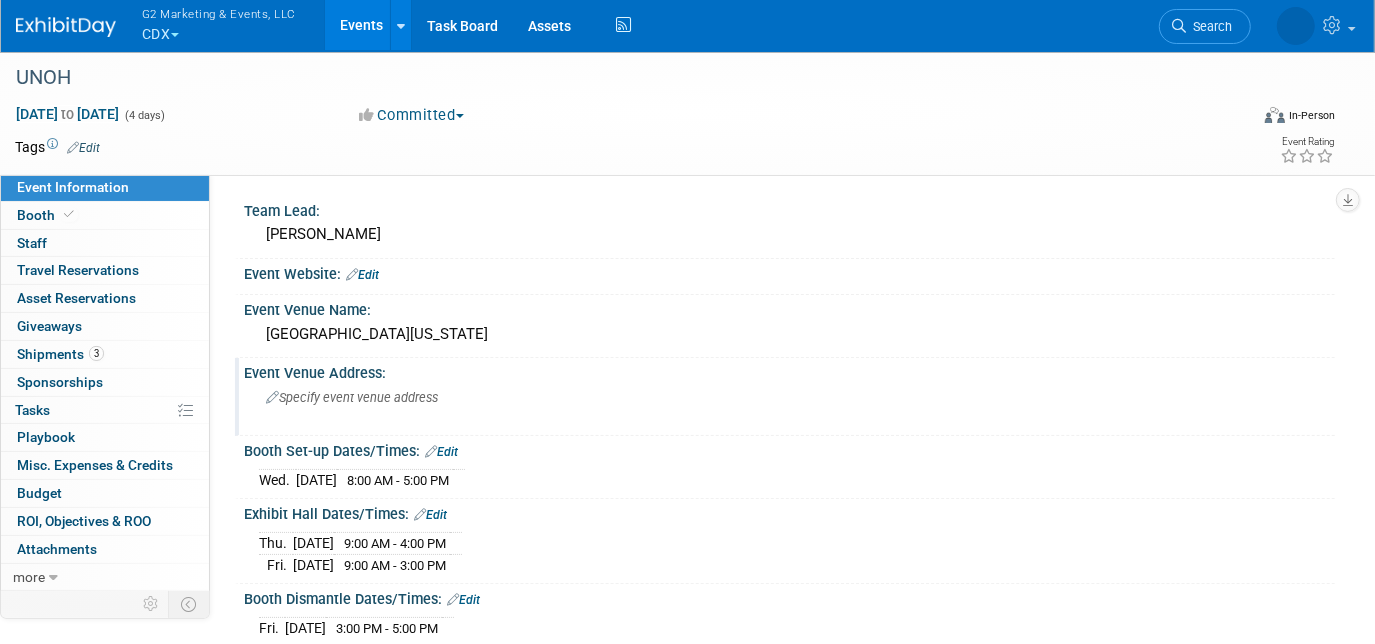 click on "Specify event venue address" at bounding box center (352, 397) 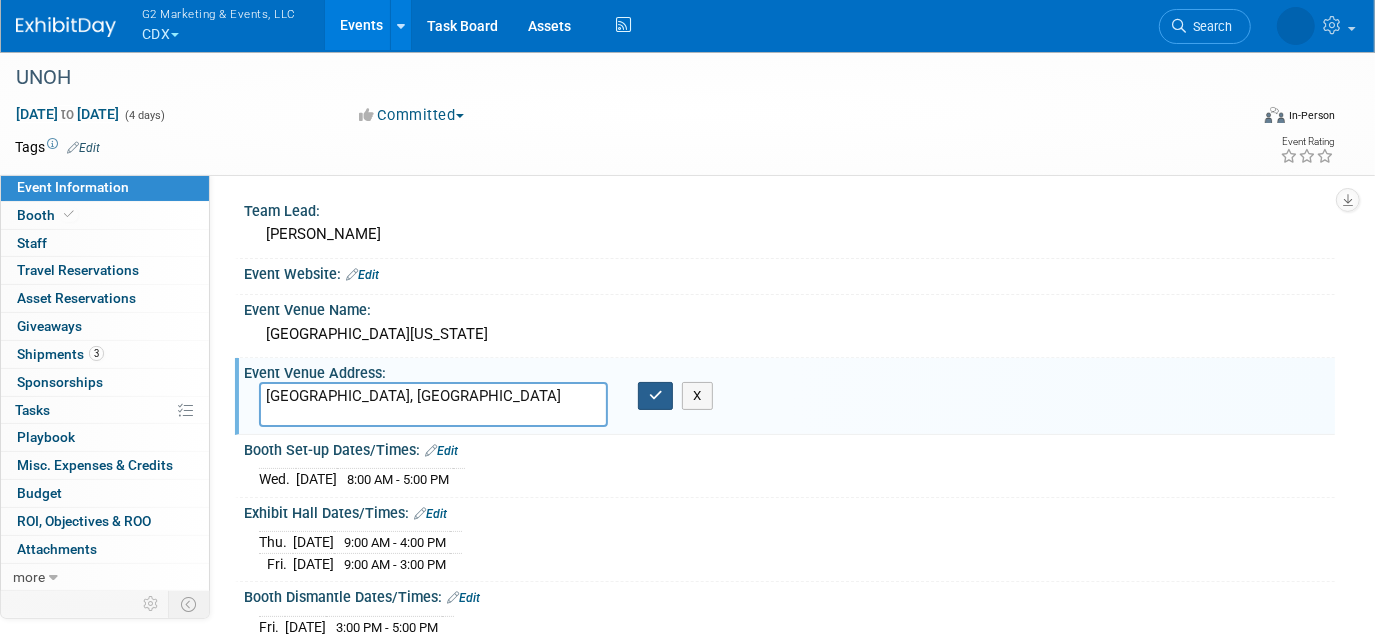 type on "[GEOGRAPHIC_DATA], [GEOGRAPHIC_DATA]" 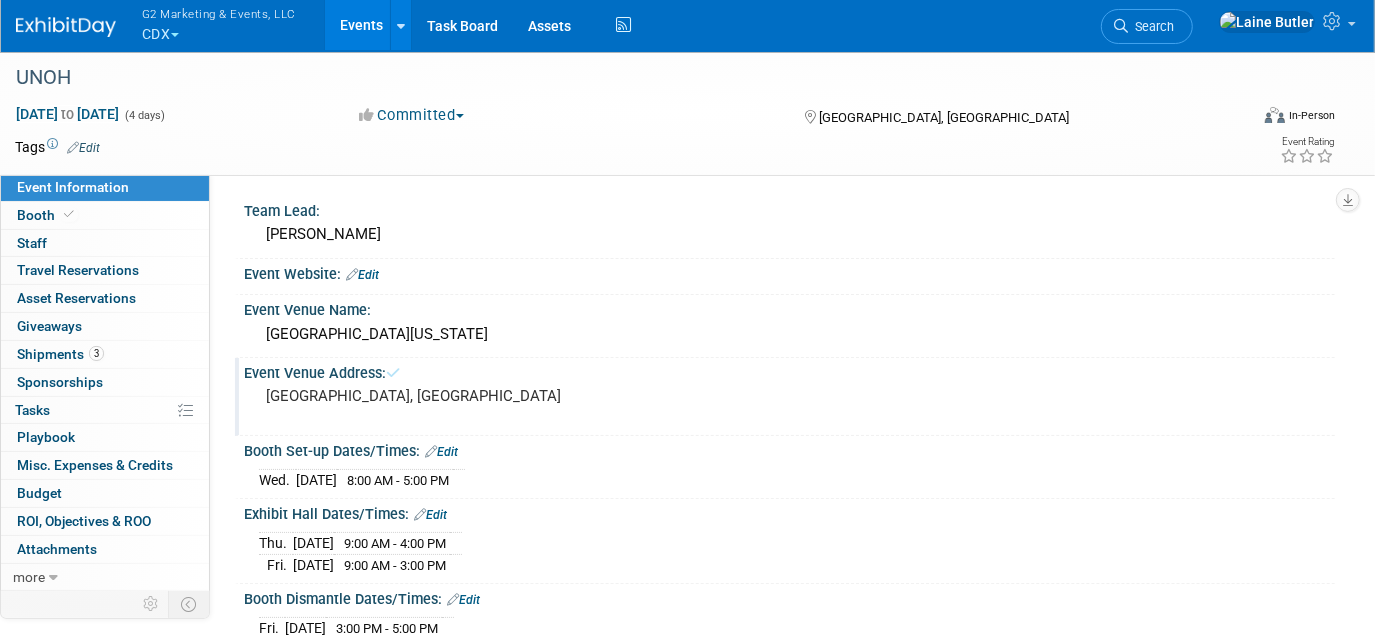 click on "Edit" at bounding box center [441, 452] 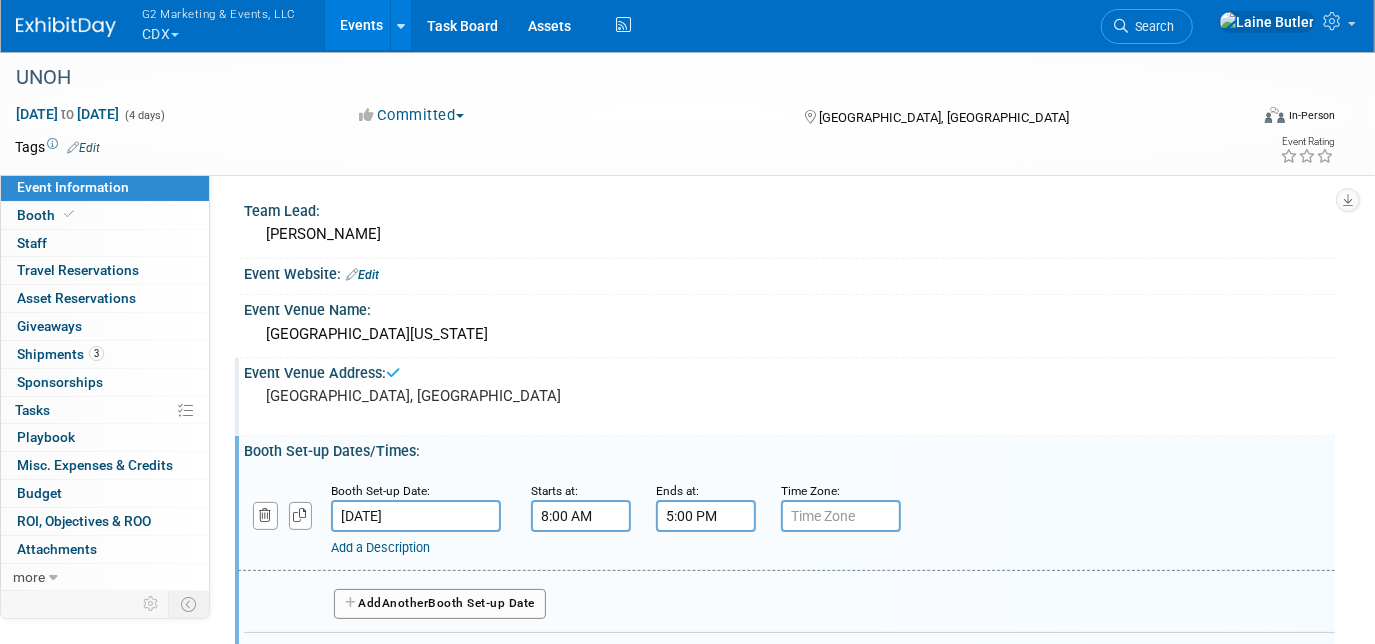click on "8:00 AM" at bounding box center [581, 516] 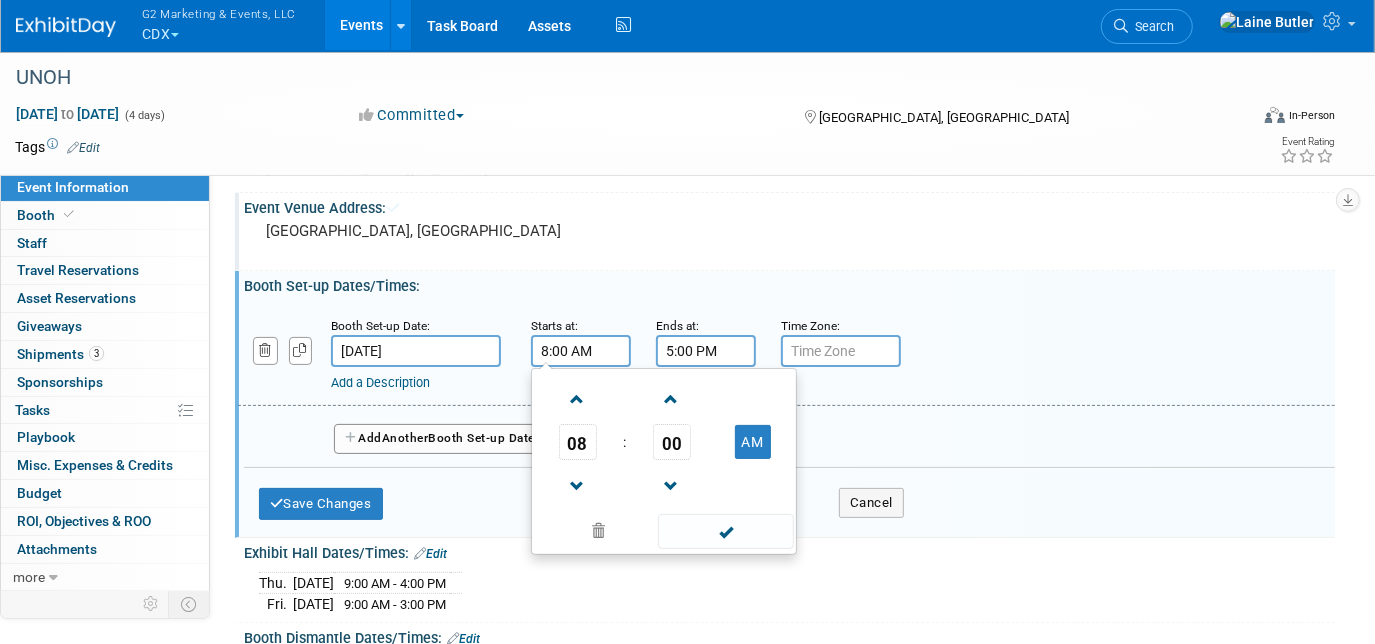 scroll, scrollTop: 166, scrollLeft: 0, axis: vertical 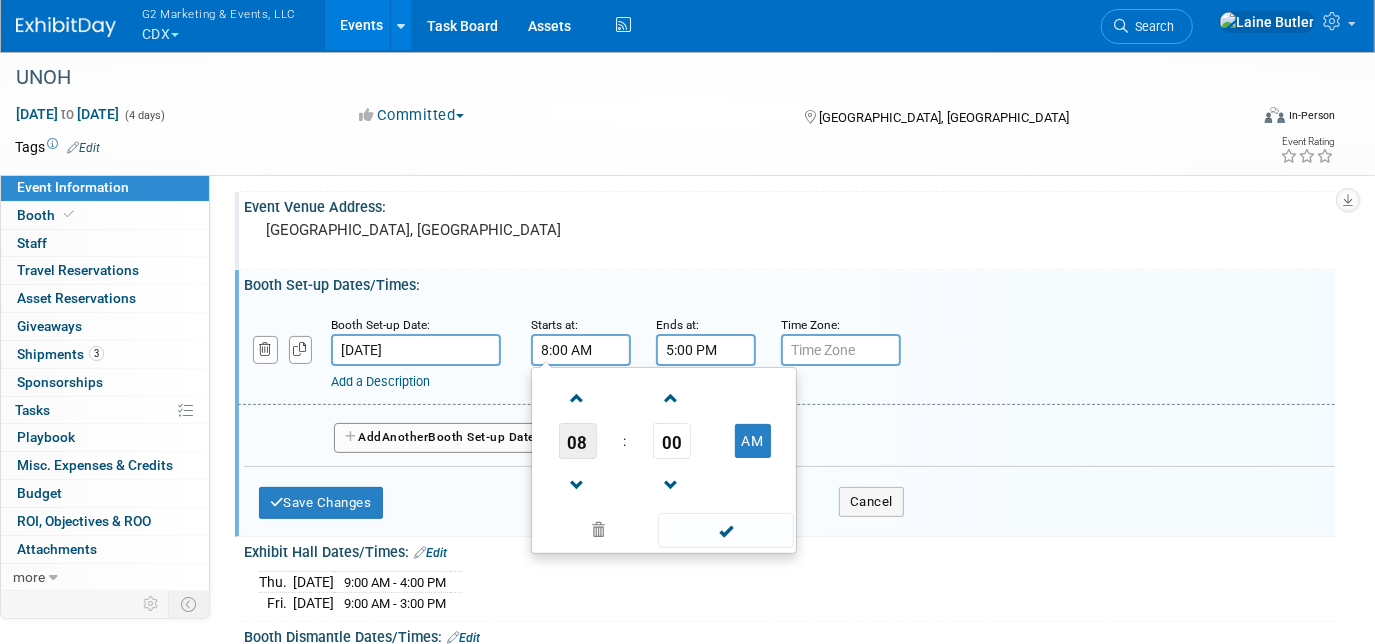 click on "08" at bounding box center [578, 441] 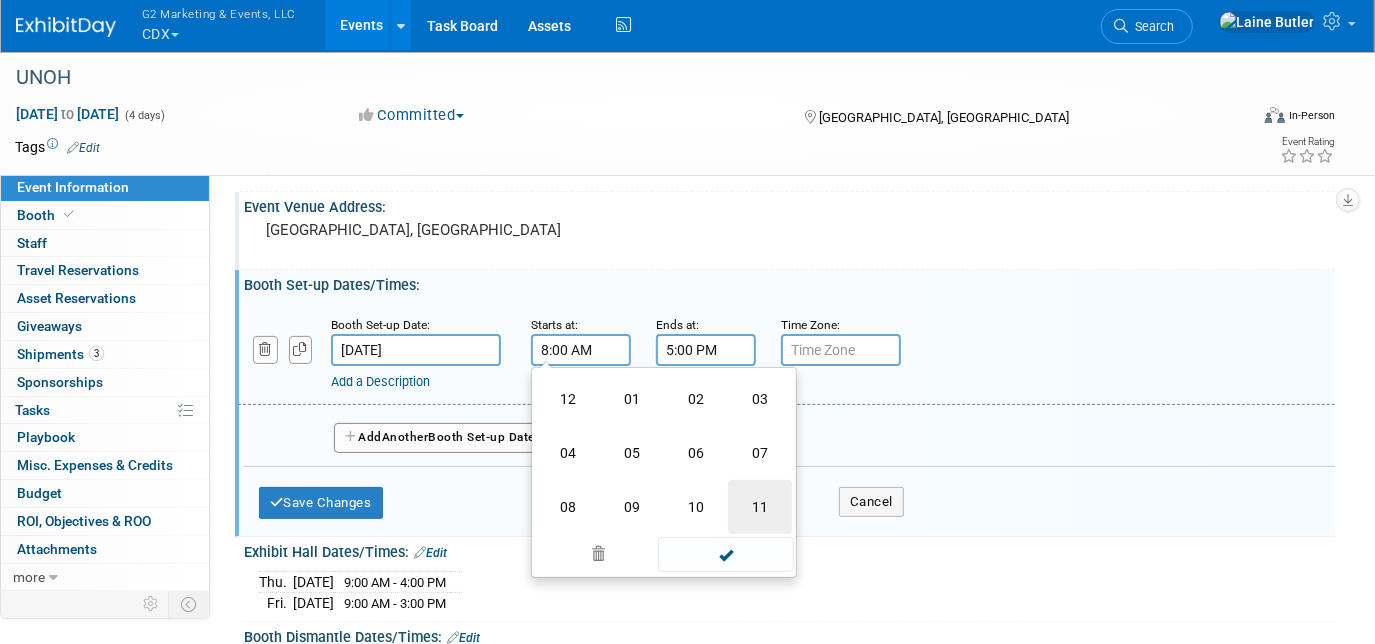 click on "11" at bounding box center [760, 507] 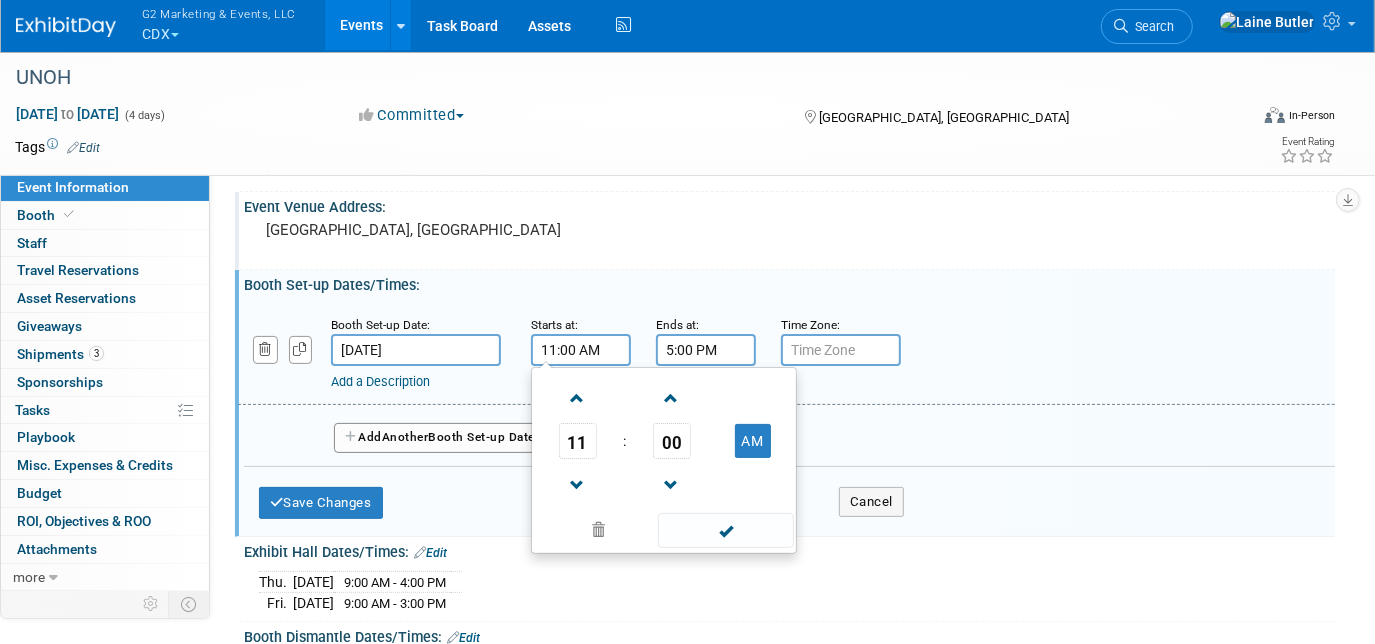 click on "5:00 PM" at bounding box center [706, 350] 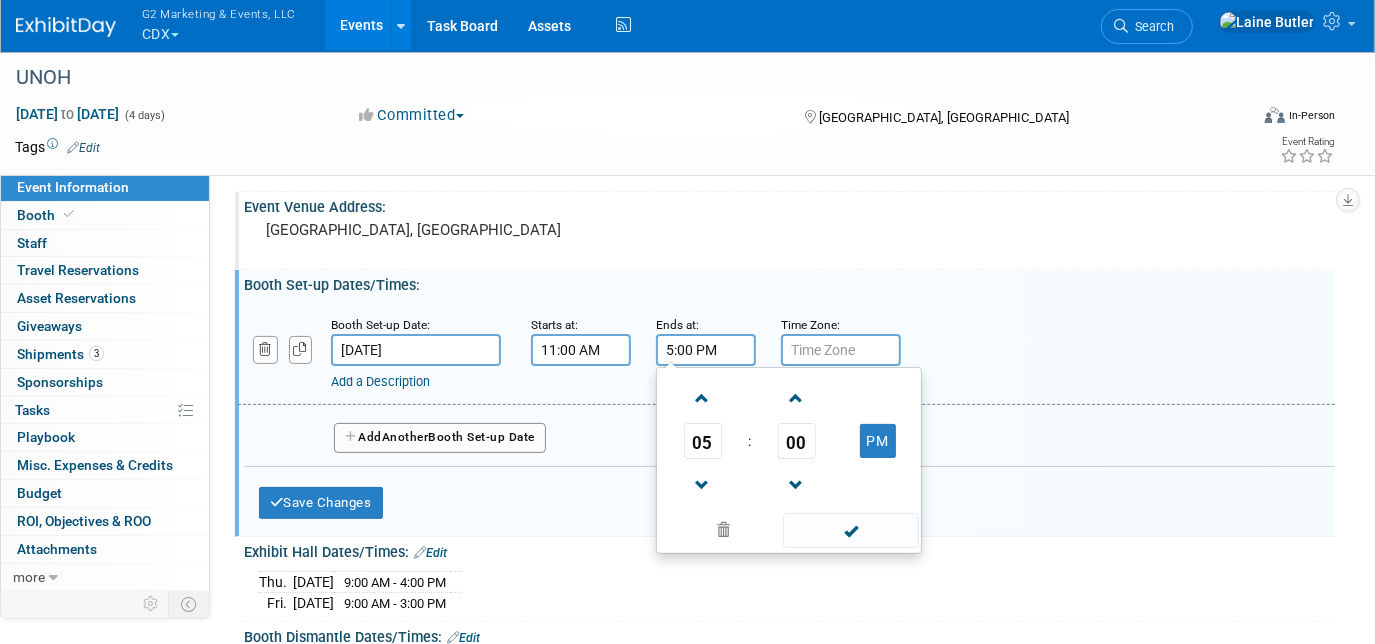 click on "05" at bounding box center [702, 441] 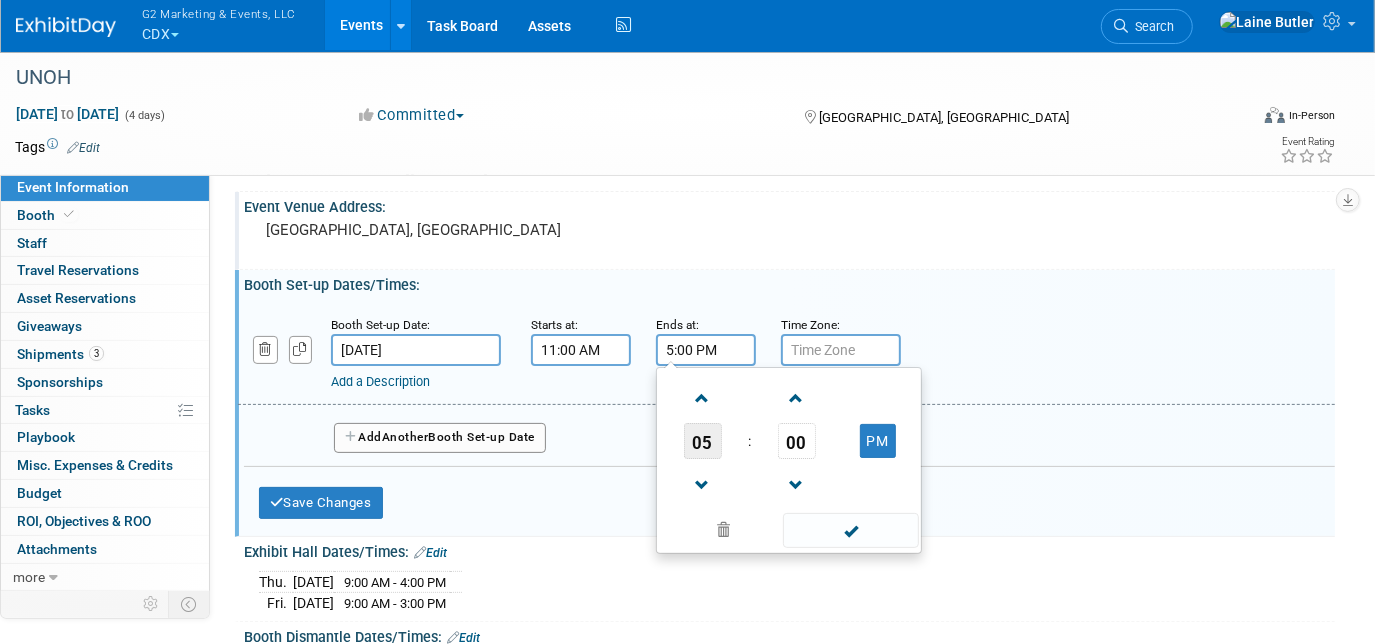 click on "05" at bounding box center [703, 441] 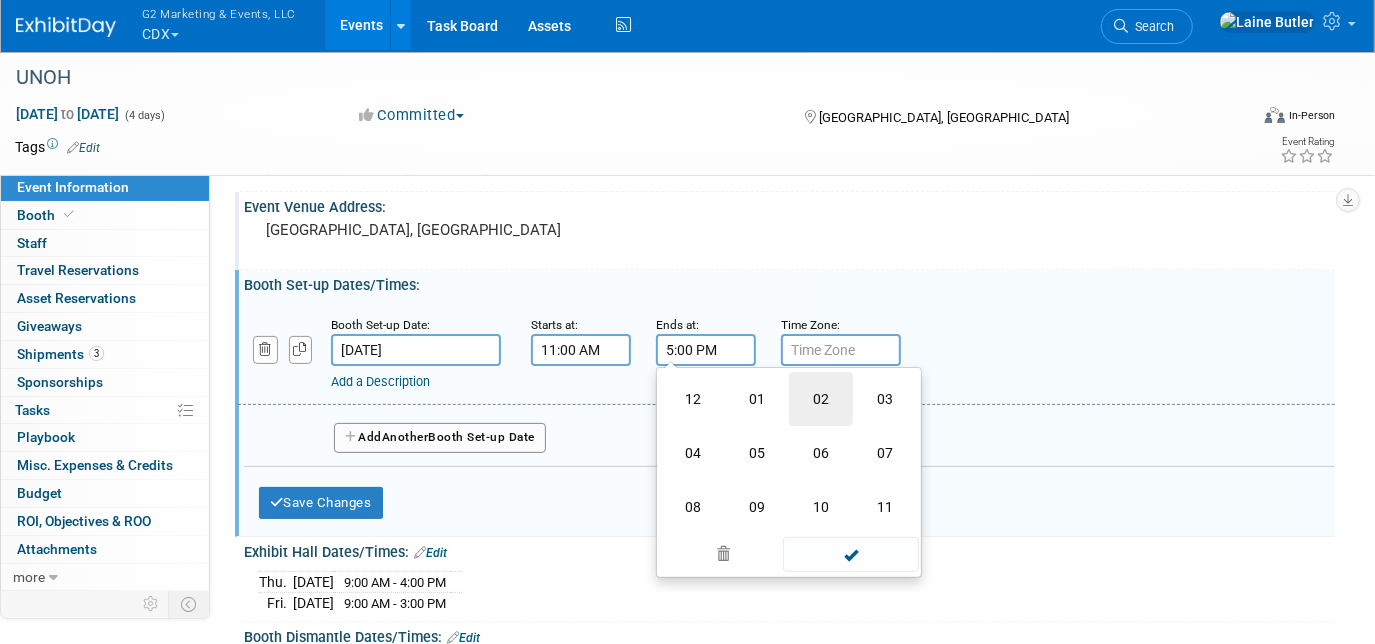 click on "02" at bounding box center [821, 399] 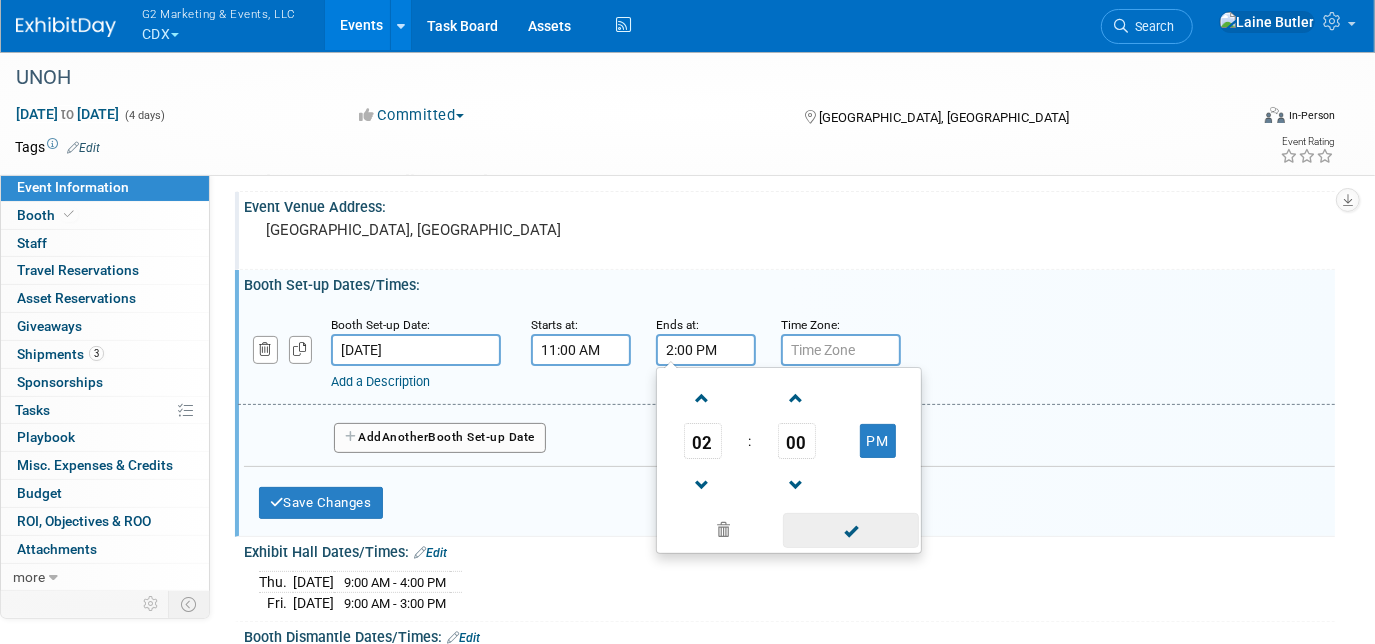 click at bounding box center [850, 530] 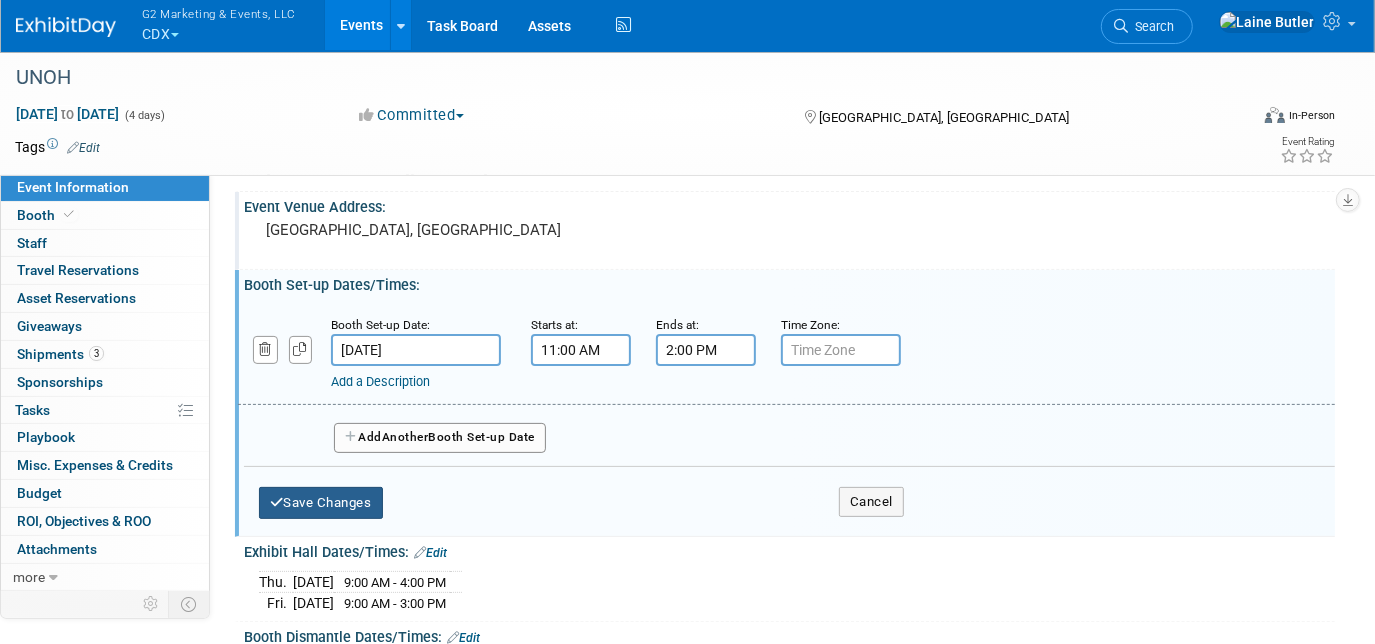 click at bounding box center (277, 502) 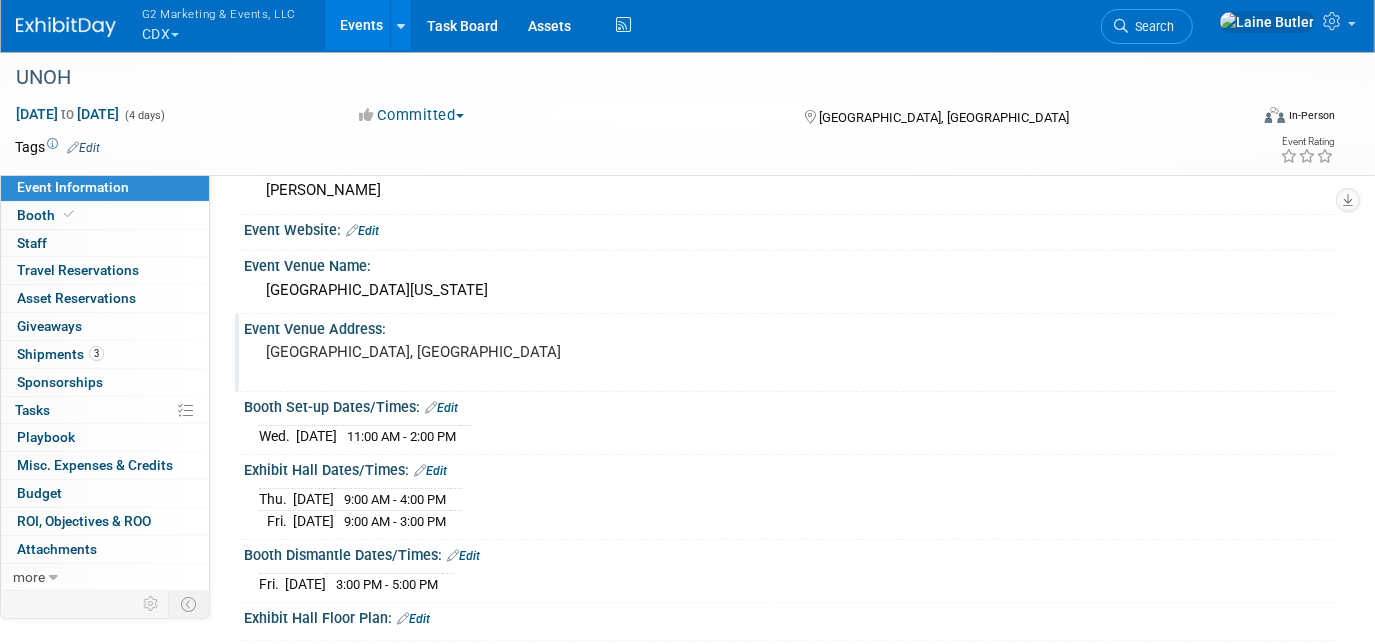 scroll, scrollTop: 0, scrollLeft: 0, axis: both 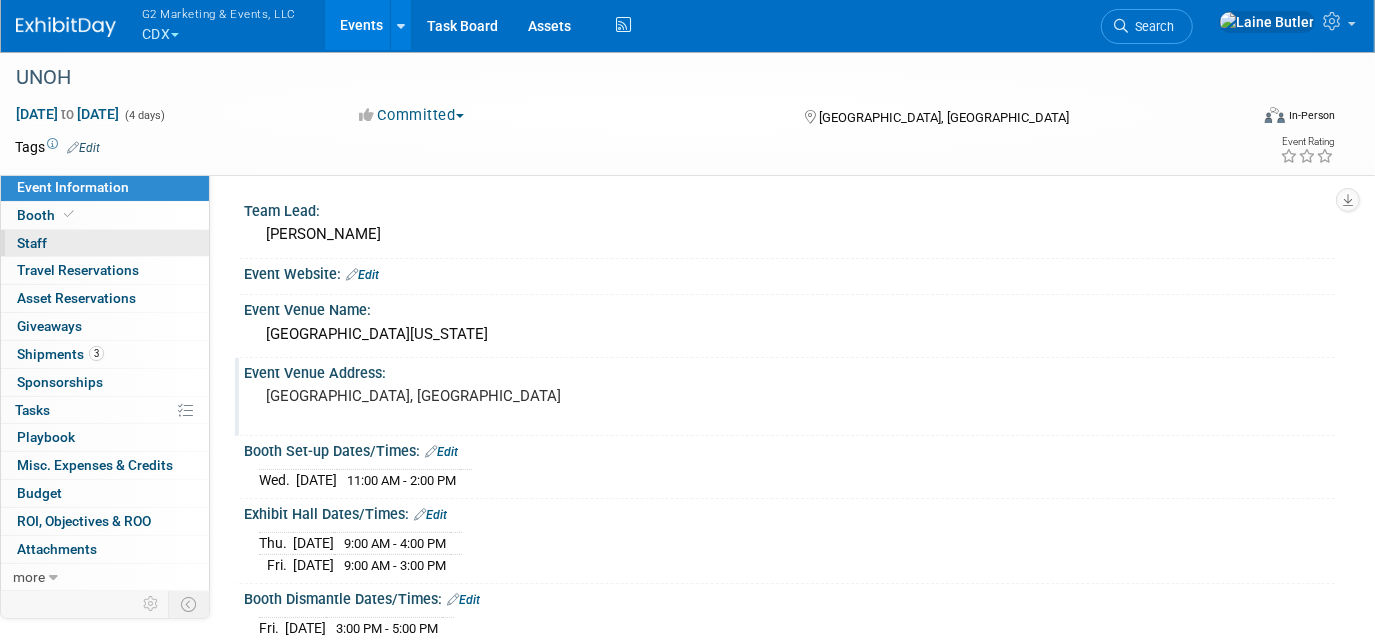 click on "0
Staff 0" at bounding box center [105, 243] 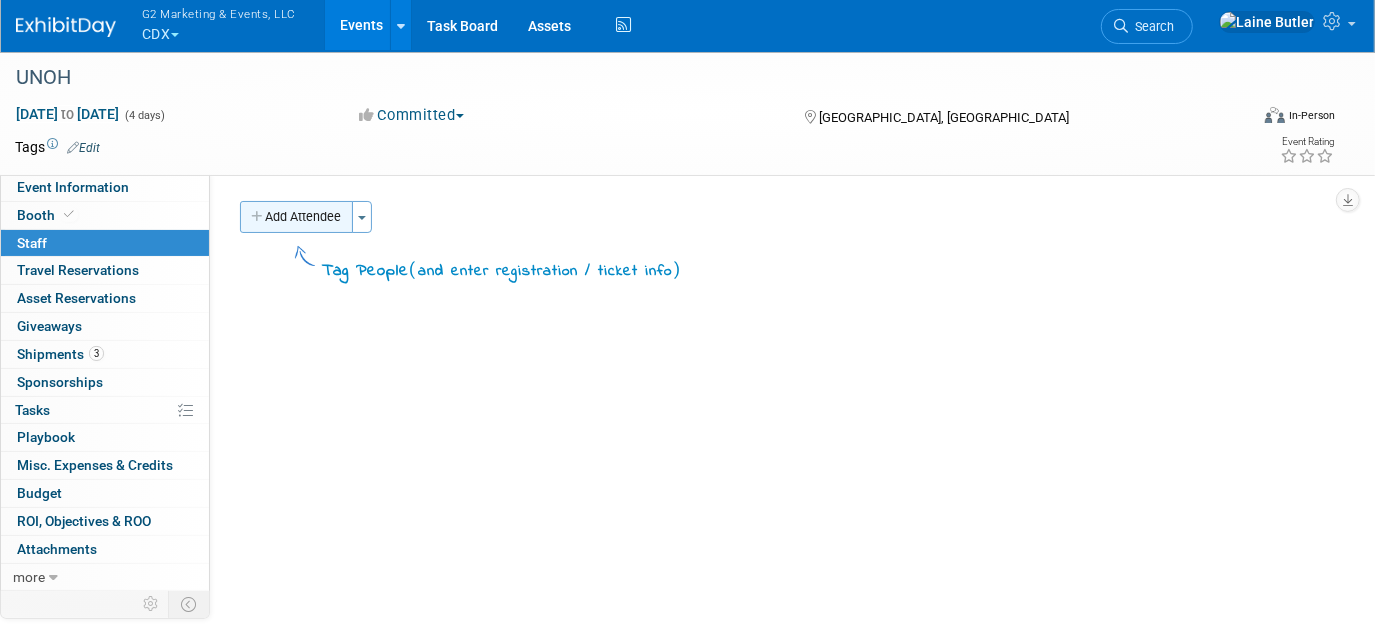 click on "Add Attendee" at bounding box center (296, 217) 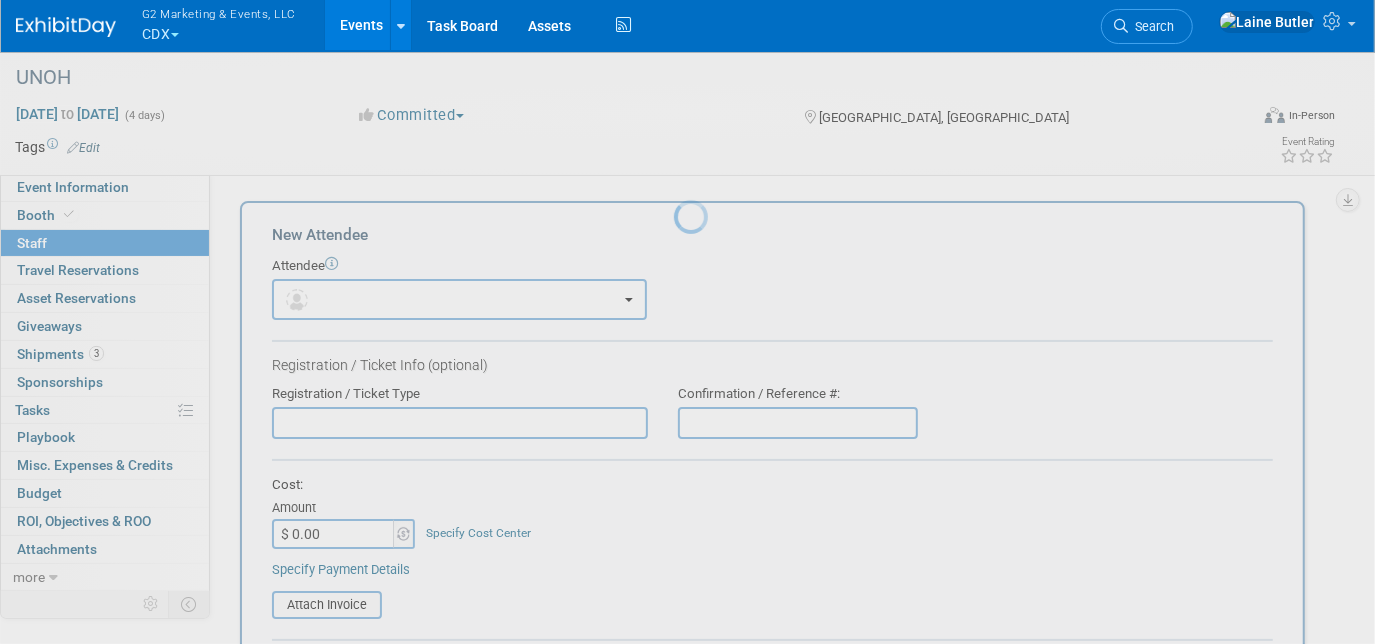 scroll, scrollTop: 0, scrollLeft: 0, axis: both 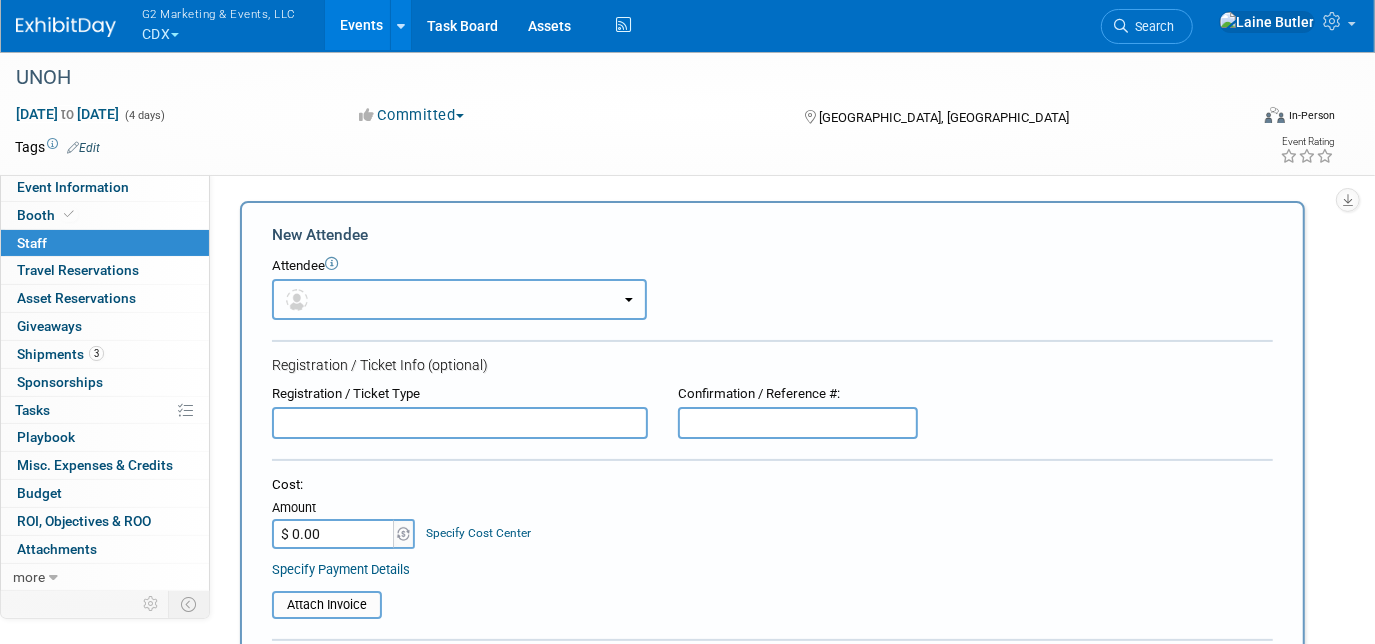 click at bounding box center (459, 299) 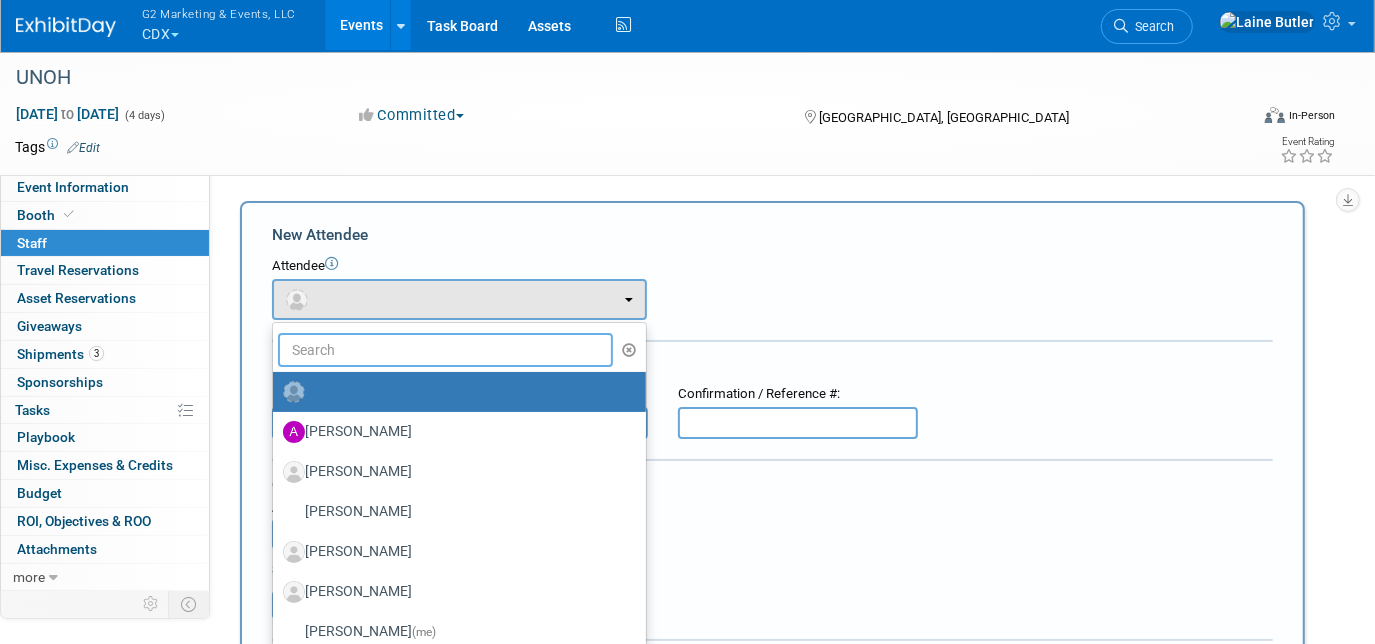 click at bounding box center [445, 350] 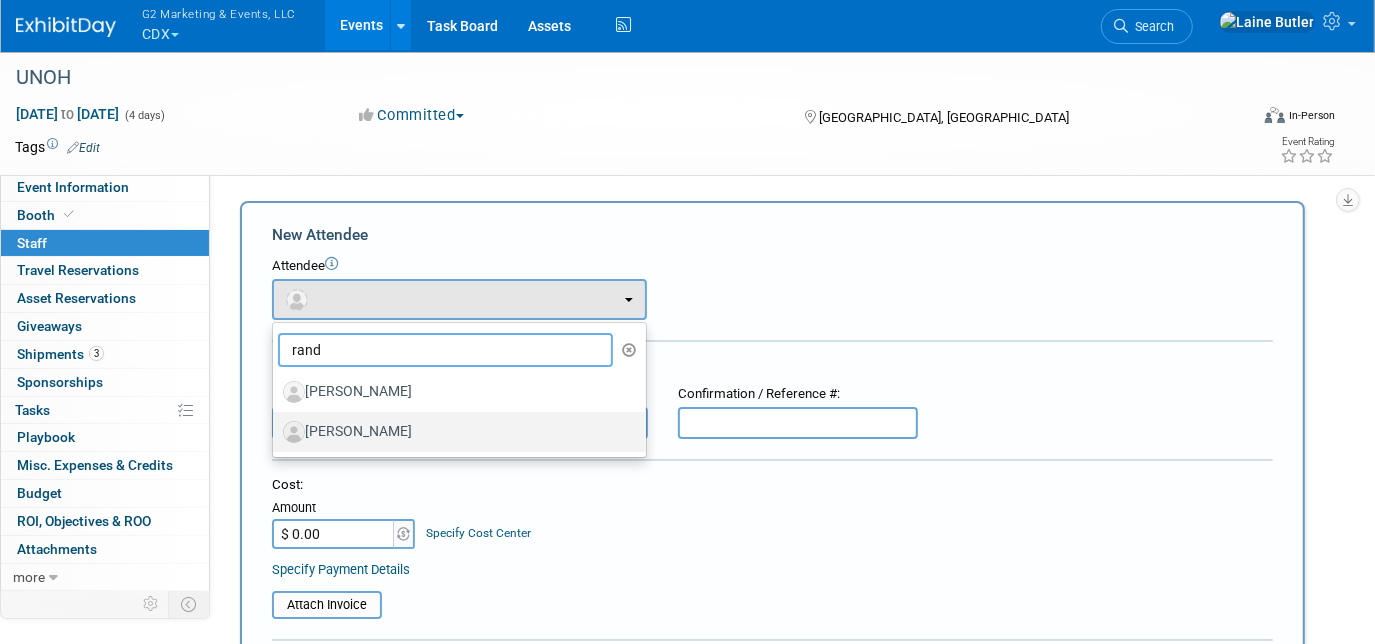 type on "rand" 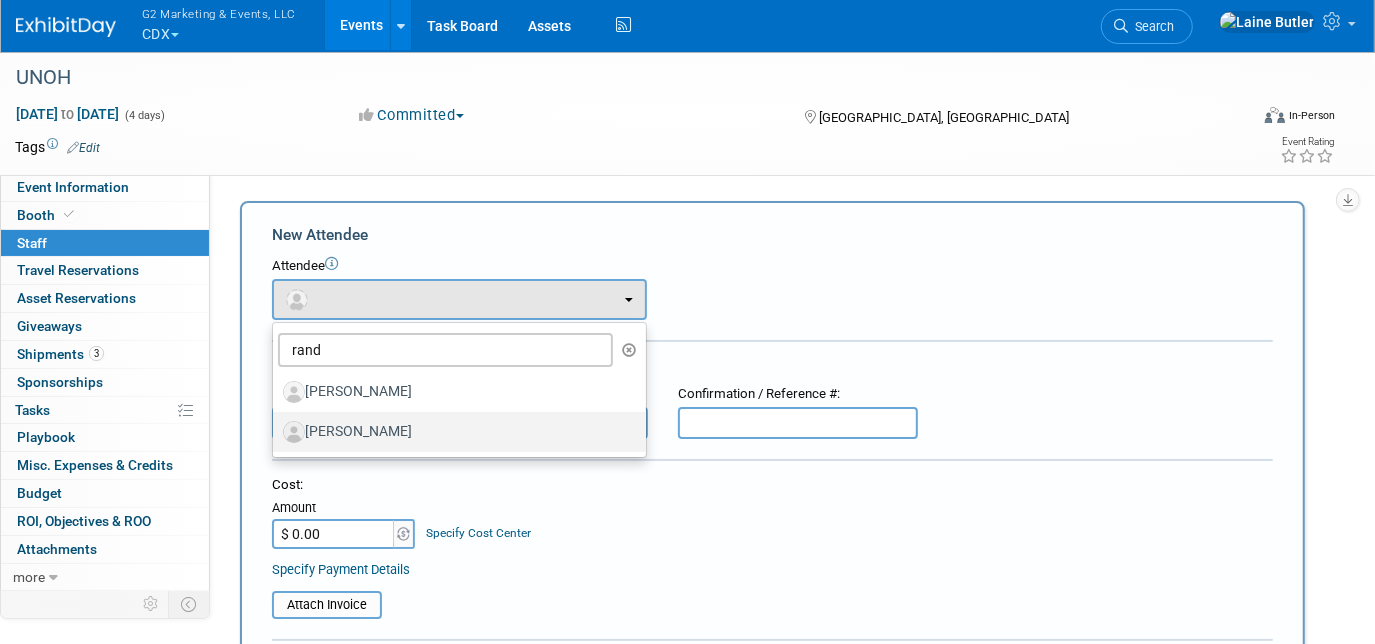 click on "Randy Haubner" at bounding box center [454, 432] 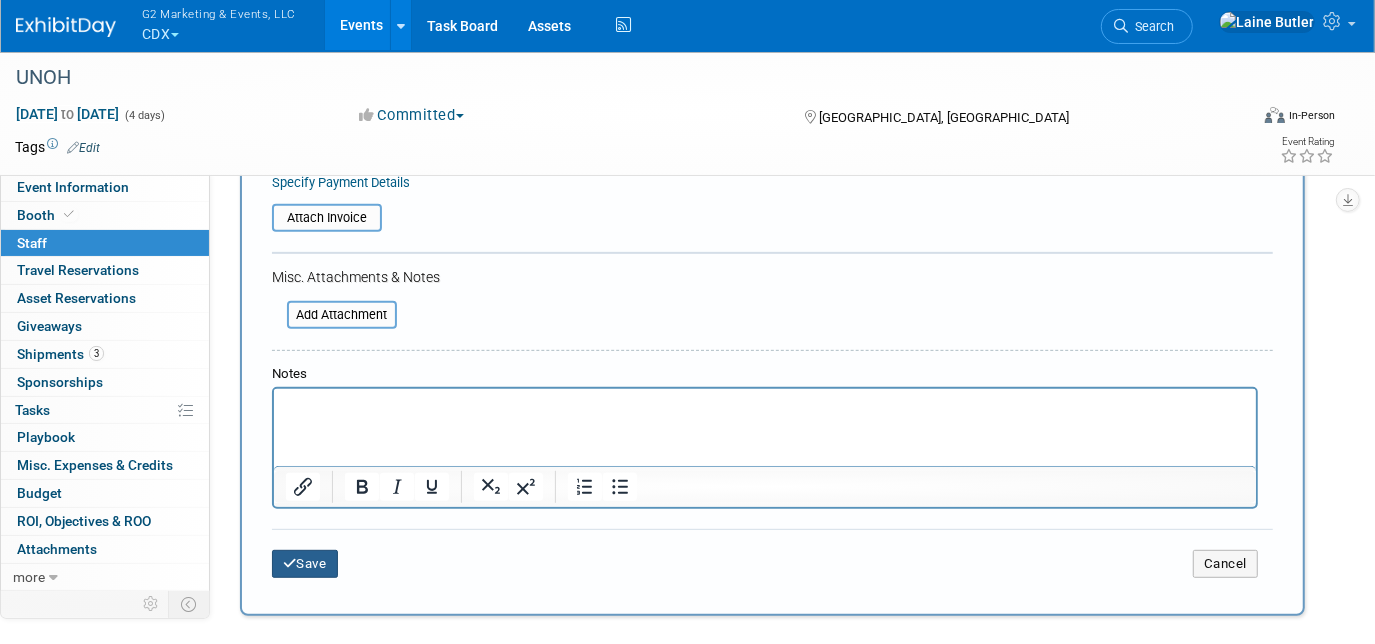 click at bounding box center (290, 563) 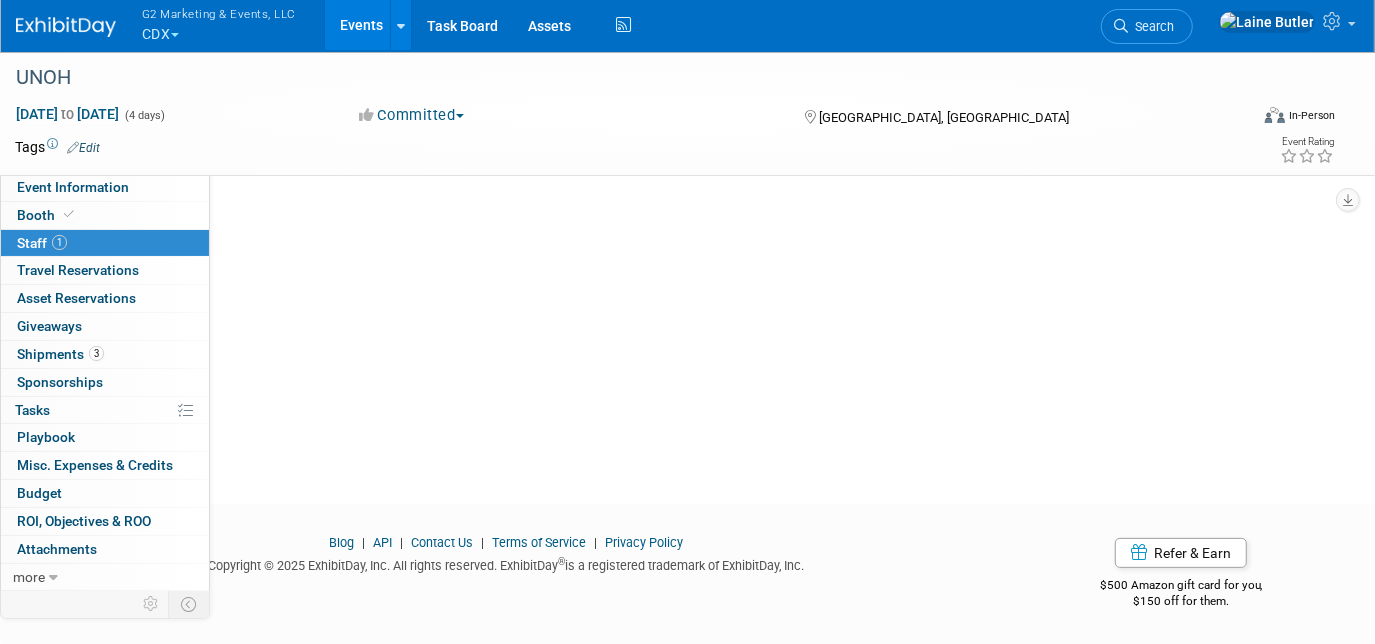 scroll, scrollTop: 0, scrollLeft: 0, axis: both 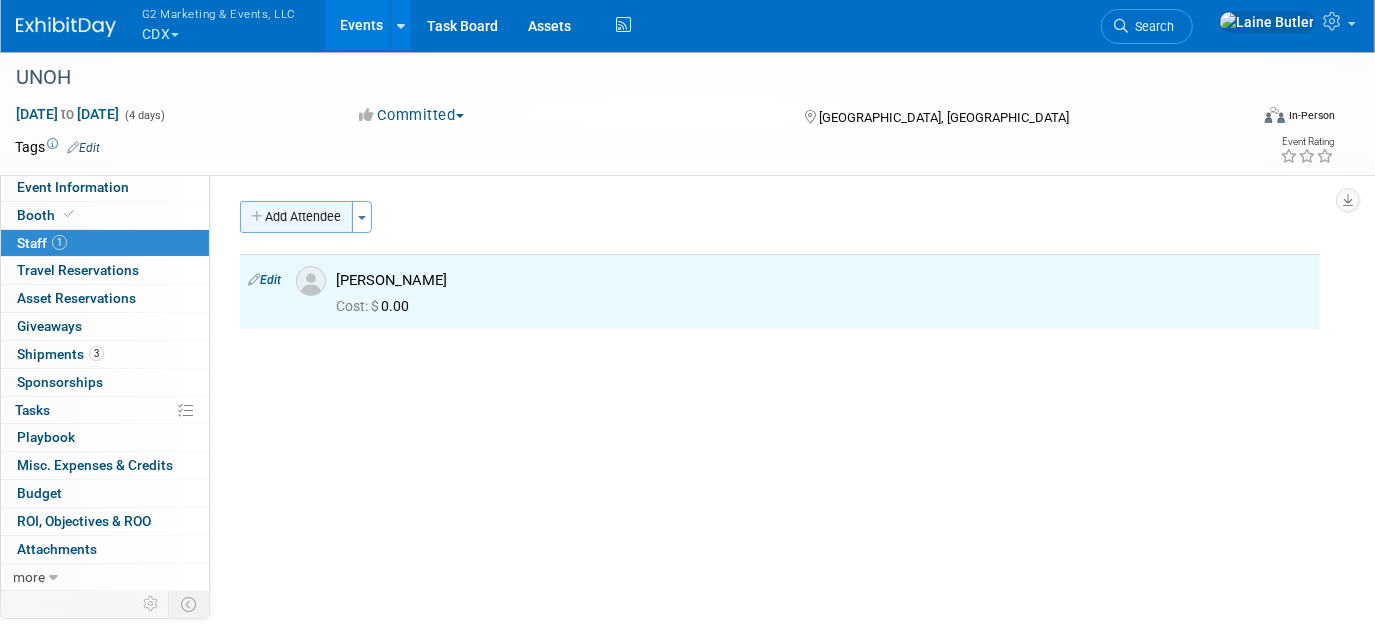 click on "Add Attendee" at bounding box center (296, 217) 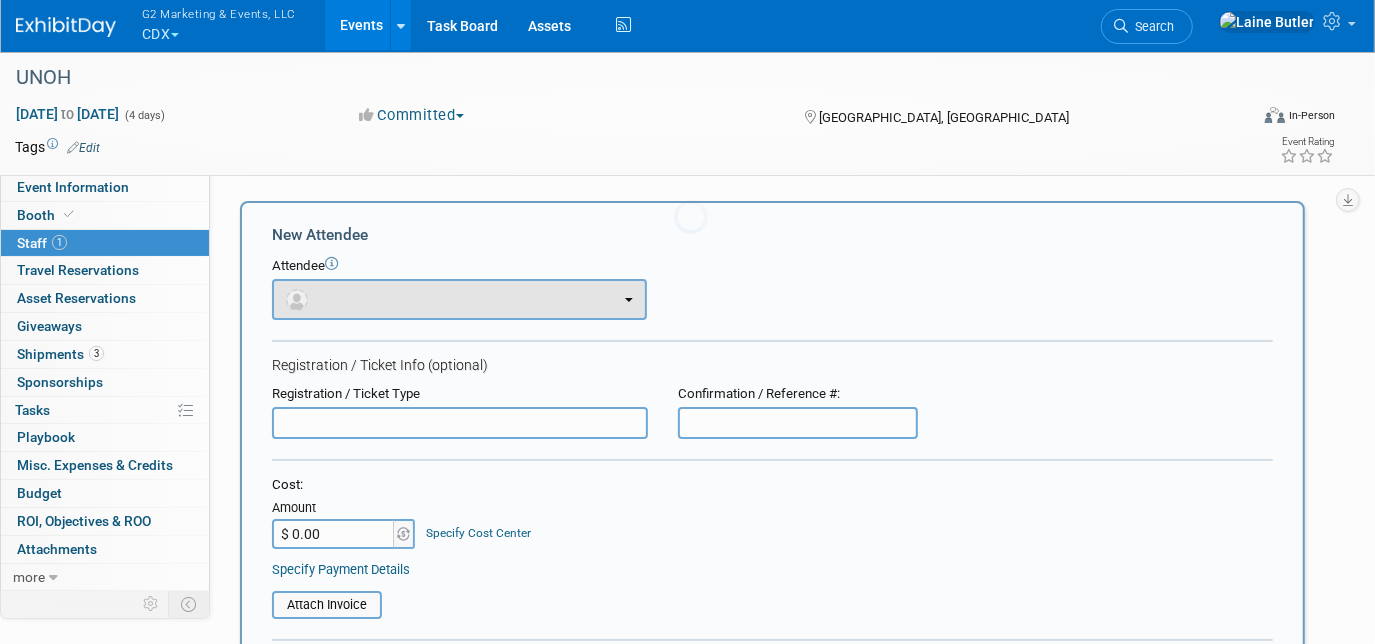 scroll, scrollTop: 0, scrollLeft: 0, axis: both 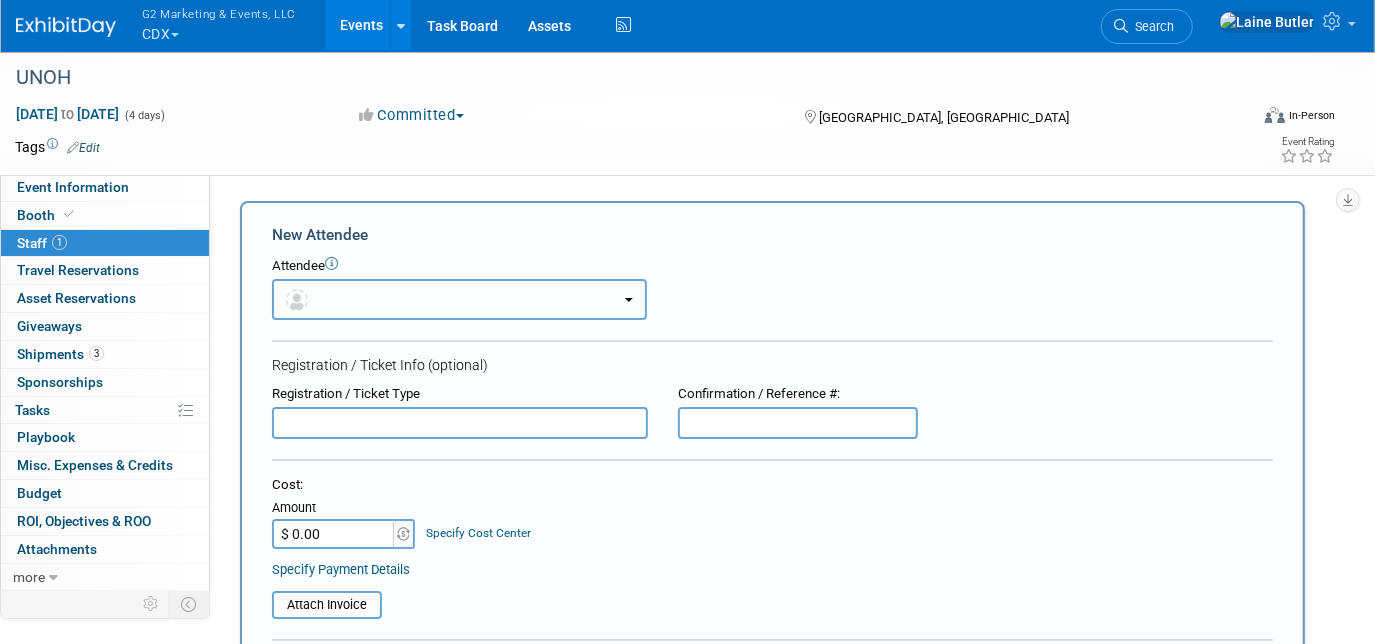 click at bounding box center [459, 299] 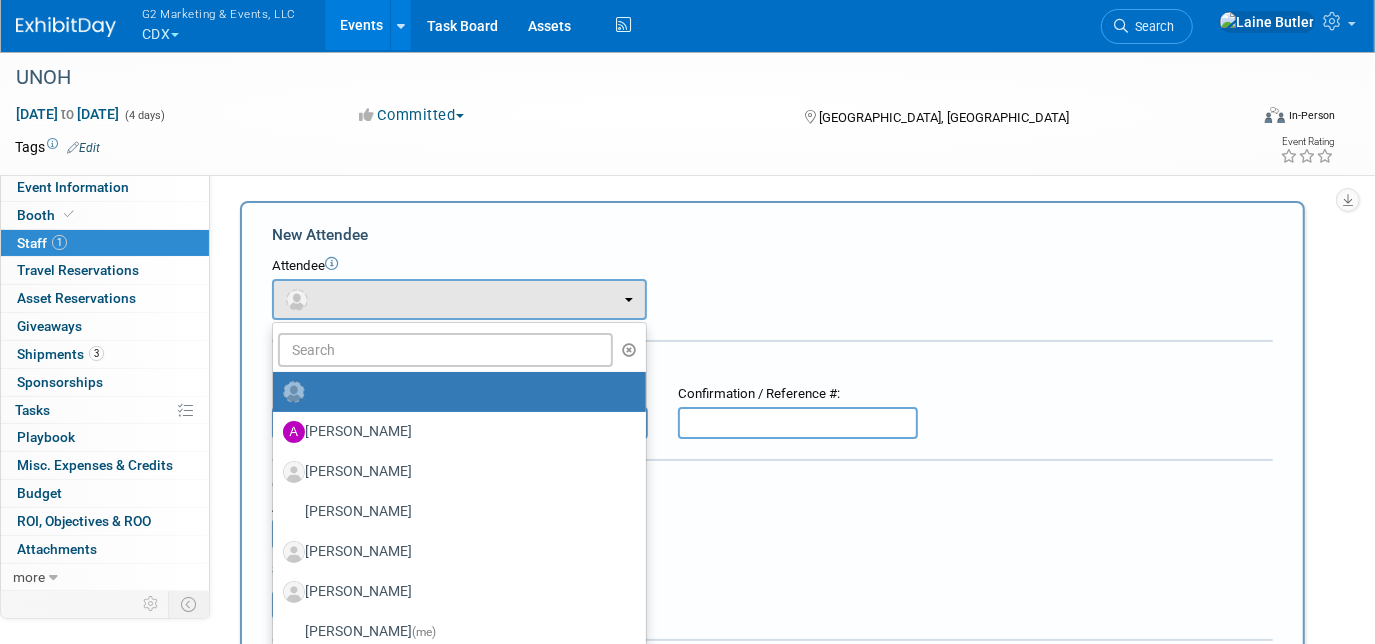click at bounding box center (454, 392) 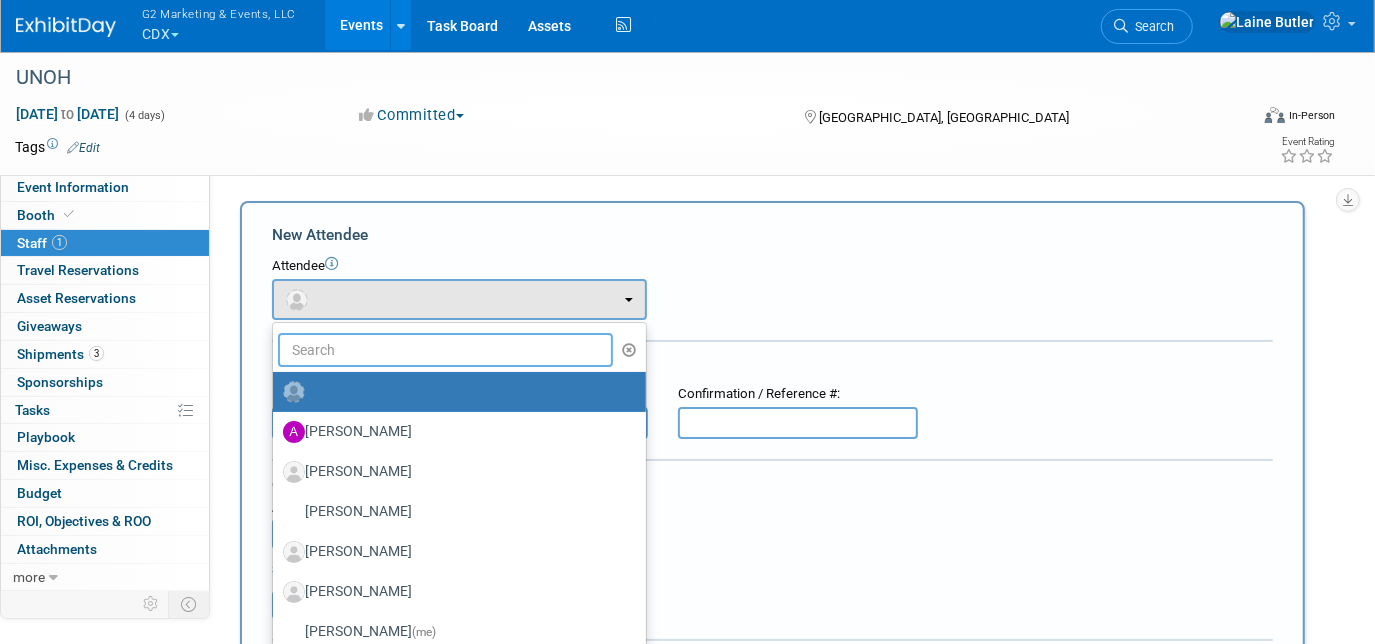 click at bounding box center [445, 350] 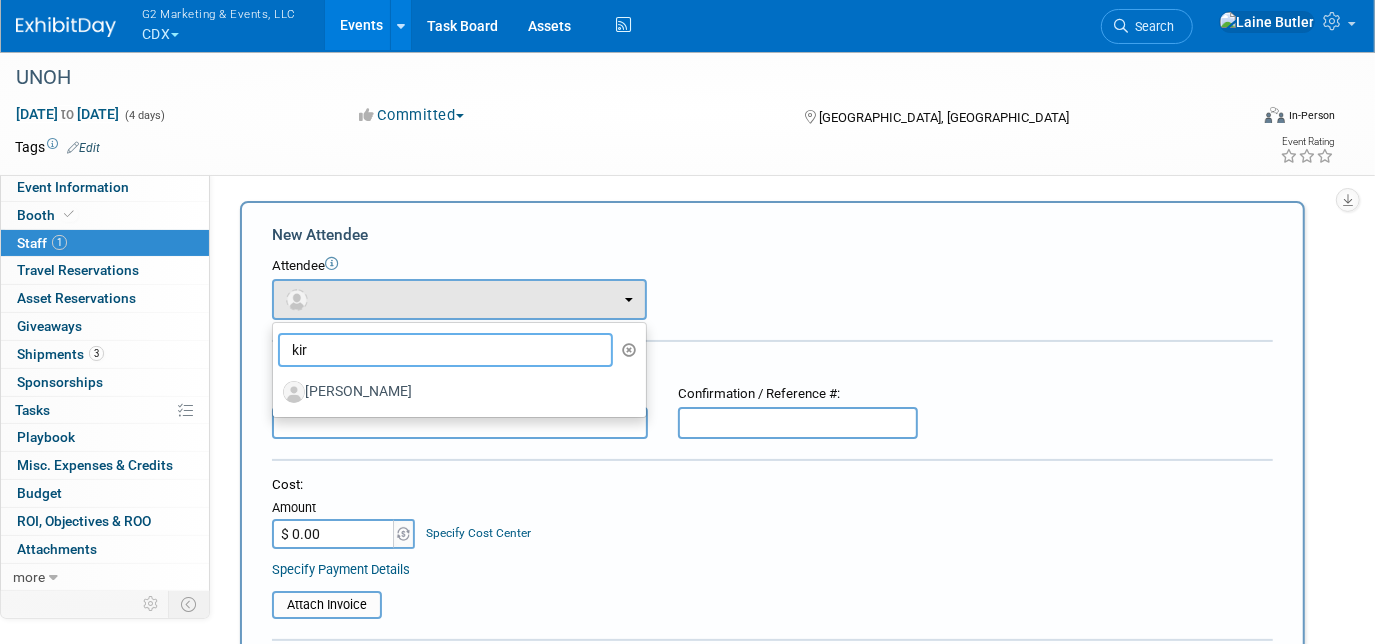 type on "kirk" 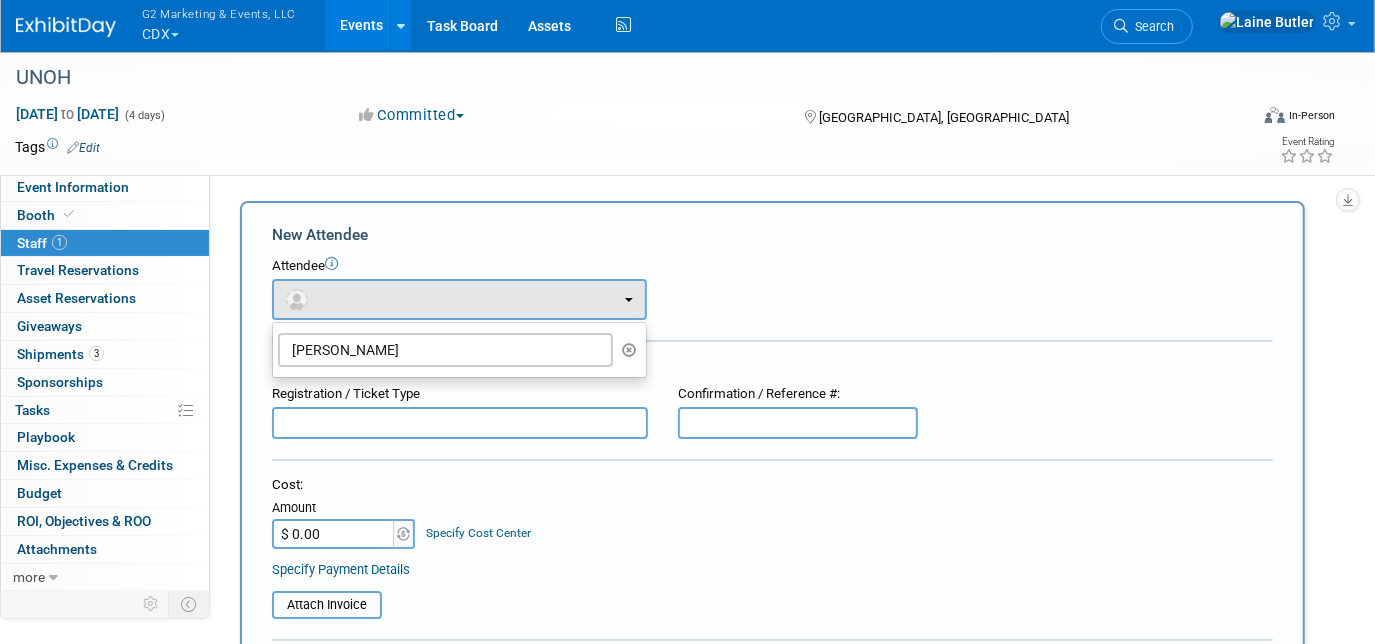 click on "Cost:
Amount
$ 0.00
Specify Cost Center
Cost Center
-- Not Specified --" at bounding box center (772, 512) 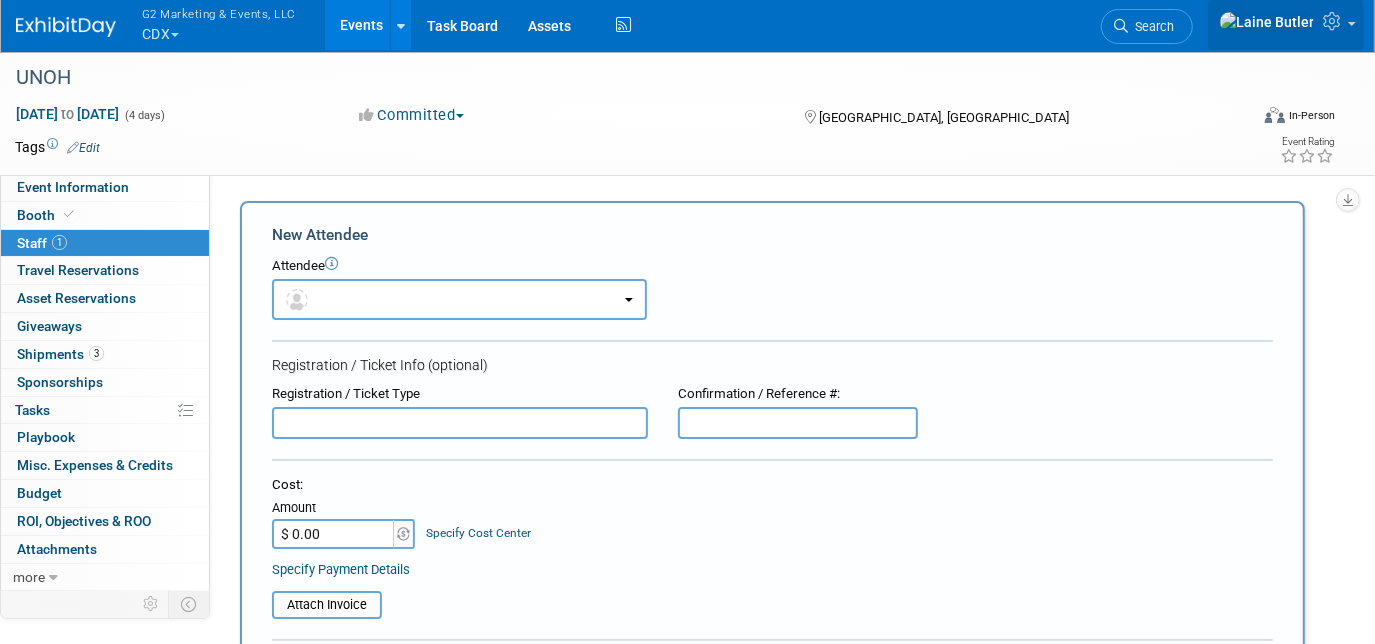 click at bounding box center [1286, 25] 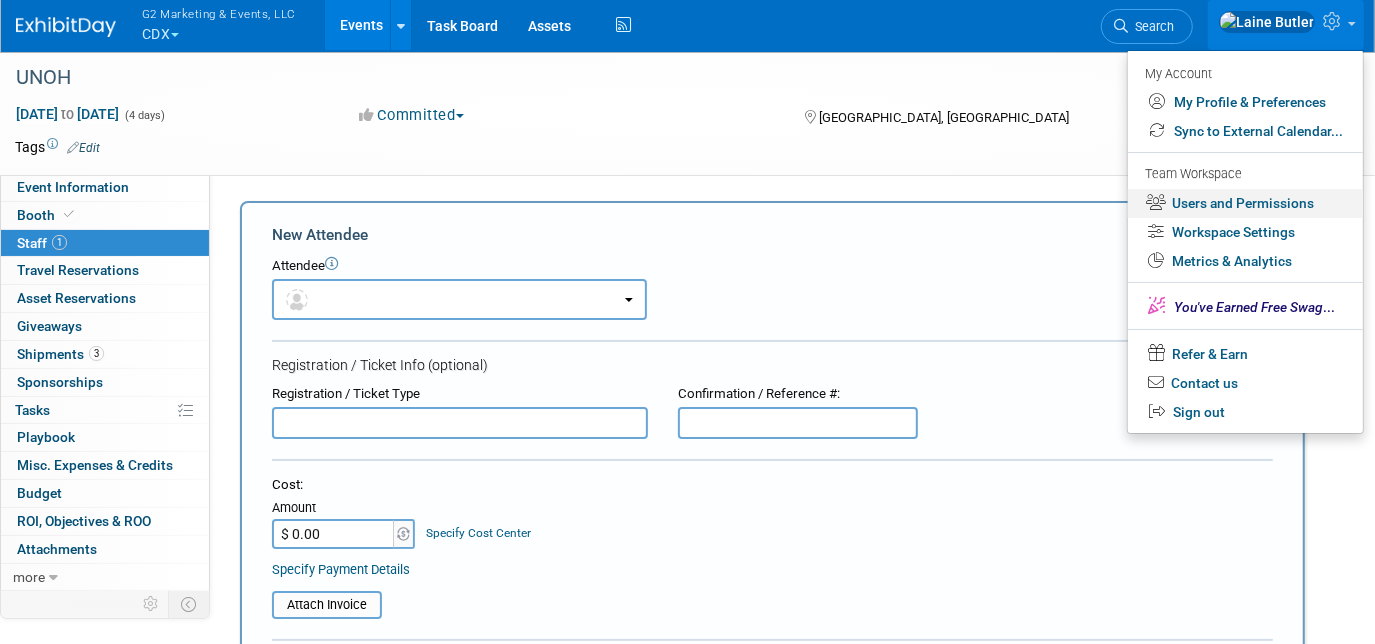 click on "Users and Permissions" at bounding box center (1245, 203) 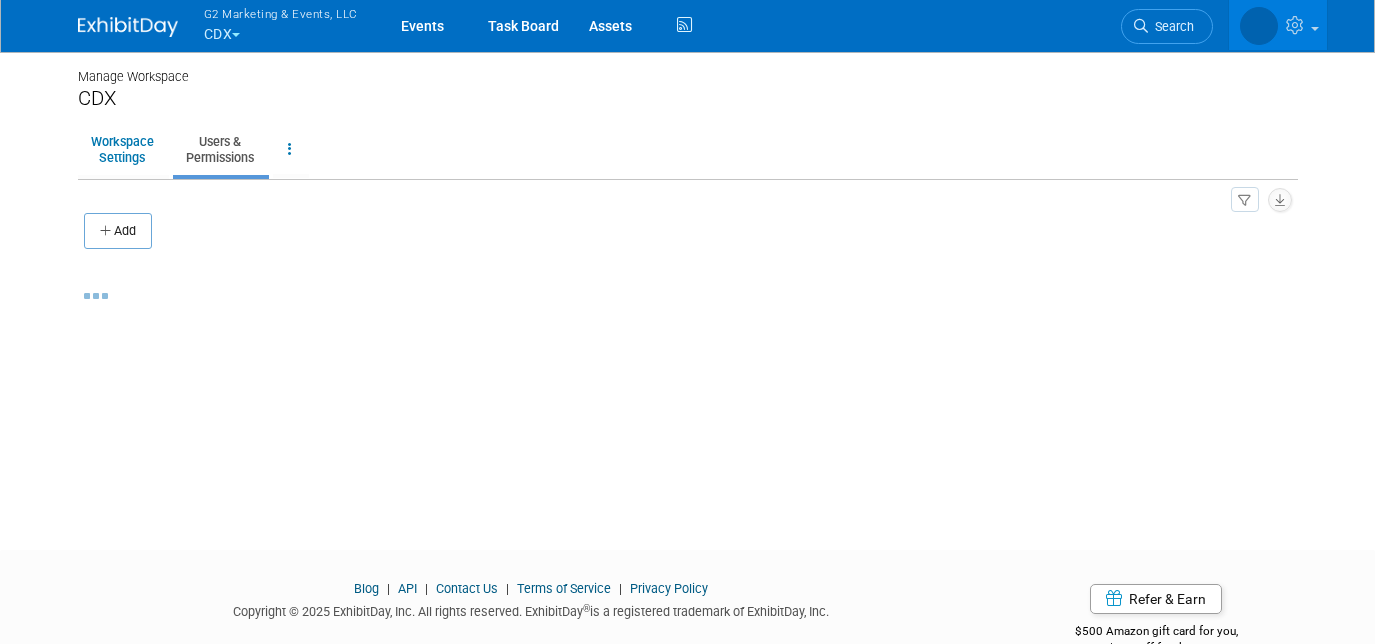 scroll, scrollTop: 0, scrollLeft: 0, axis: both 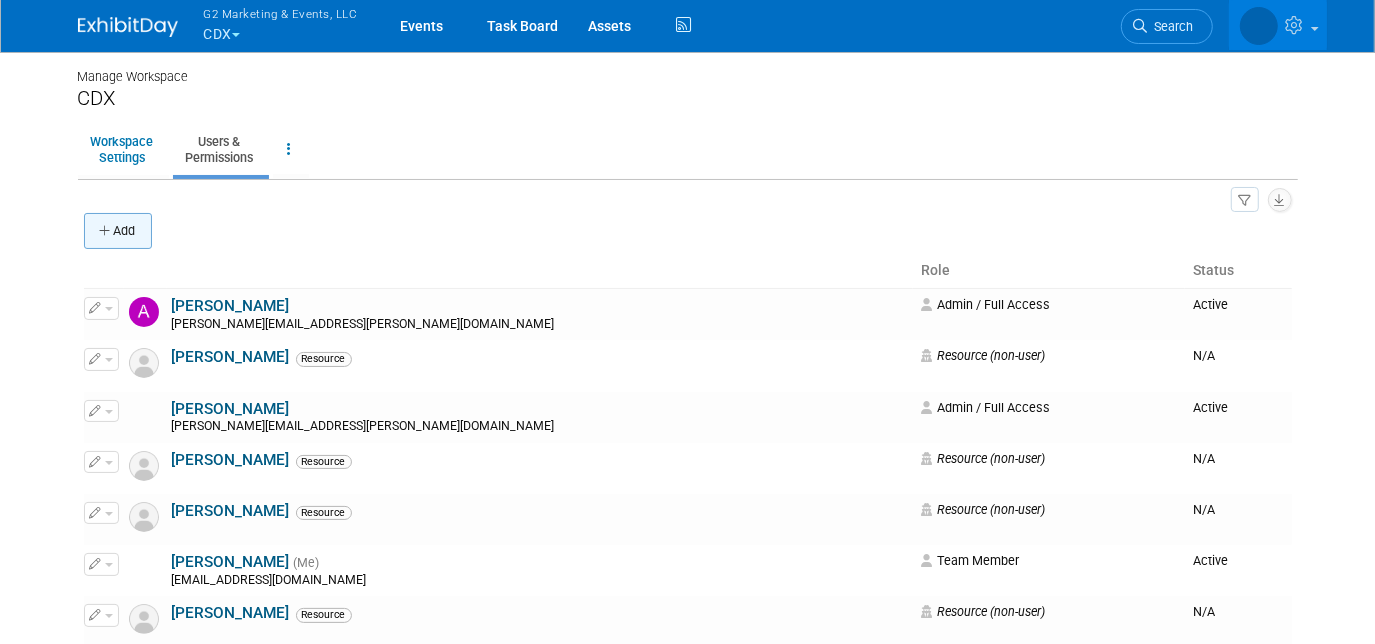 click on "Add" at bounding box center (118, 231) 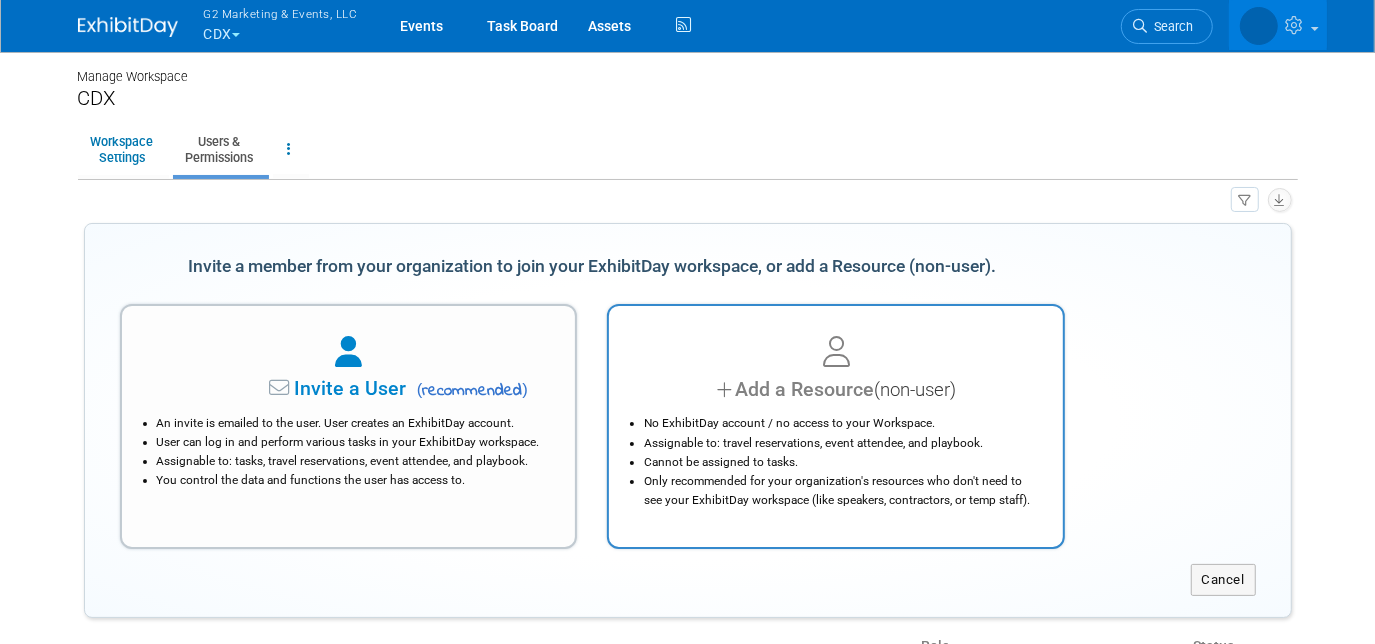click at bounding box center [836, 353] 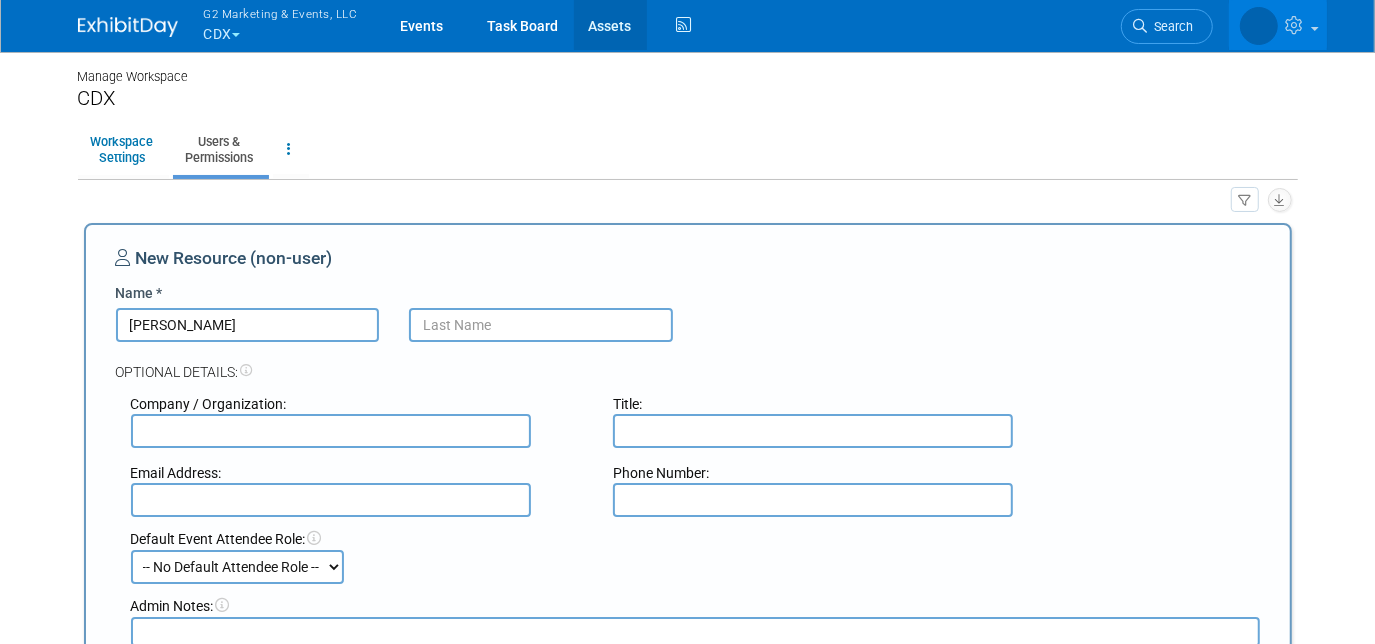 type on "KIrk" 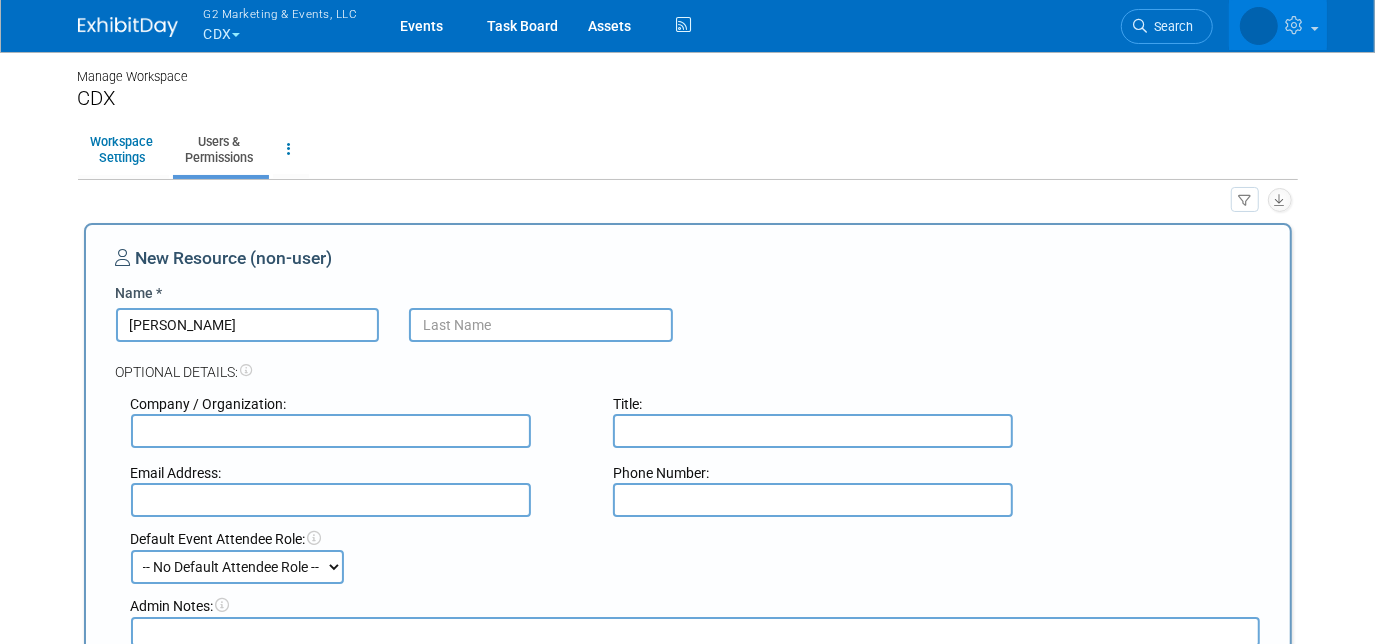click at bounding box center [541, 325] 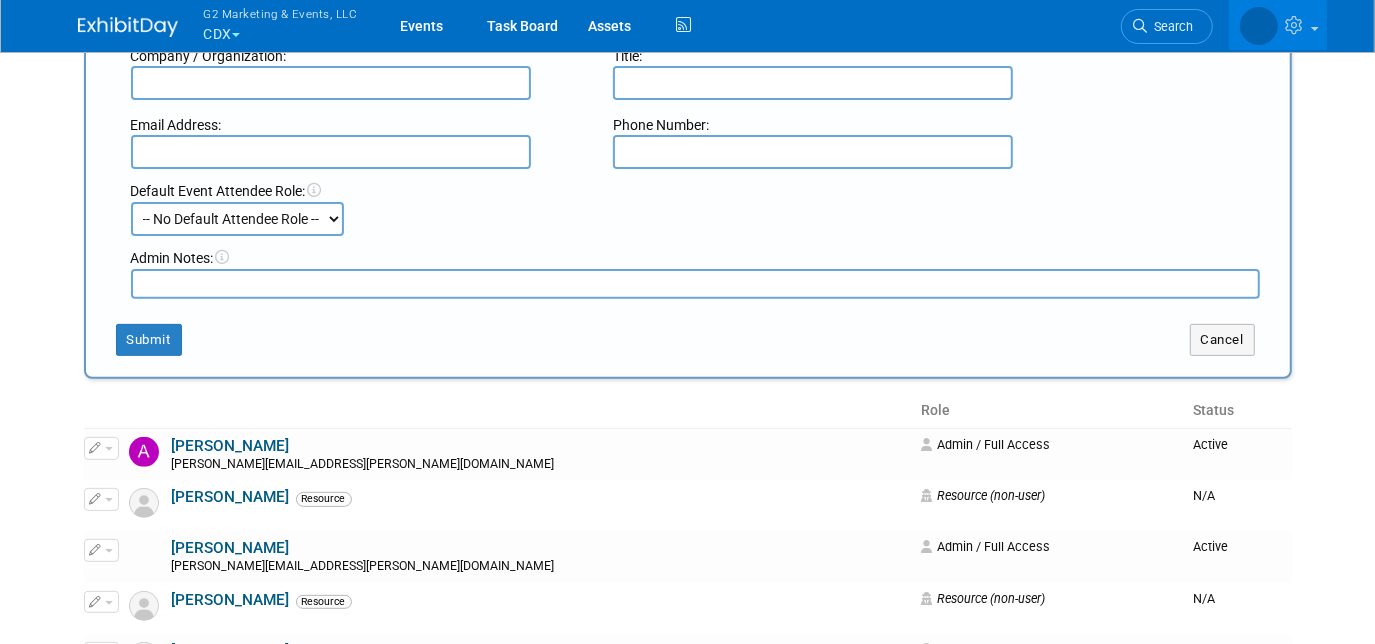 scroll, scrollTop: 352, scrollLeft: 0, axis: vertical 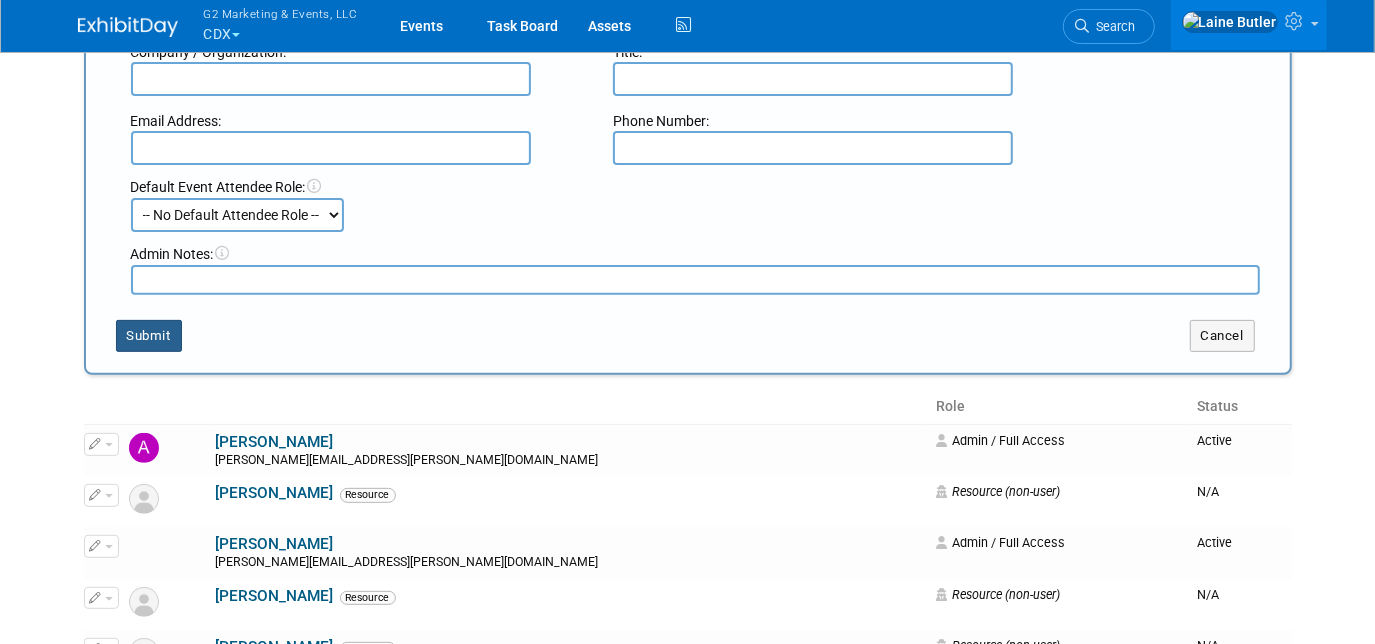 type on "VanGelder" 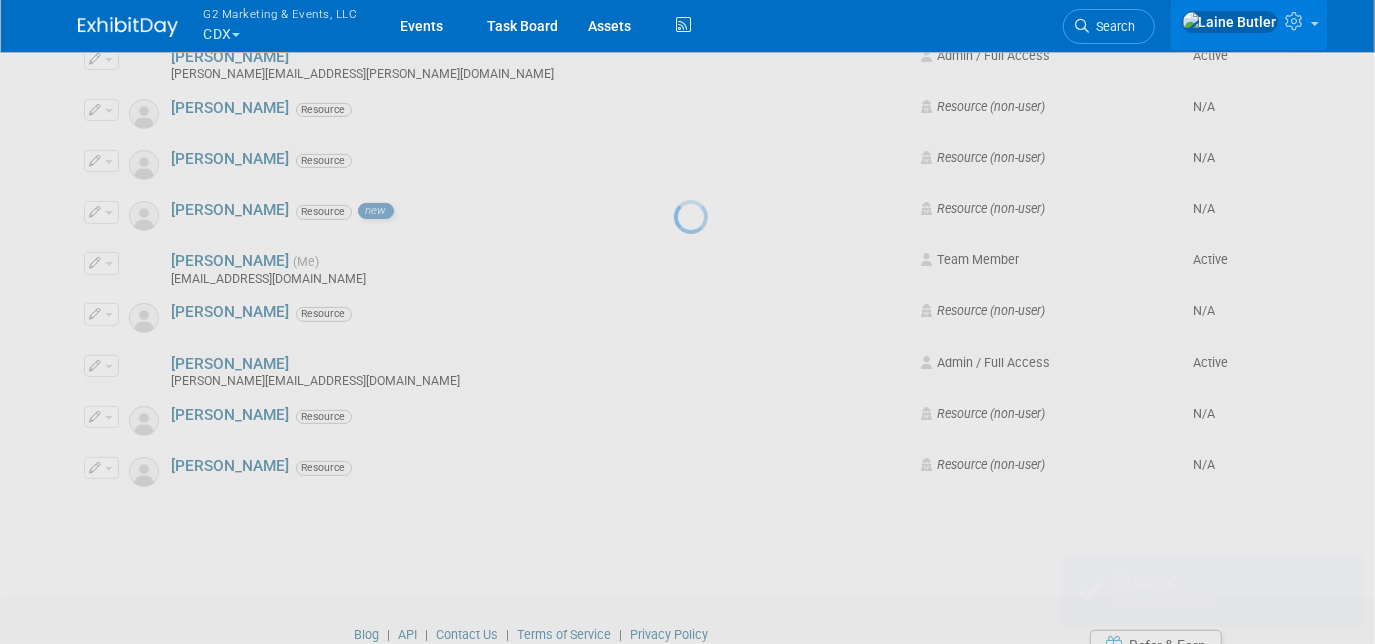 scroll, scrollTop: 0, scrollLeft: 0, axis: both 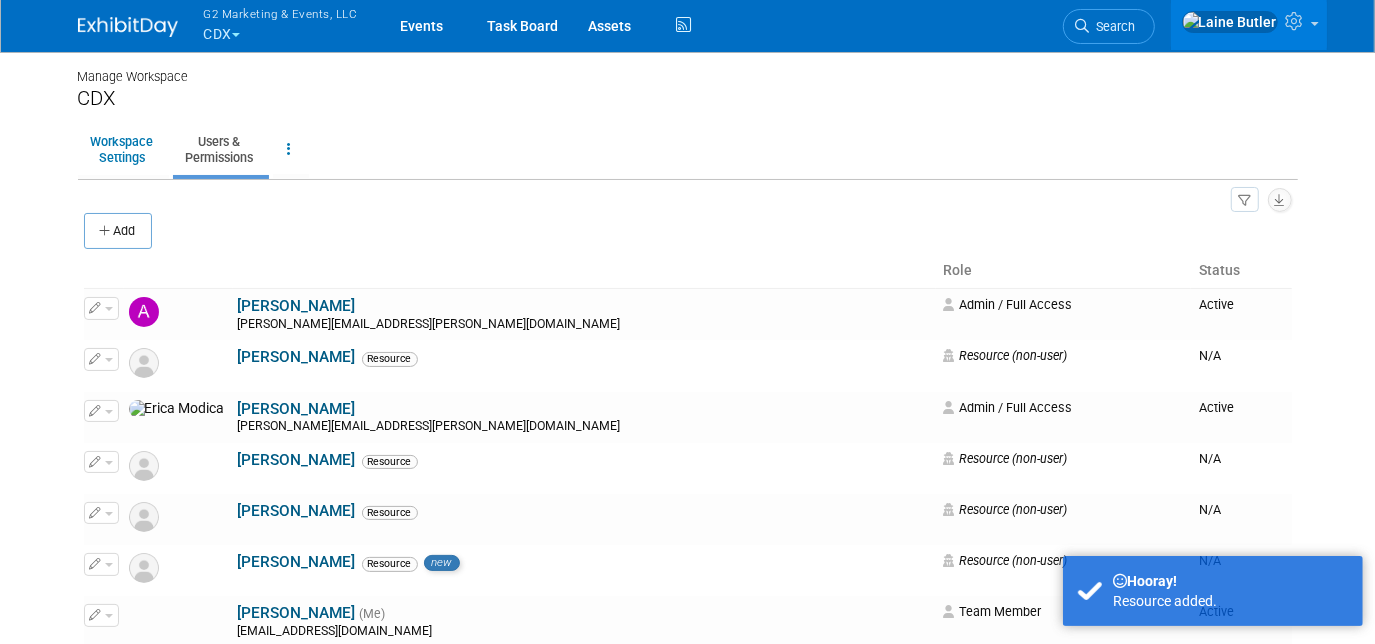 click at bounding box center [128, 27] 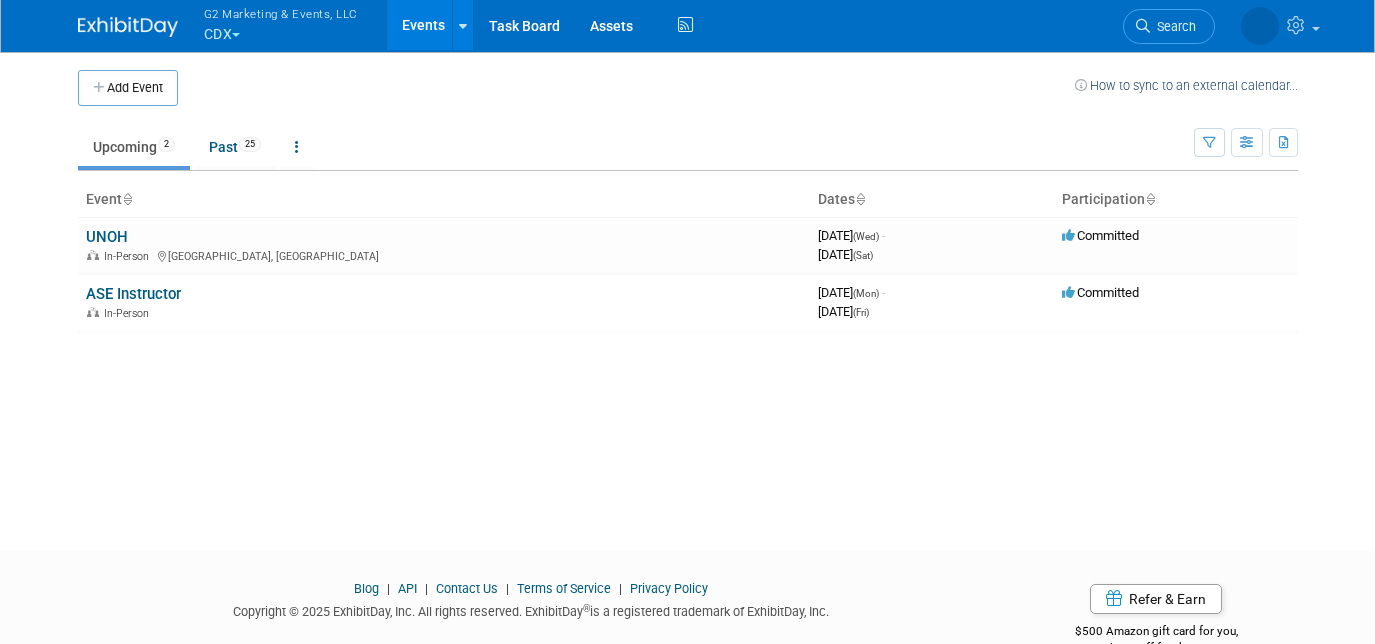 scroll, scrollTop: 0, scrollLeft: 0, axis: both 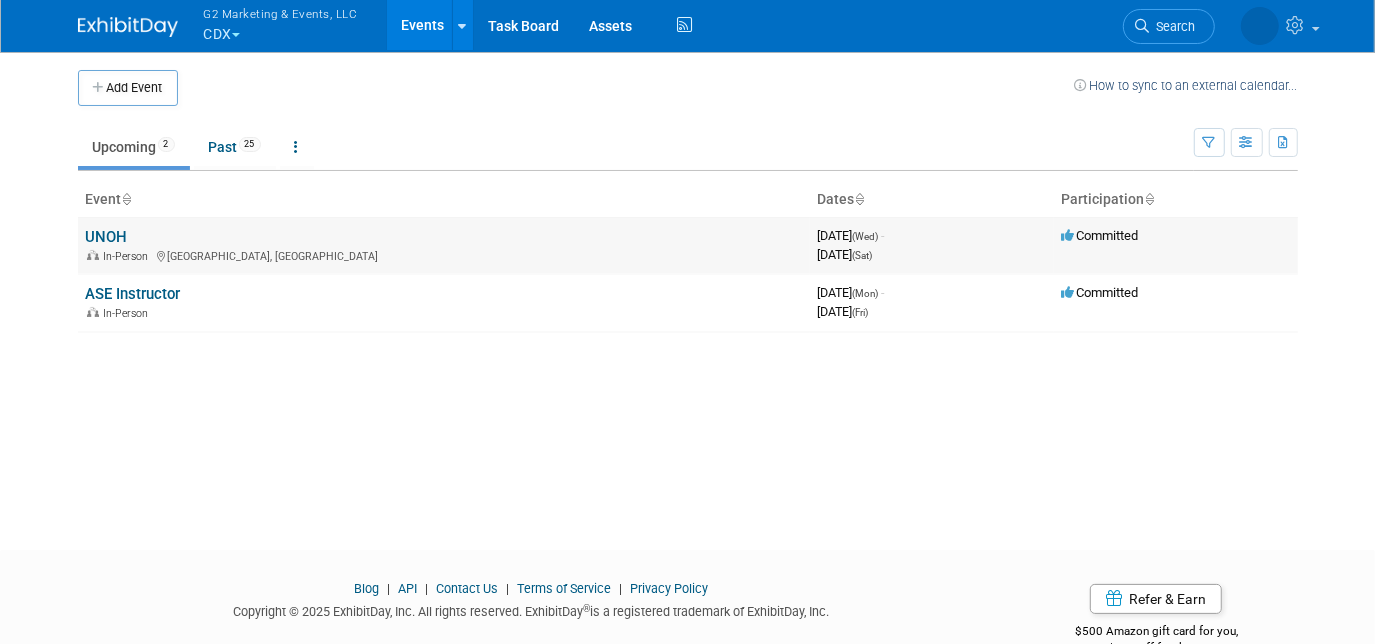 click on "UNOH" at bounding box center [107, 237] 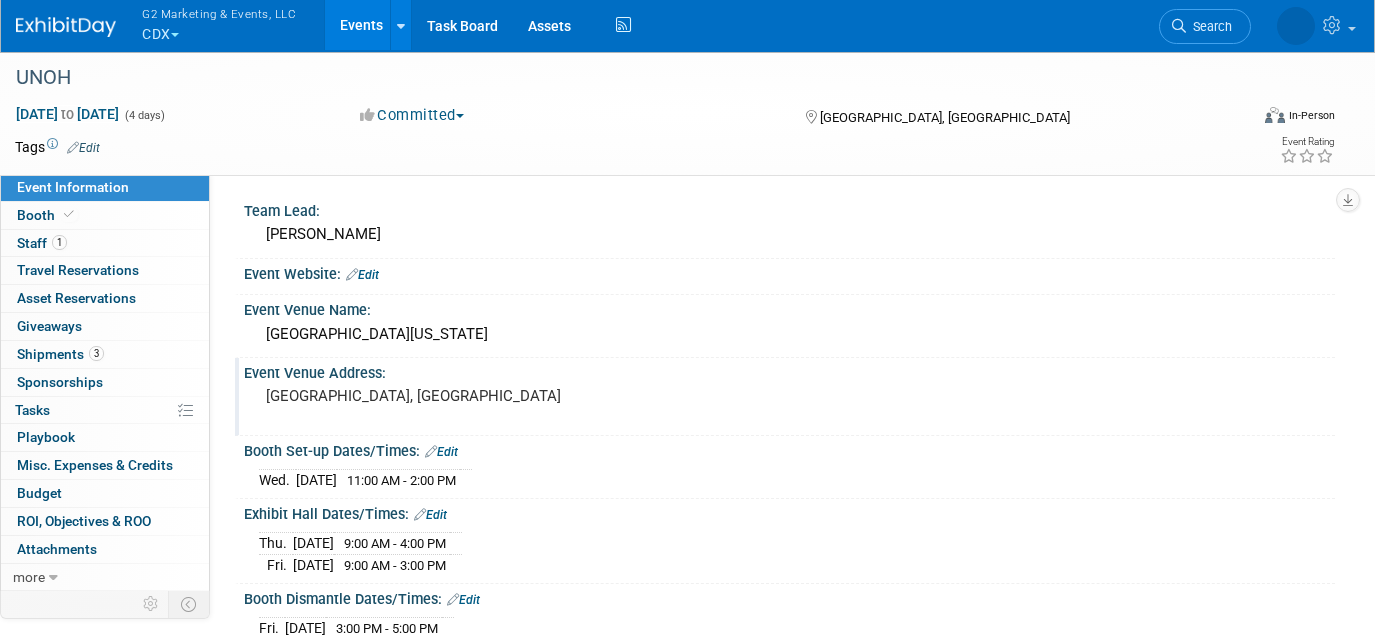 scroll, scrollTop: 0, scrollLeft: 0, axis: both 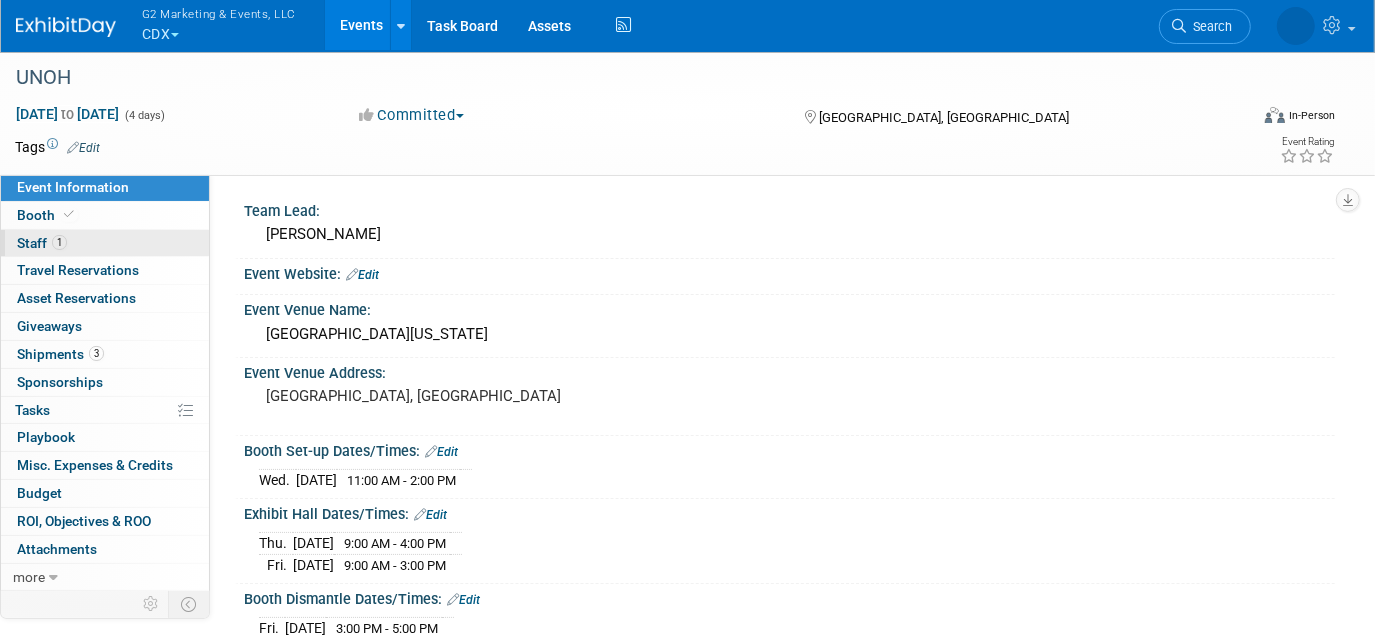 click on "1
Staff 1" at bounding box center [105, 243] 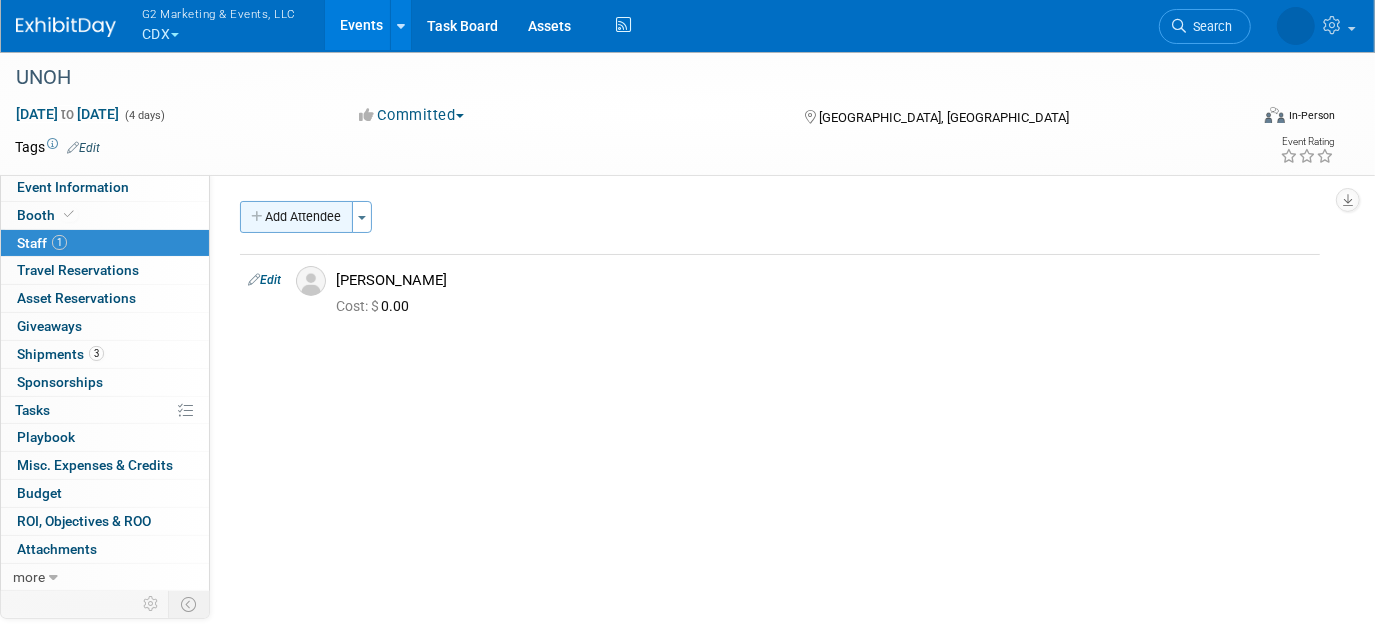 click on "Add Attendee" at bounding box center (296, 217) 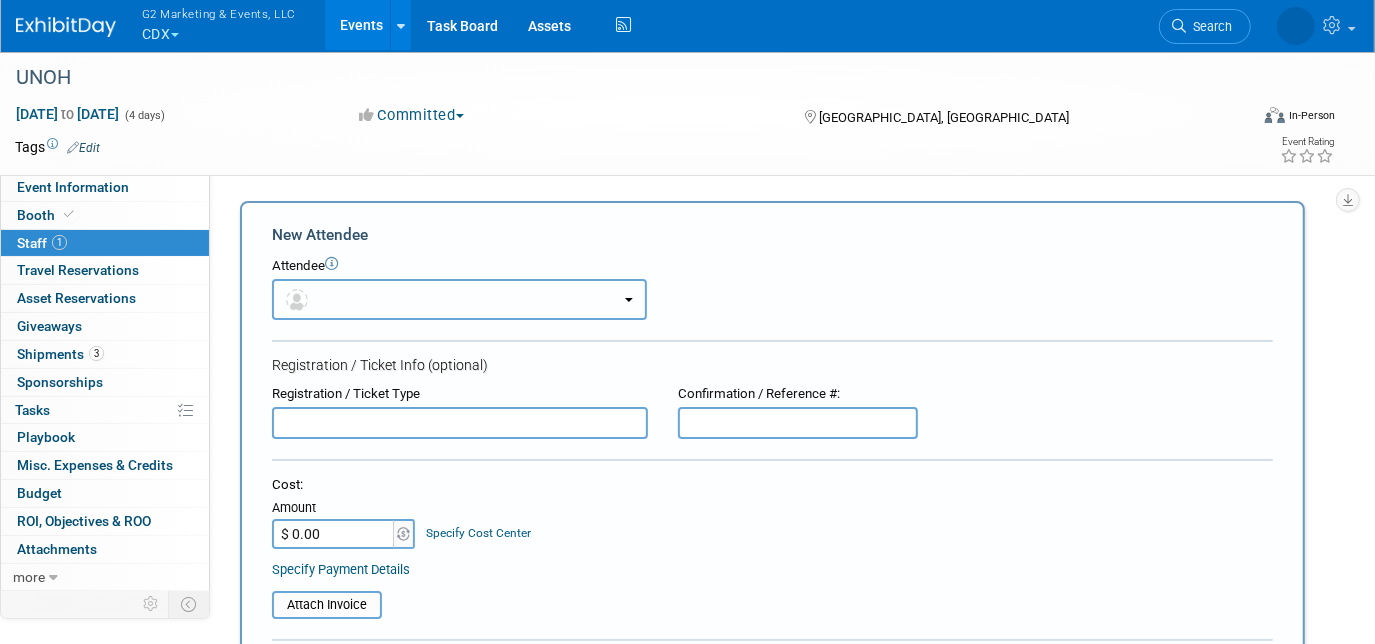 scroll, scrollTop: 0, scrollLeft: 0, axis: both 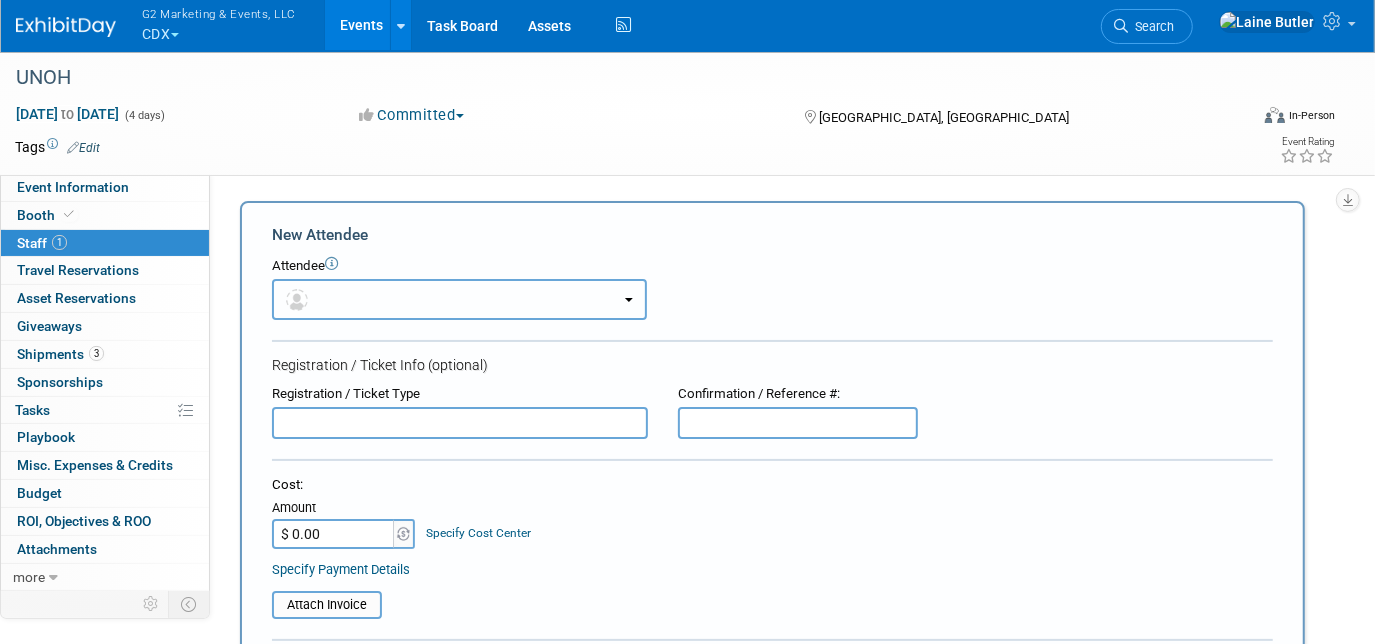 click at bounding box center (459, 299) 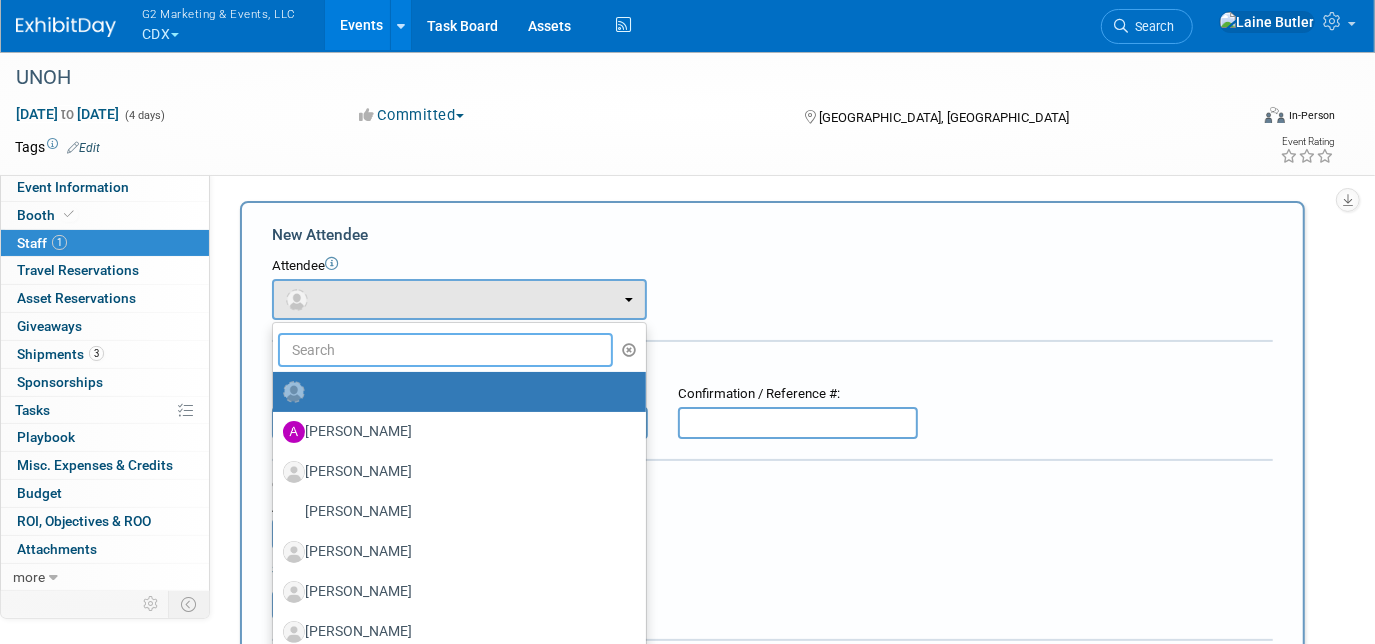 click at bounding box center (445, 350) 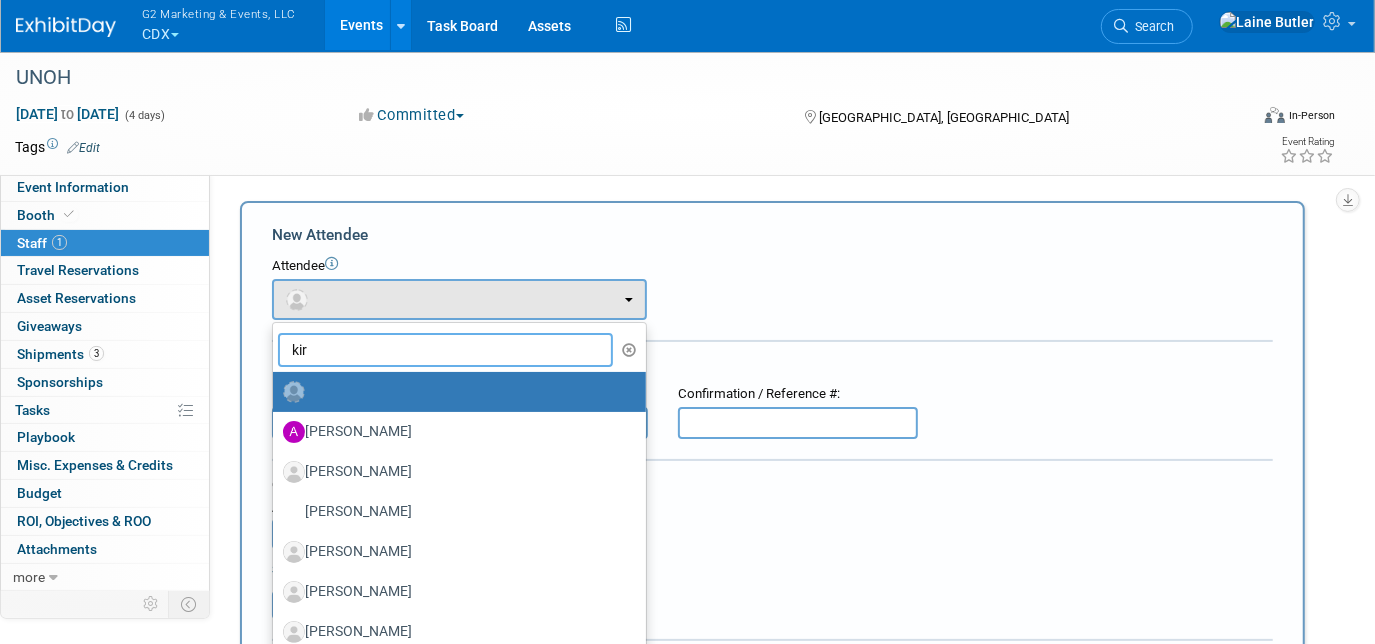 type on "kirk" 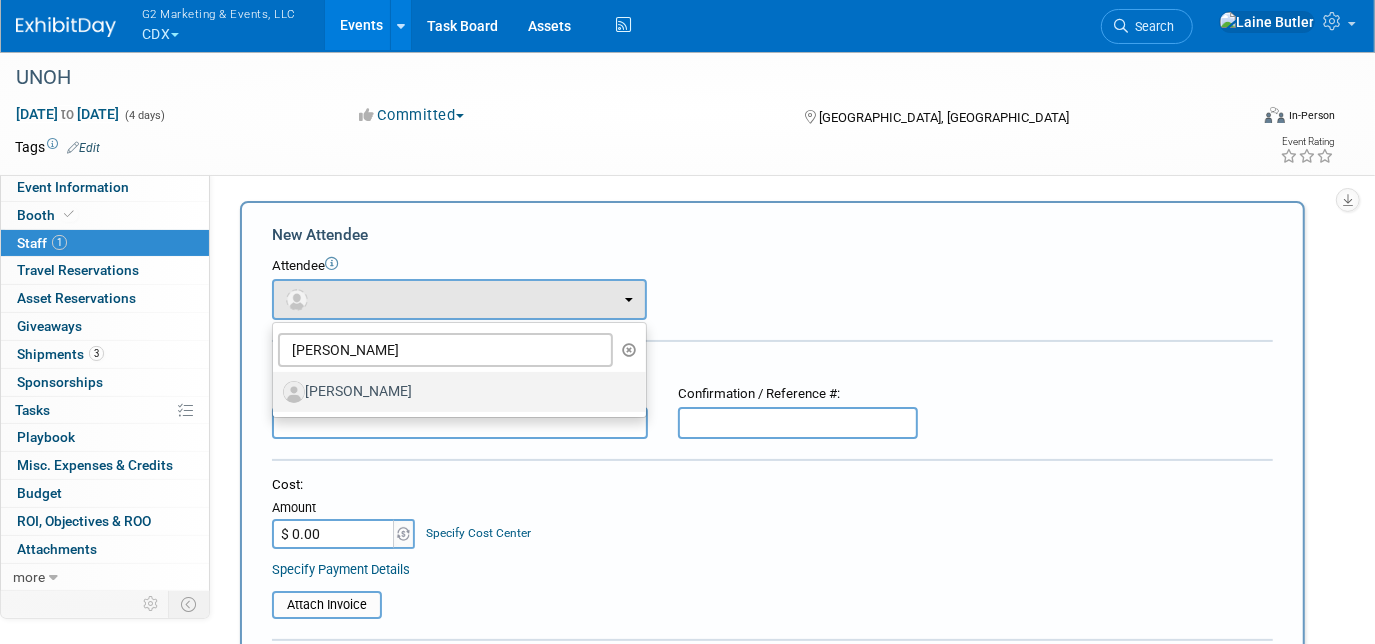 click on "KIrk VanGelder" at bounding box center [454, 392] 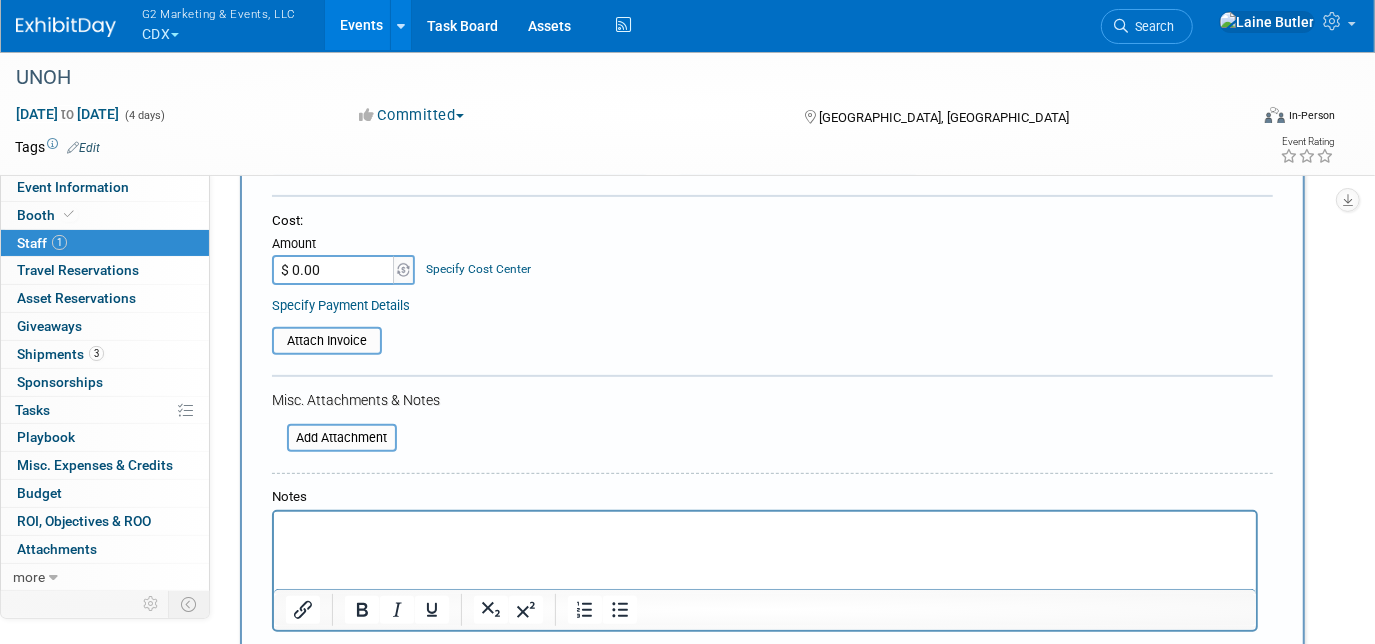 scroll, scrollTop: 458, scrollLeft: 0, axis: vertical 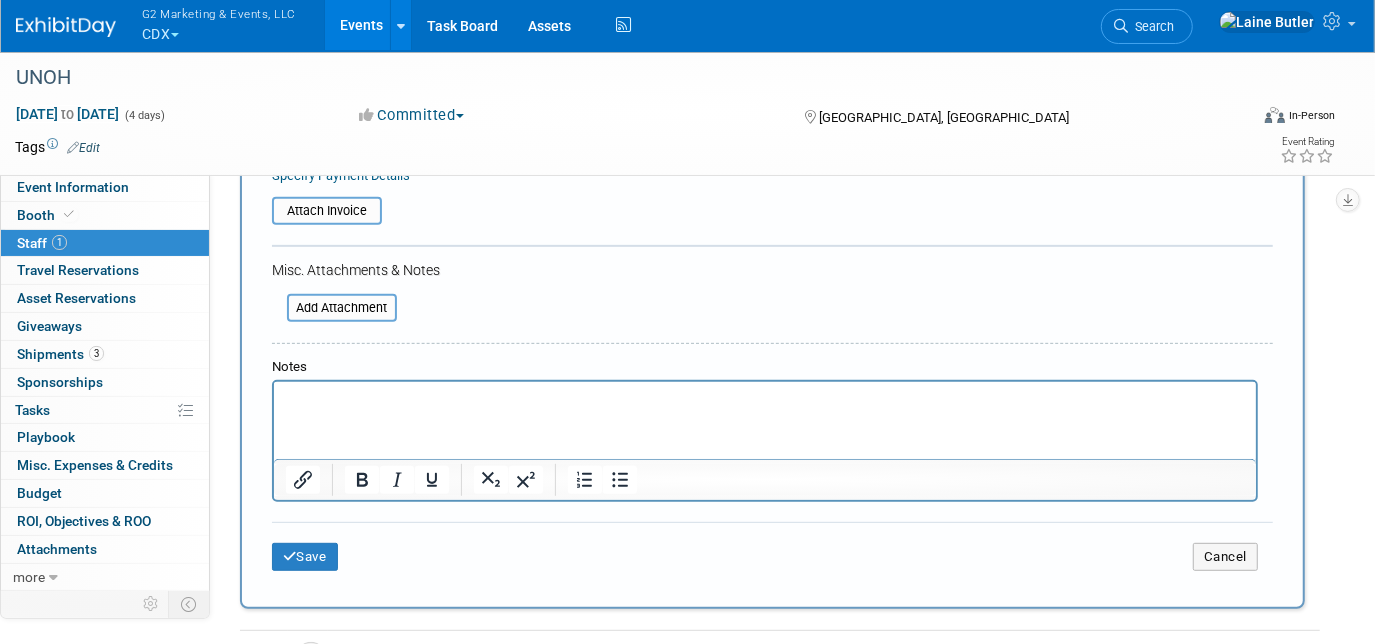 click on "Save
Cancel" at bounding box center [772, 554] 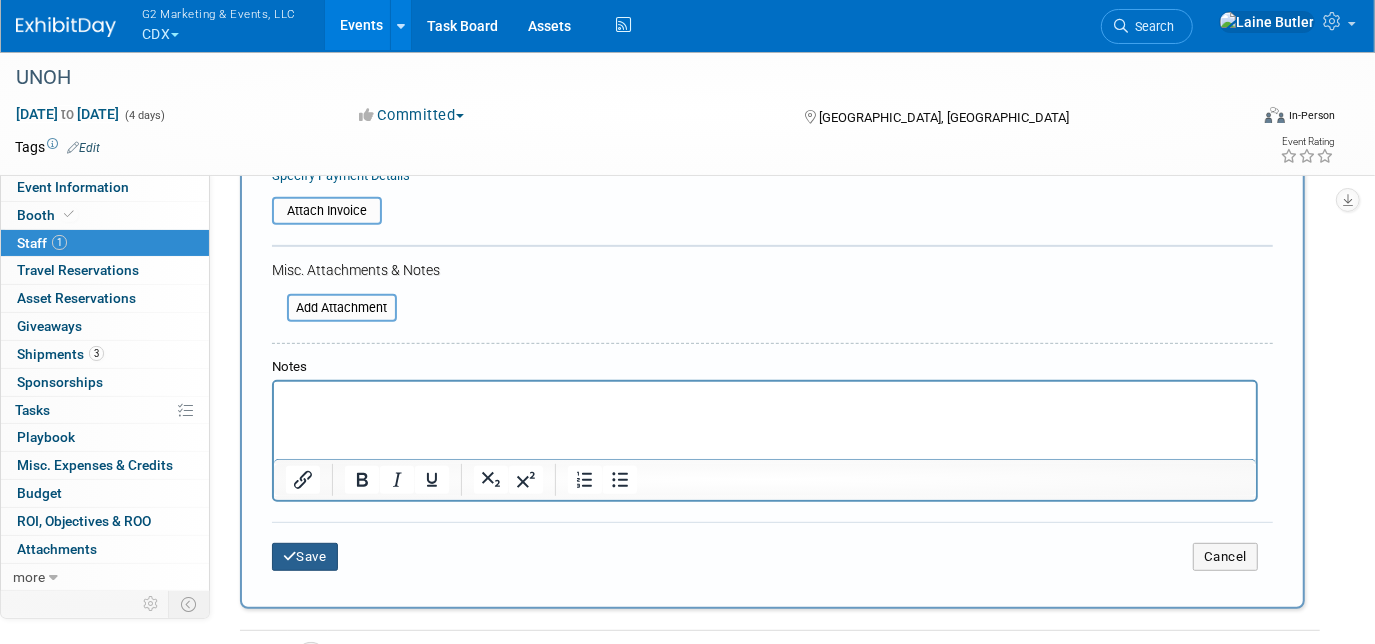 drag, startPoint x: 316, startPoint y: 548, endPoint x: 226, endPoint y: 419, distance: 157.29272 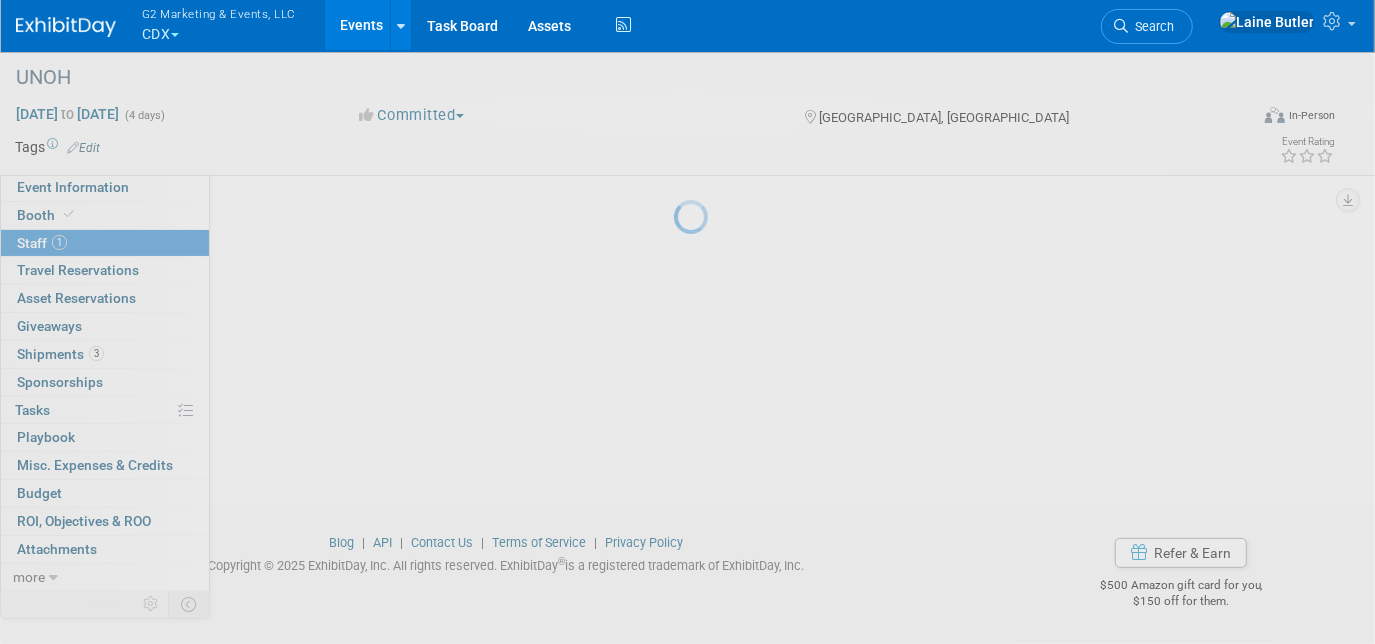 scroll, scrollTop: 159, scrollLeft: 0, axis: vertical 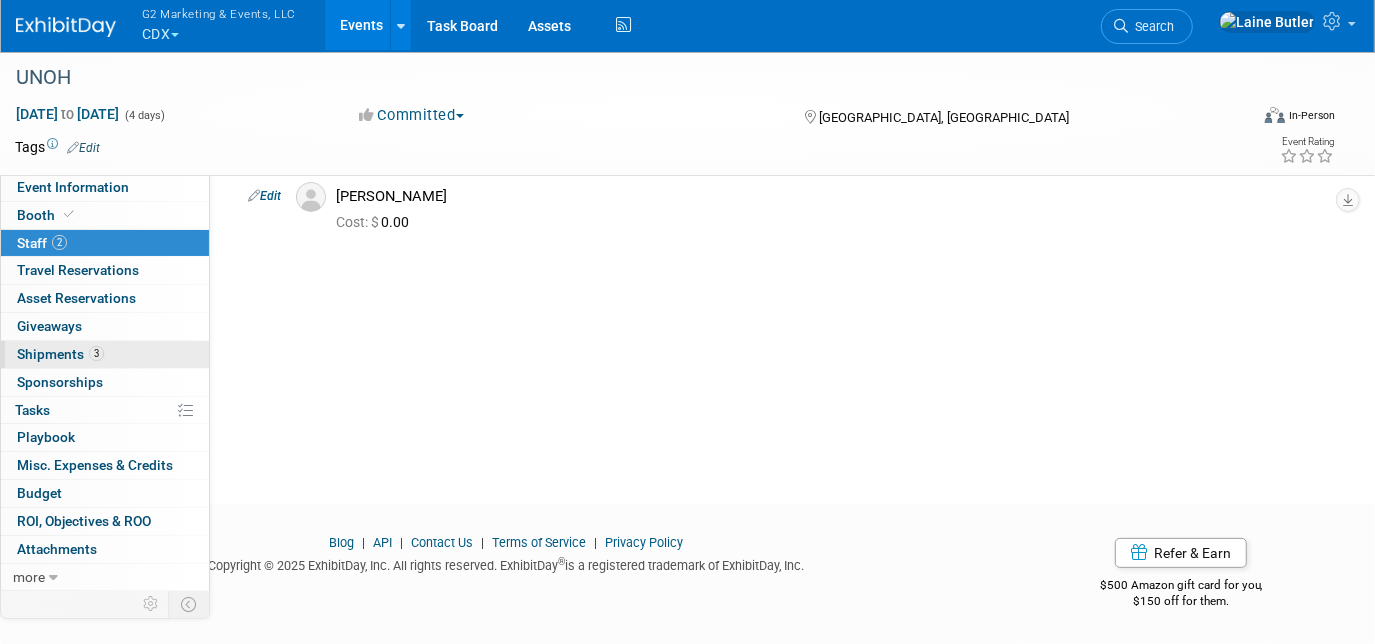 click on "3
Shipments 3" at bounding box center (105, 354) 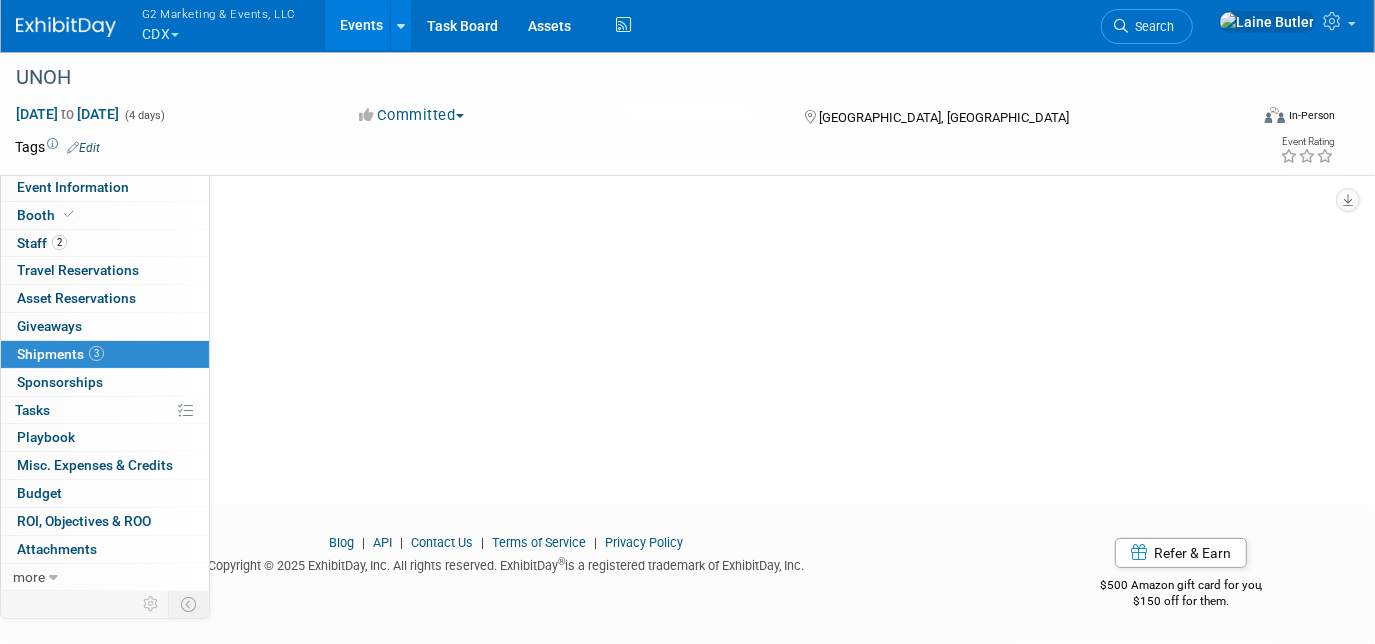 scroll, scrollTop: 0, scrollLeft: 0, axis: both 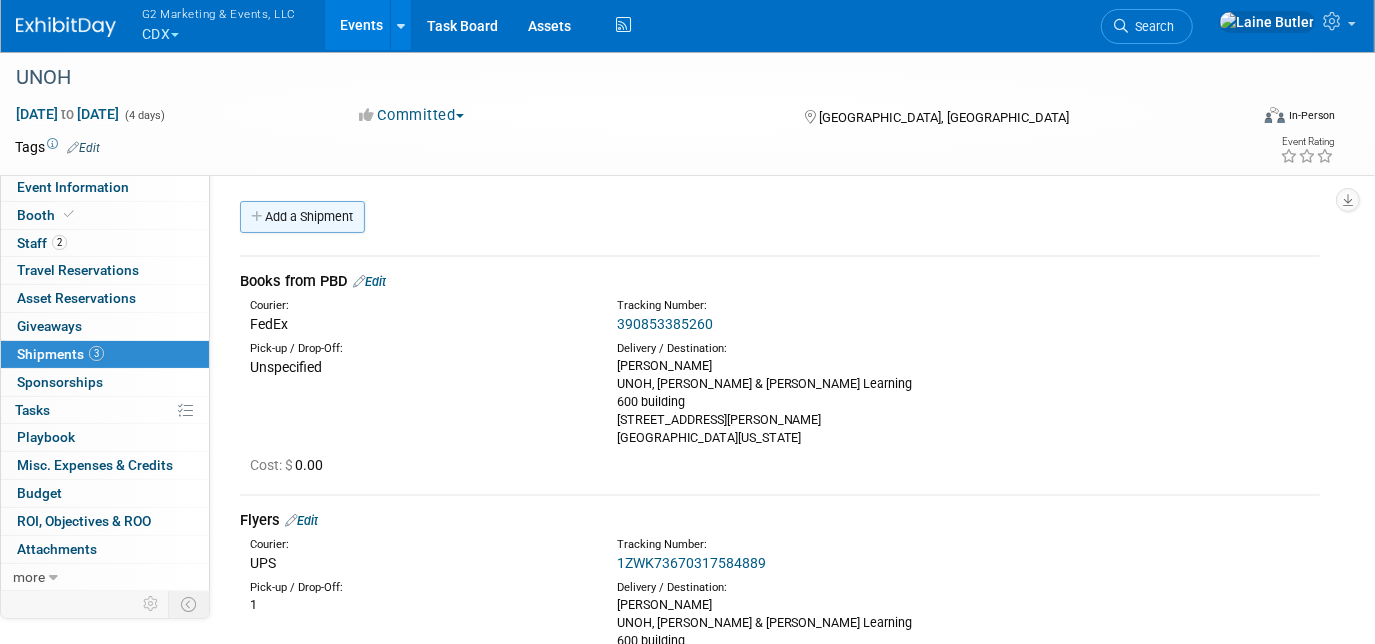 click on "Add a Shipment" at bounding box center (302, 217) 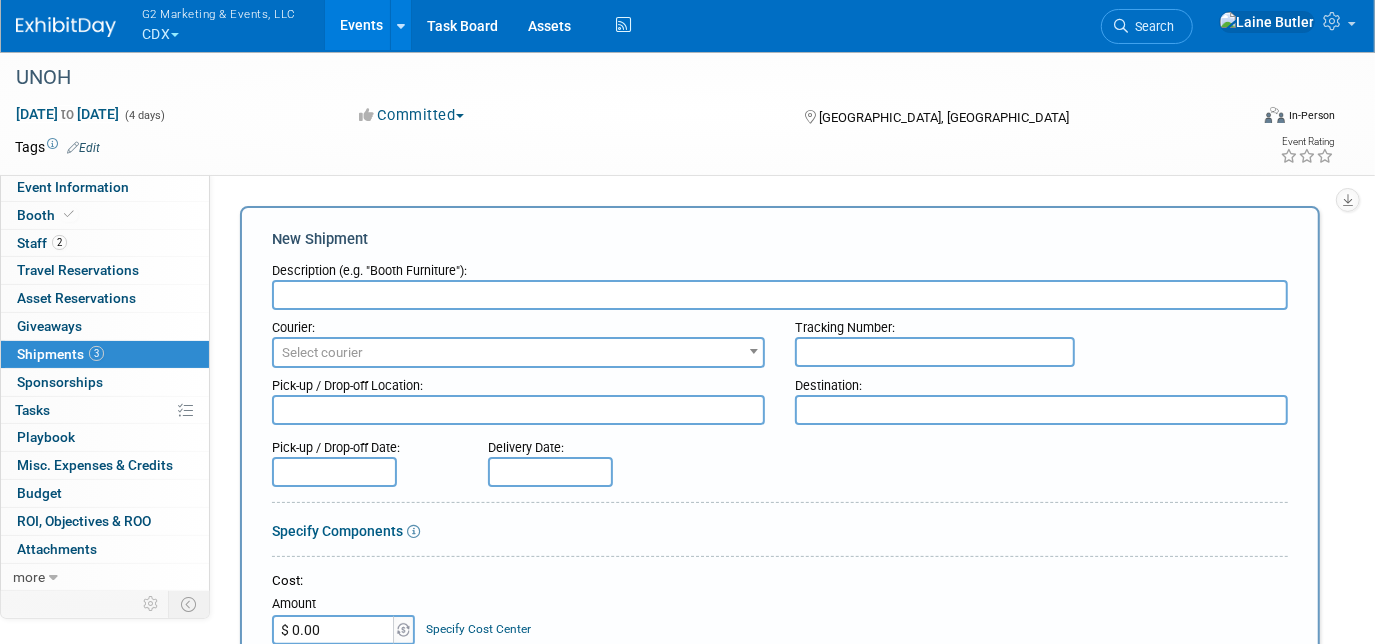 scroll, scrollTop: 0, scrollLeft: 0, axis: both 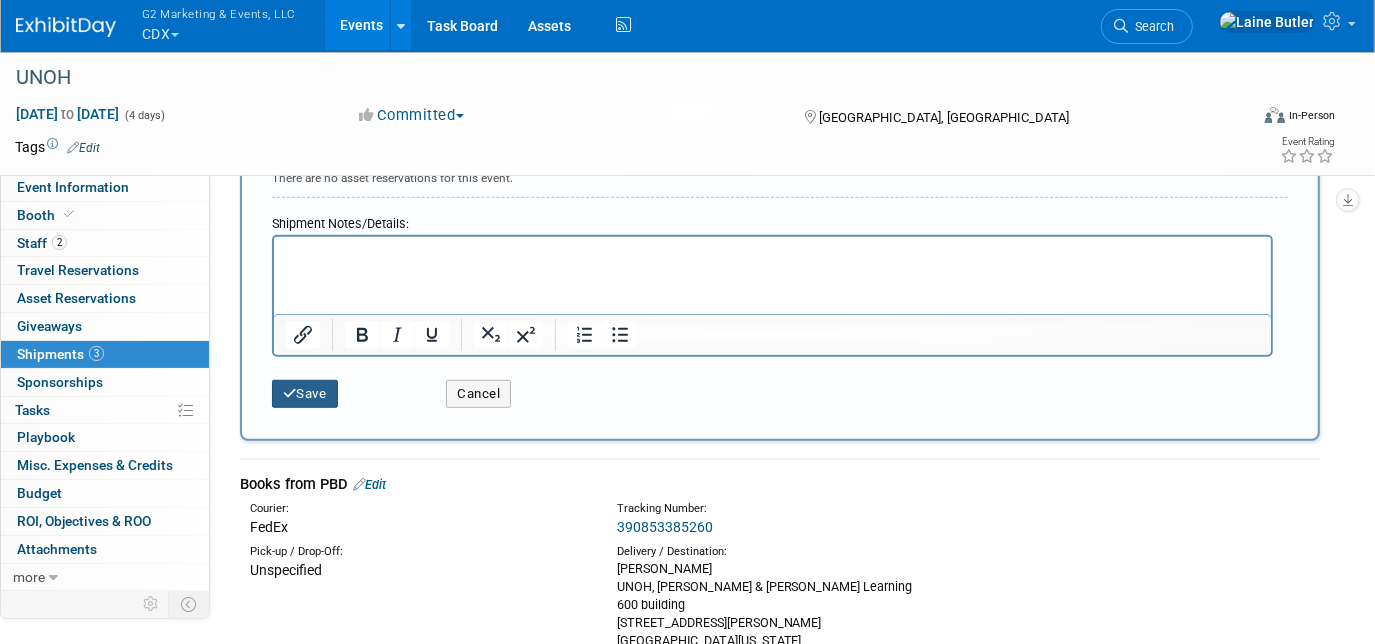type on "Outbound Through Fedex" 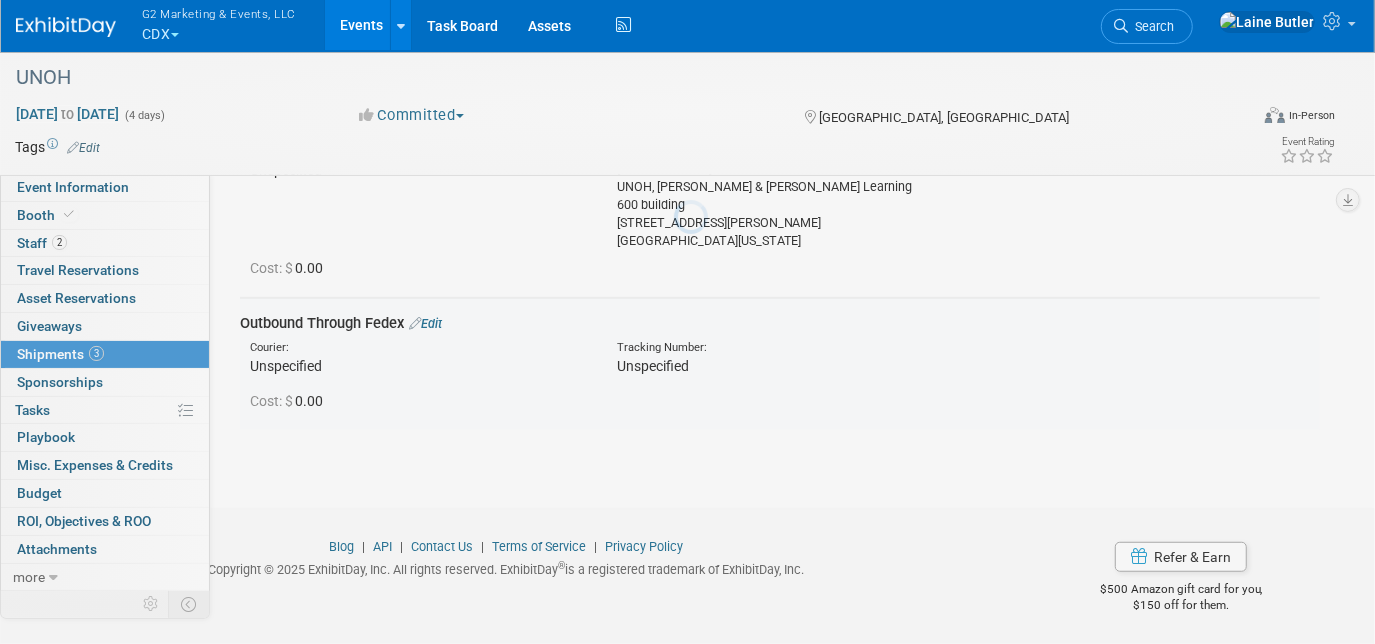 scroll, scrollTop: 676, scrollLeft: 0, axis: vertical 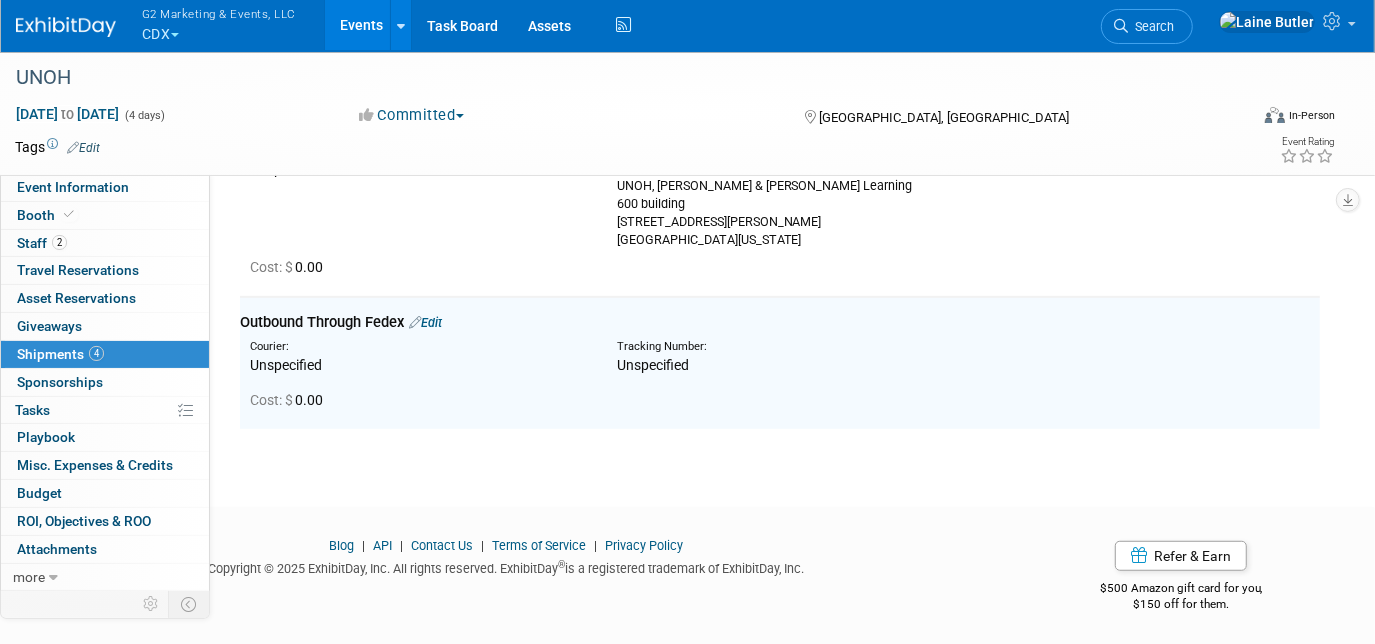 click on "G2 Marketing & Events, LLC
CDX
Explore:
My Workspaces  13
Go to Workspace:
ATI
CDX
ClickSafety
Discovery Education
G2 Projects - Weekly Update
G2 Promotions
JBL Careers
JBL National
MedHub
NHA
PSG National/International
PSG State
Staffgarden / HWS
Events
Add Event
Bulk Upload Events
Shareable Event Boards
Recently Viewed Events:
UNOH
Lima, OH
Jul 16, 2025  to  Jul 19, 2025
UNOH
Lima, OH
Jul 17, 2024  to  Jul 20, 2024
ASE Instructor
Jul 21, 2025  to  Jul 25, 2025
Task Board
Assets
Activity Feed
My Account
My Profile & Preferences
Sync to External Calendar...
Team Workspace
Users and Permissions" at bounding box center (675, 26) 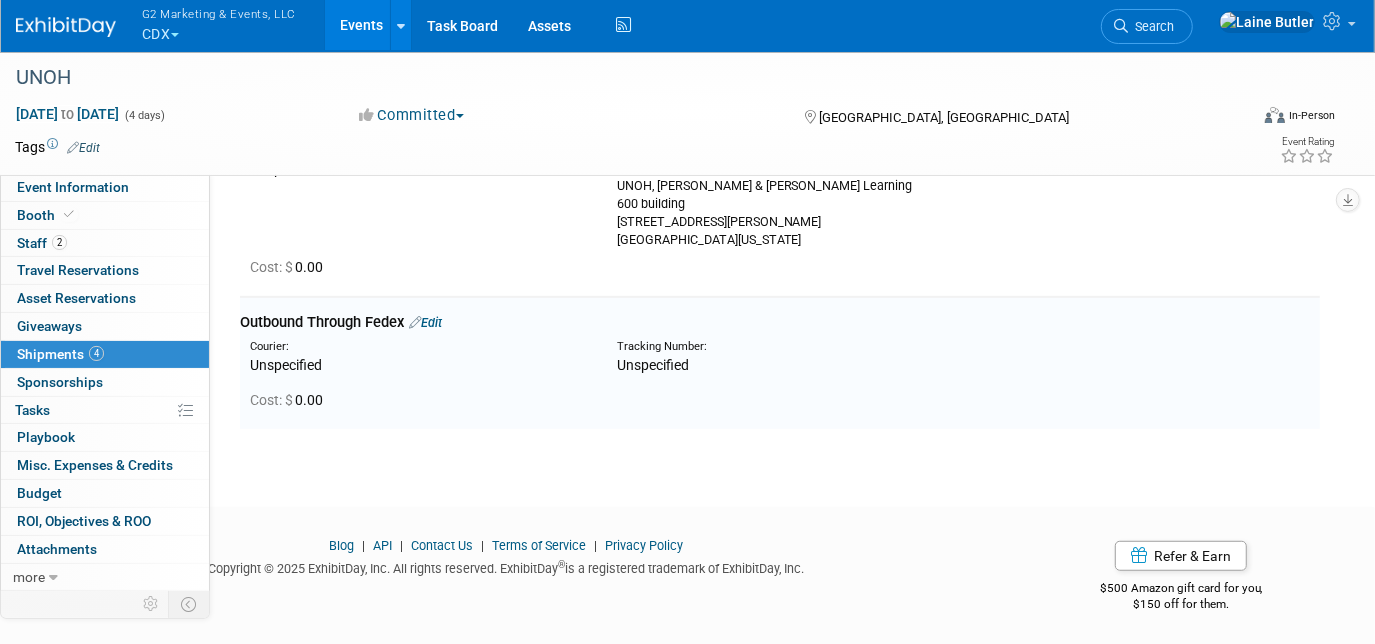 click at bounding box center (66, 27) 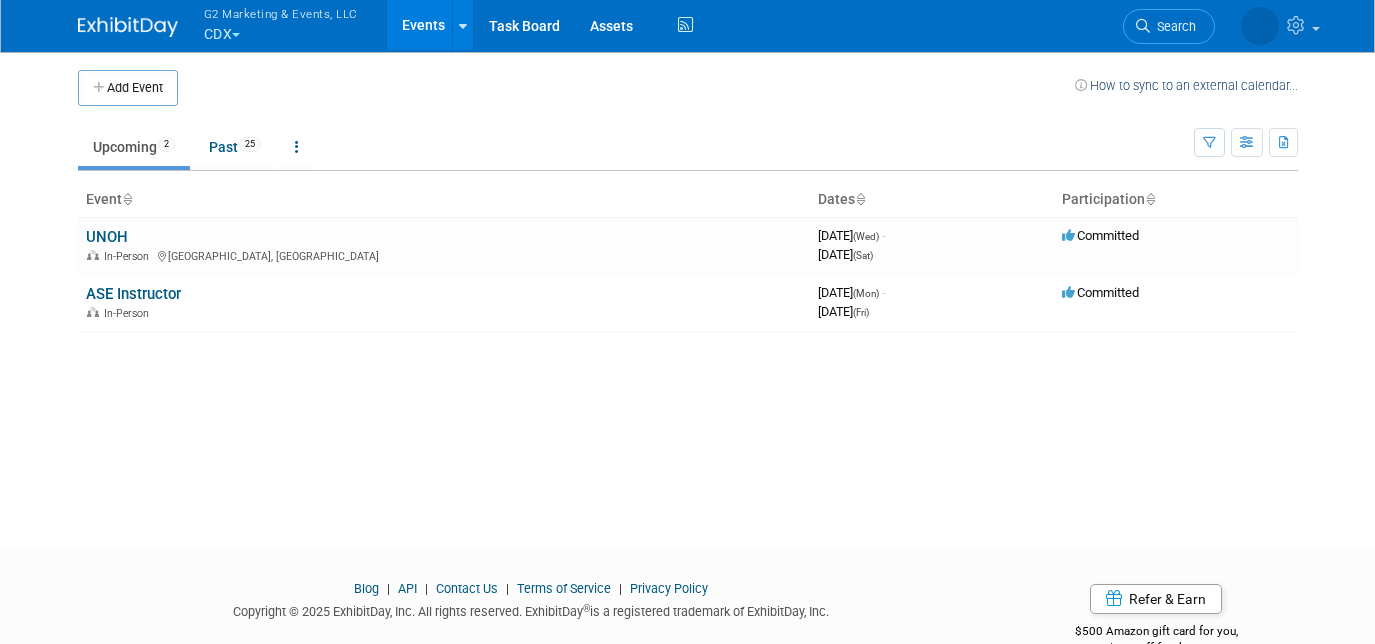 scroll, scrollTop: 0, scrollLeft: 0, axis: both 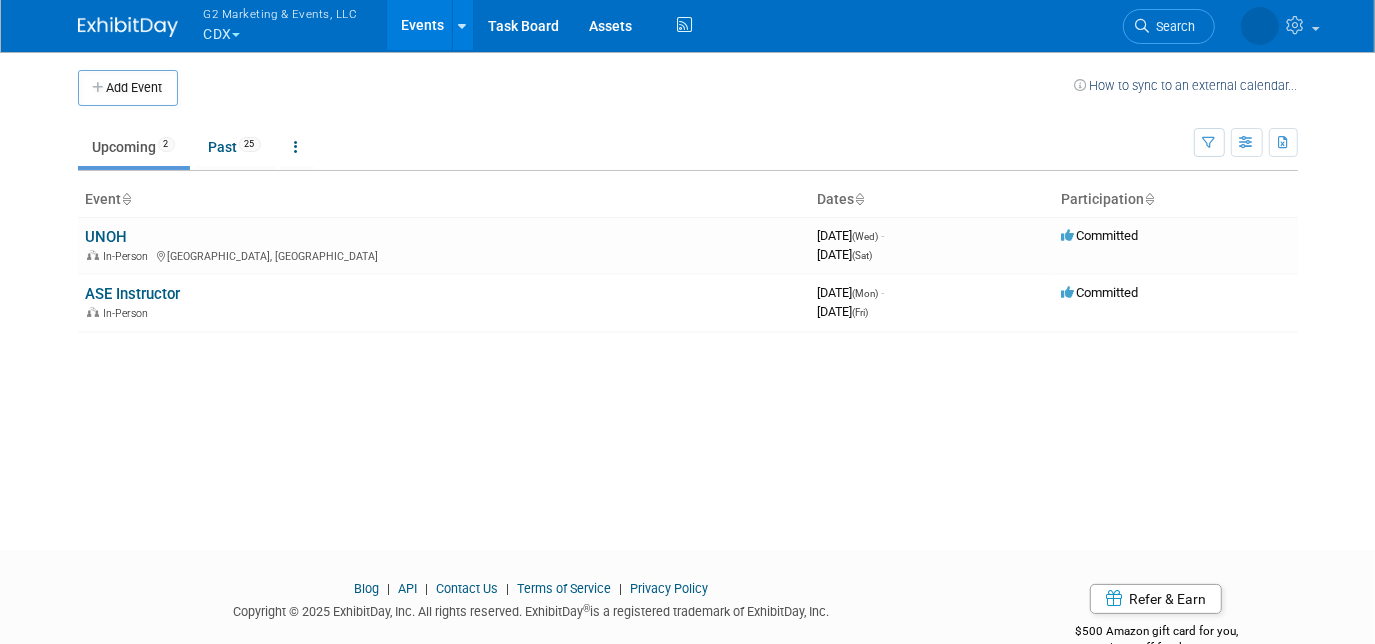click on "G2 Marketing & Events, LLC
CDX" at bounding box center [292, 26] 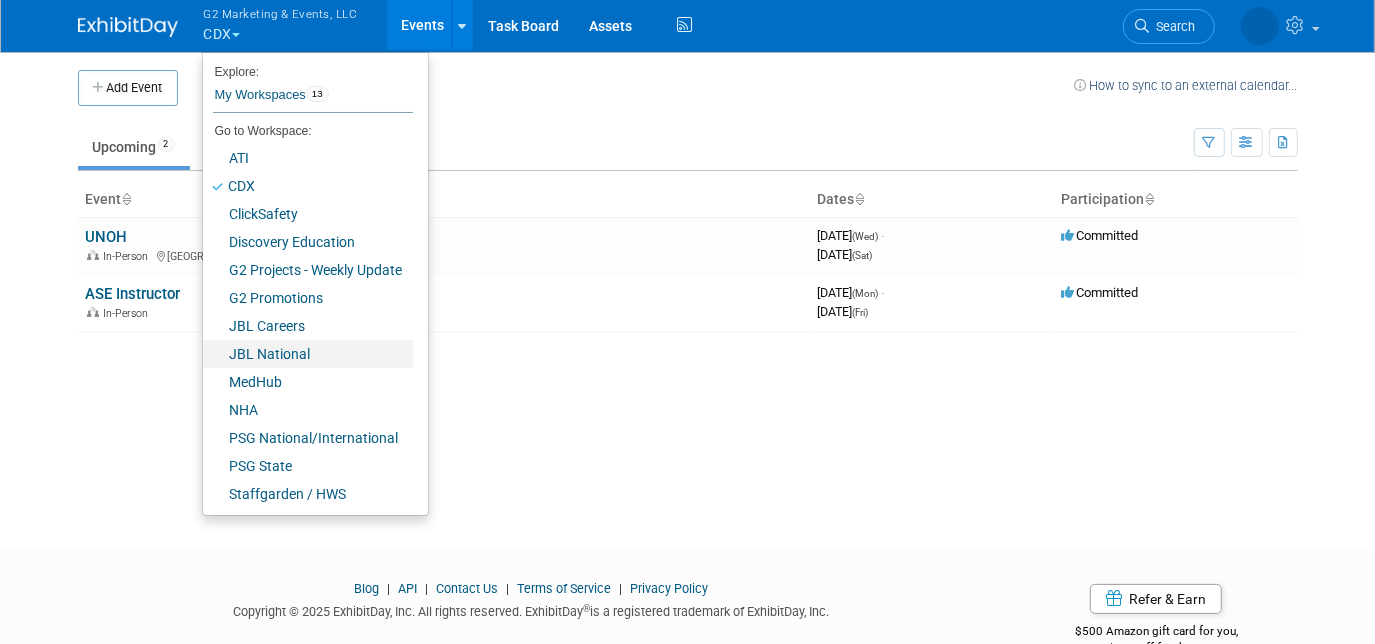 click on "JBL National" at bounding box center [308, 354] 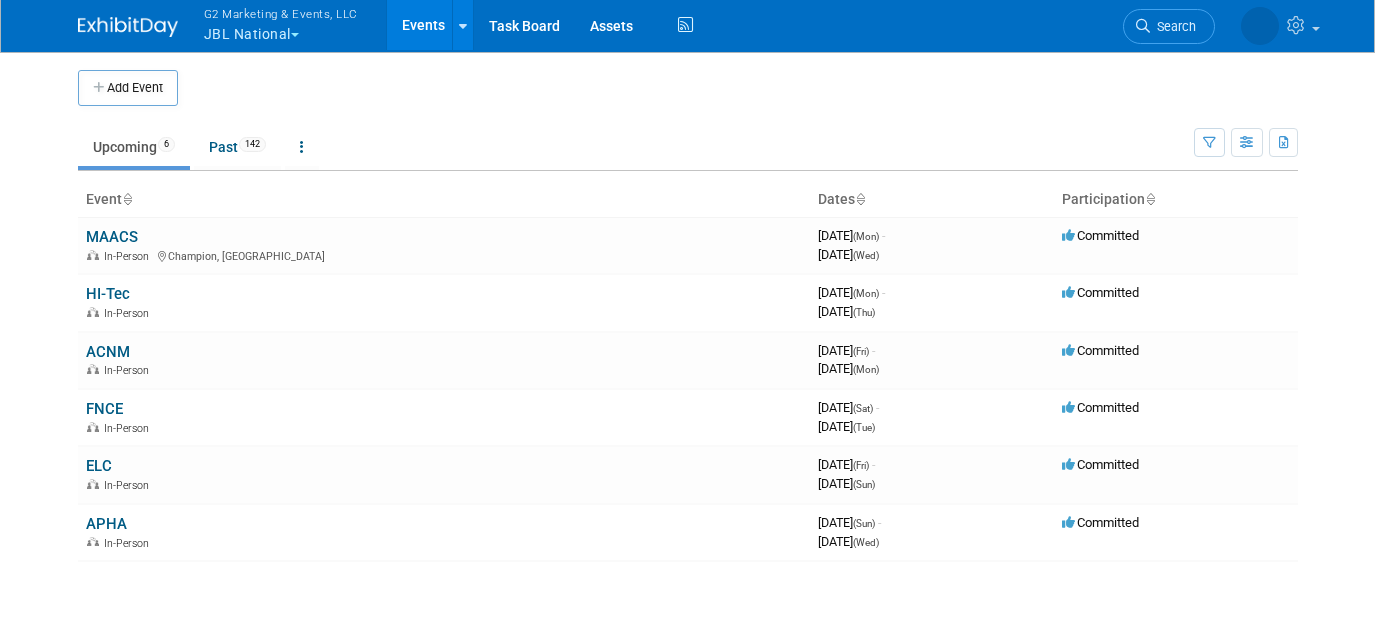 scroll, scrollTop: 0, scrollLeft: 0, axis: both 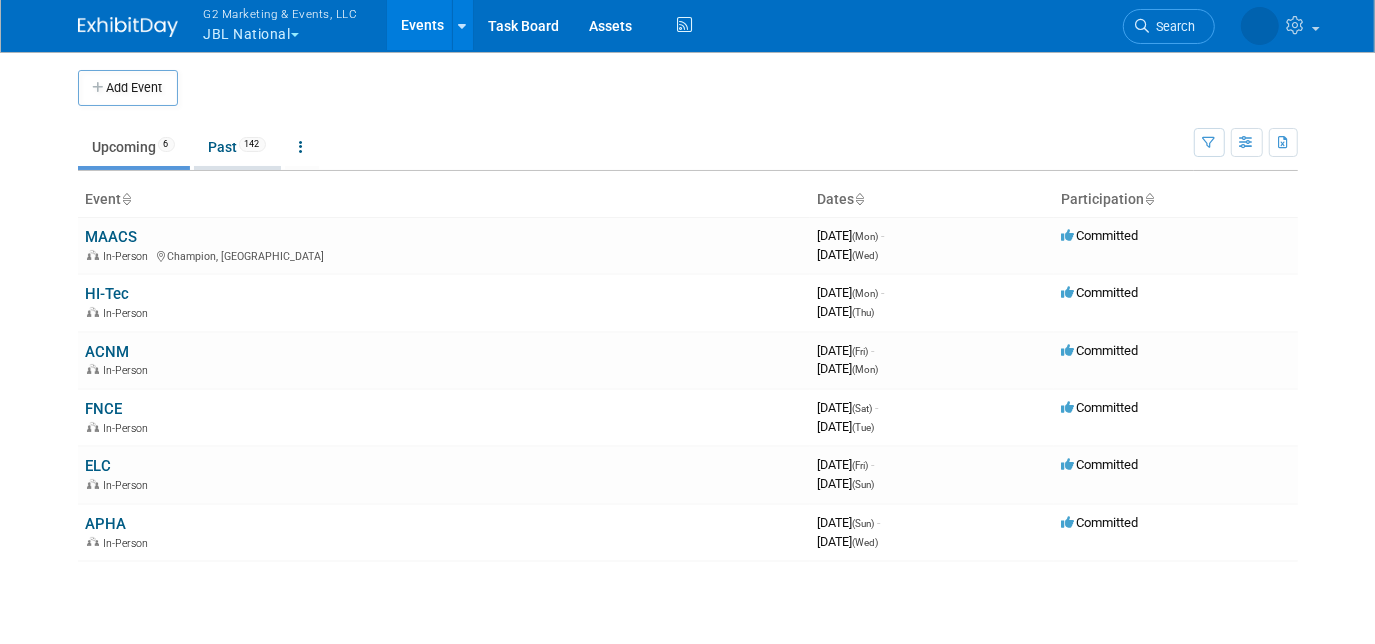 click on "Past
142" at bounding box center (237, 147) 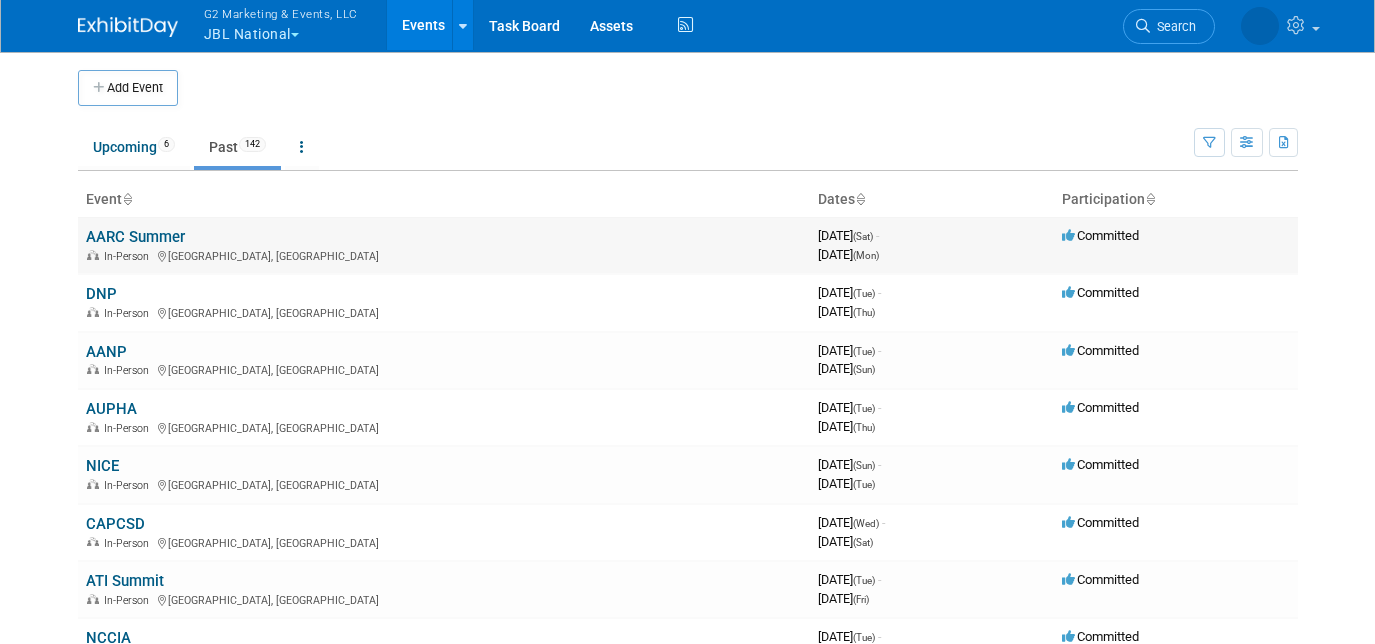 scroll, scrollTop: 0, scrollLeft: 0, axis: both 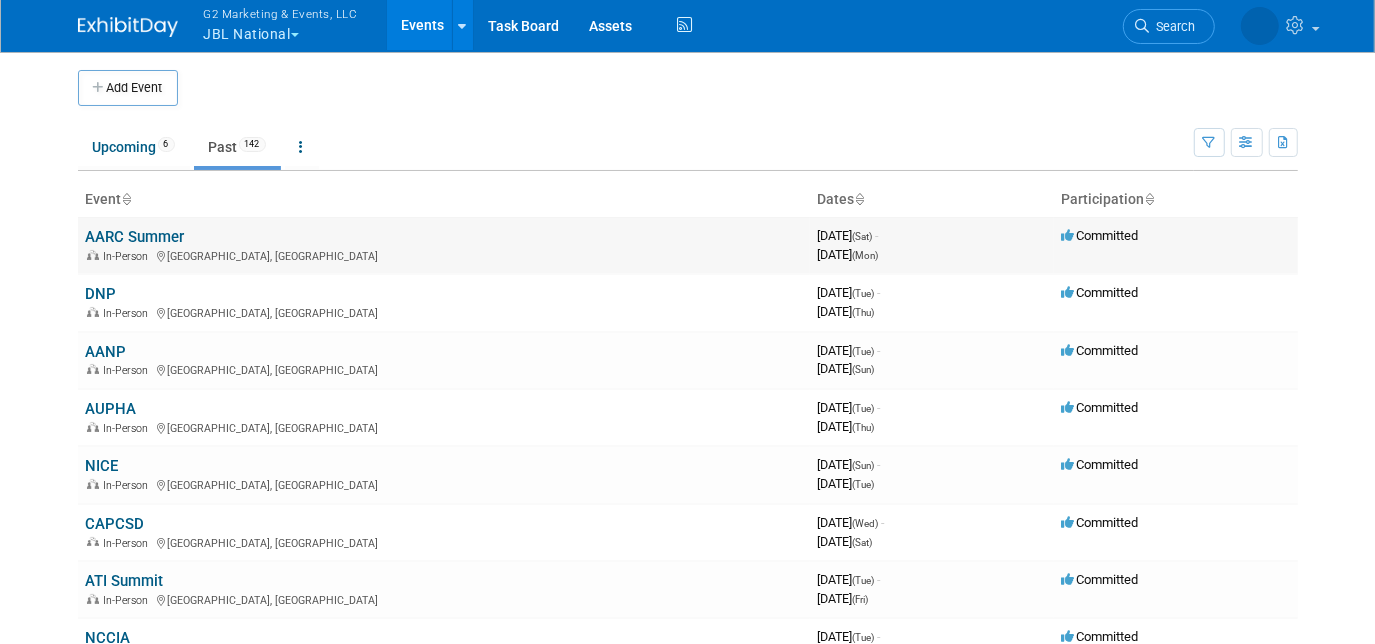 click on "AARC Summer" at bounding box center [135, 237] 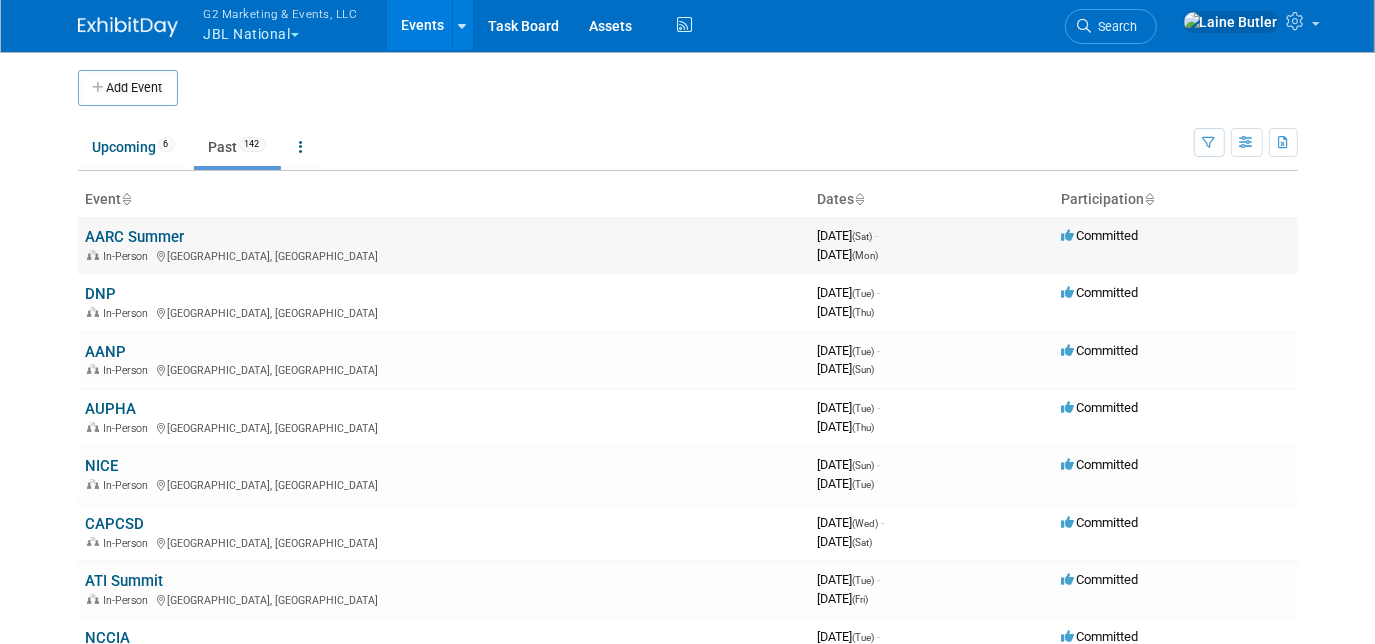 scroll, scrollTop: 0, scrollLeft: 0, axis: both 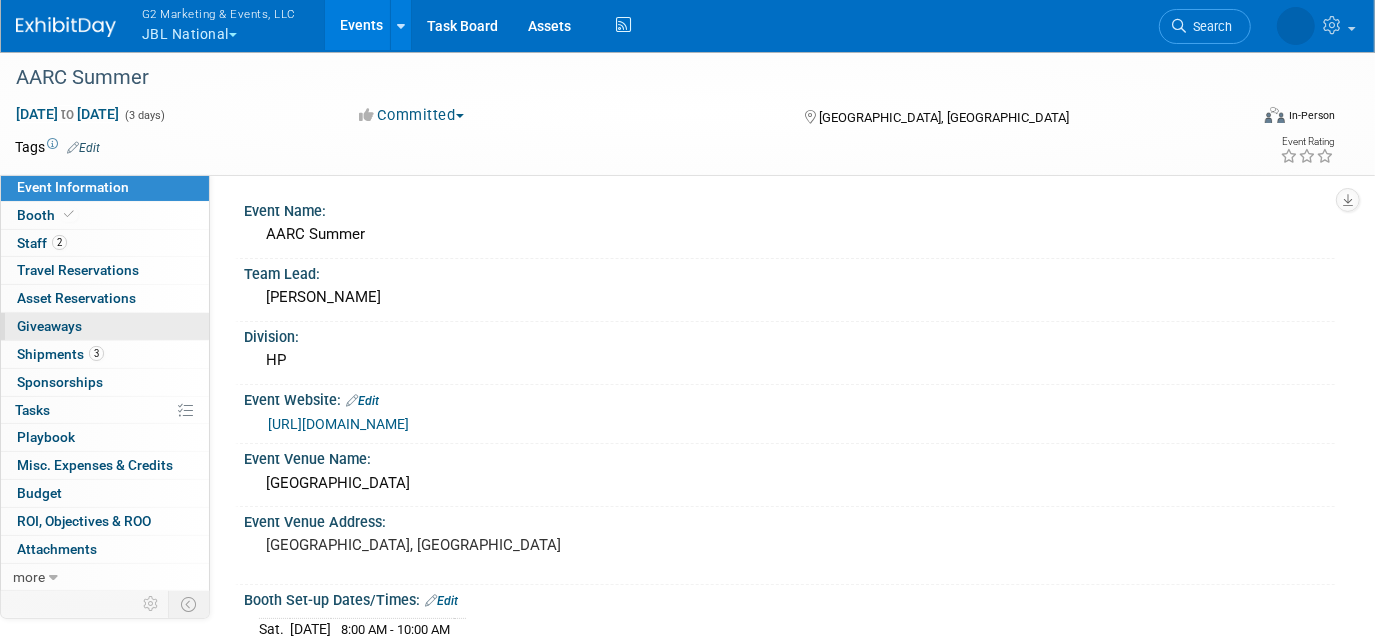 click on "0
Giveaways 0" at bounding box center [105, 326] 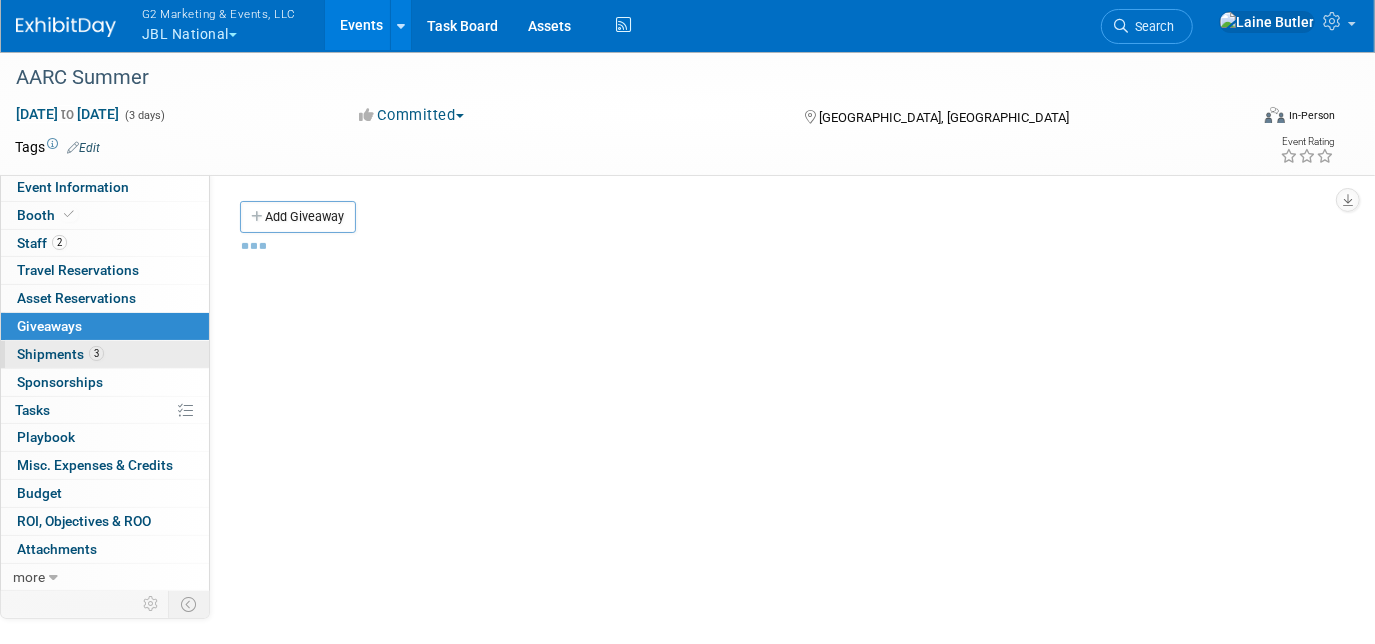 click on "Shipments 3" at bounding box center (60, 354) 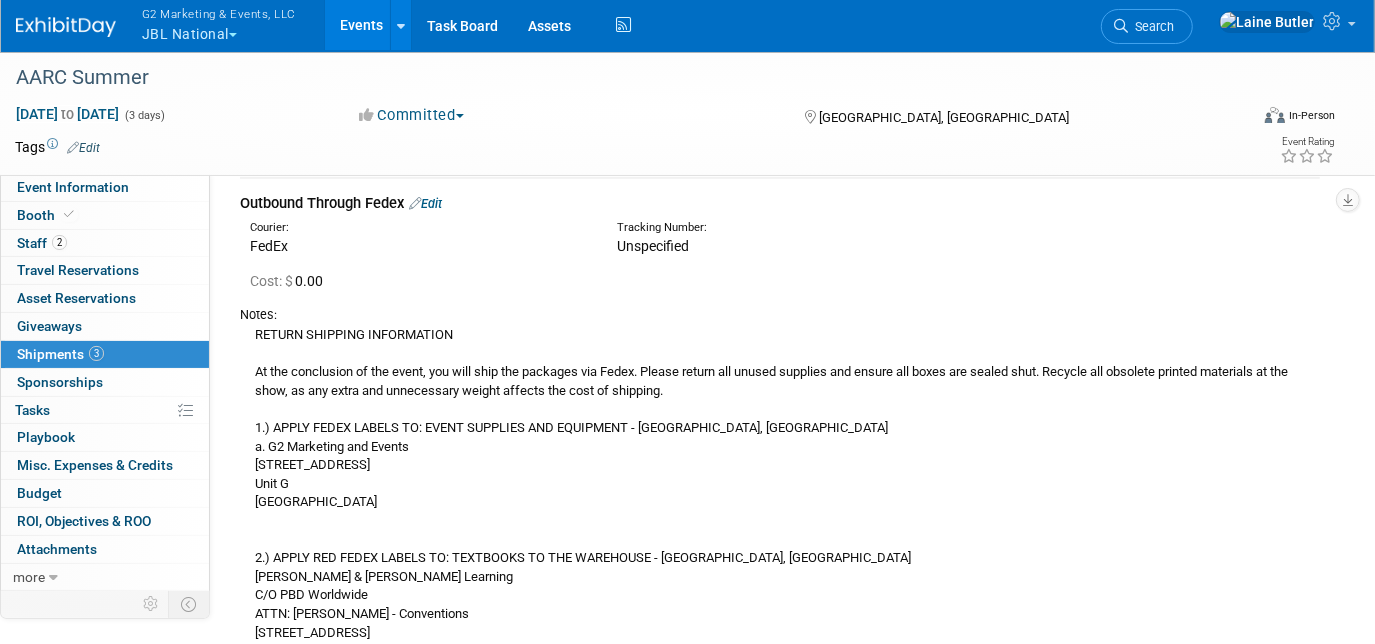 scroll, scrollTop: 671, scrollLeft: 0, axis: vertical 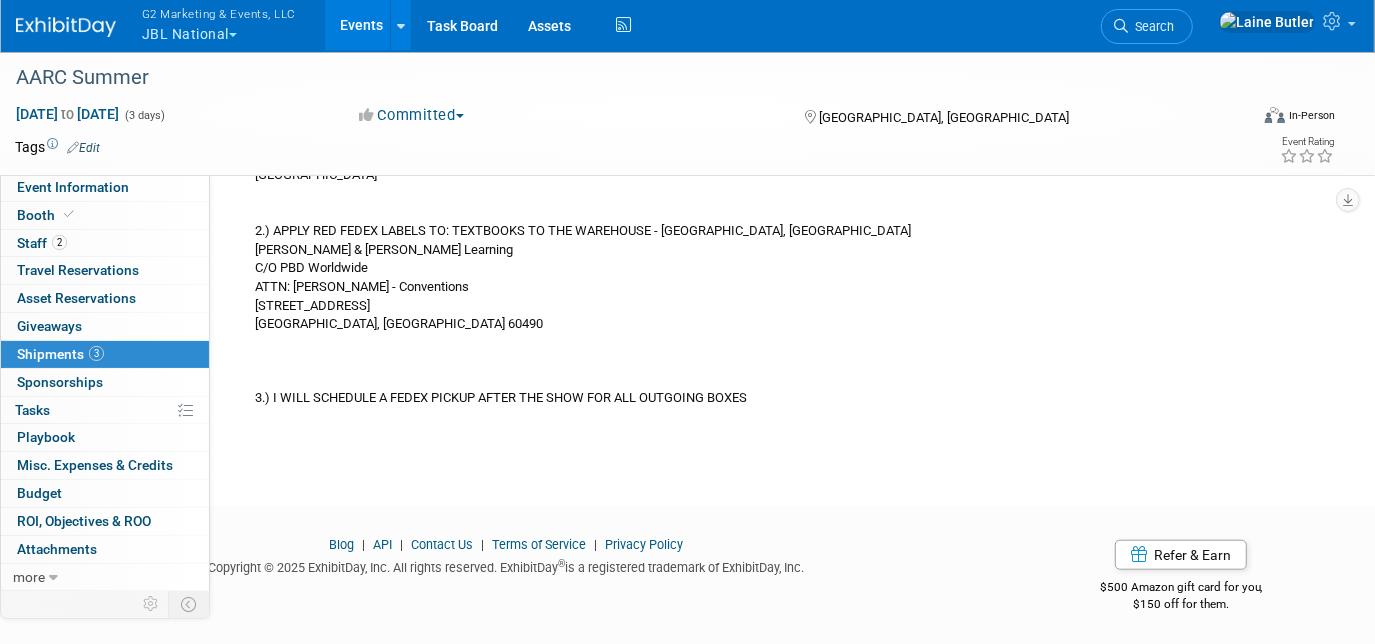 drag, startPoint x: 252, startPoint y: 336, endPoint x: 760, endPoint y: 434, distance: 517.3664 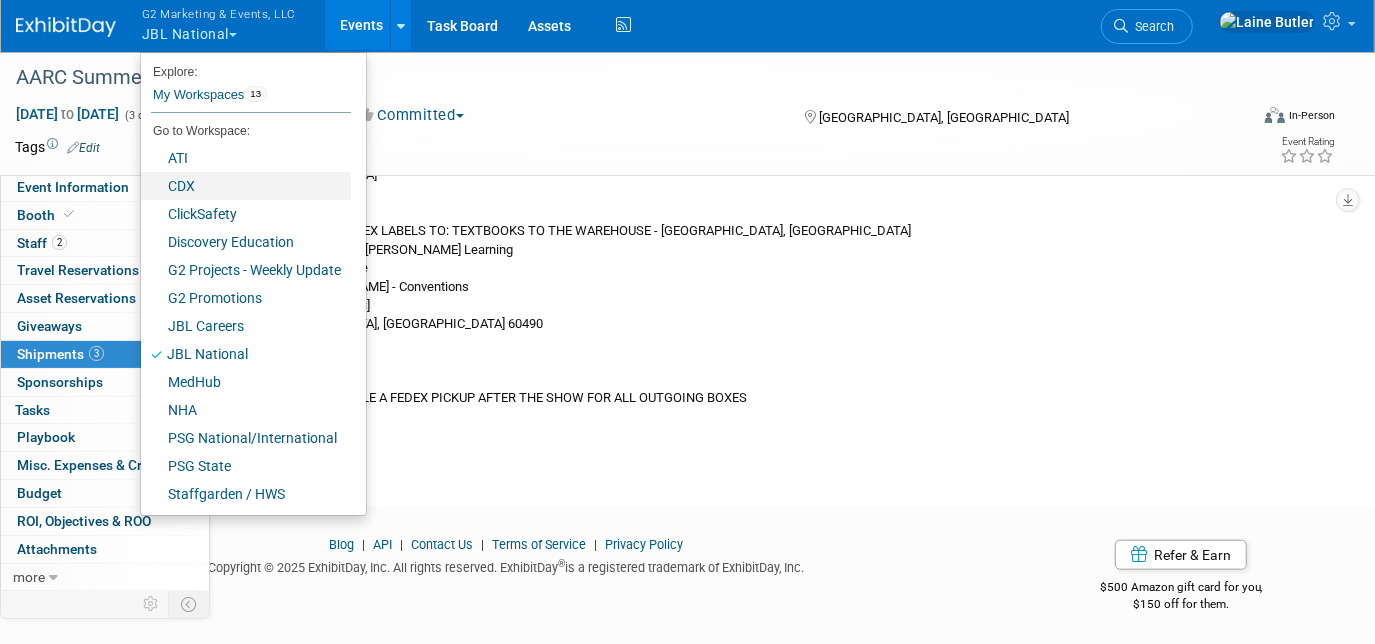 click on "CDX" at bounding box center (246, 186) 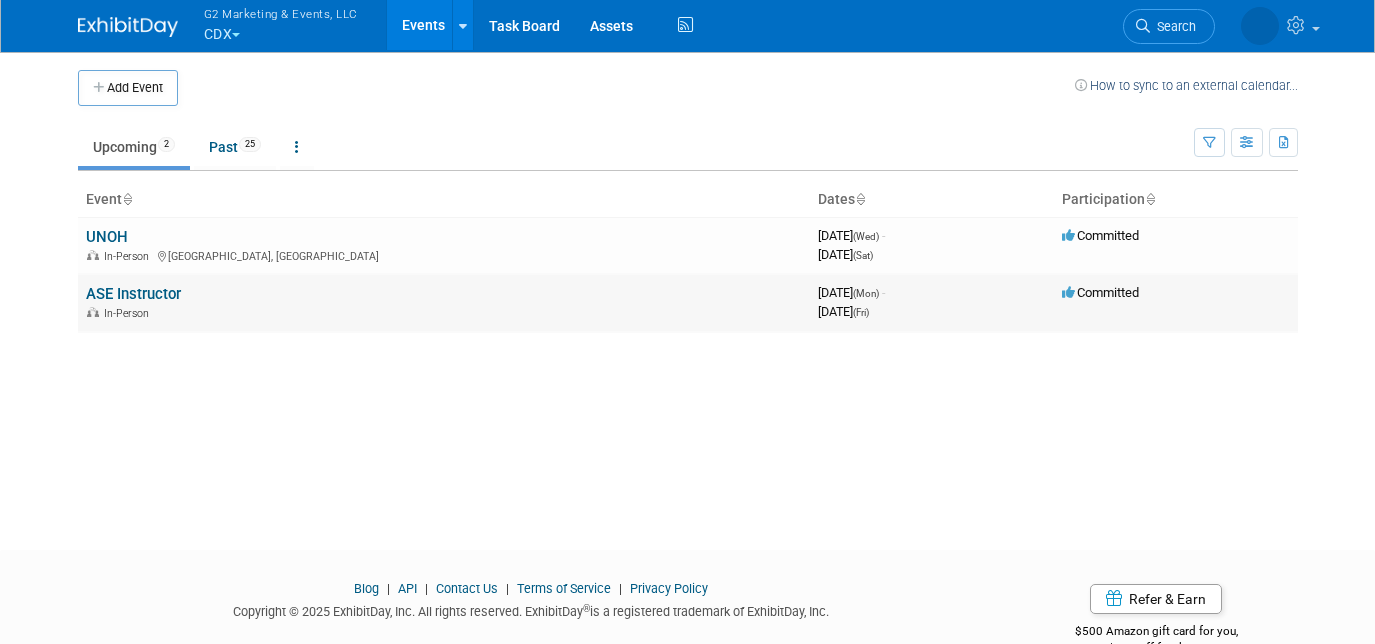 scroll, scrollTop: 0, scrollLeft: 0, axis: both 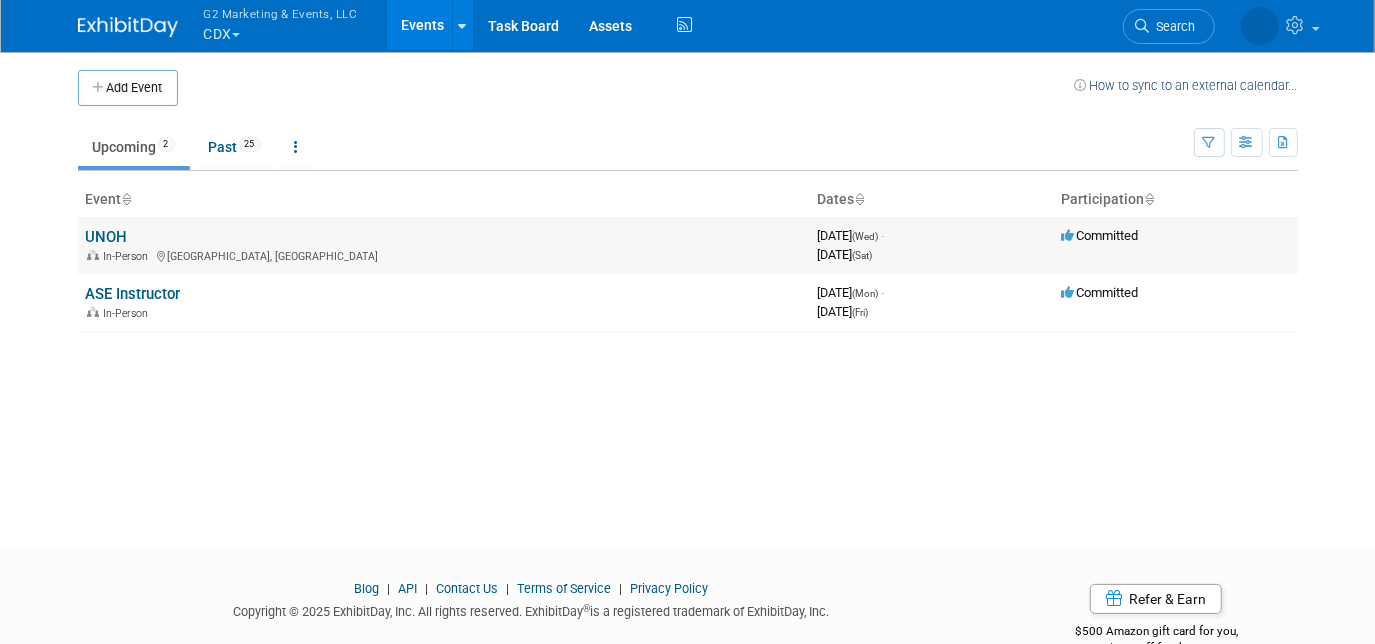 click on "UNOH" at bounding box center [107, 237] 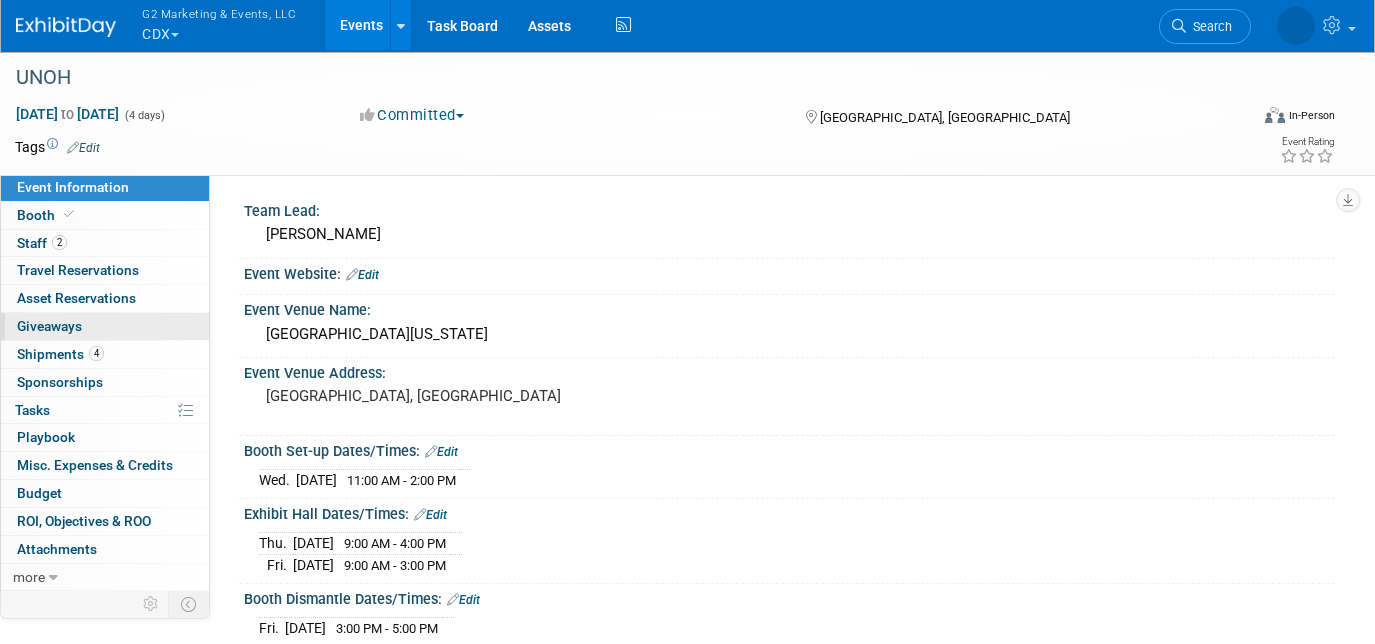 scroll, scrollTop: 0, scrollLeft: 0, axis: both 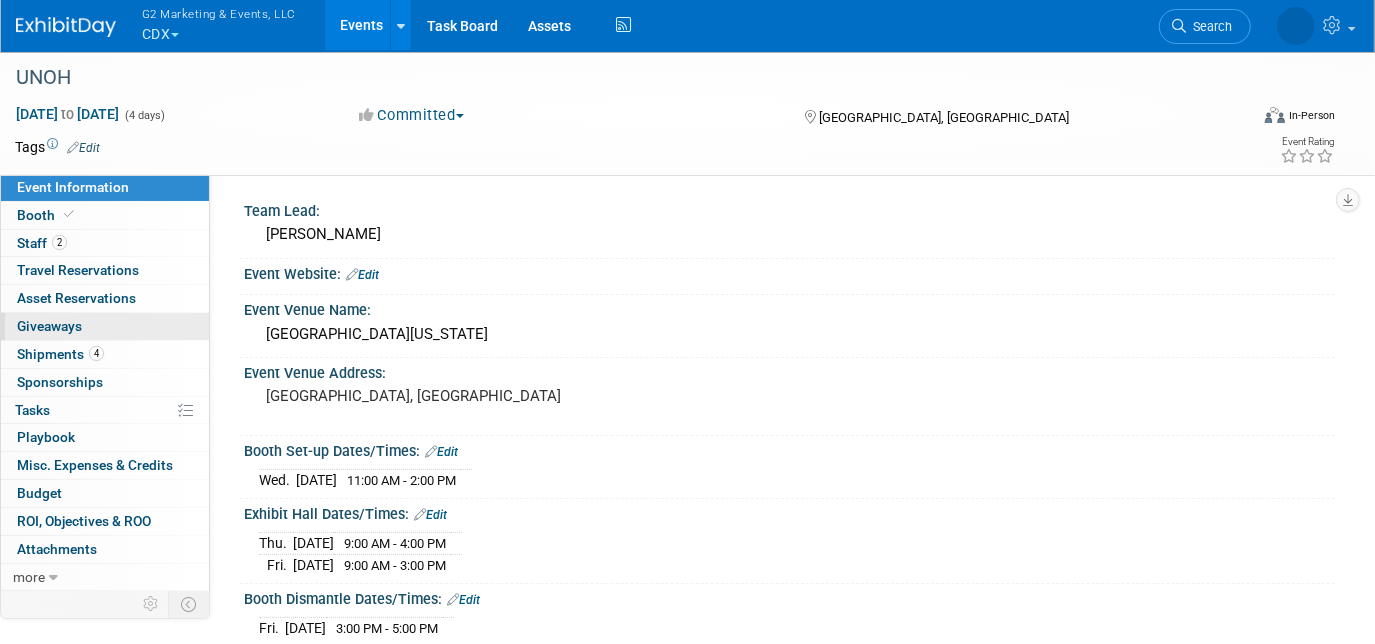 click on "0
Giveaways 0" at bounding box center [105, 326] 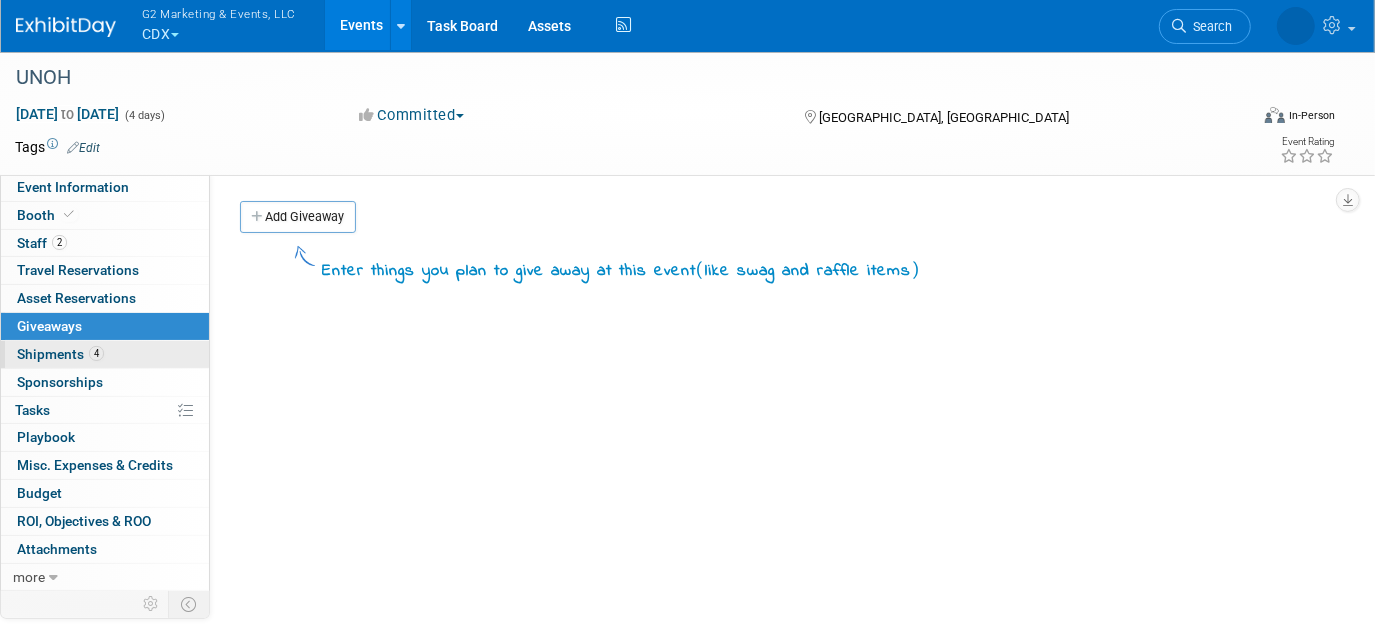 click on "Shipments 4" at bounding box center [60, 354] 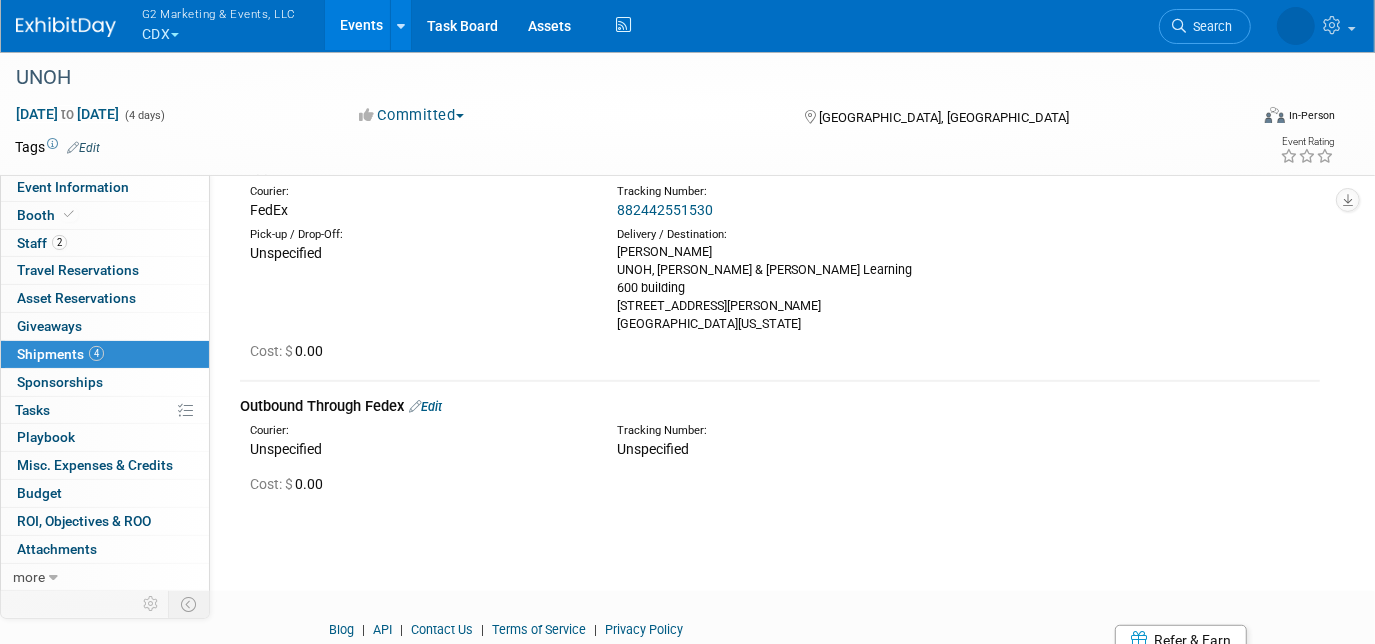 scroll, scrollTop: 649, scrollLeft: 0, axis: vertical 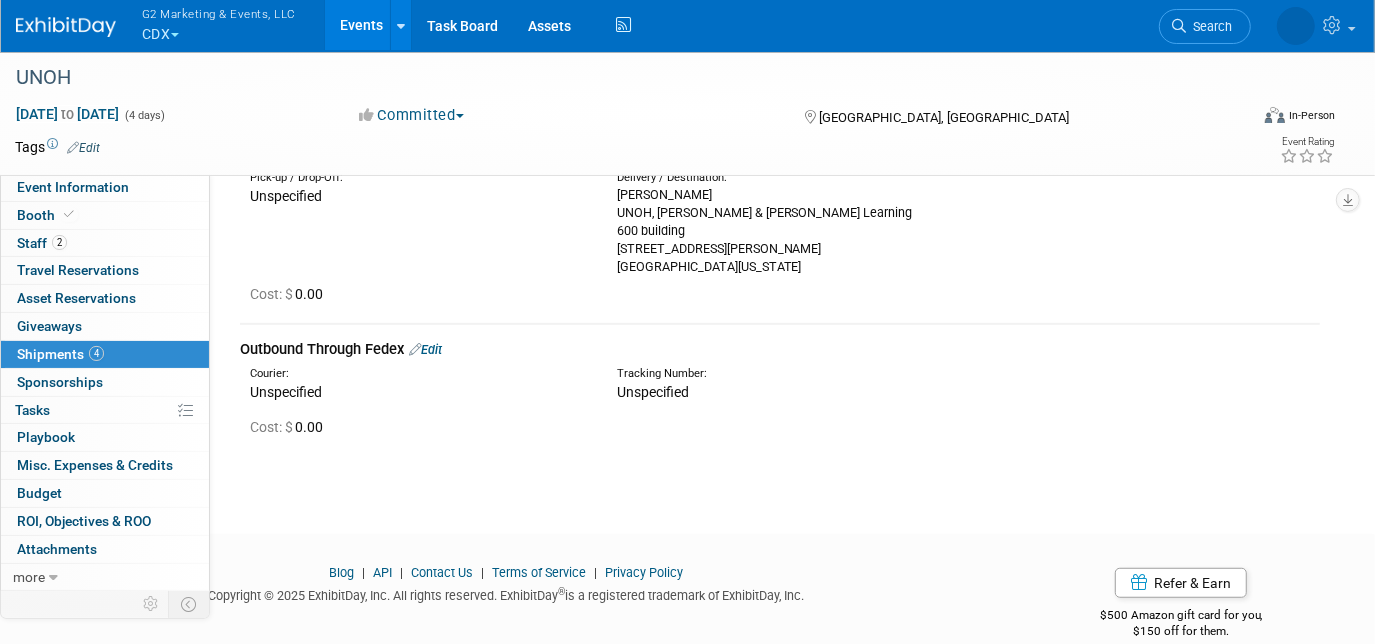 click on "Edit" at bounding box center (425, 349) 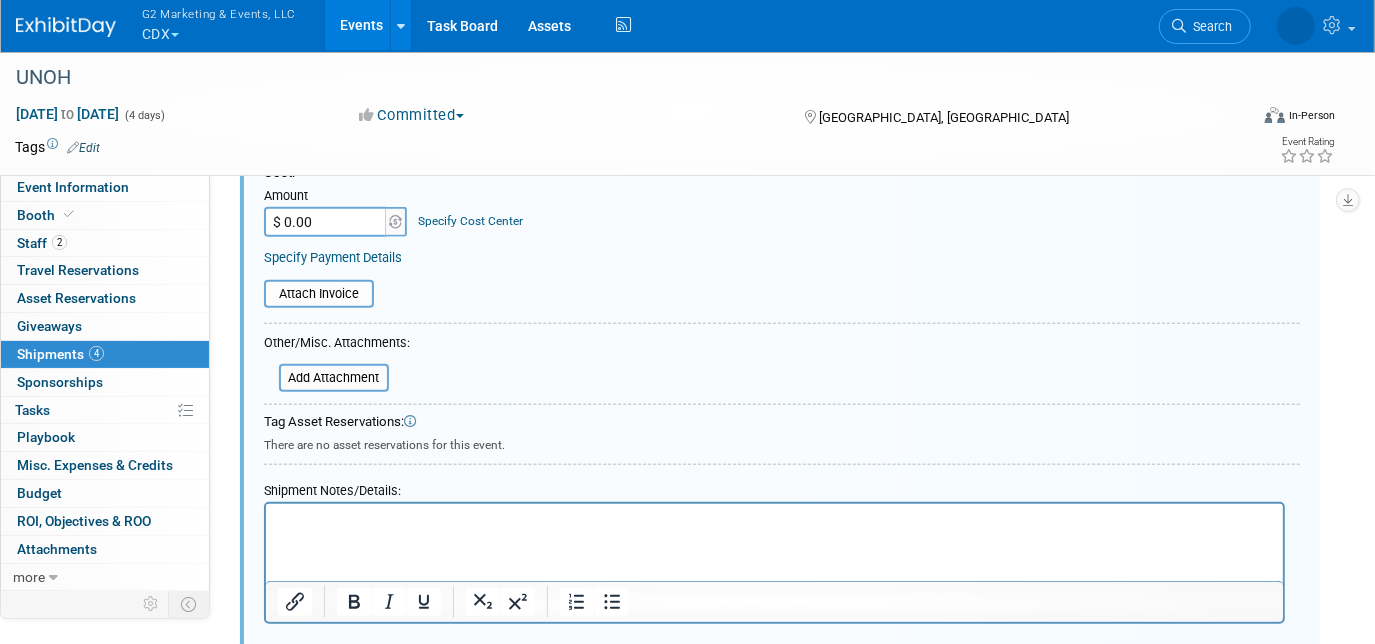 scroll, scrollTop: 1182, scrollLeft: 0, axis: vertical 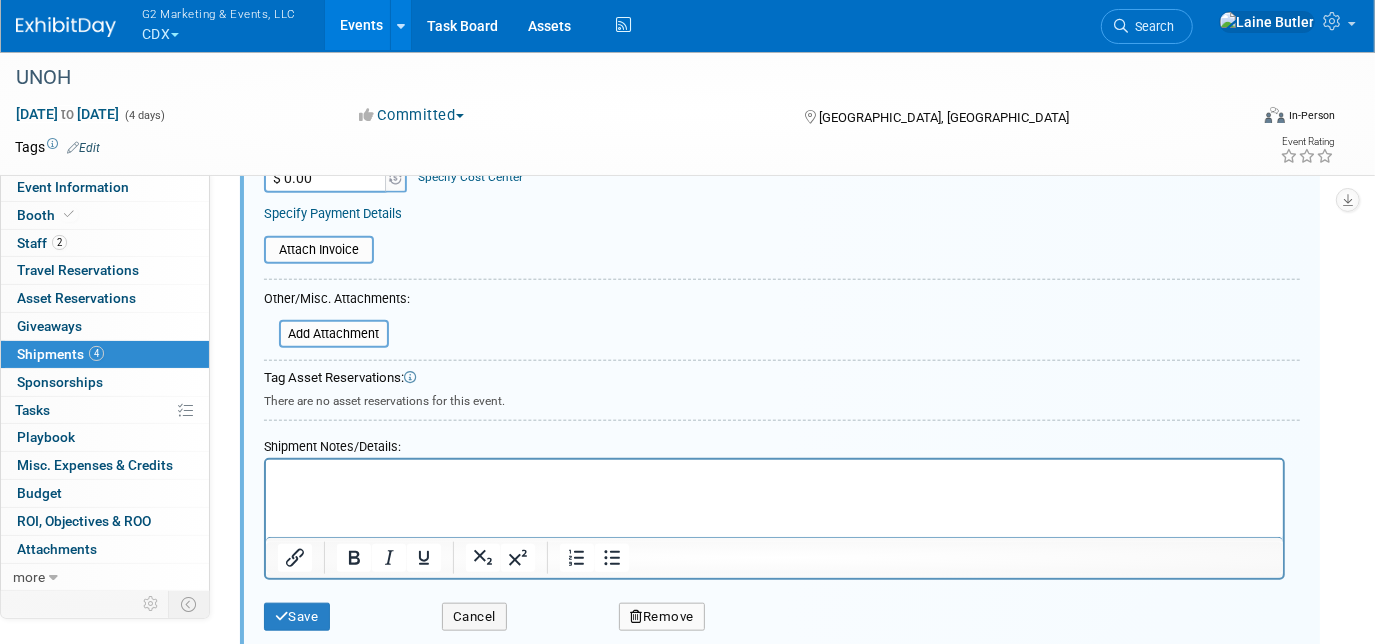 click at bounding box center [774, 477] 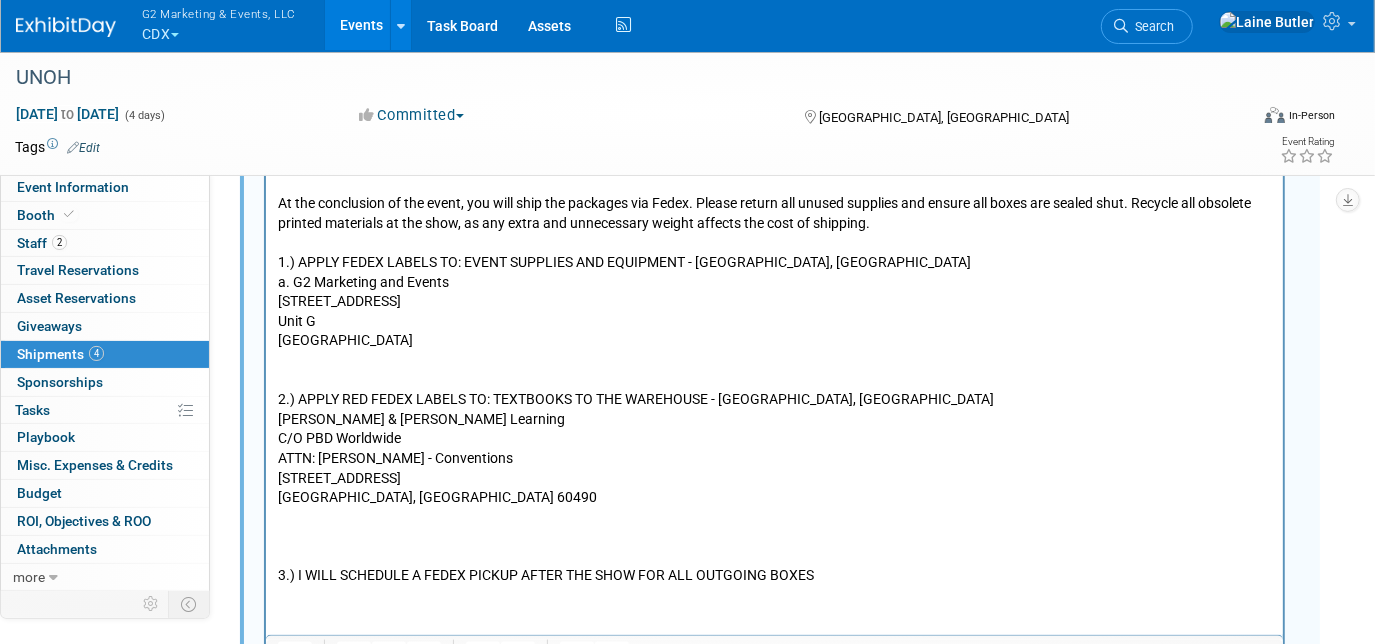 scroll, scrollTop: 1647, scrollLeft: 0, axis: vertical 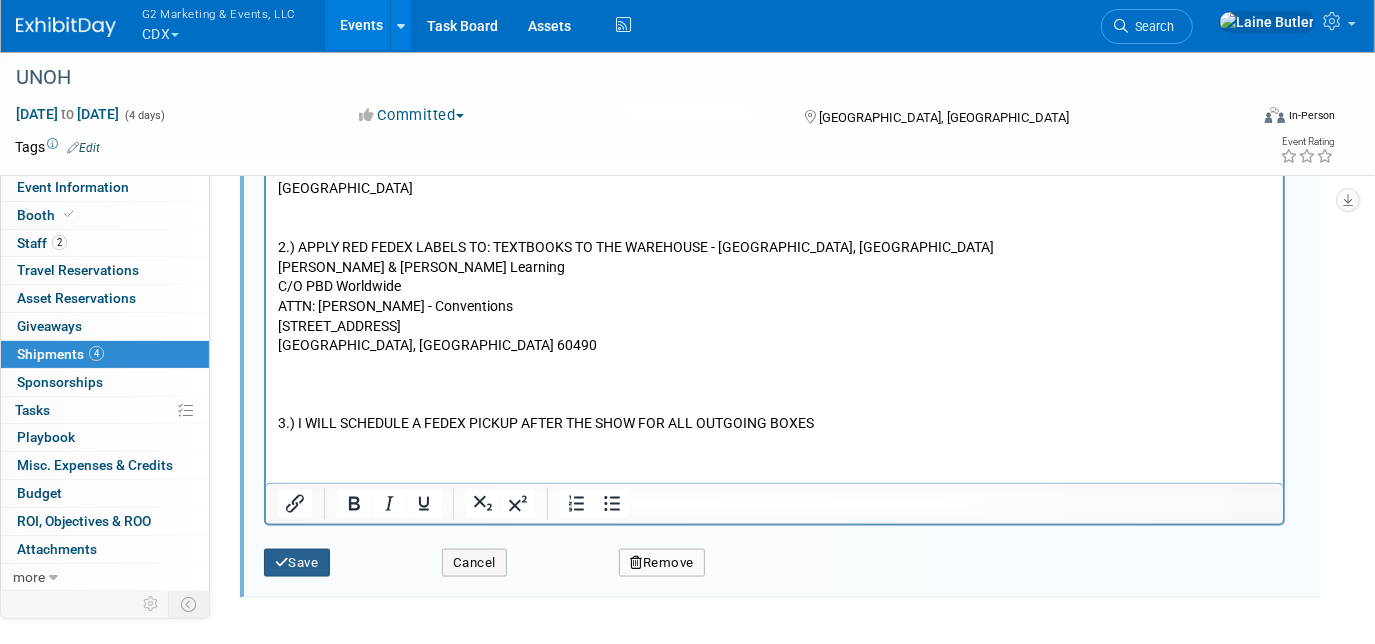 click on "Save" at bounding box center (297, 563) 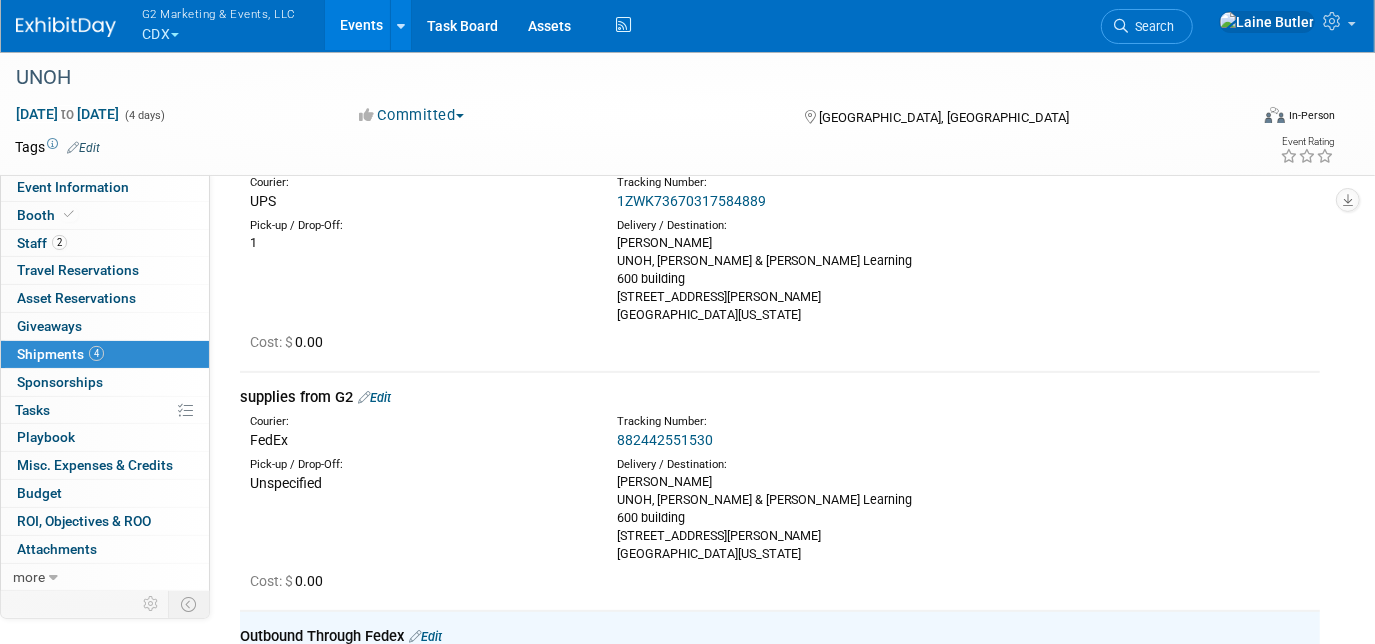 scroll, scrollTop: 359, scrollLeft: 0, axis: vertical 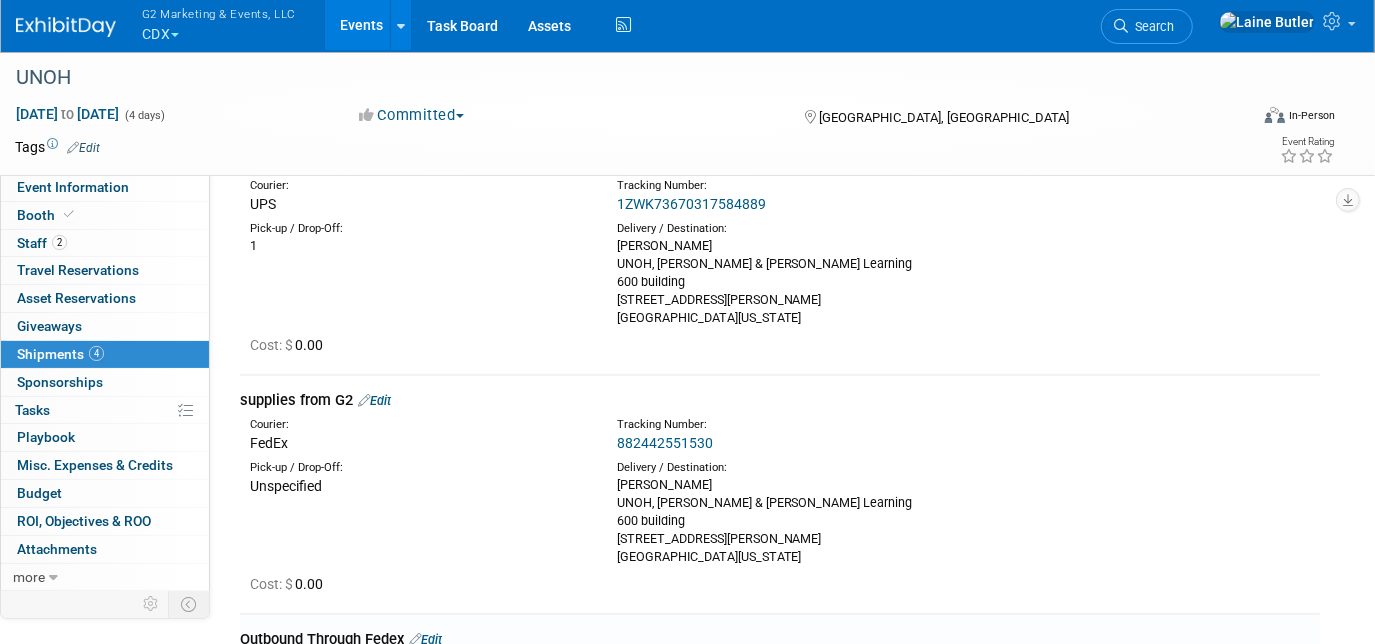 click on "882442551530" at bounding box center [665, 443] 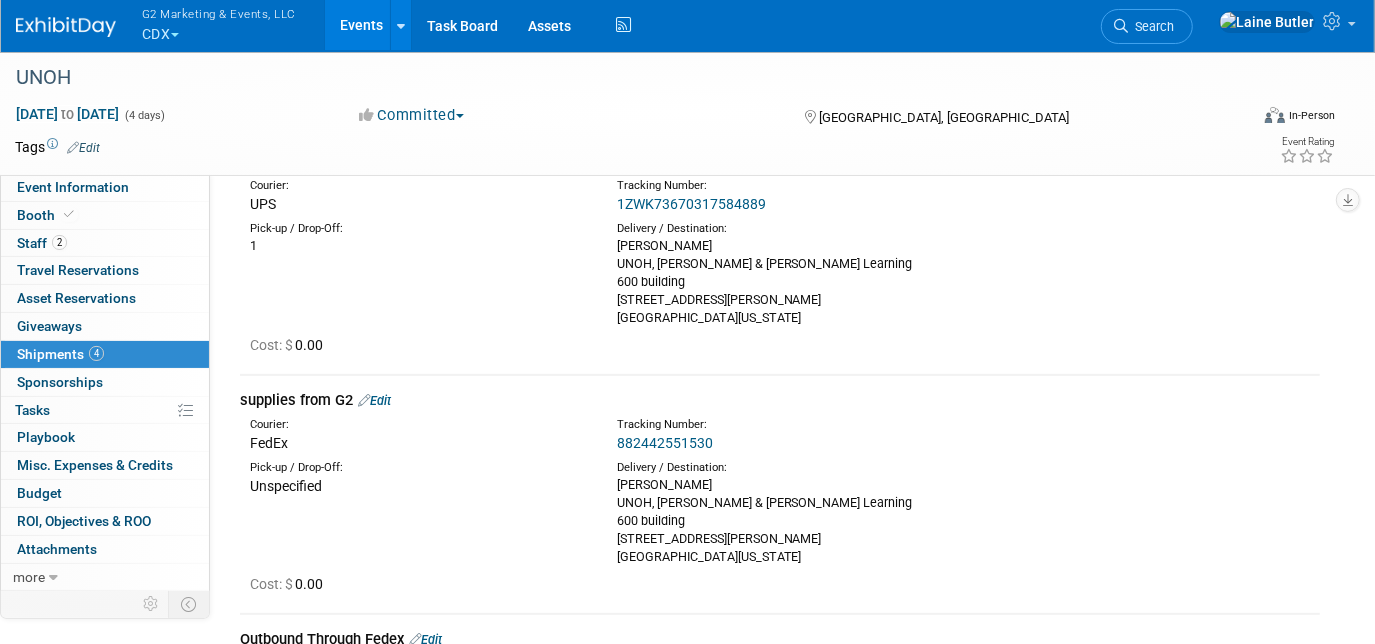 click on "Edit" at bounding box center (374, 400) 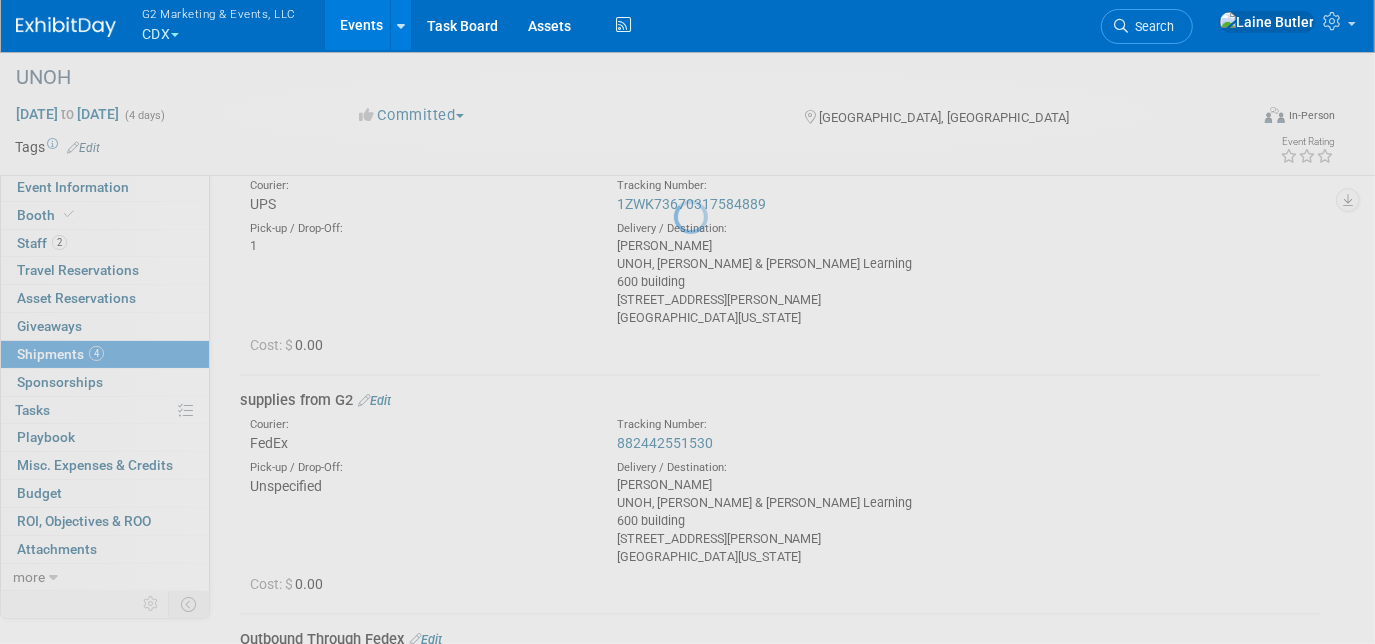 select on "6" 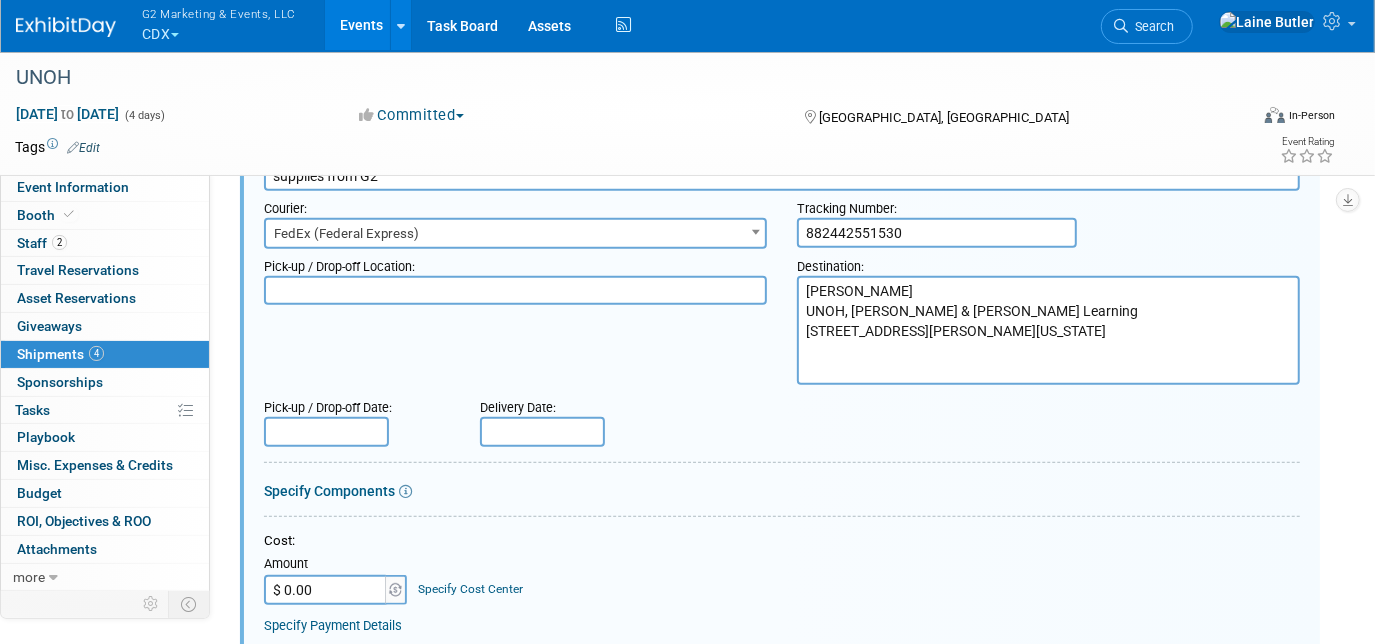 scroll, scrollTop: 615, scrollLeft: 0, axis: vertical 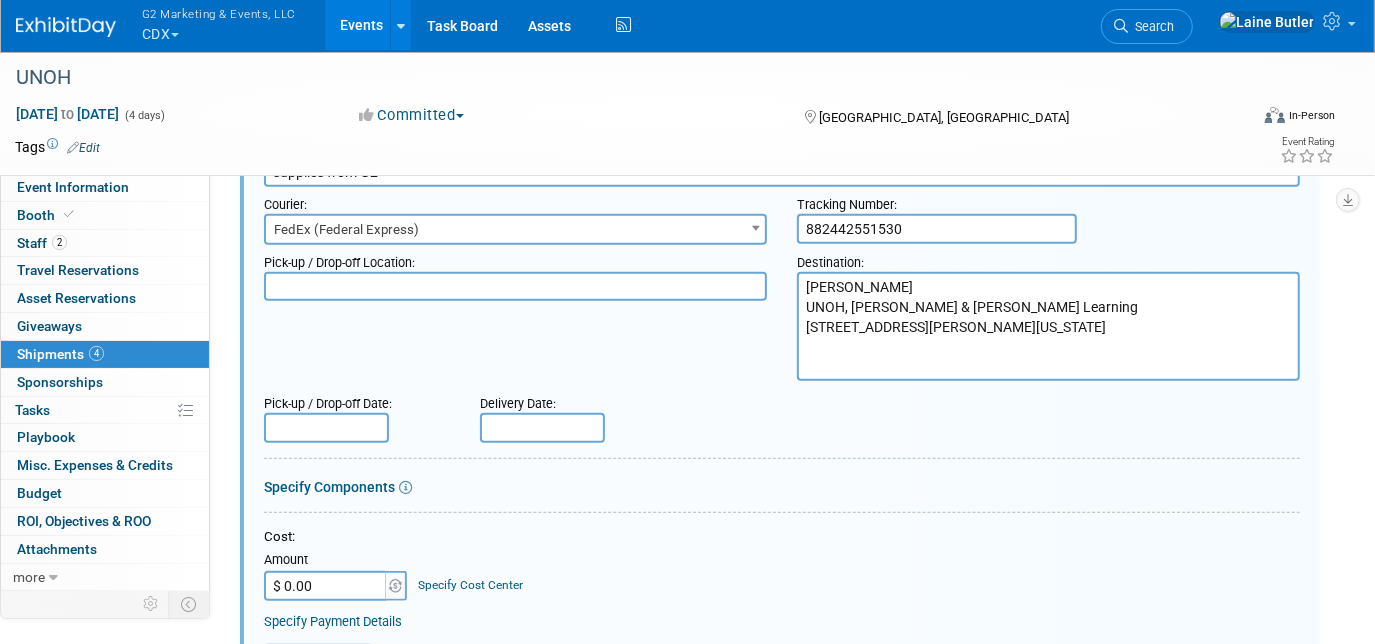 click at bounding box center [542, 428] 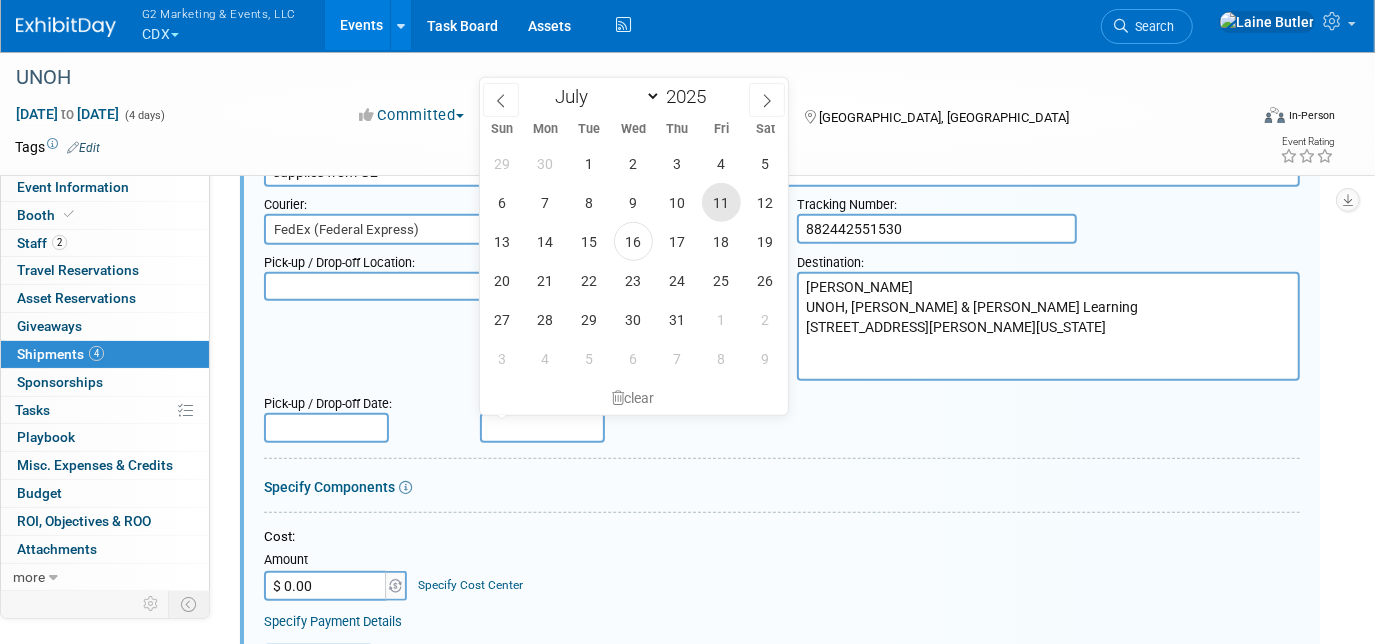 click on "11" at bounding box center [721, 202] 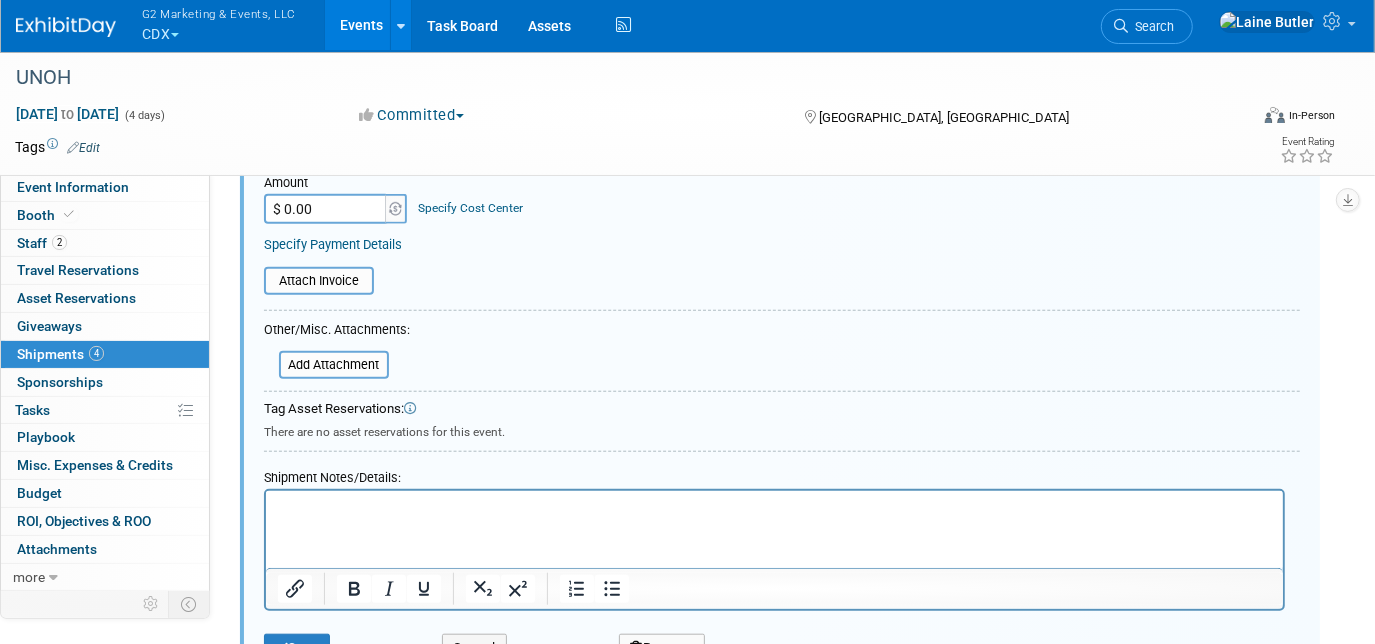 scroll, scrollTop: 1018, scrollLeft: 0, axis: vertical 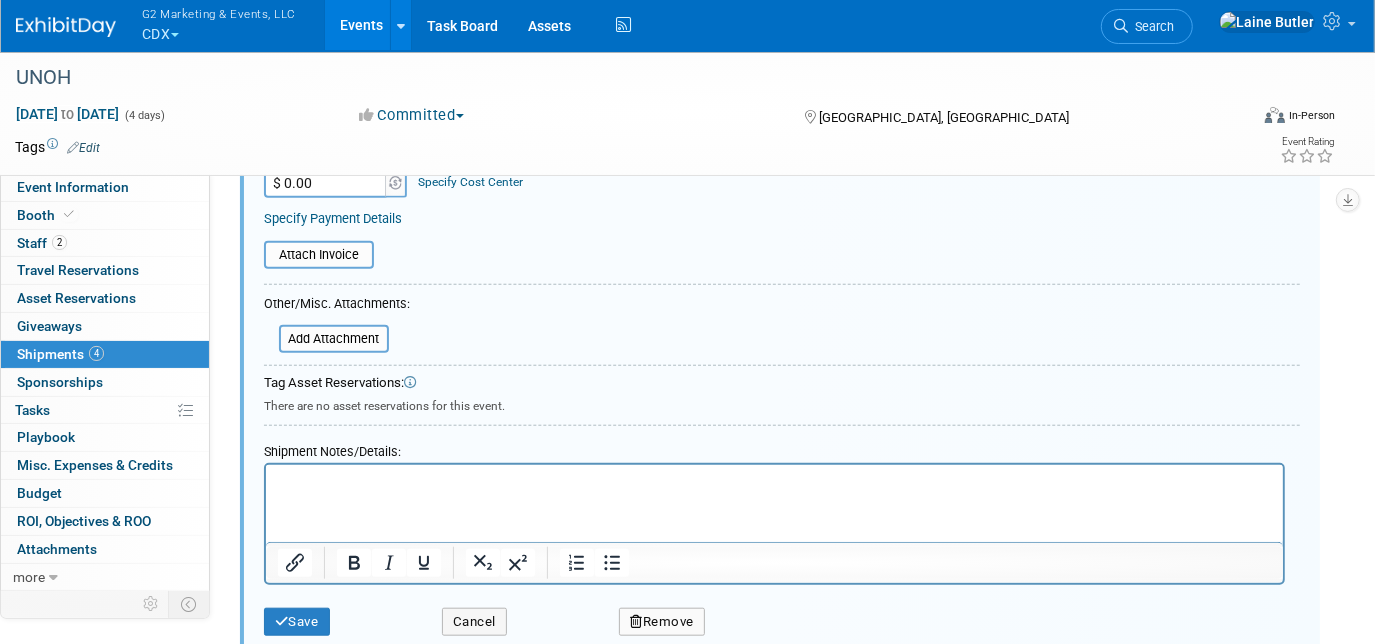 click at bounding box center (774, 482) 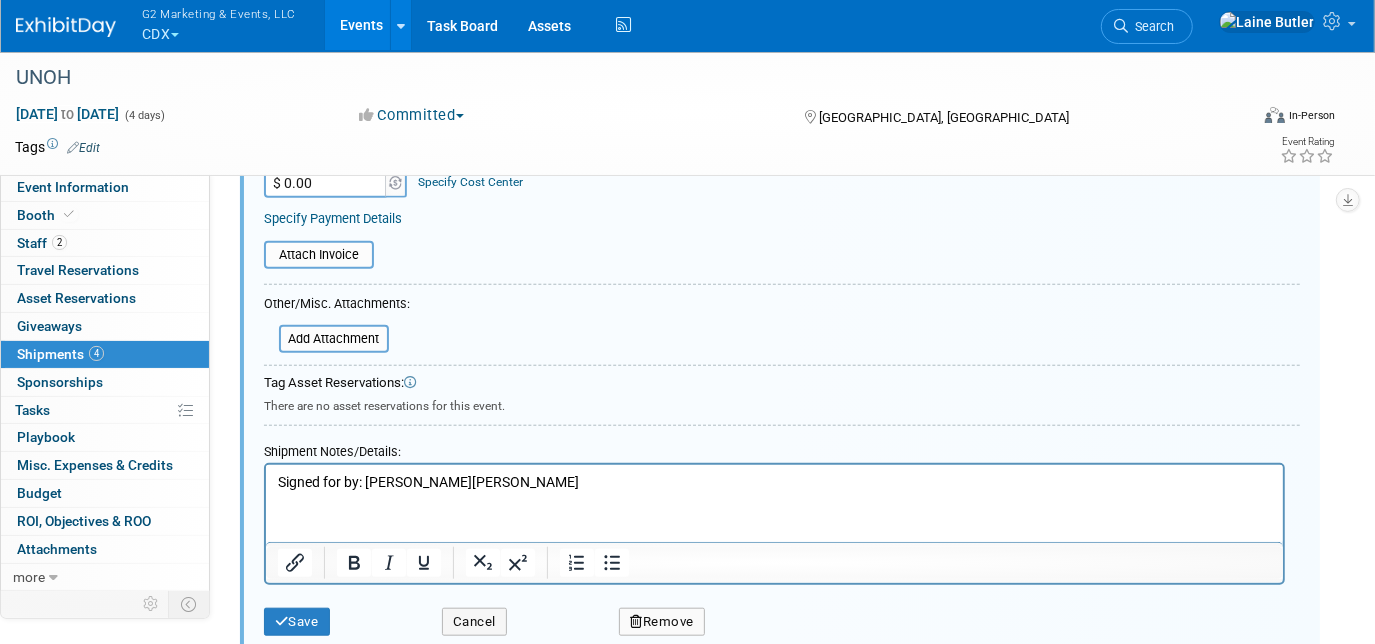 click on "Save
Cancel
Remove" at bounding box center (782, 615) 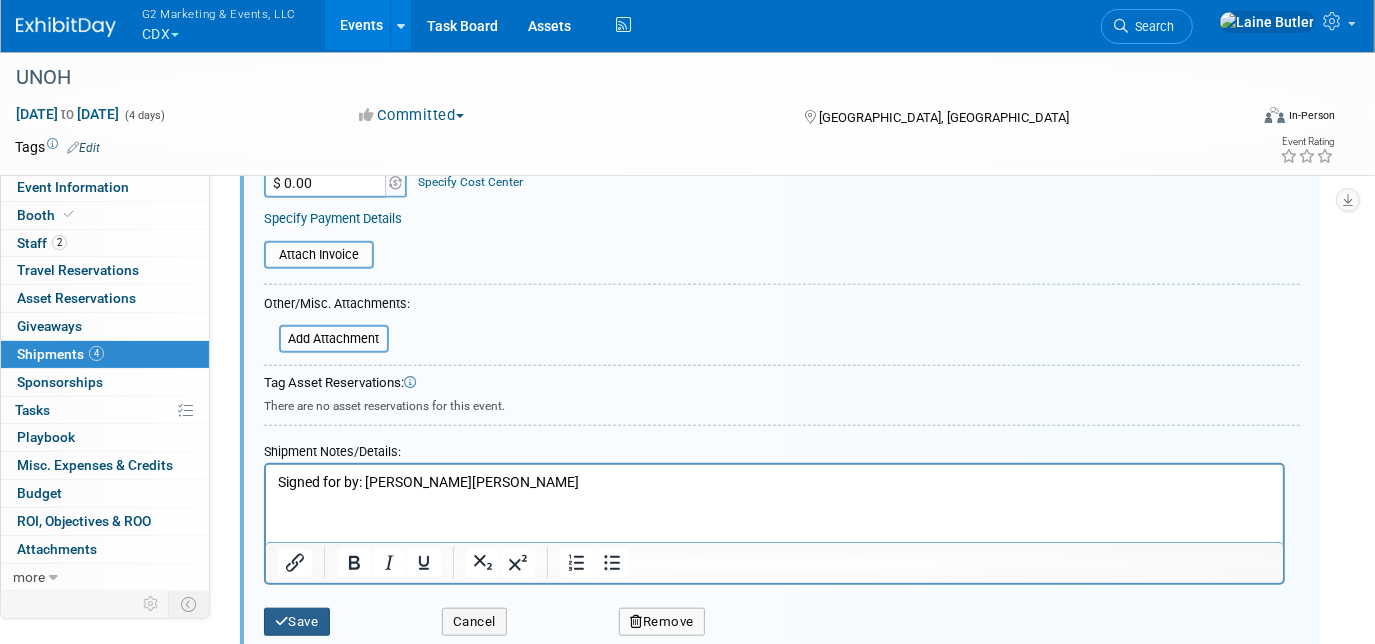 click at bounding box center [282, 621] 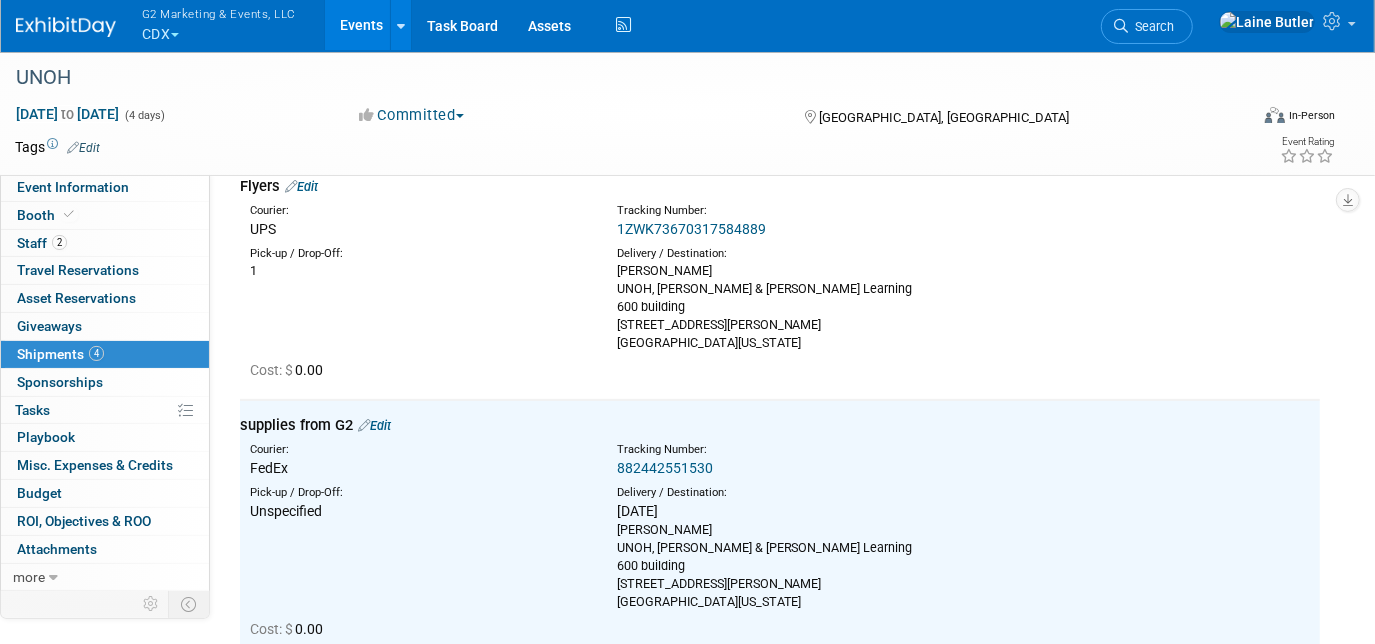 scroll, scrollTop: 317, scrollLeft: 0, axis: vertical 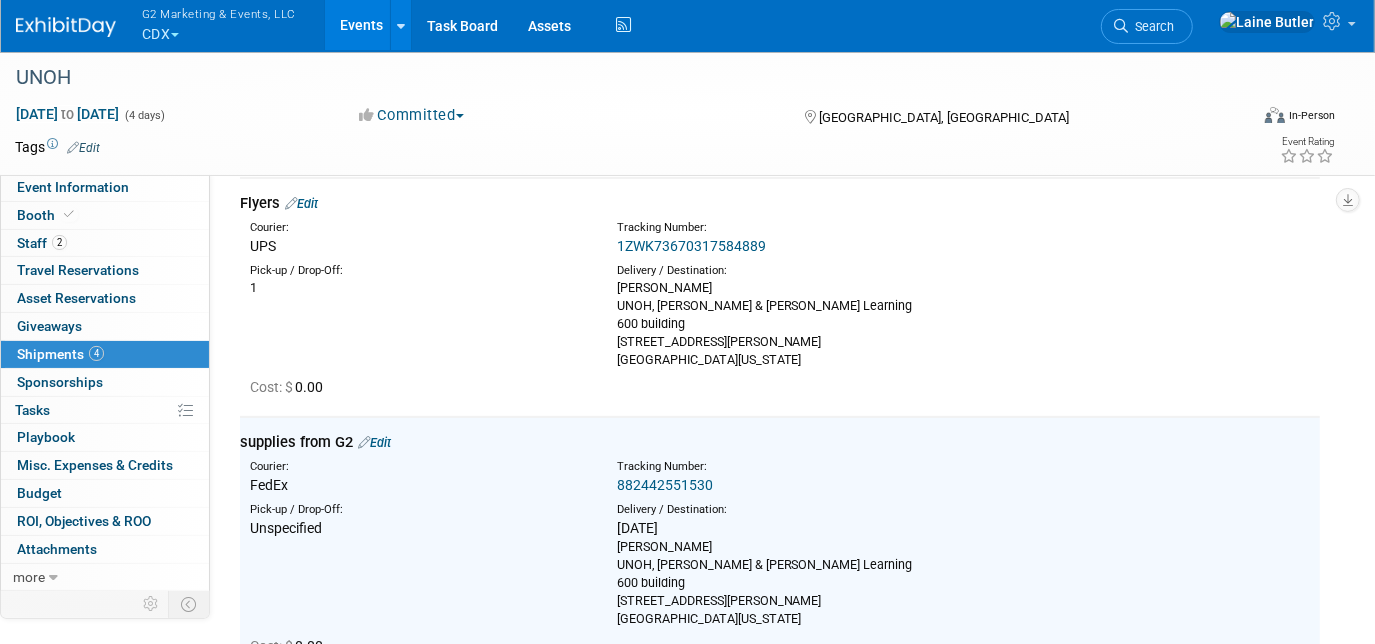 click on "1ZWK73670317584889" at bounding box center (831, 246) 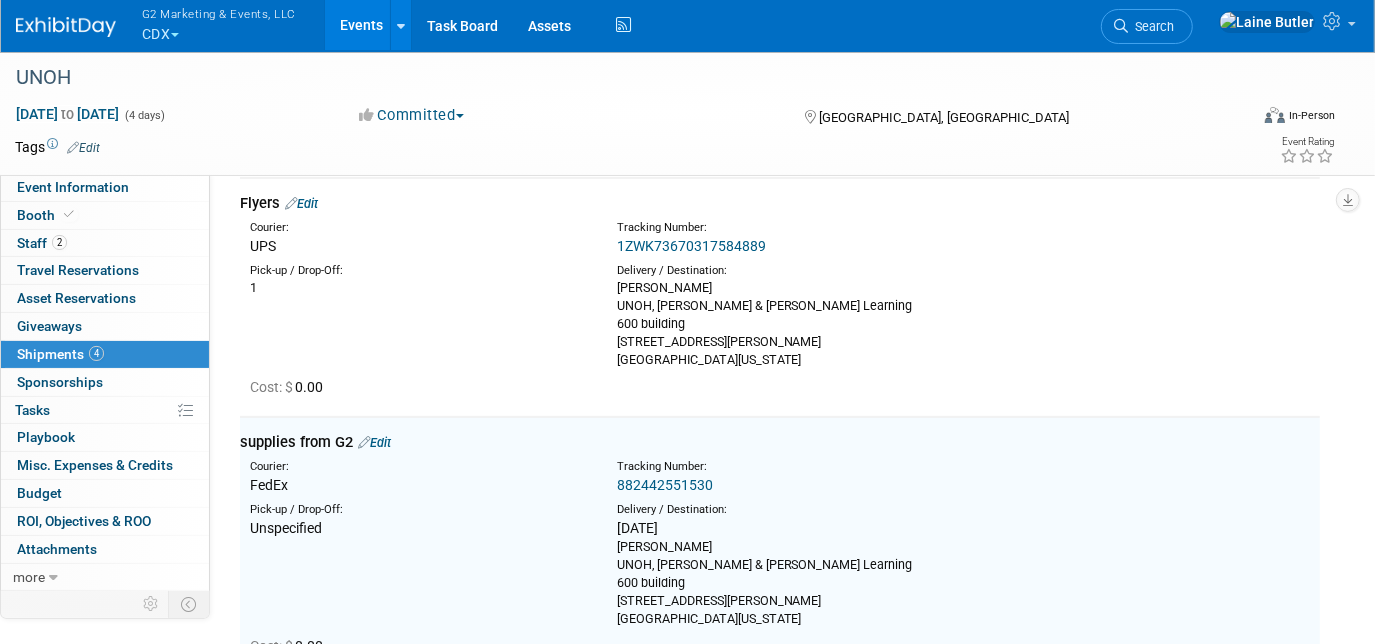 click on "1ZWK73670317584889" at bounding box center (691, 246) 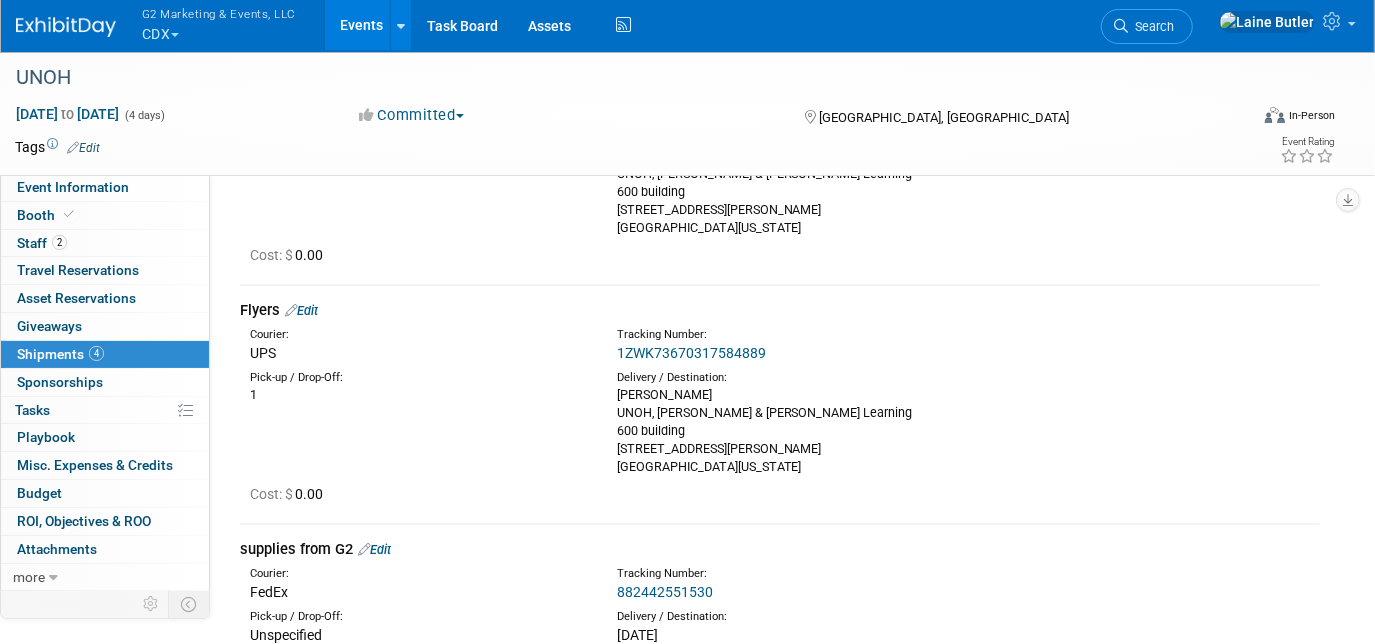 click on "Edit" at bounding box center [301, 310] 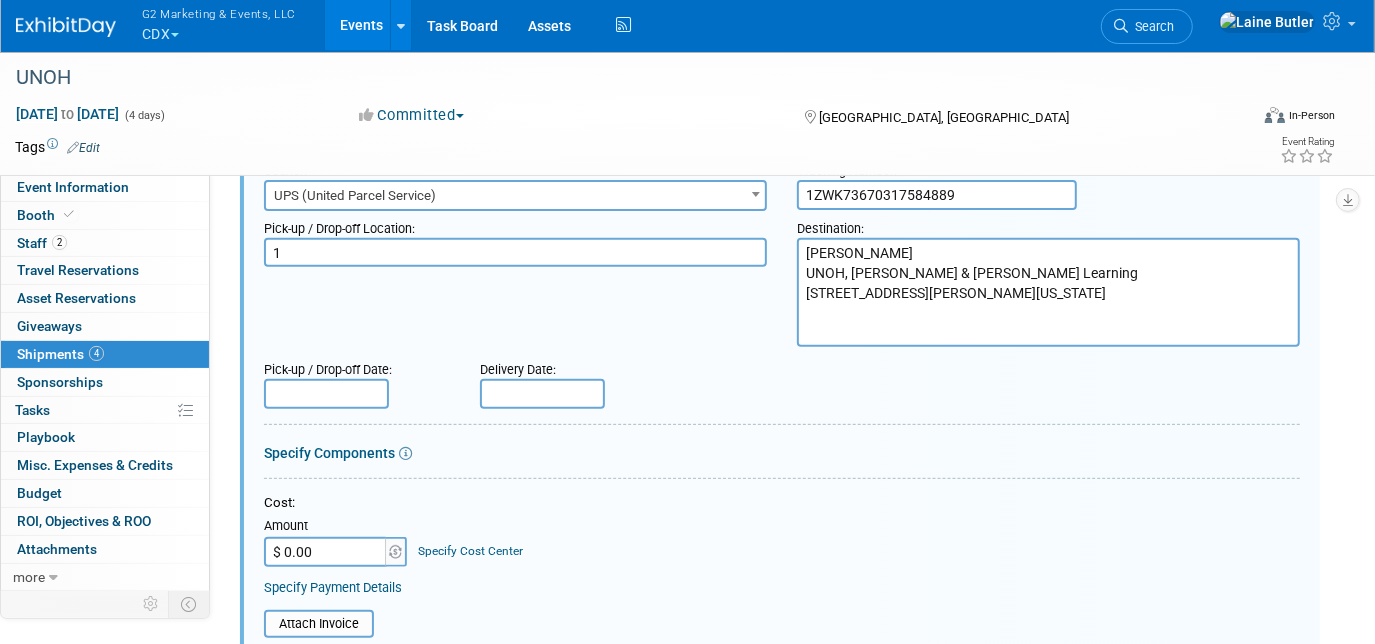 scroll, scrollTop: 436, scrollLeft: 0, axis: vertical 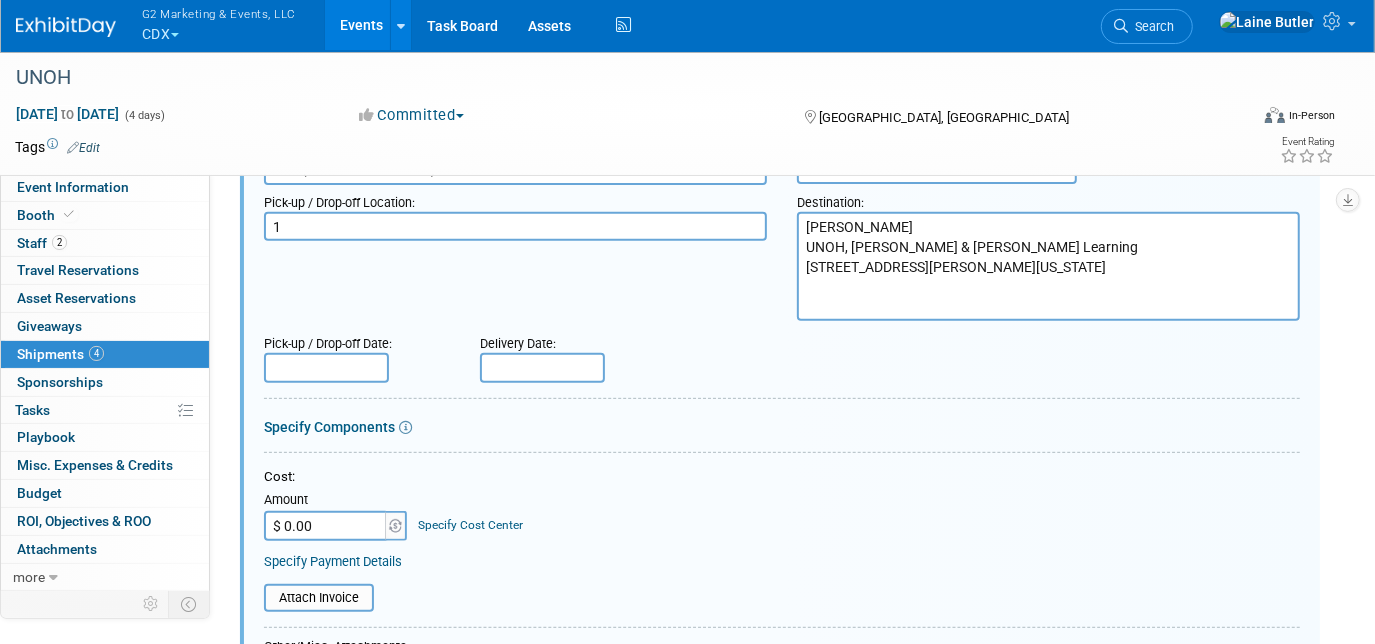 click at bounding box center (542, 368) 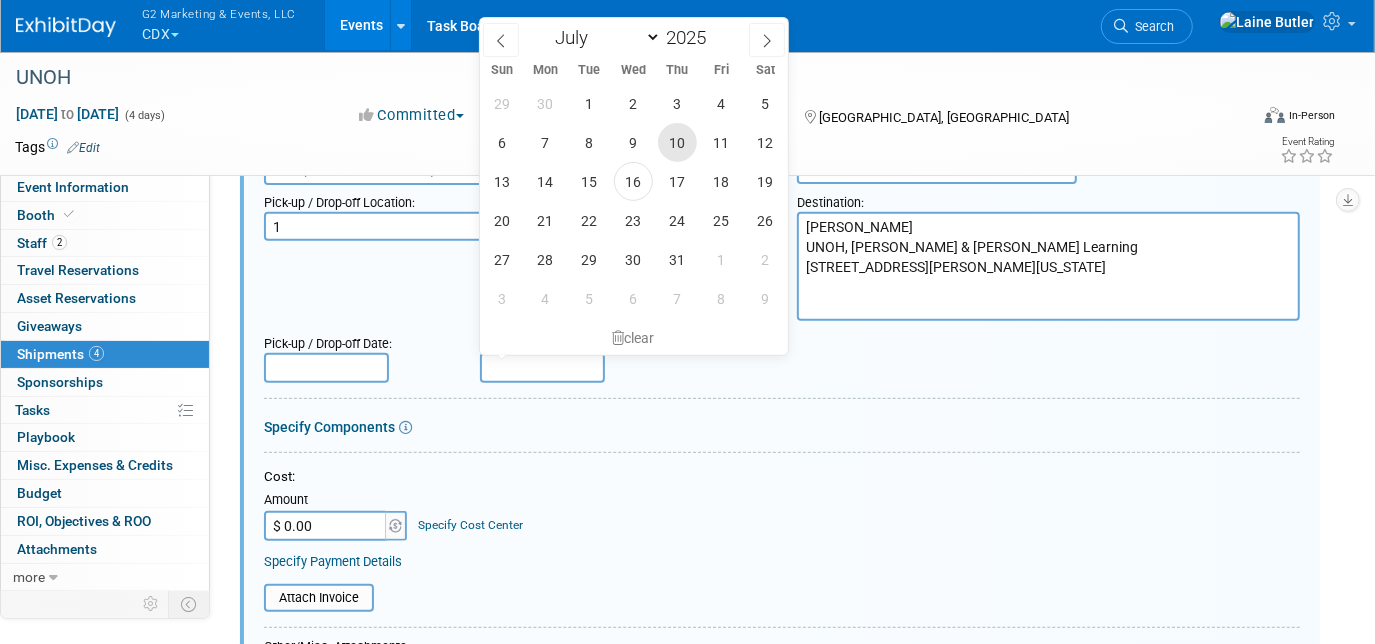click on "10" at bounding box center (677, 142) 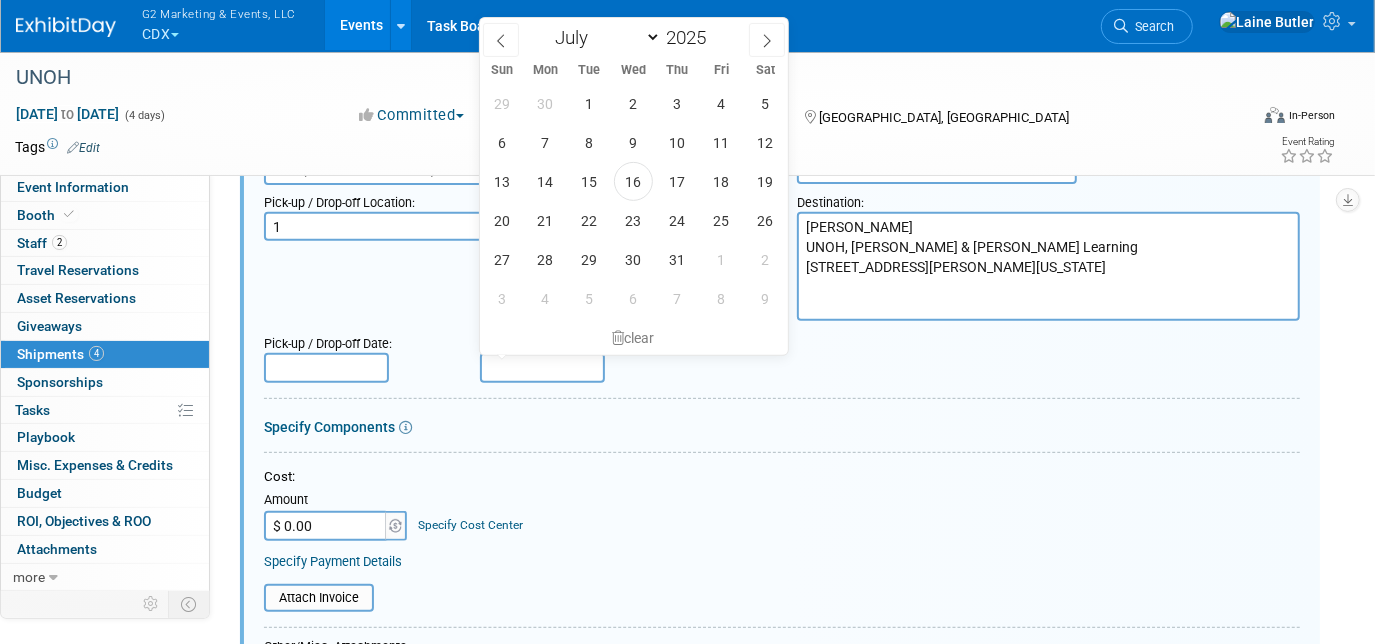 type on "[DATE]" 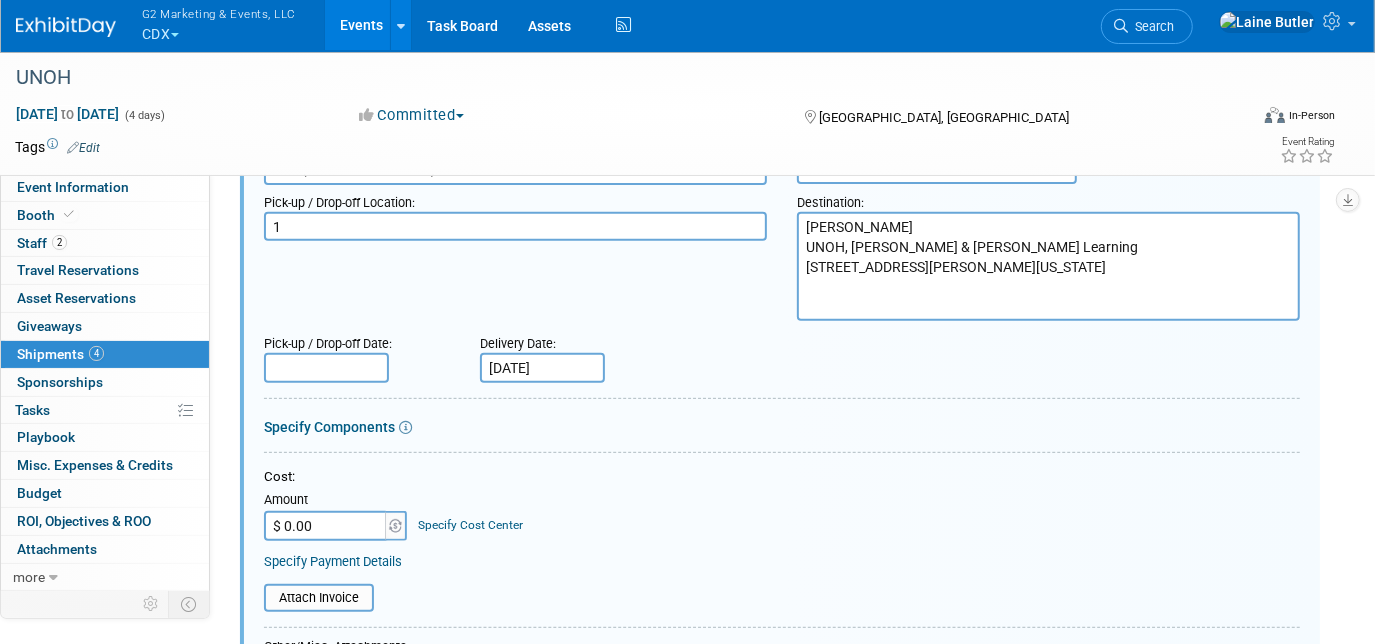 scroll, scrollTop: 800, scrollLeft: 0, axis: vertical 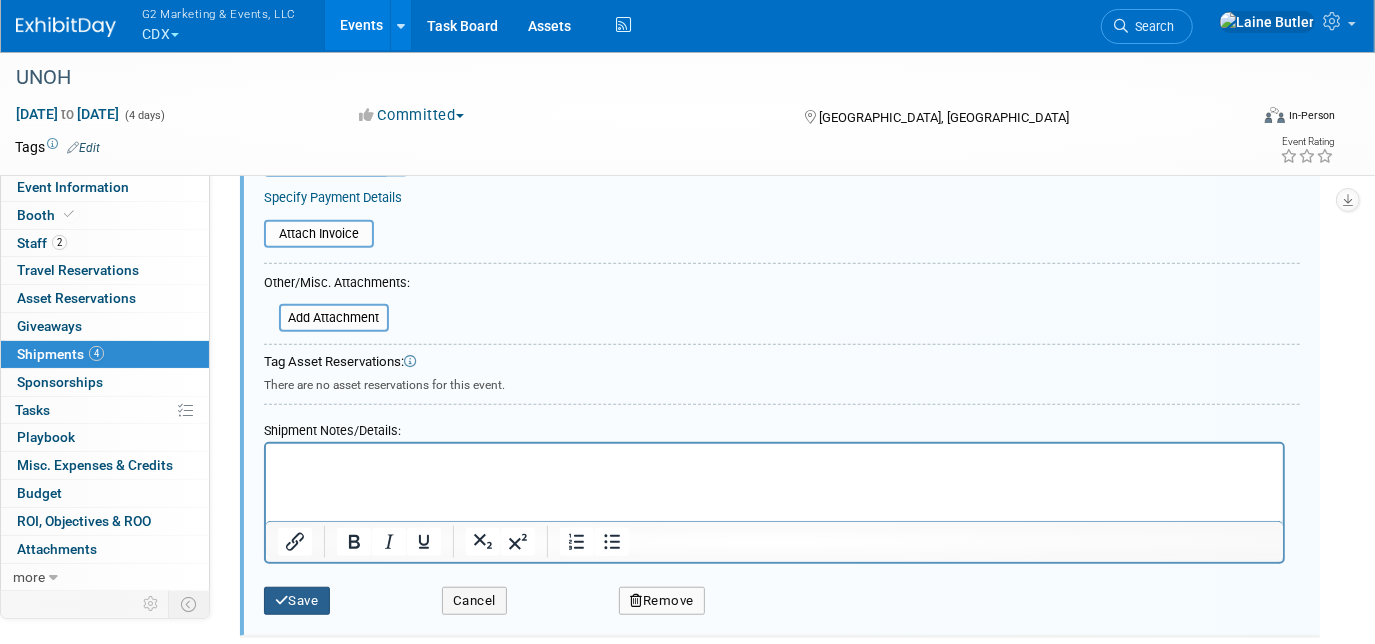 click on "Save" at bounding box center [297, 601] 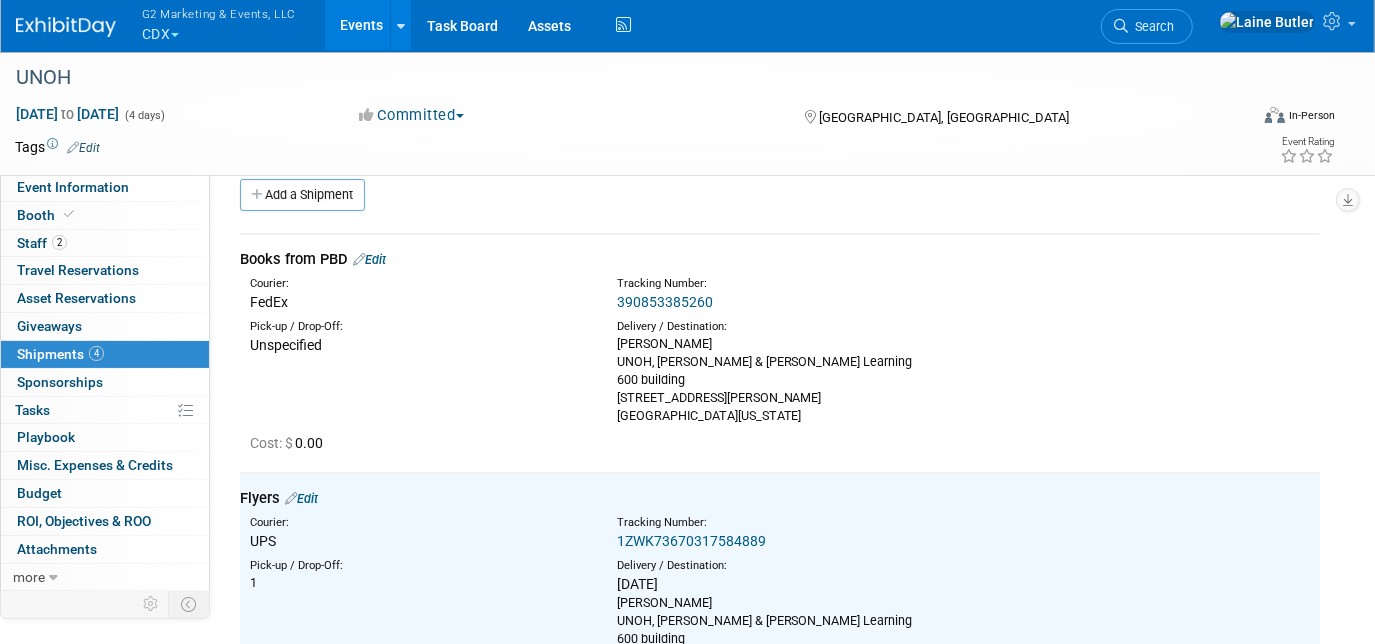 scroll, scrollTop: 21, scrollLeft: 0, axis: vertical 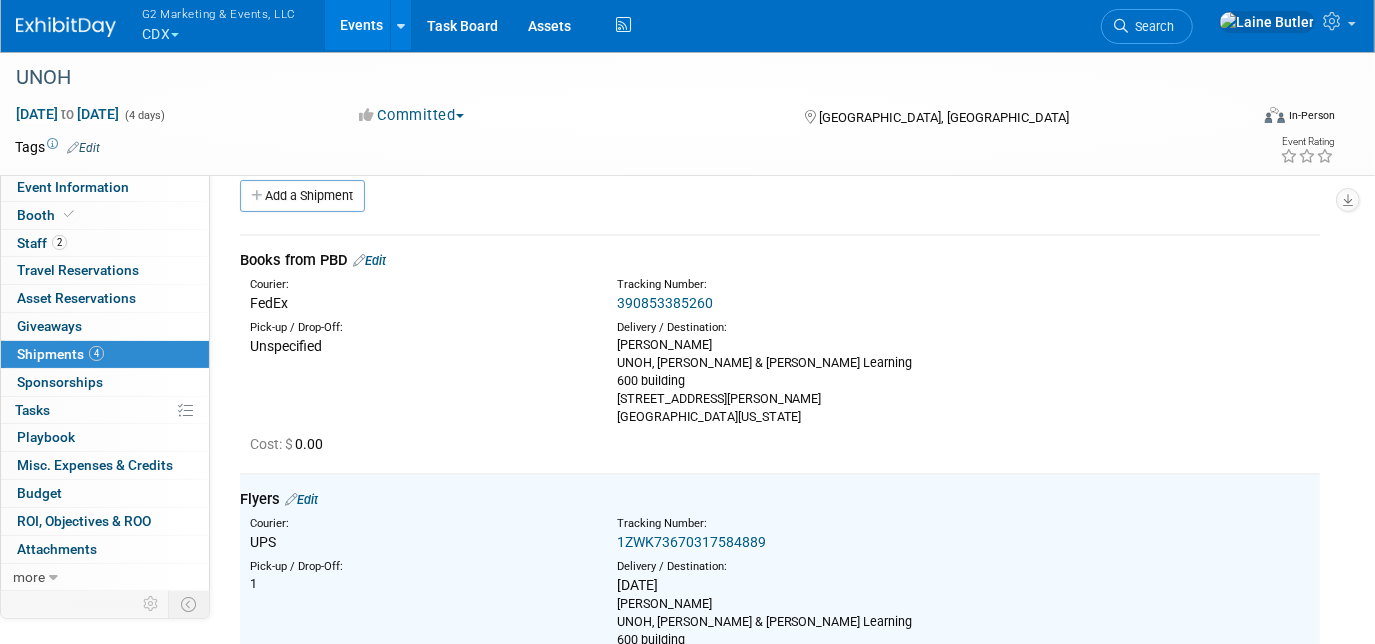 click on "390853385260" at bounding box center [665, 303] 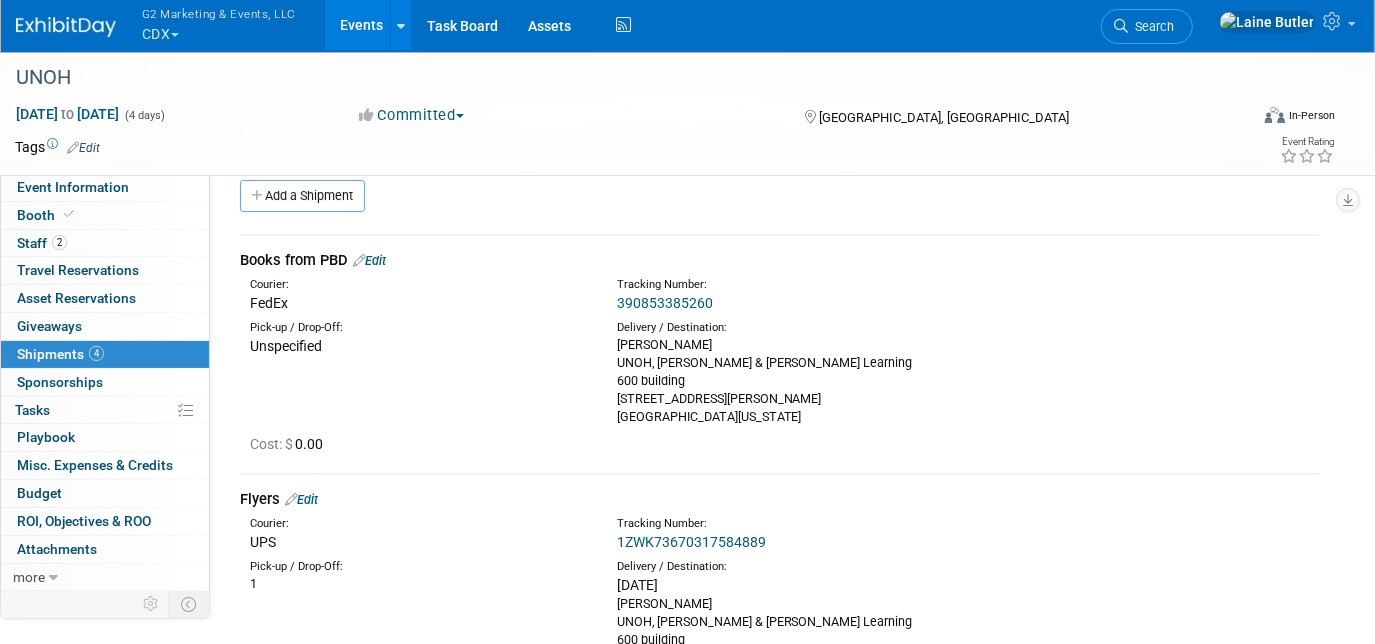 click on "Edit" at bounding box center (369, 260) 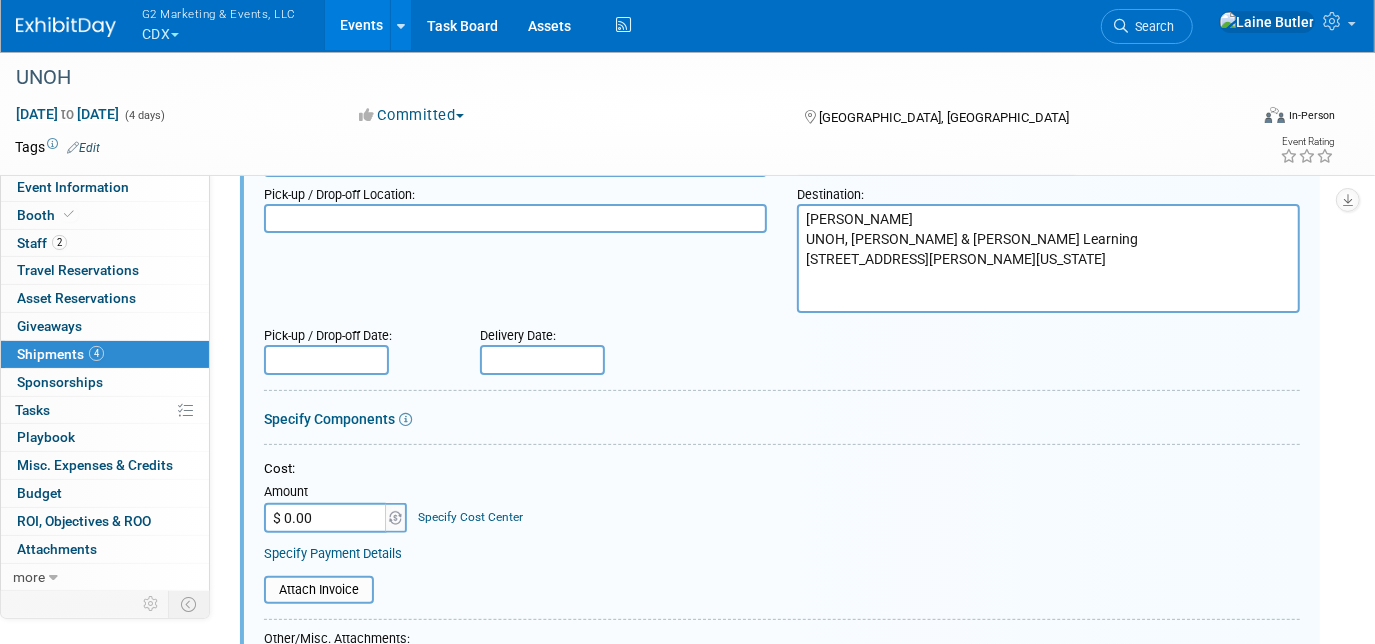 scroll, scrollTop: 207, scrollLeft: 0, axis: vertical 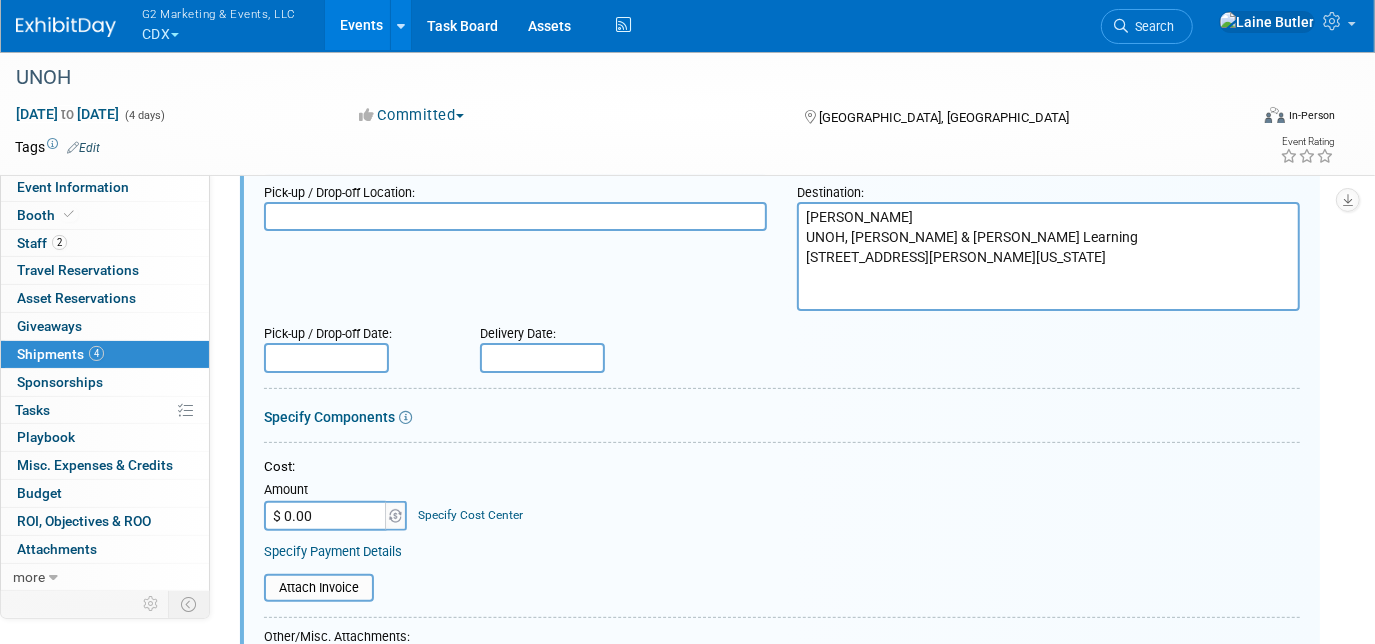 click at bounding box center [542, 358] 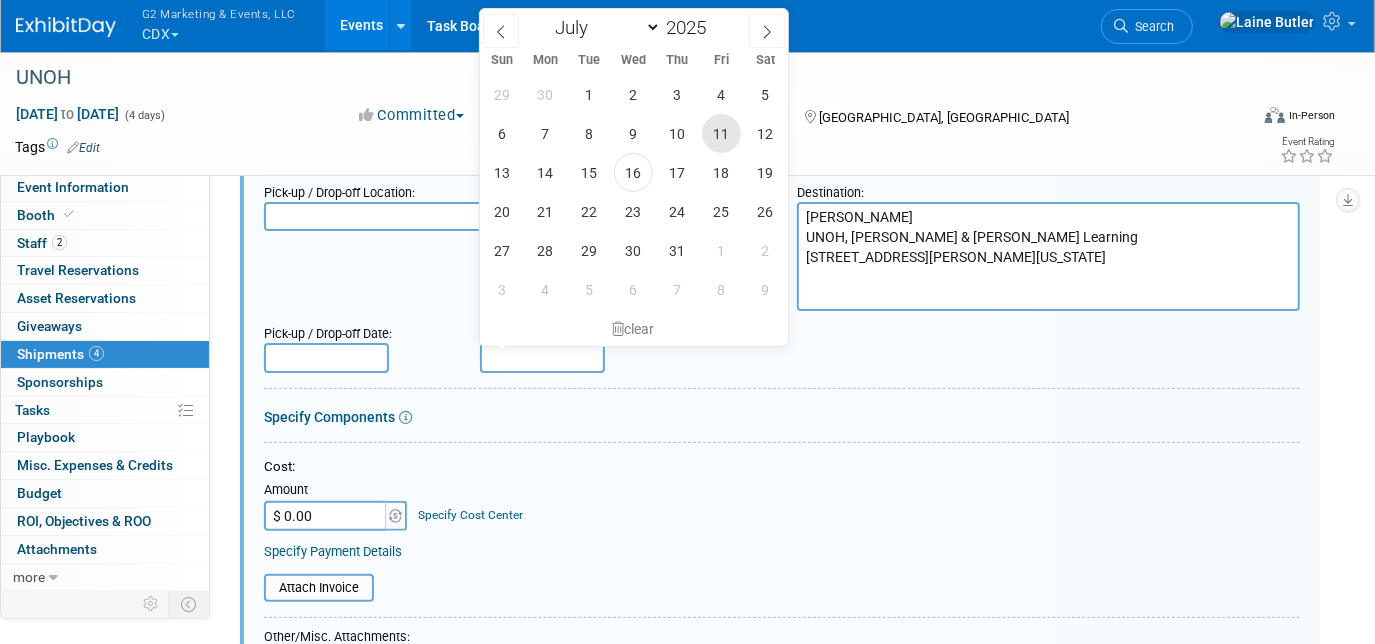 click on "11" at bounding box center [721, 133] 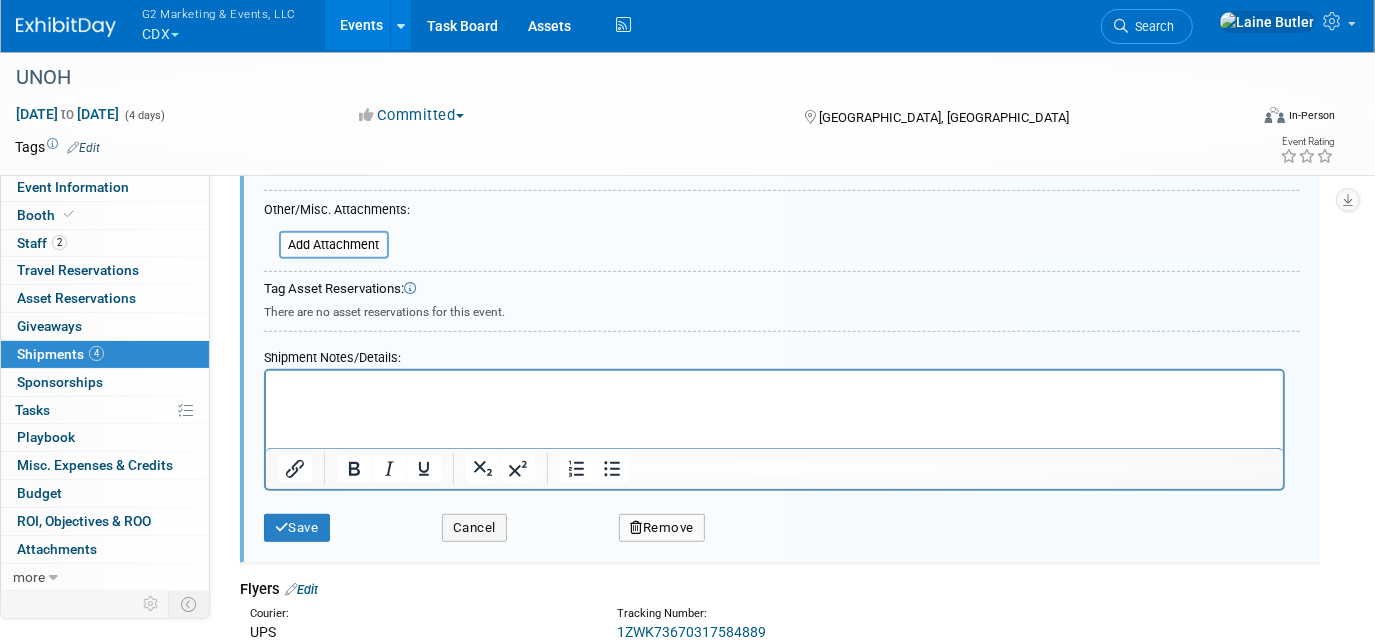 scroll, scrollTop: 636, scrollLeft: 0, axis: vertical 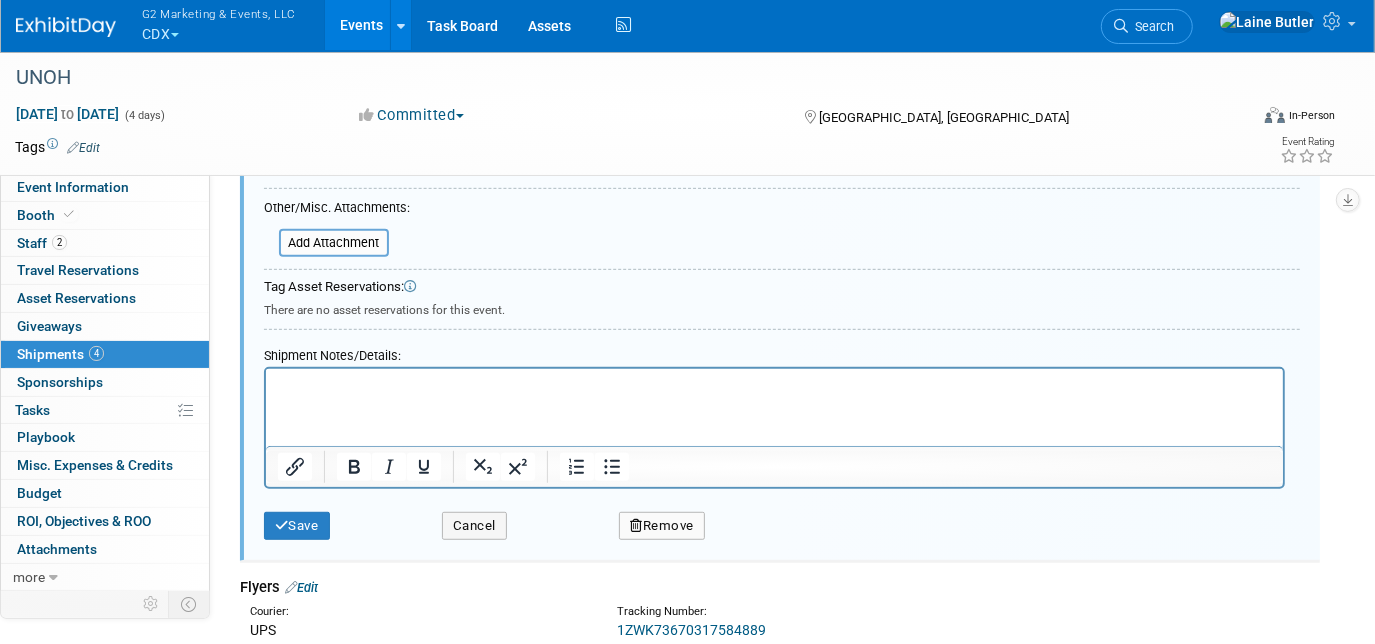 click at bounding box center [774, 387] 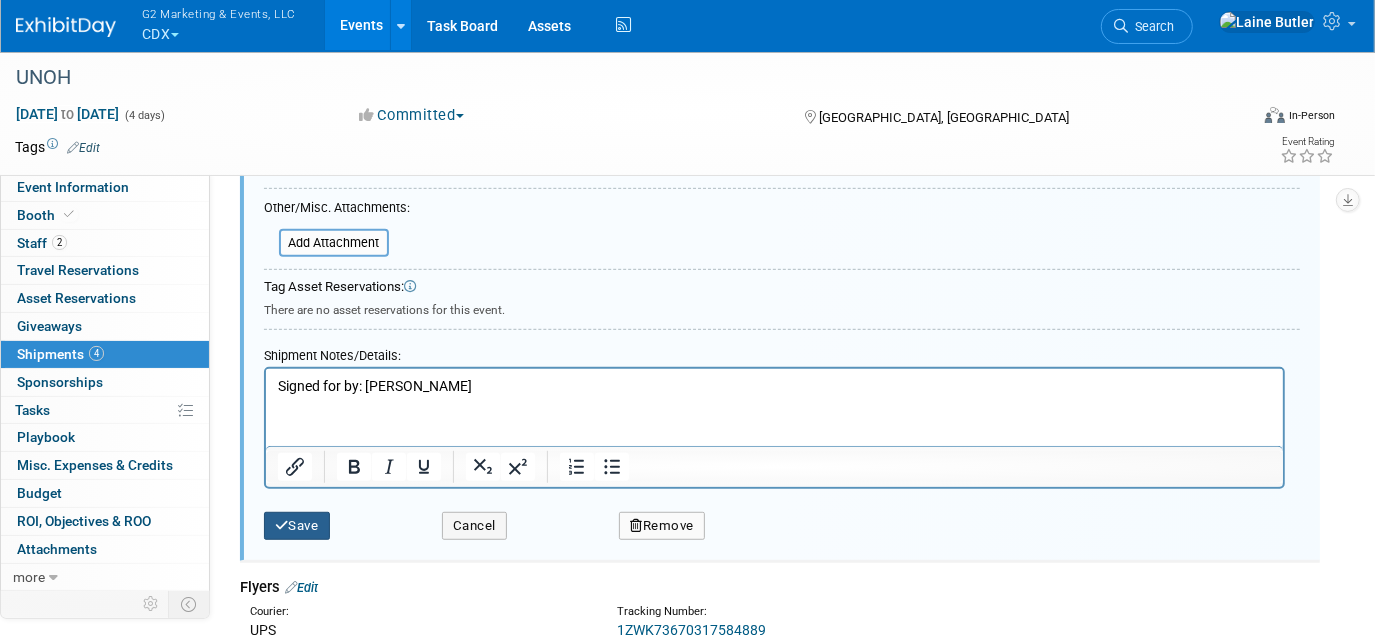 click on "Save" at bounding box center (297, 526) 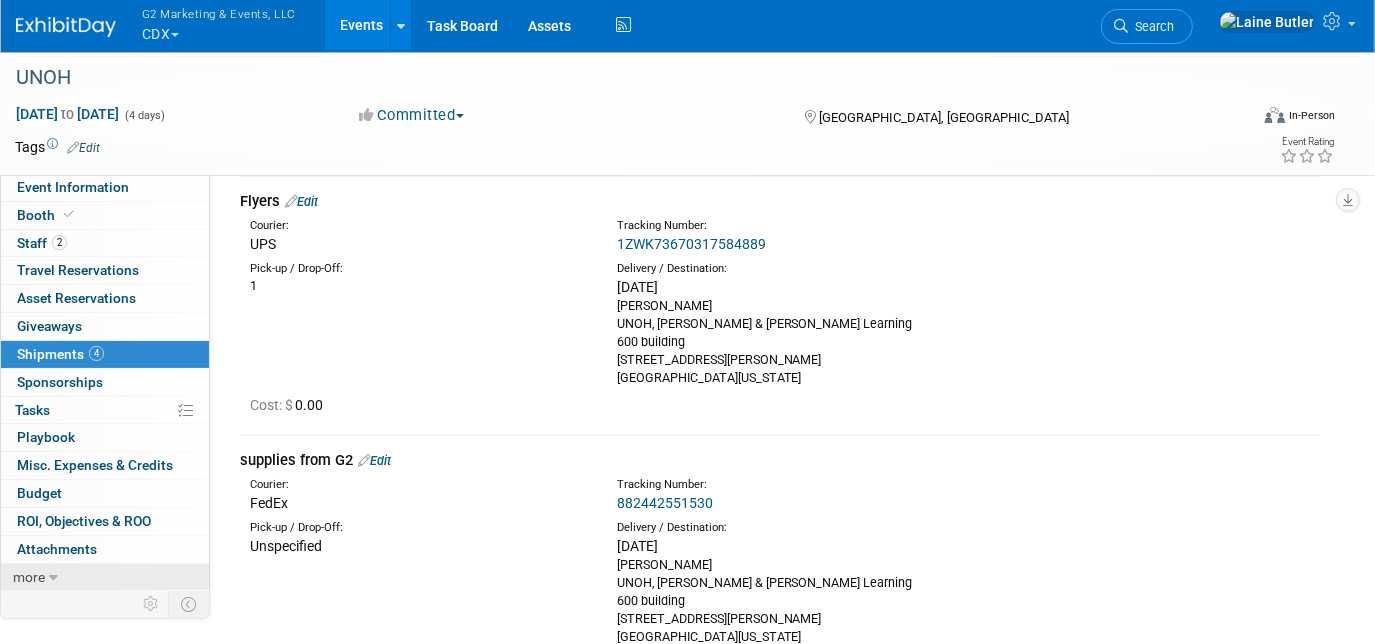 scroll, scrollTop: 29, scrollLeft: 0, axis: vertical 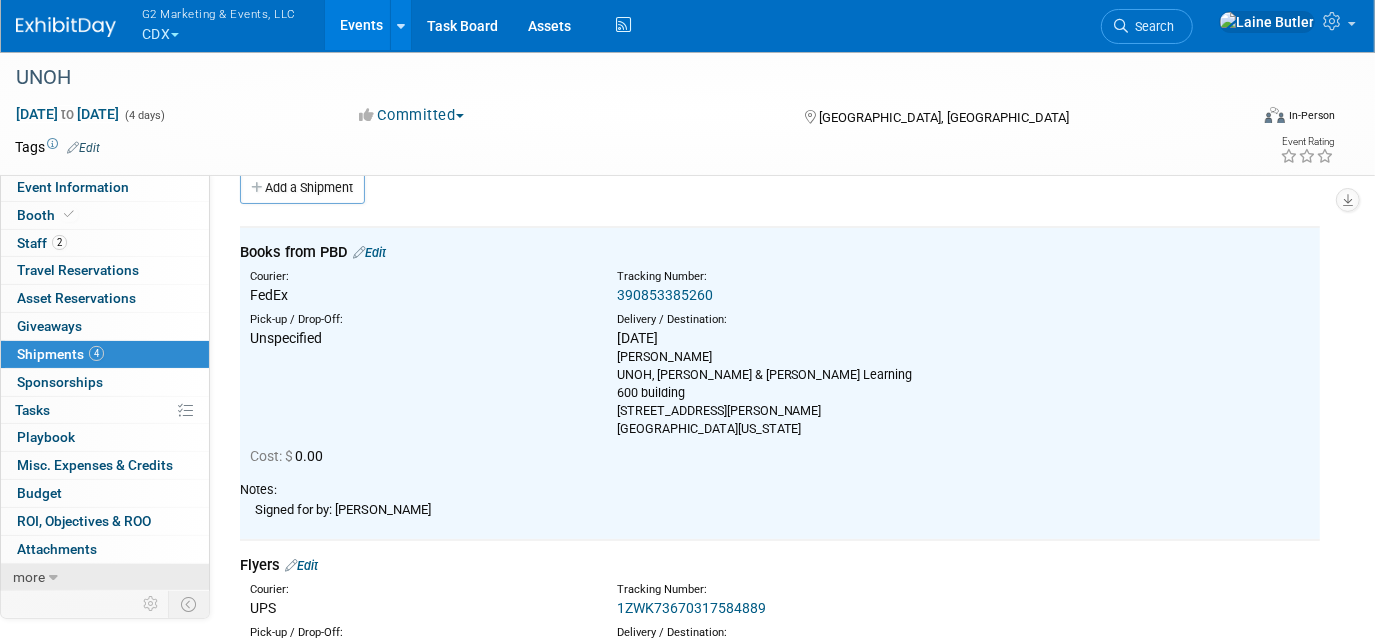 click on "more" at bounding box center (105, 577) 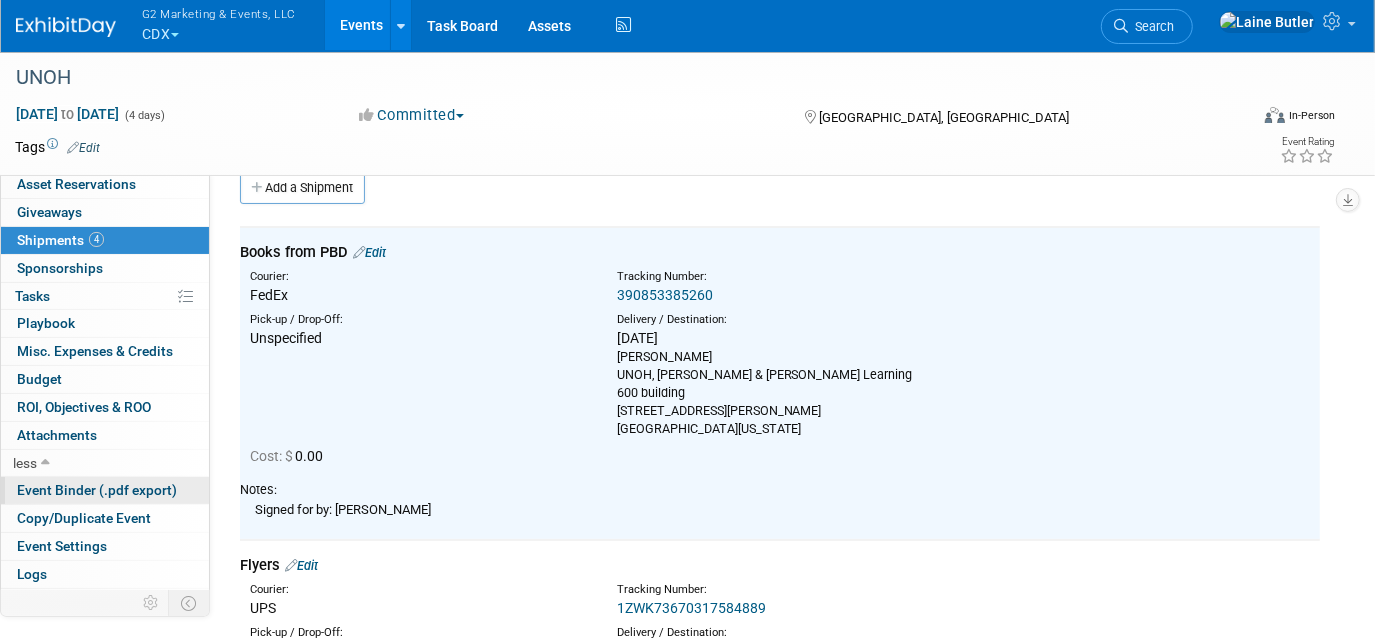 scroll, scrollTop: 135, scrollLeft: 0, axis: vertical 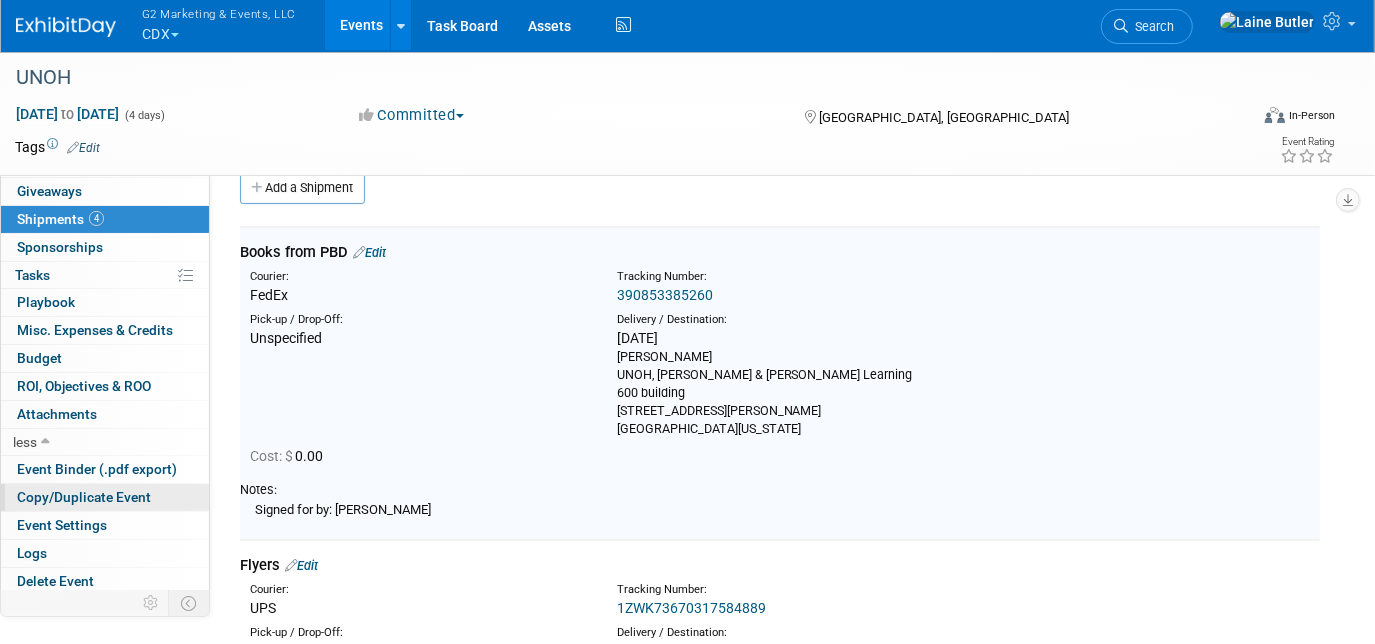 click on "Copy/Duplicate Event" at bounding box center (84, 497) 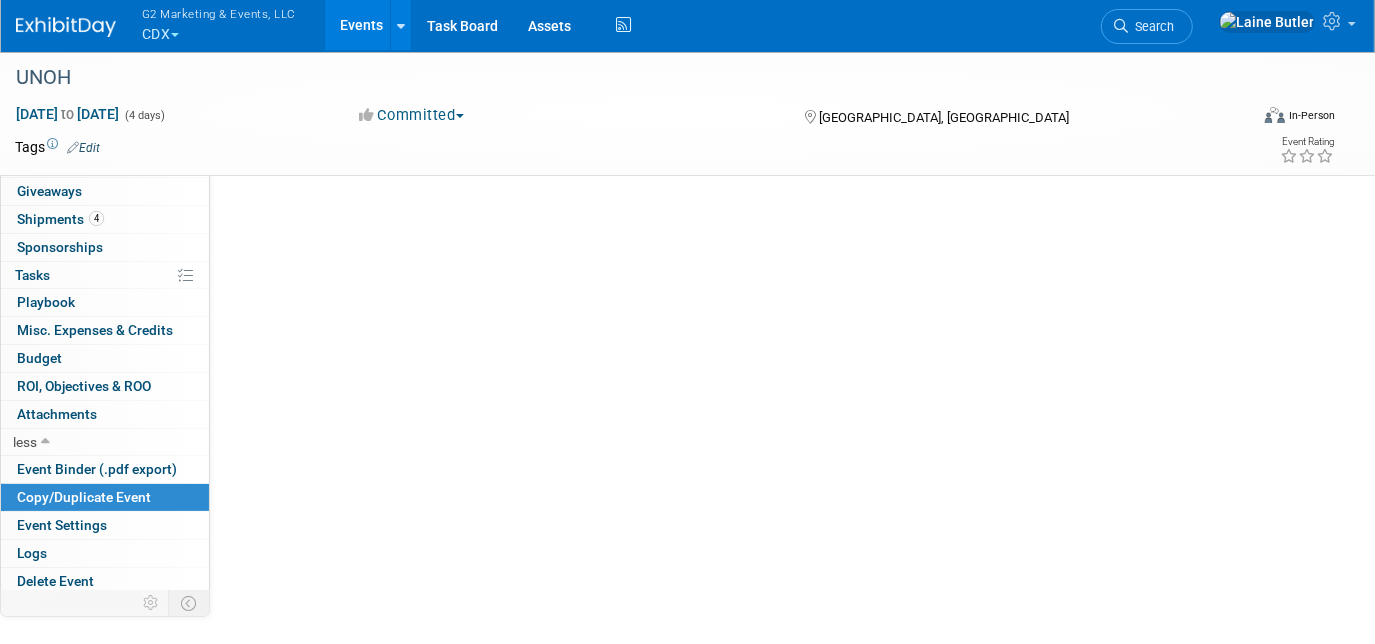 scroll, scrollTop: 0, scrollLeft: 0, axis: both 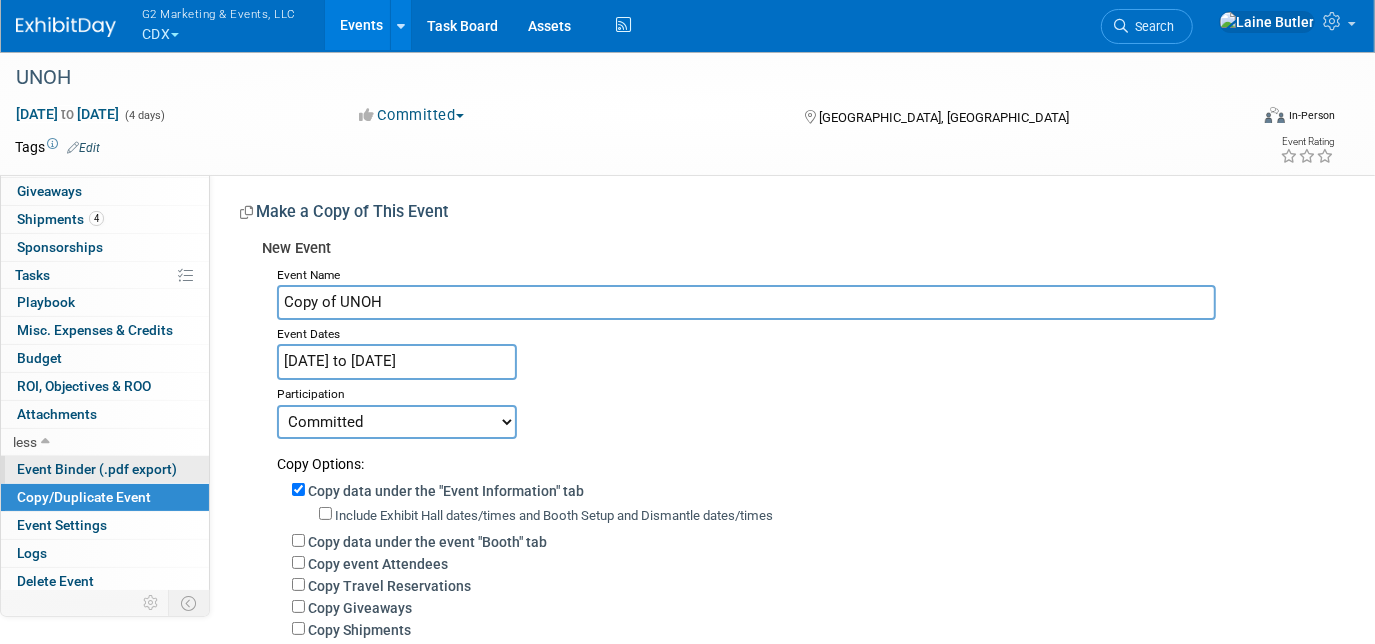 click on "Event Binder (.pdf export)" at bounding box center (97, 469) 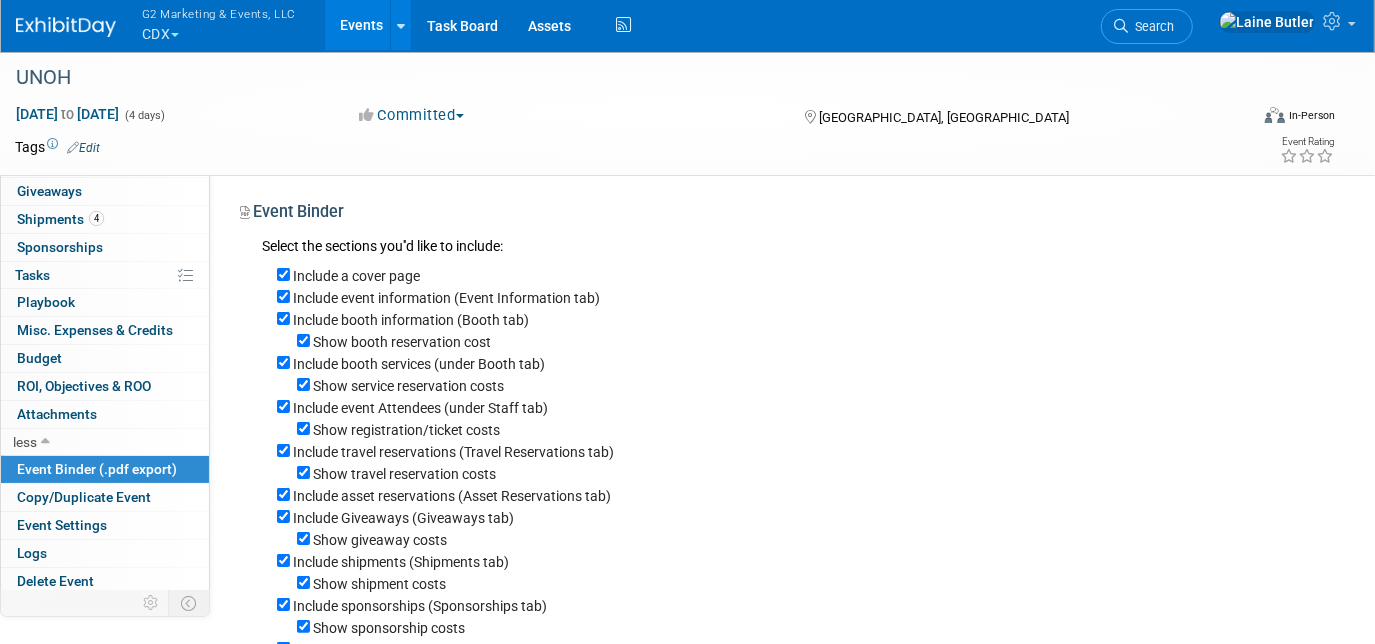 scroll, scrollTop: 58, scrollLeft: 0, axis: vertical 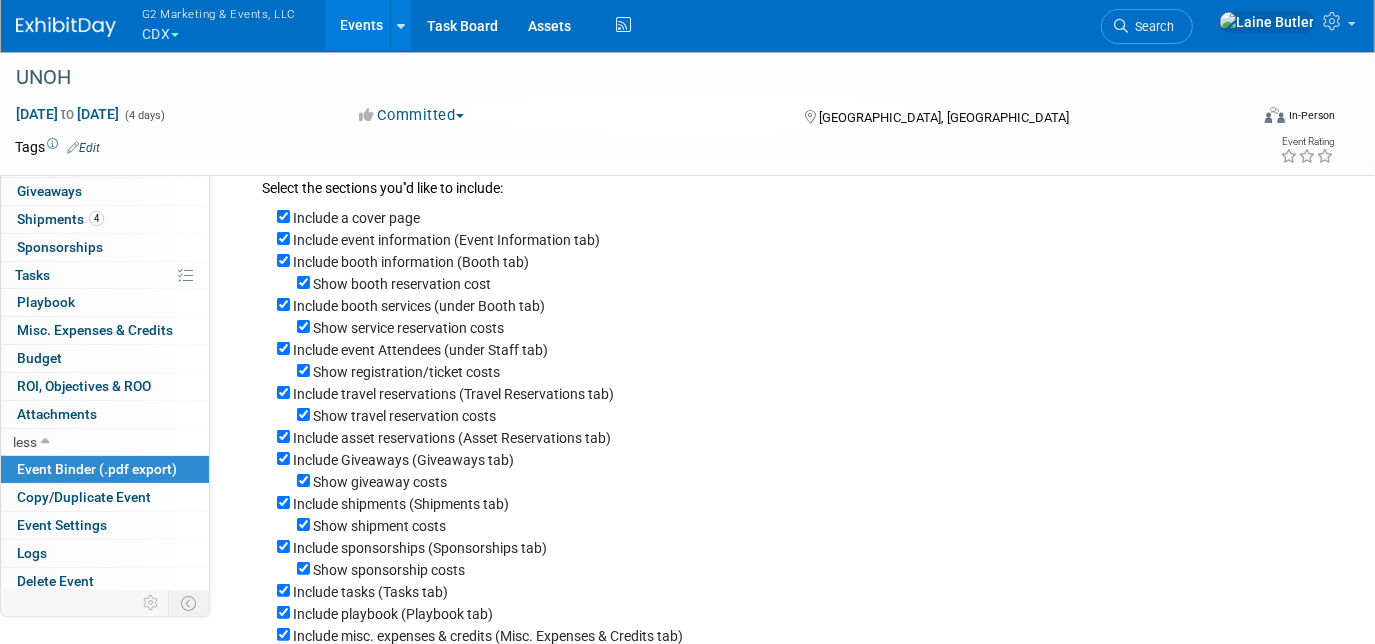 click on "Include misc. expenses & credits (Misc. Expenses & Credits tab)" at bounding box center [798, 635] 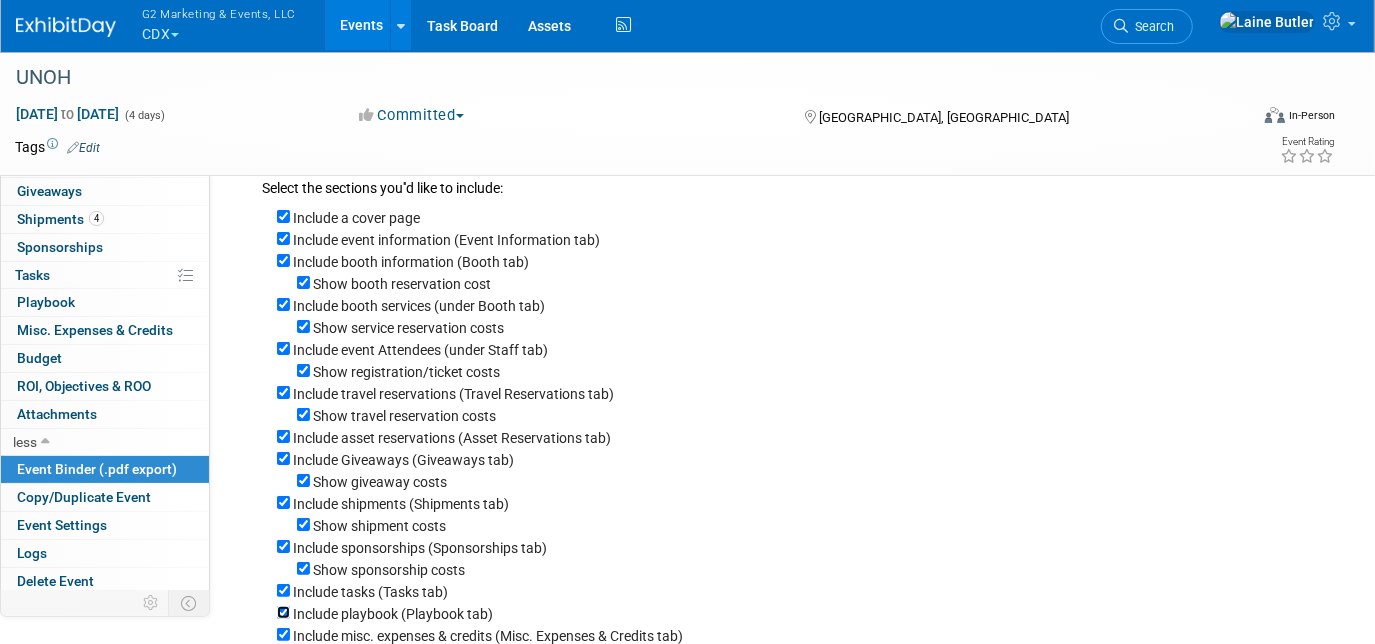 click on "Include playbook (Playbook tab)" at bounding box center (283, 612) 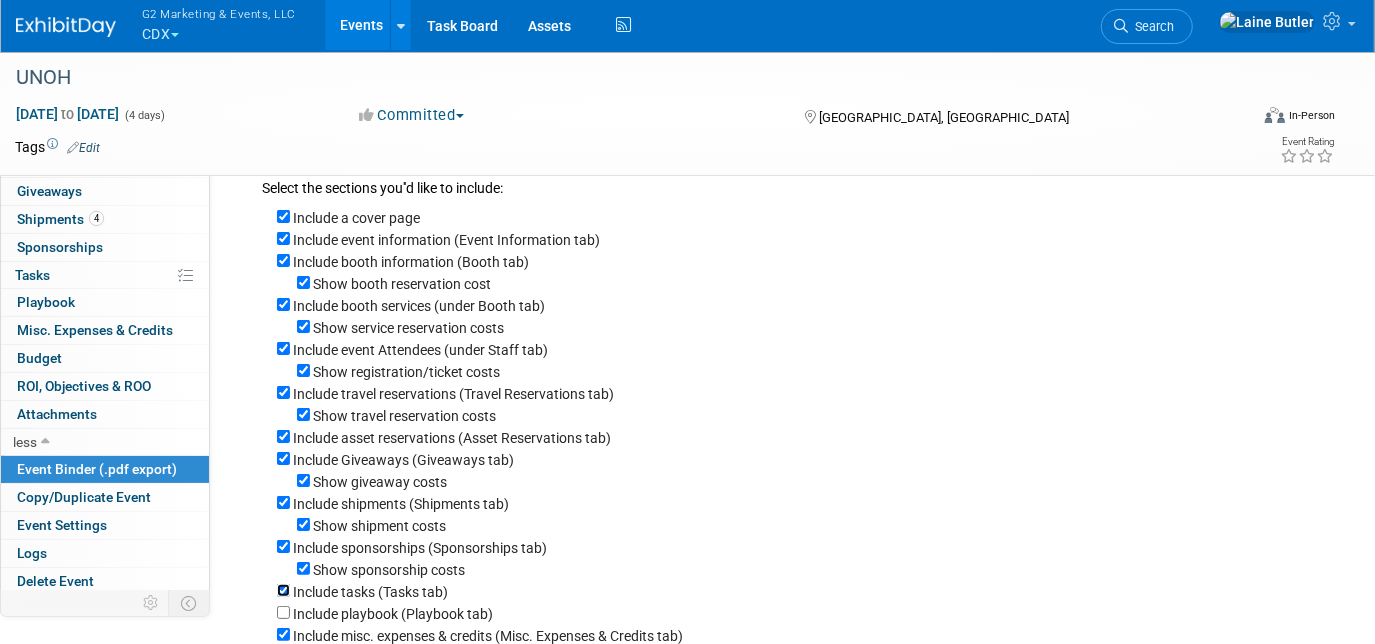 click on "Include tasks (Tasks tab)" at bounding box center [283, 590] 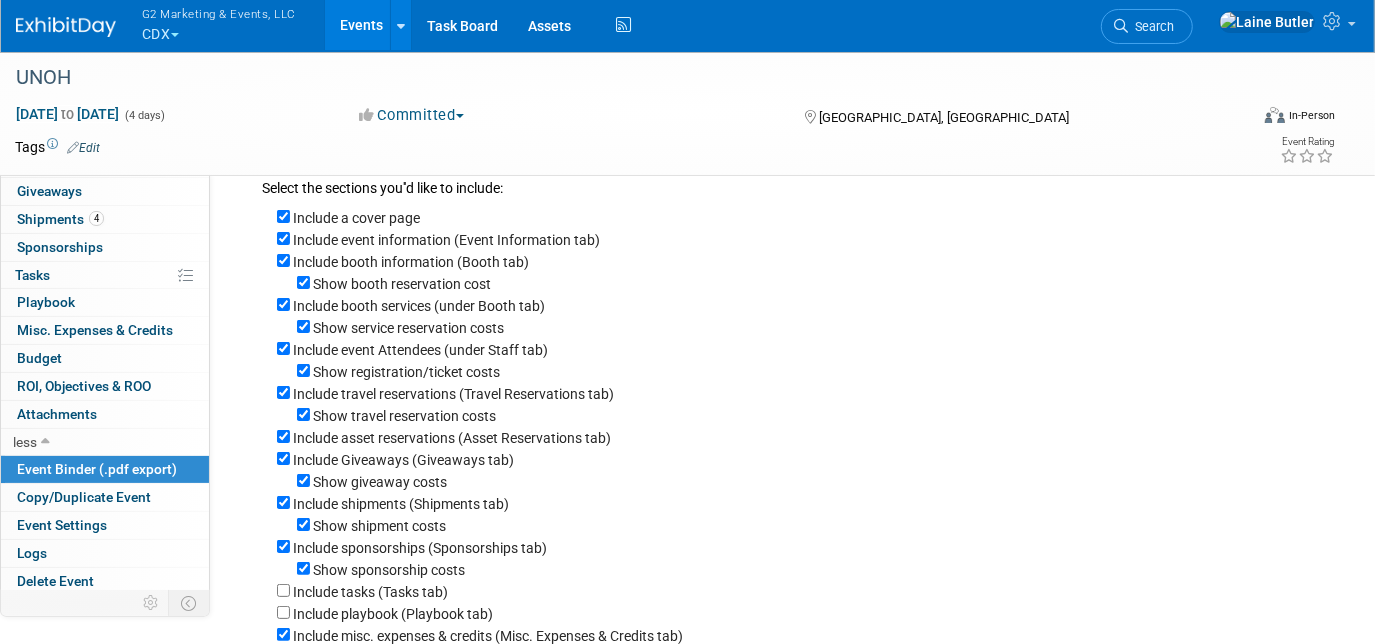 click on "Show sponsorship costs" at bounding box center (798, 569) 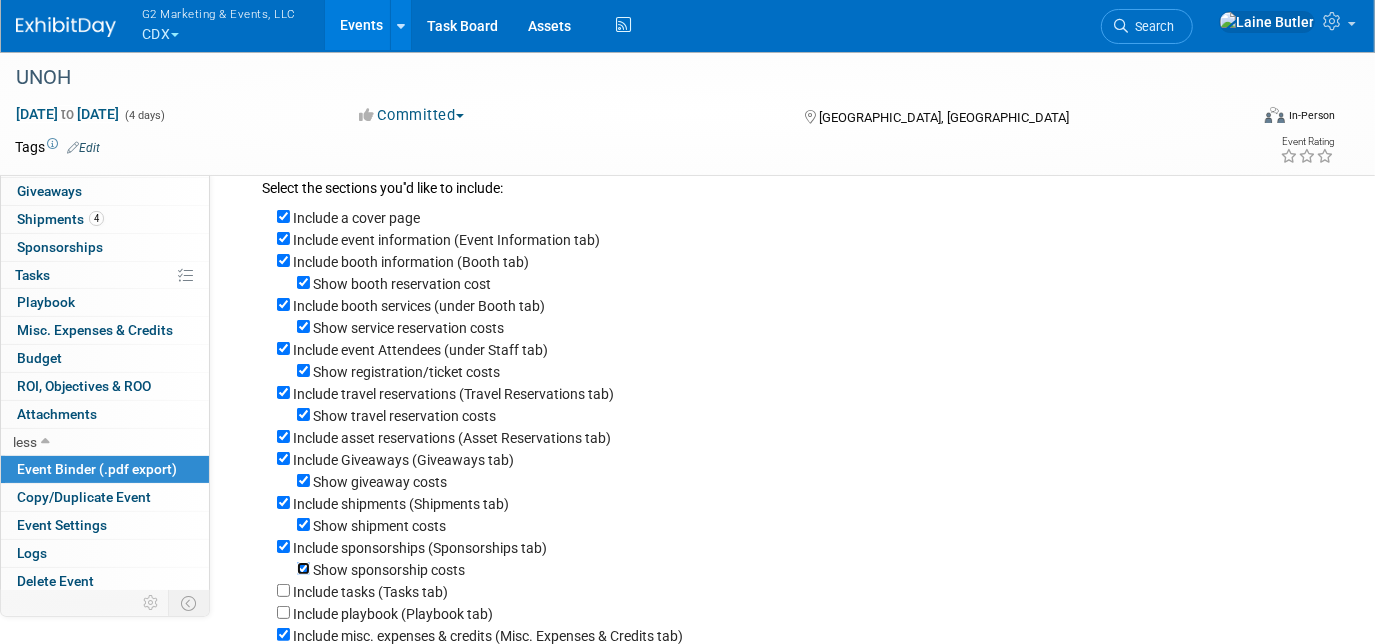click on "Show sponsorship costs" at bounding box center (303, 568) 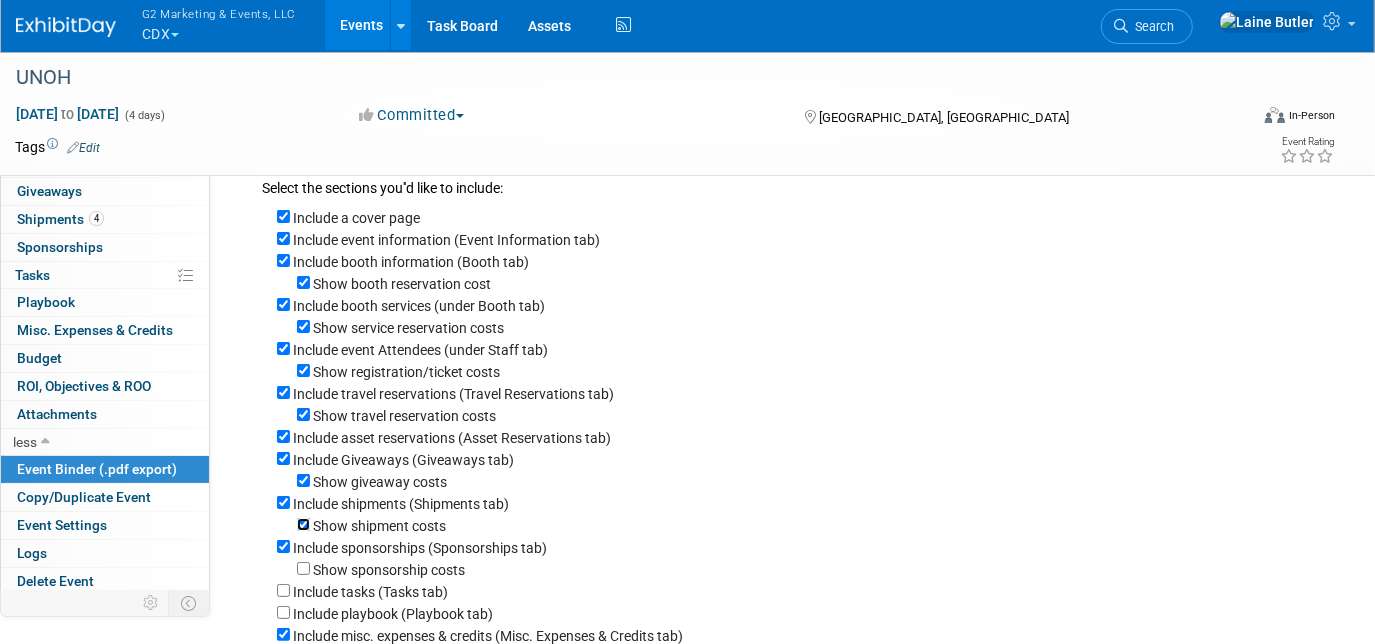 click on "Show shipment costs" at bounding box center (303, 524) 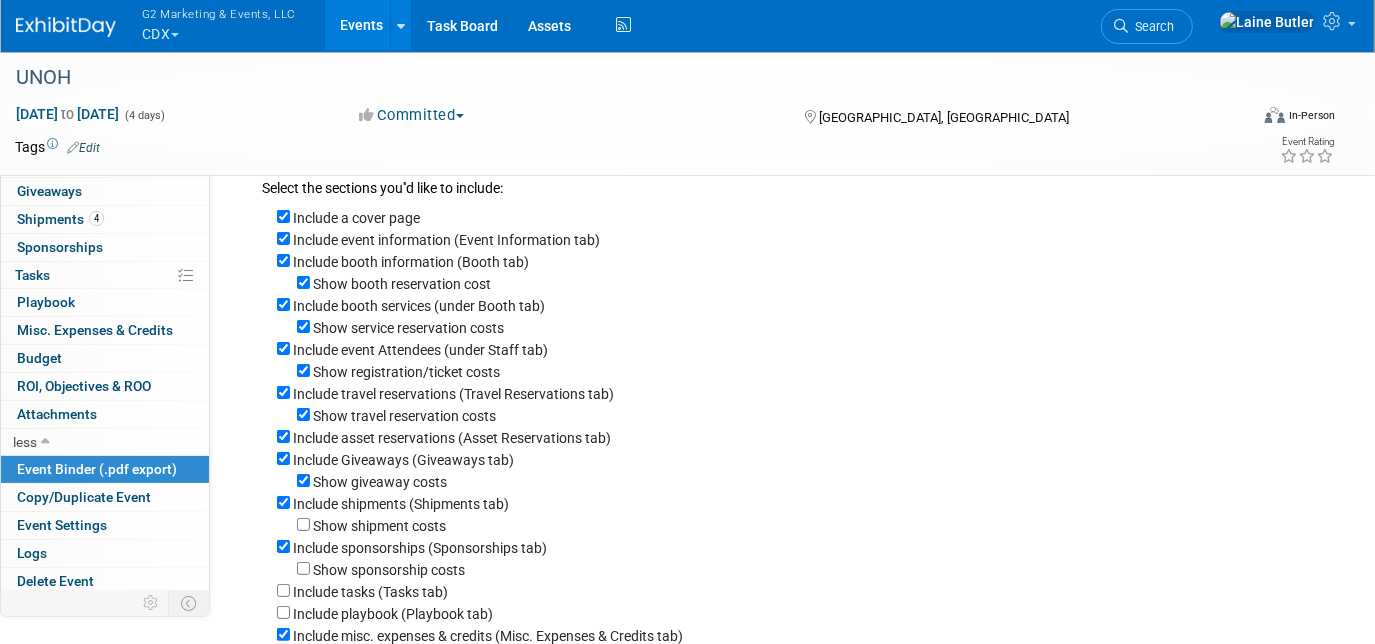 click on "Include sponsorships (Sponsorships tab)" at bounding box center (798, 547) 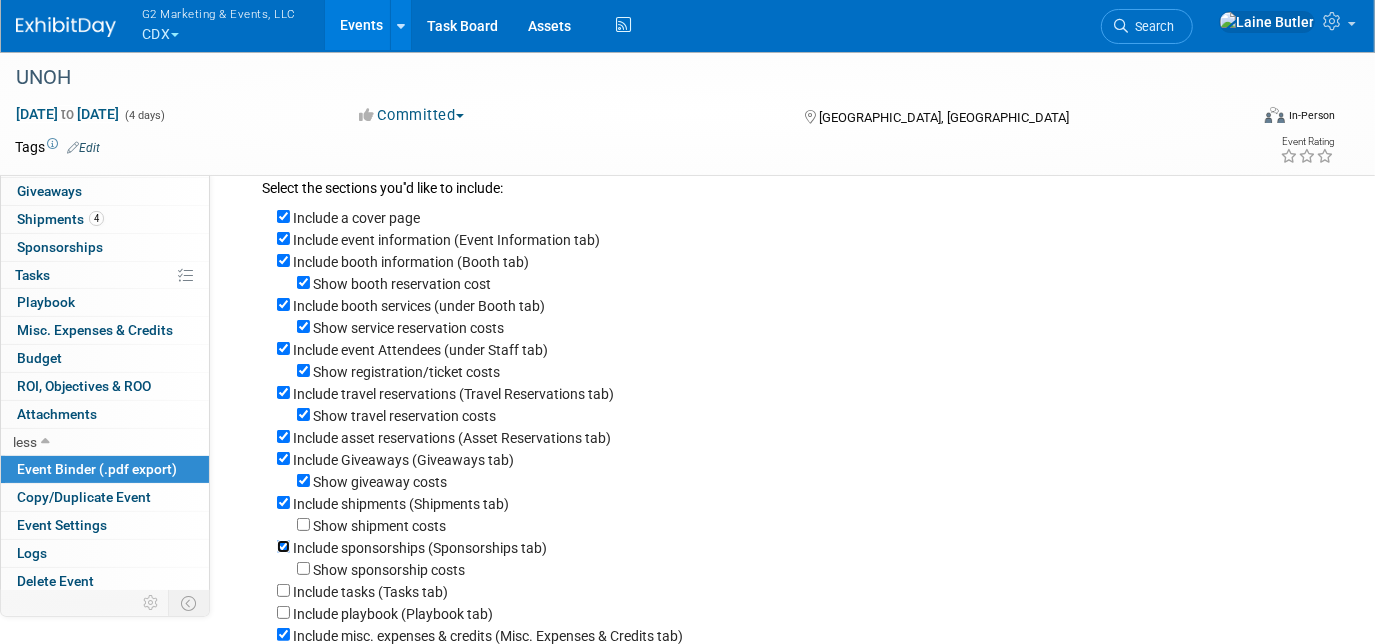 click on "Include sponsorships (Sponsorships tab)" at bounding box center (283, 546) 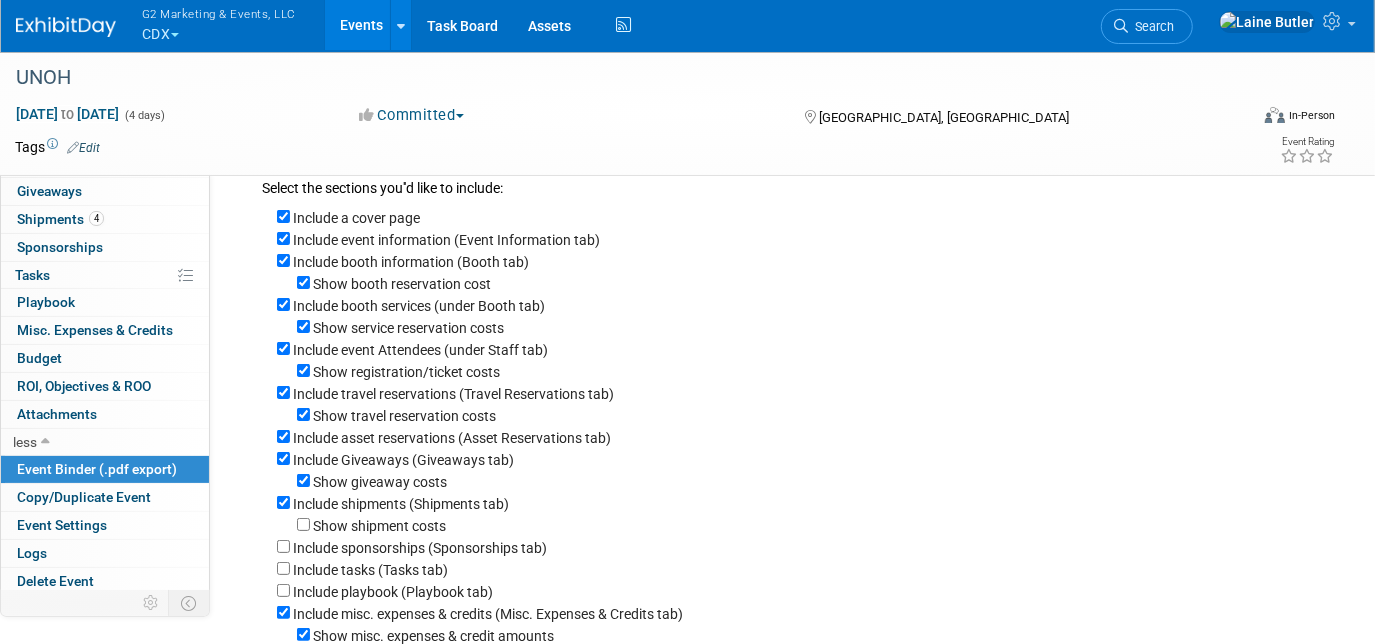 click on "Show giveaway costs" at bounding box center [798, 481] 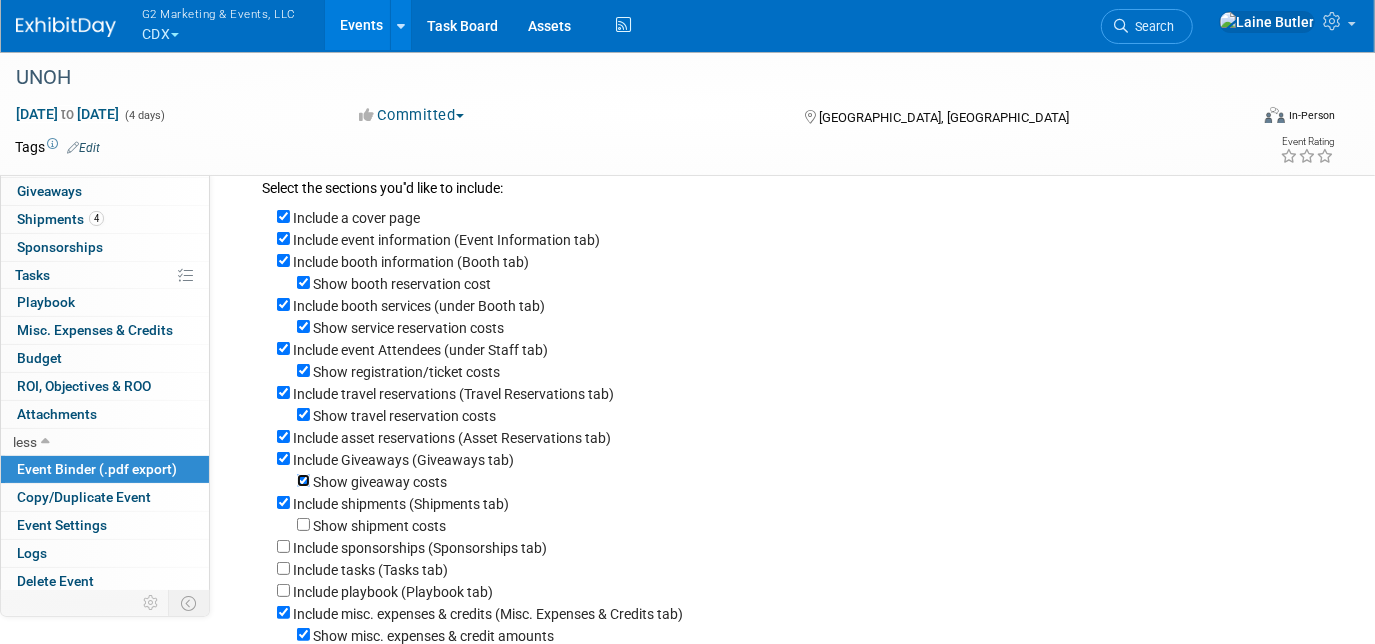 click on "Show giveaway costs" at bounding box center (303, 480) 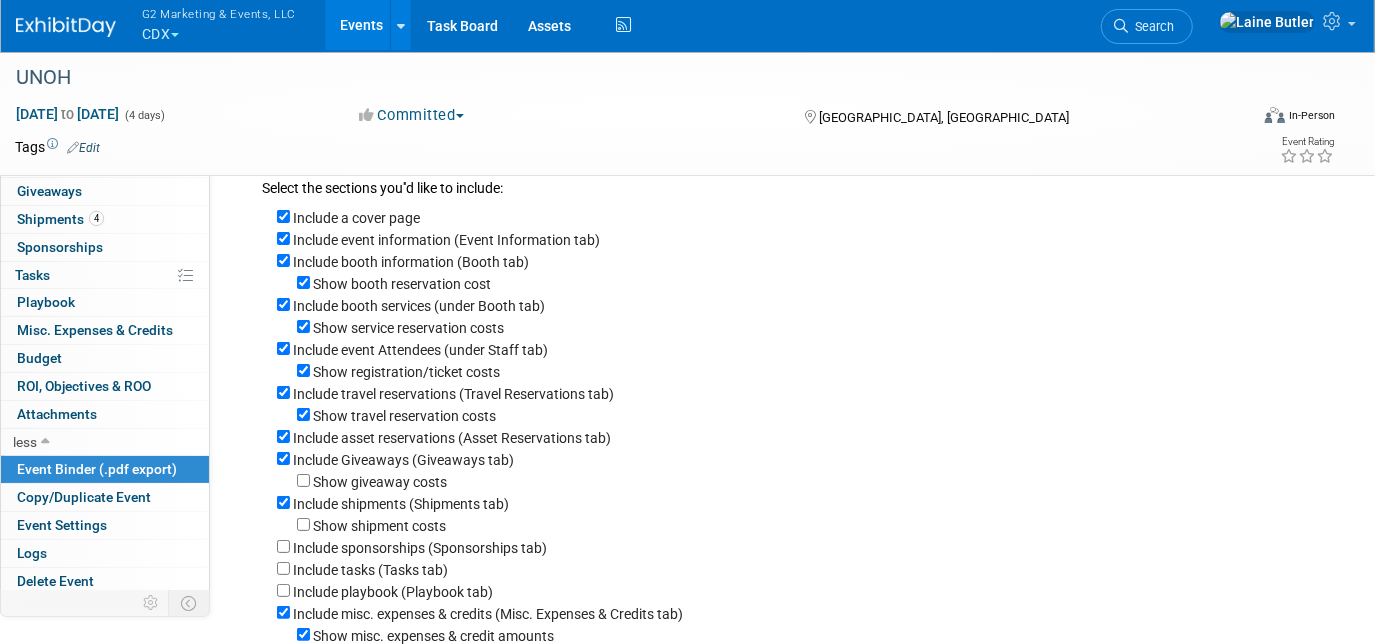 click on "Include a cover page
Include event information (Event Information tab)
Include booth information (Booth tab)
Show booth reservation cost
Include booth services (under Booth tab)
Show service reservation costs
Include event Attendees (under Staff tab)
Show registration/ticket costs
Include travel reservations (Travel Reservations tab)
Show travel reservation costs
Include asset reservations (Asset Reservations tab)
Include Giveaways (Giveaways tab)
Show giveaway costs
Include shipments (Shipments tab)
Show shipment costs
Include sponsorships (Sponsorships tab)
Show sponsorship costs
Include tasks (Tasks tab)
Include playbook (Playbook tab)
Include misc. expenses & credits (Misc. Expenses & Credits tab)
Show misc. expenses & credit amounts" at bounding box center (791, 423) 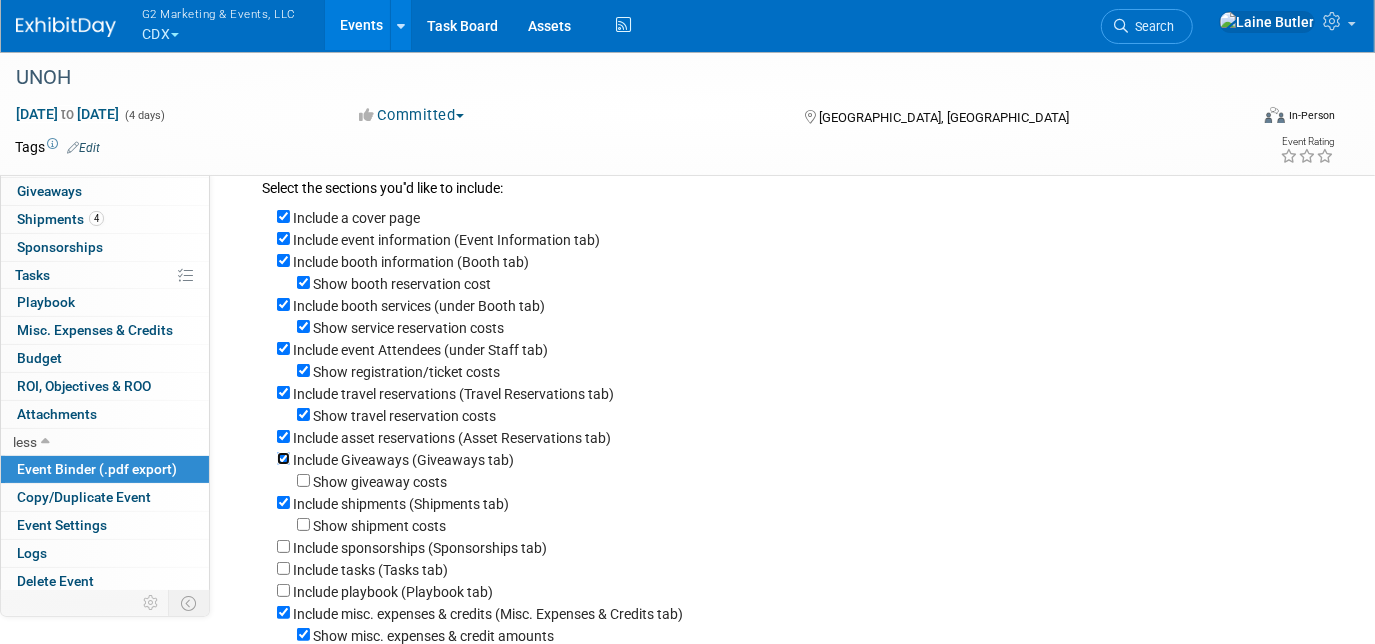 click on "Include Giveaways (Giveaways tab)" at bounding box center [283, 458] 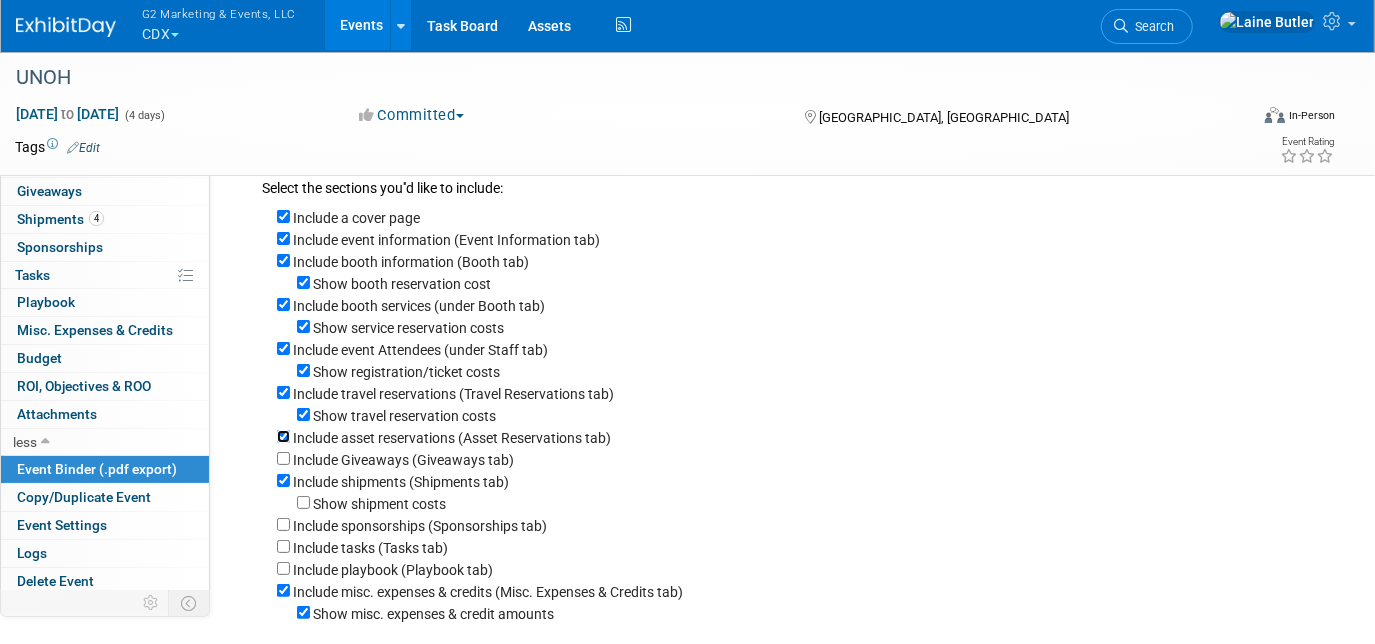 click on "Include asset reservations (Asset Reservations tab)" at bounding box center (283, 436) 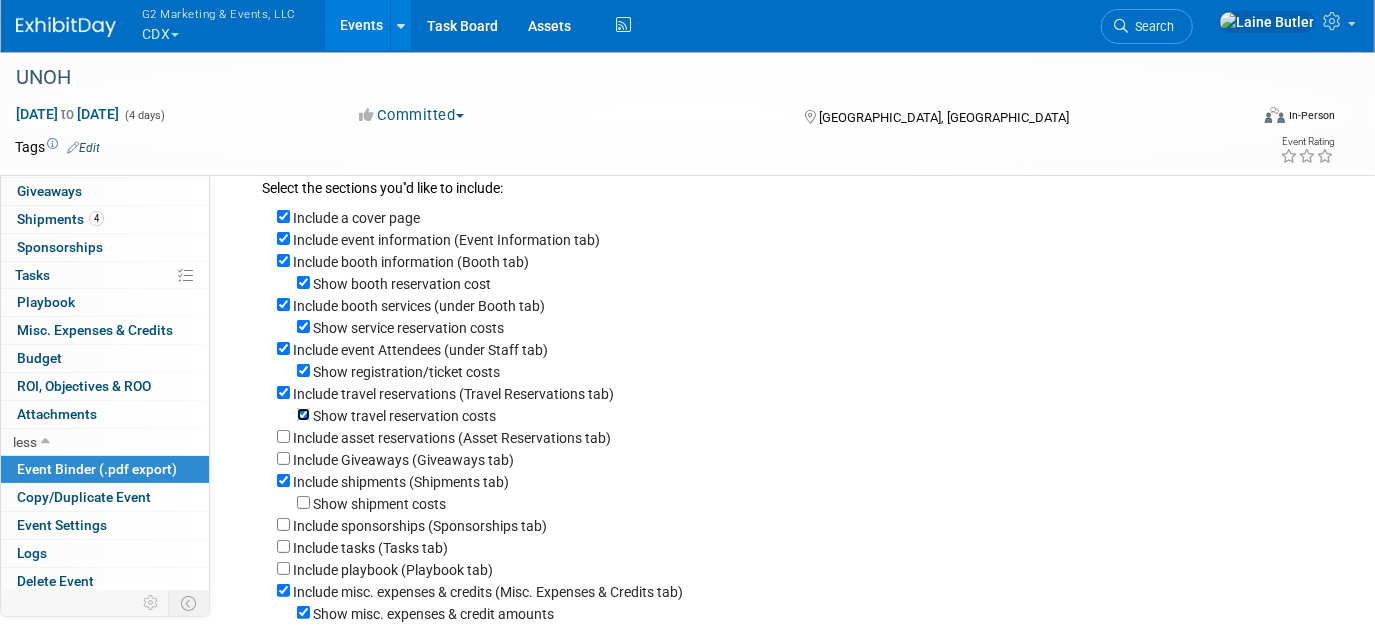 click on "Show travel reservation costs" at bounding box center [303, 414] 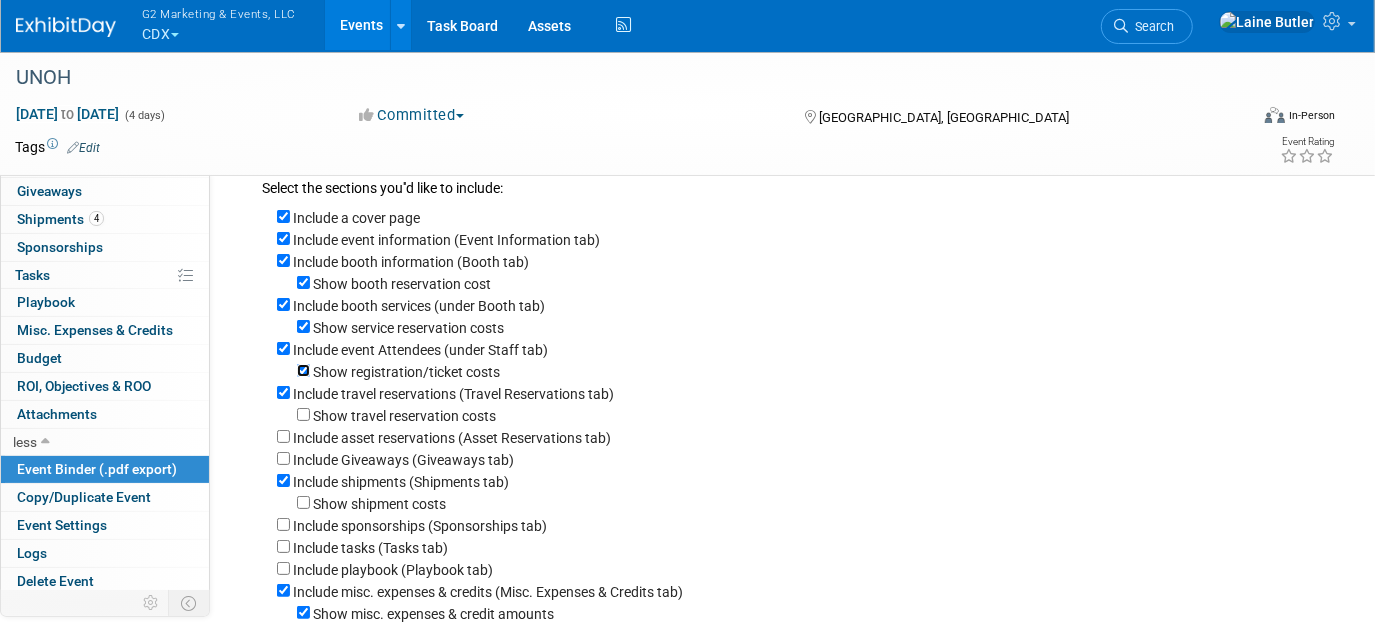 click on "Show registration/ticket costs" at bounding box center [303, 370] 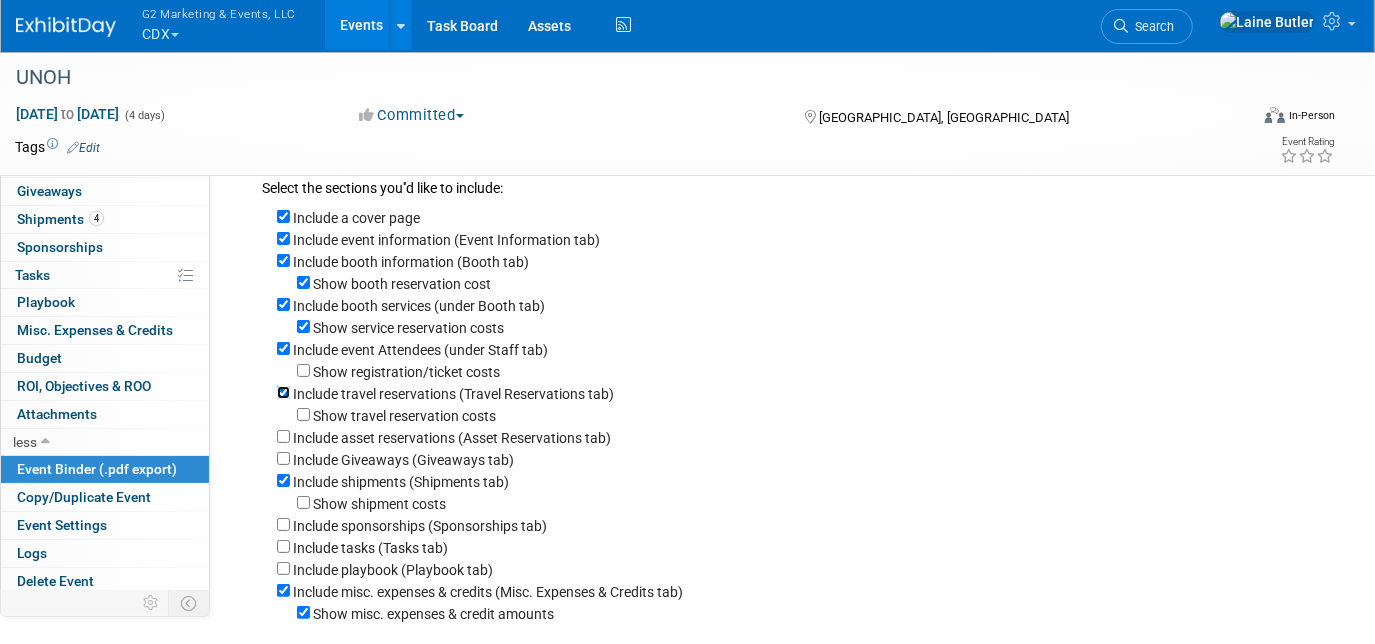 click on "Include travel reservations (Travel Reservations tab)" at bounding box center (283, 392) 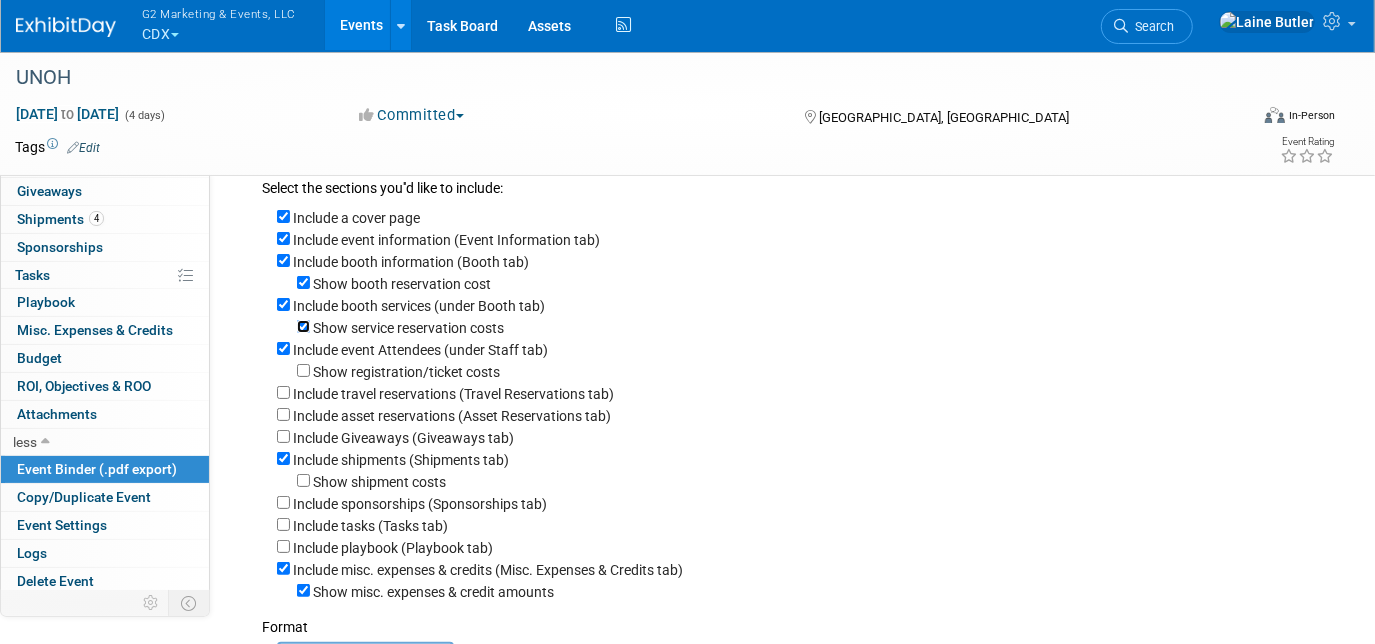 click on "Show service reservation costs" at bounding box center (303, 326) 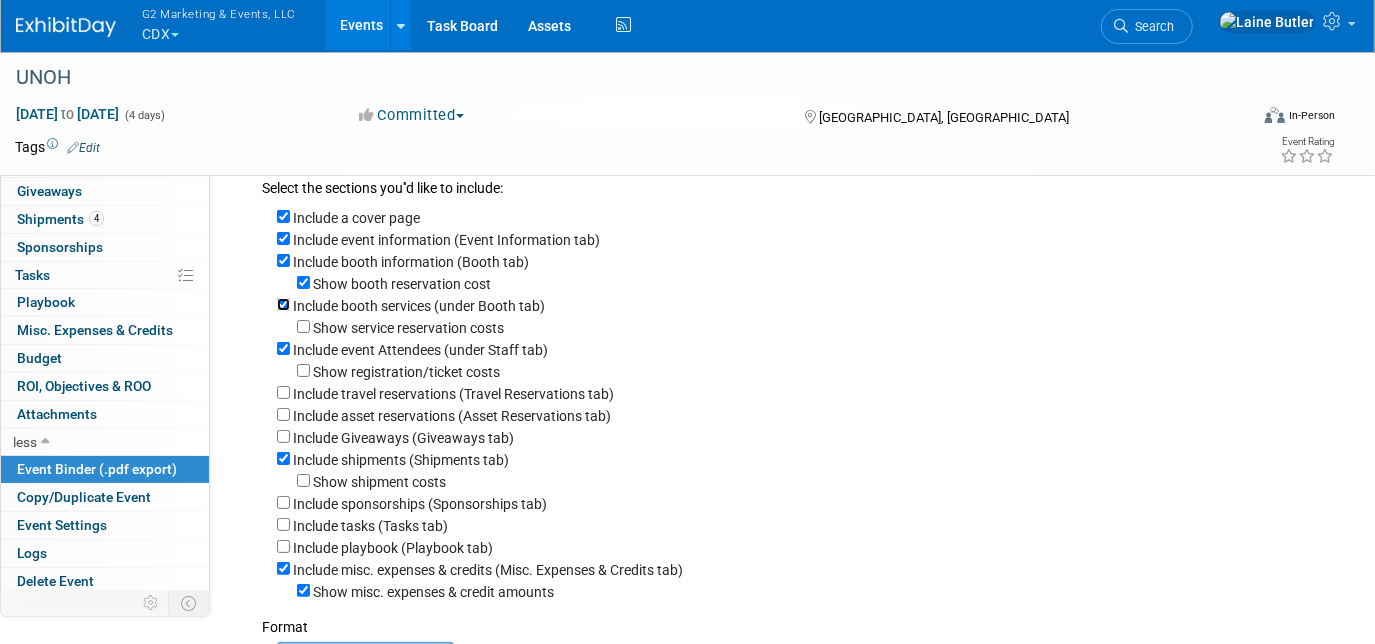 click on "Include booth services (under Booth tab)" at bounding box center (283, 304) 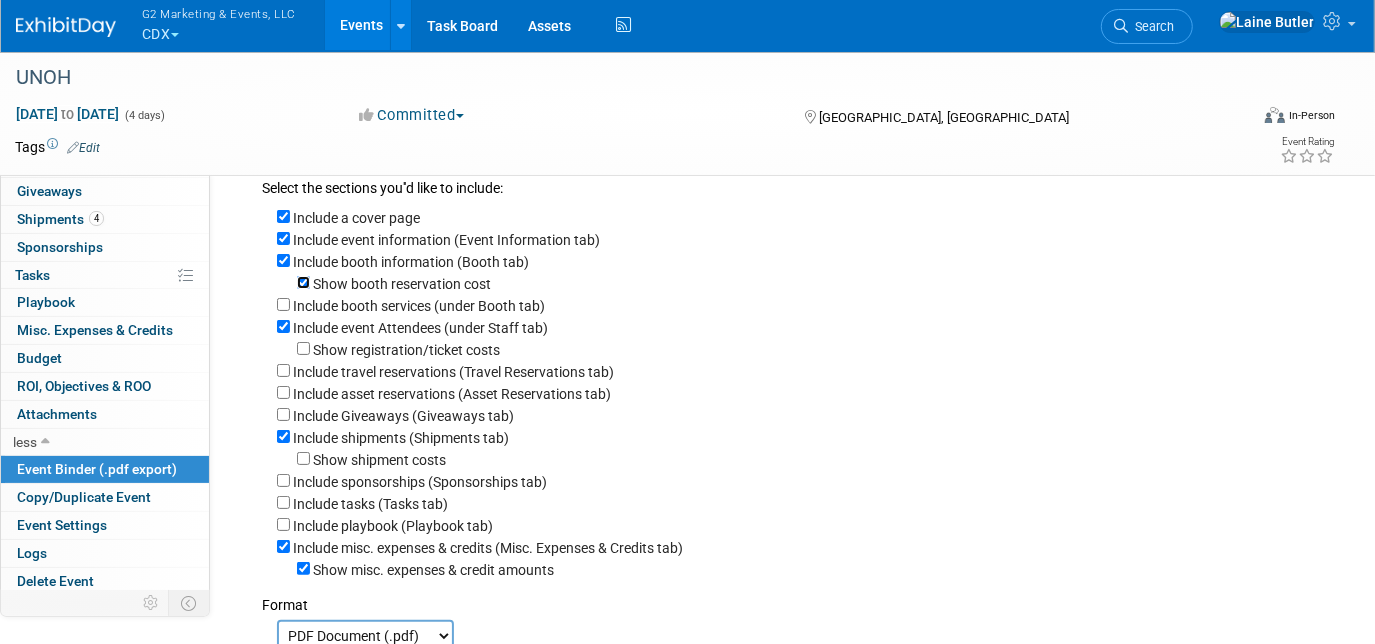 click on "Show booth reservation cost" at bounding box center [303, 282] 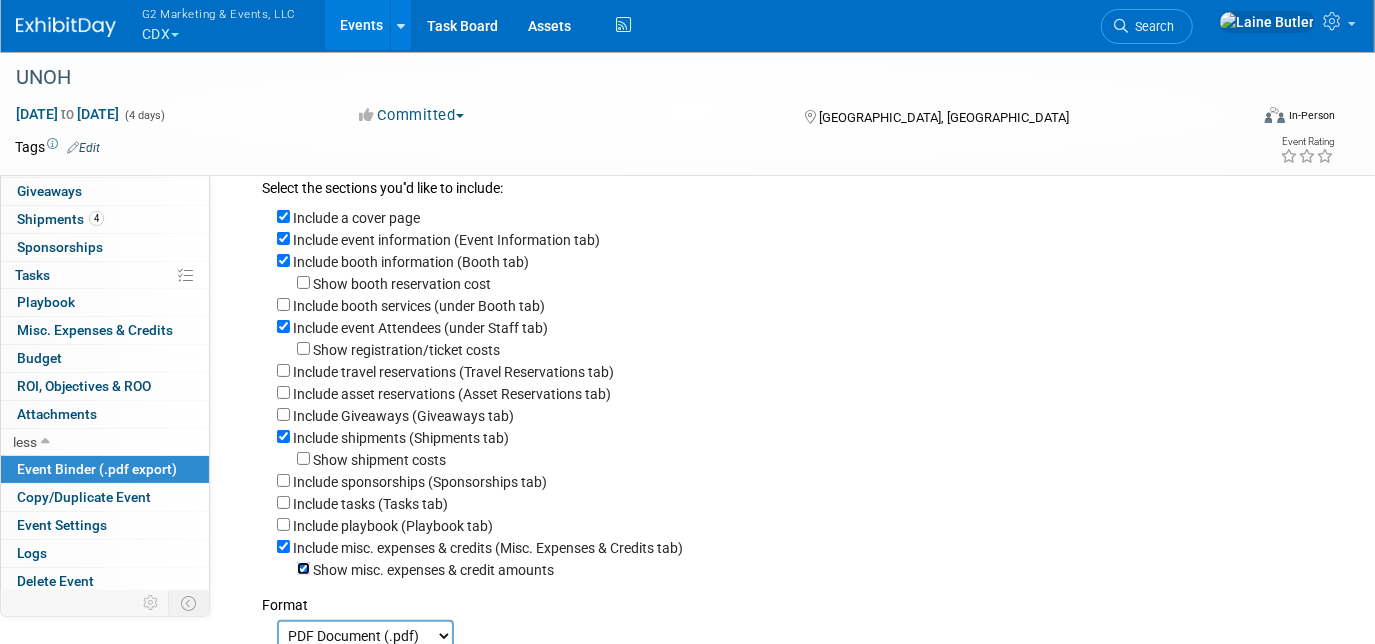 click on "Show misc. expenses & credit amounts" at bounding box center [303, 568] 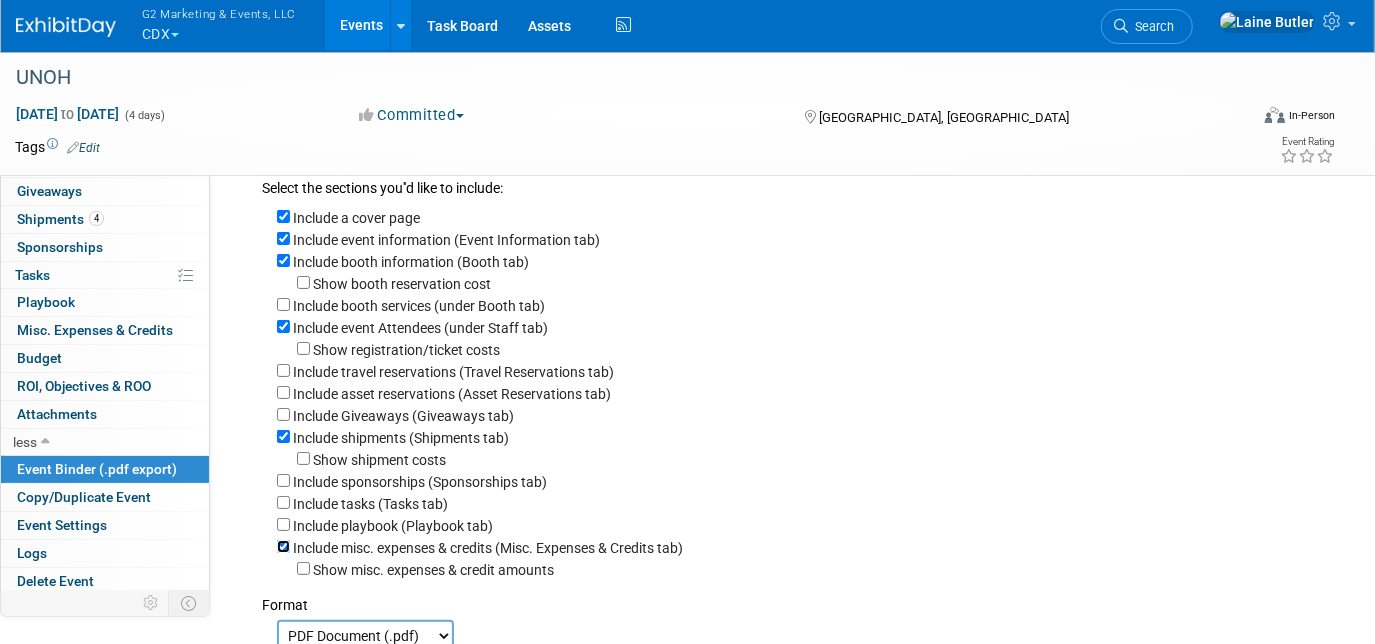 click on "Include misc. expenses & credits (Misc. Expenses & Credits tab)" at bounding box center (283, 546) 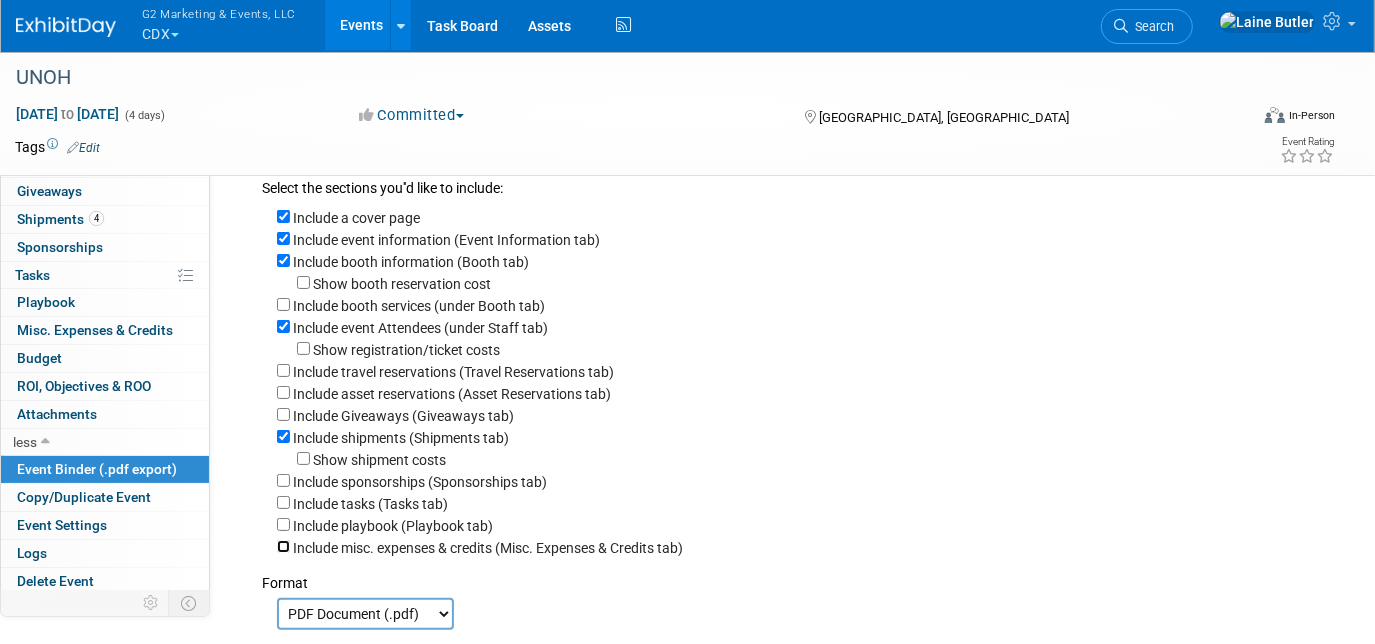 scroll, scrollTop: 200, scrollLeft: 0, axis: vertical 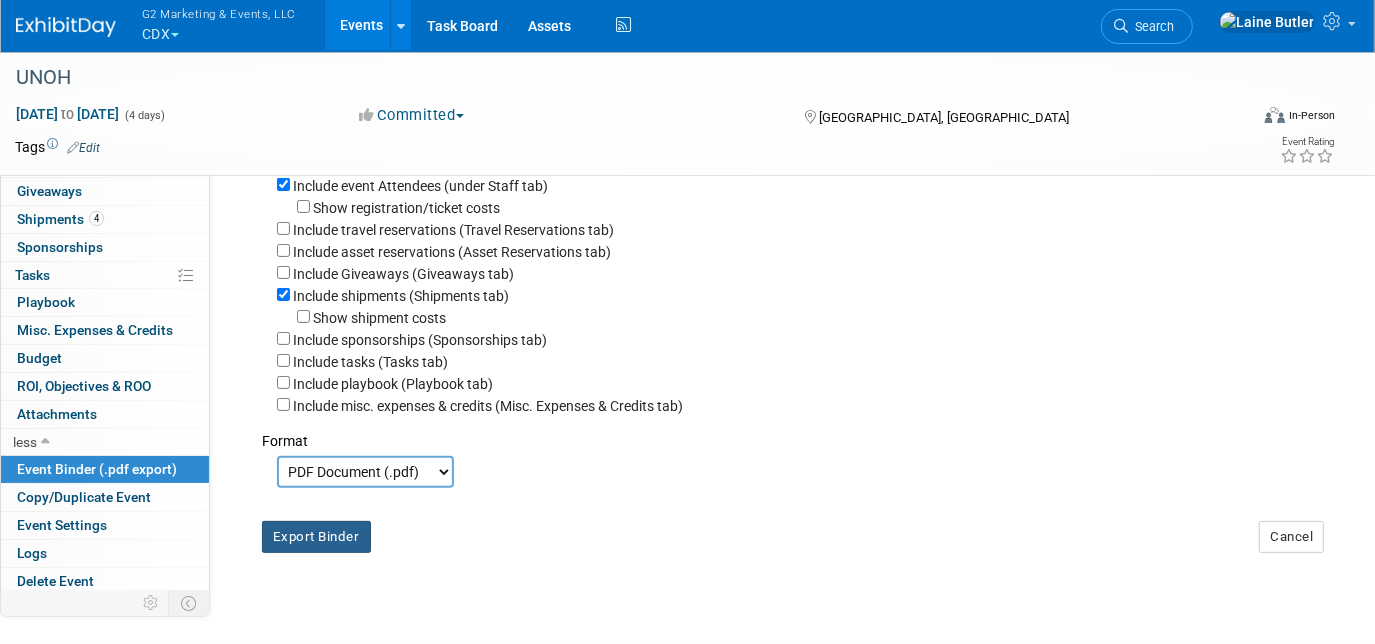 click on "Export Binder" at bounding box center (316, 537) 